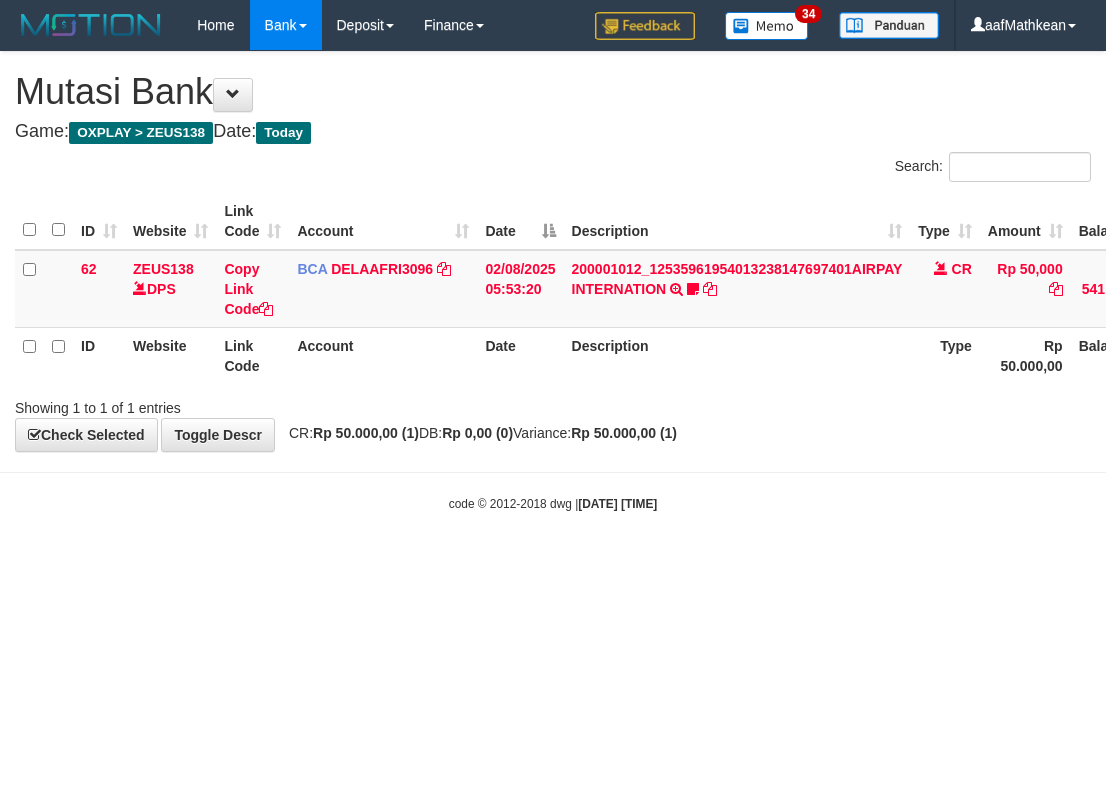 scroll, scrollTop: 0, scrollLeft: 0, axis: both 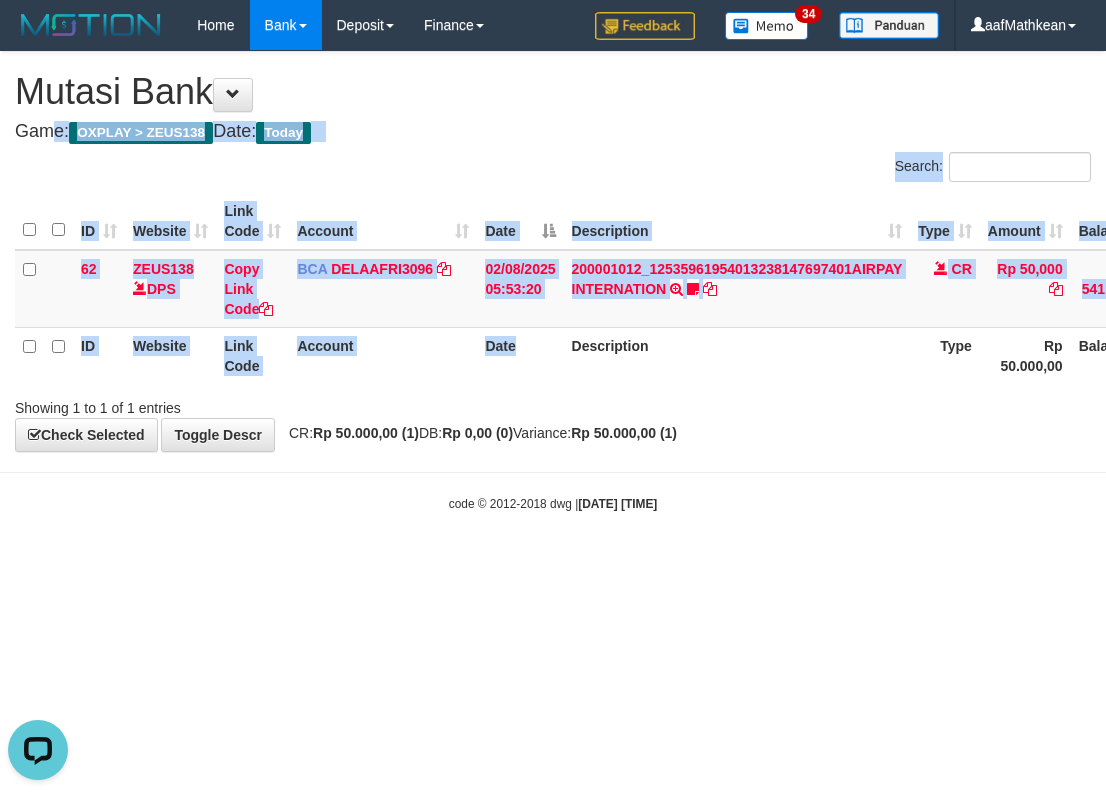 drag, startPoint x: 458, startPoint y: 226, endPoint x: 668, endPoint y: 636, distance: 460.6517 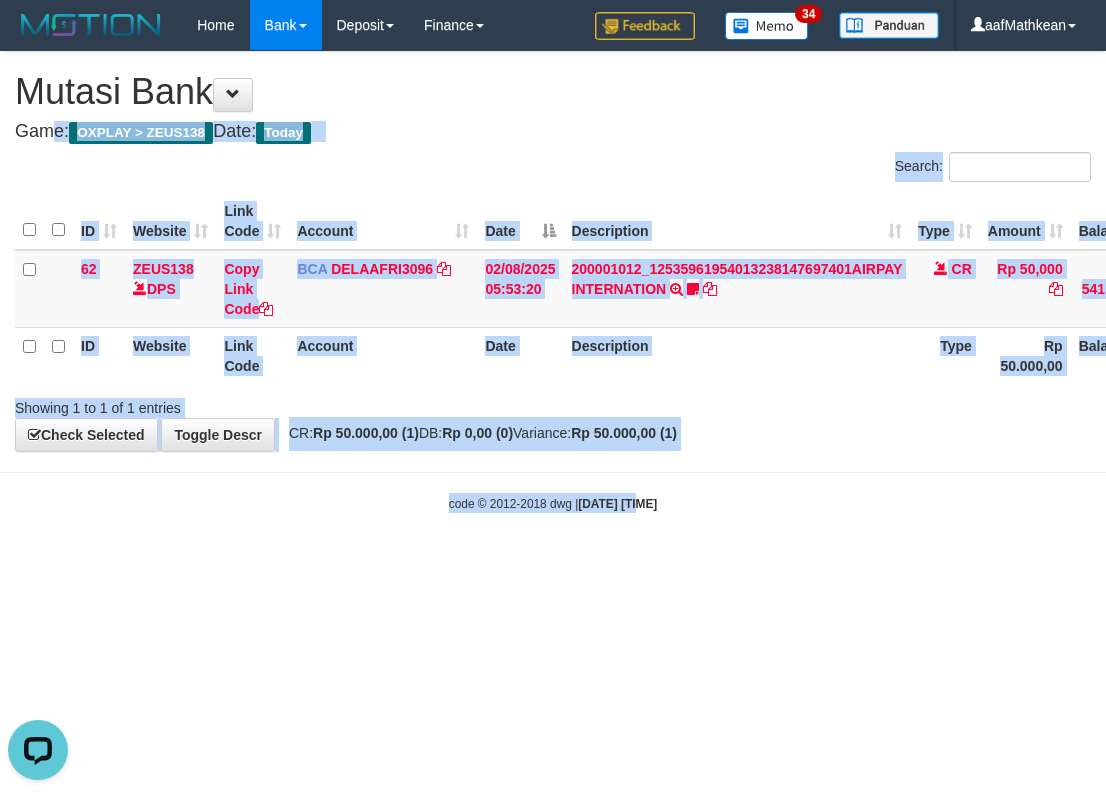drag, startPoint x: 668, startPoint y: 636, endPoint x: 641, endPoint y: 616, distance: 33.600594 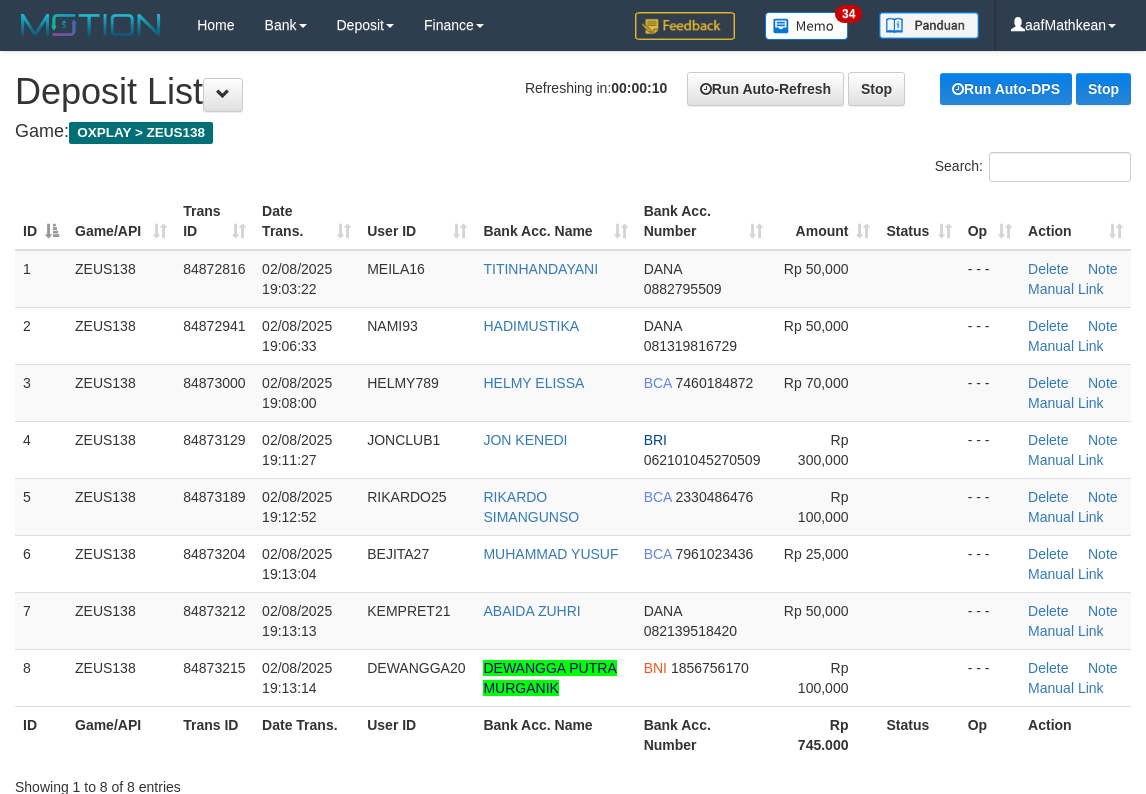 scroll, scrollTop: 0, scrollLeft: 0, axis: both 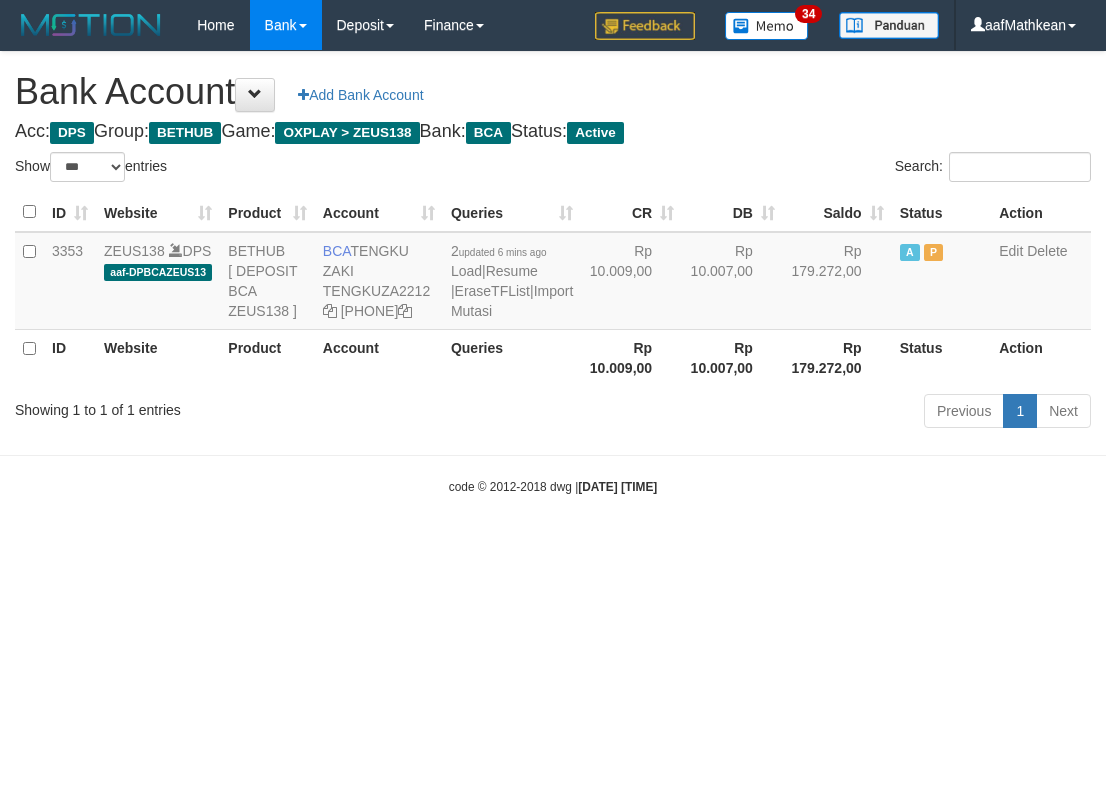 select on "***" 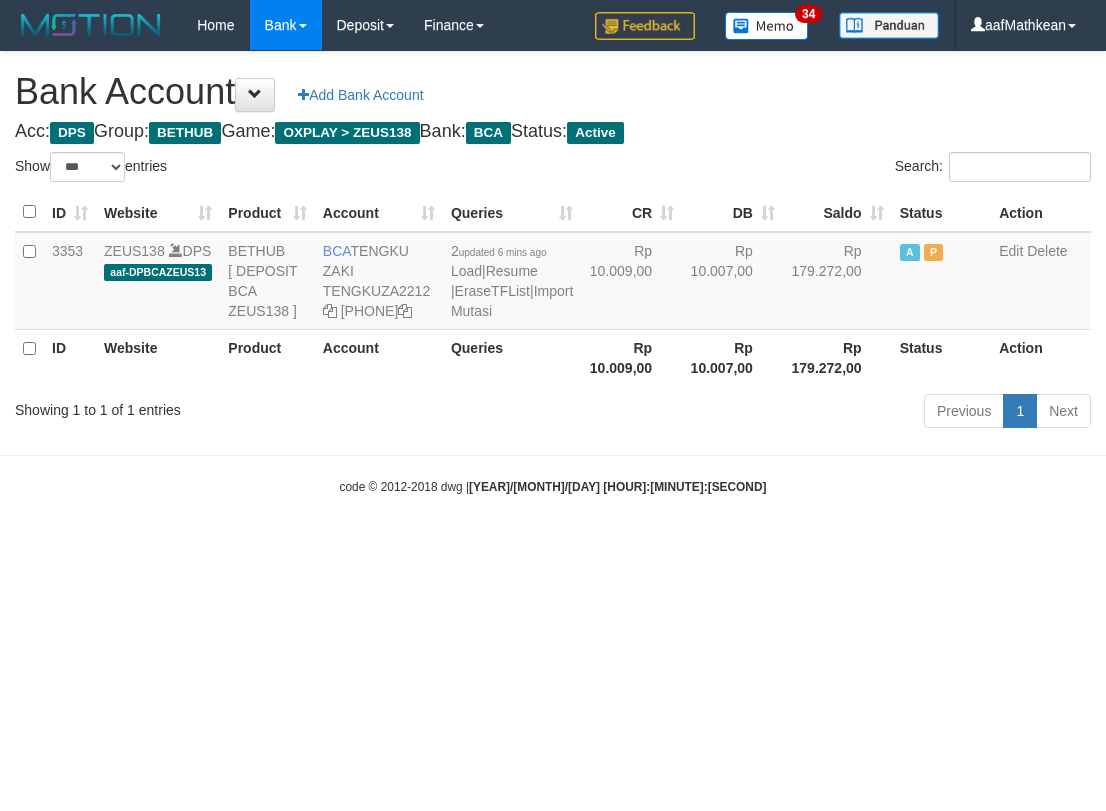 select on "***" 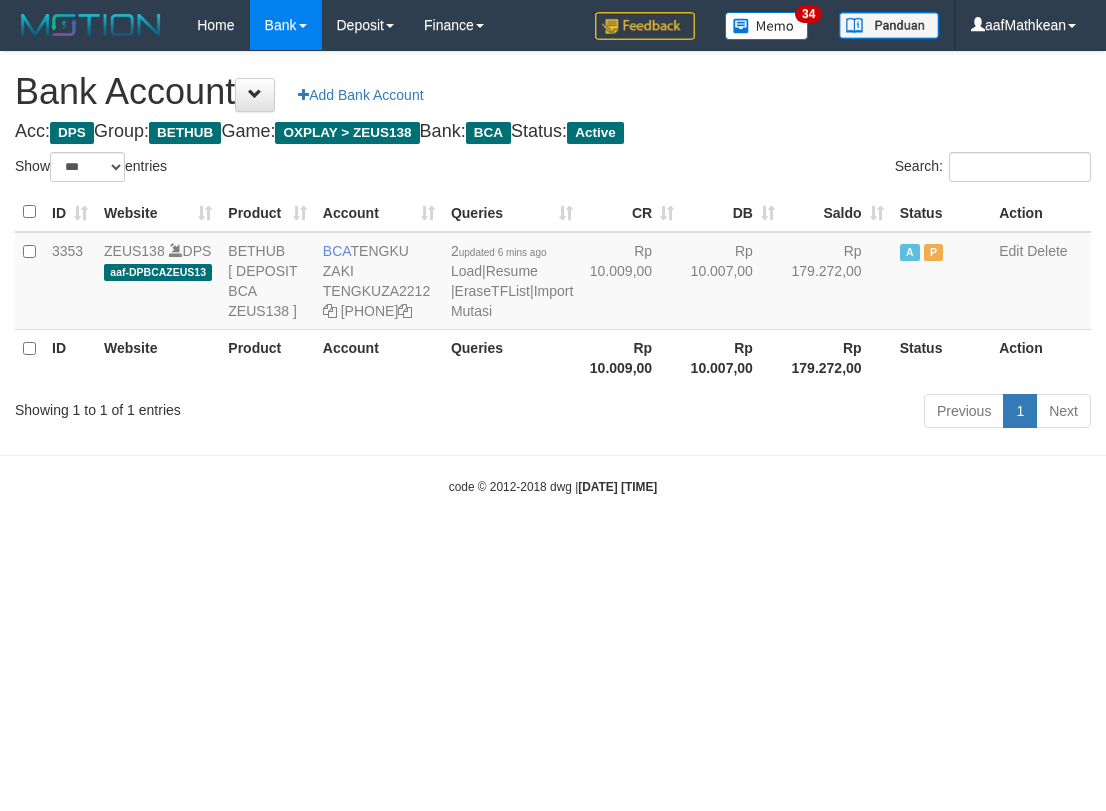 select on "***" 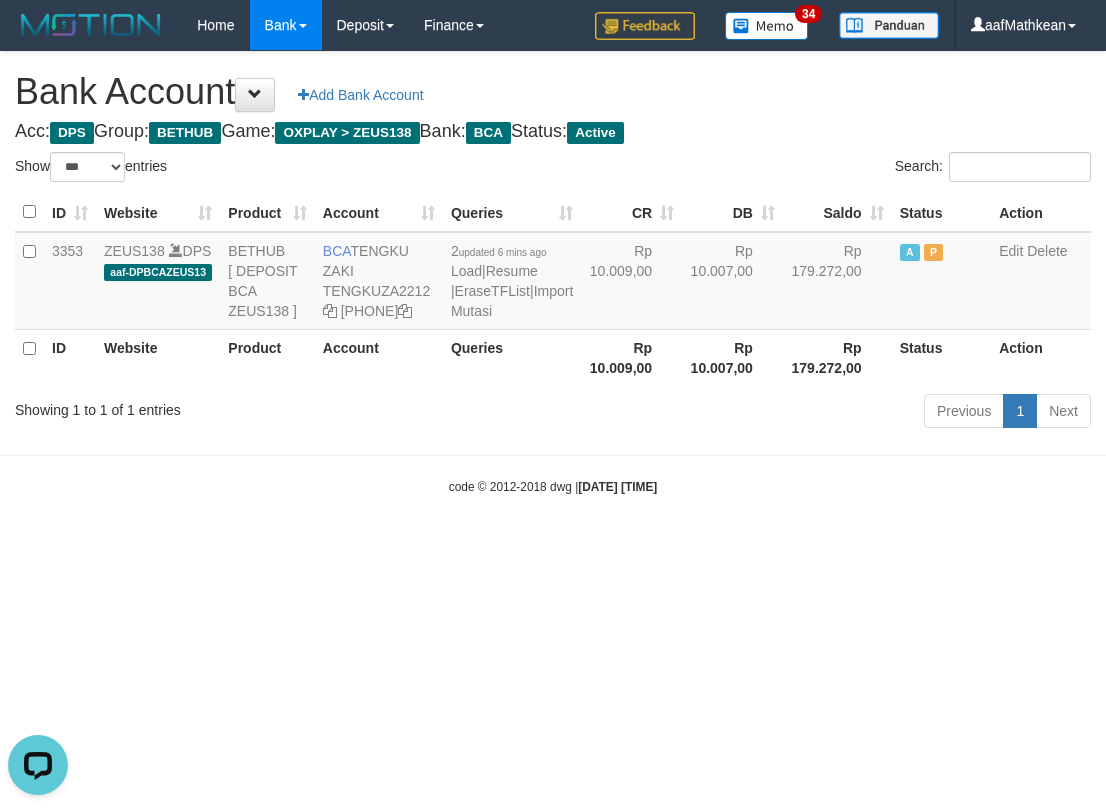 scroll, scrollTop: 0, scrollLeft: 0, axis: both 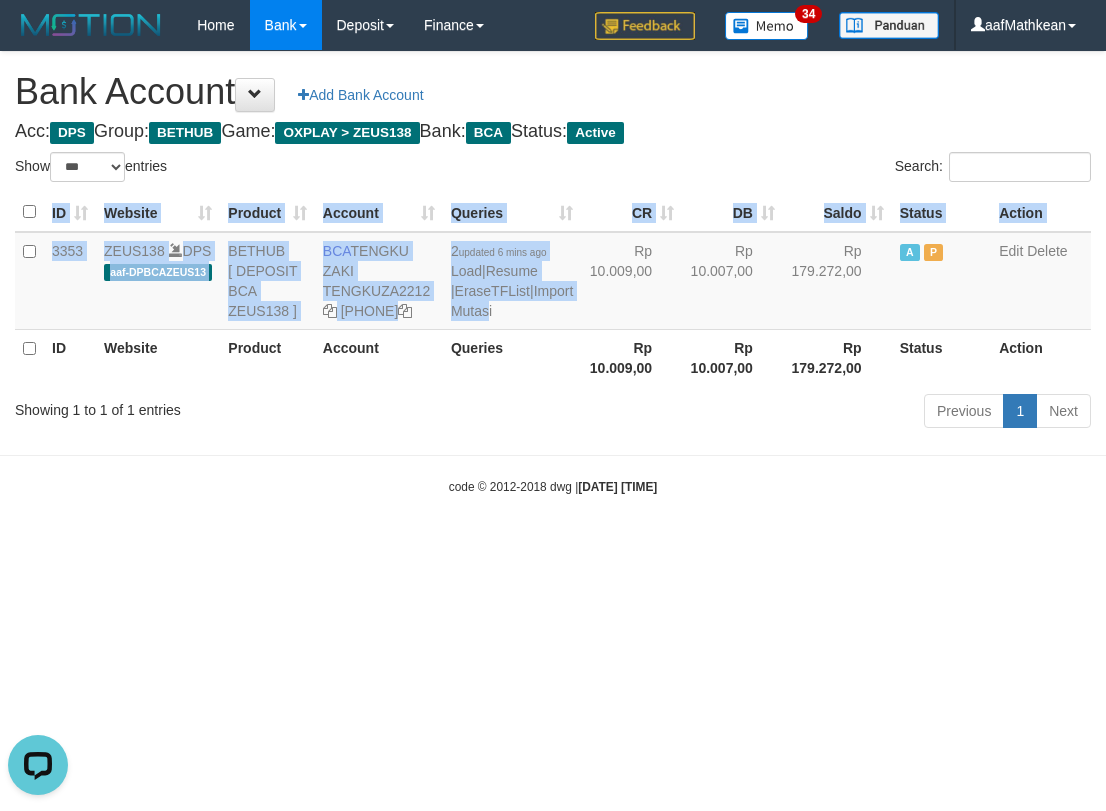drag, startPoint x: 538, startPoint y: 286, endPoint x: 561, endPoint y: 445, distance: 160.6549 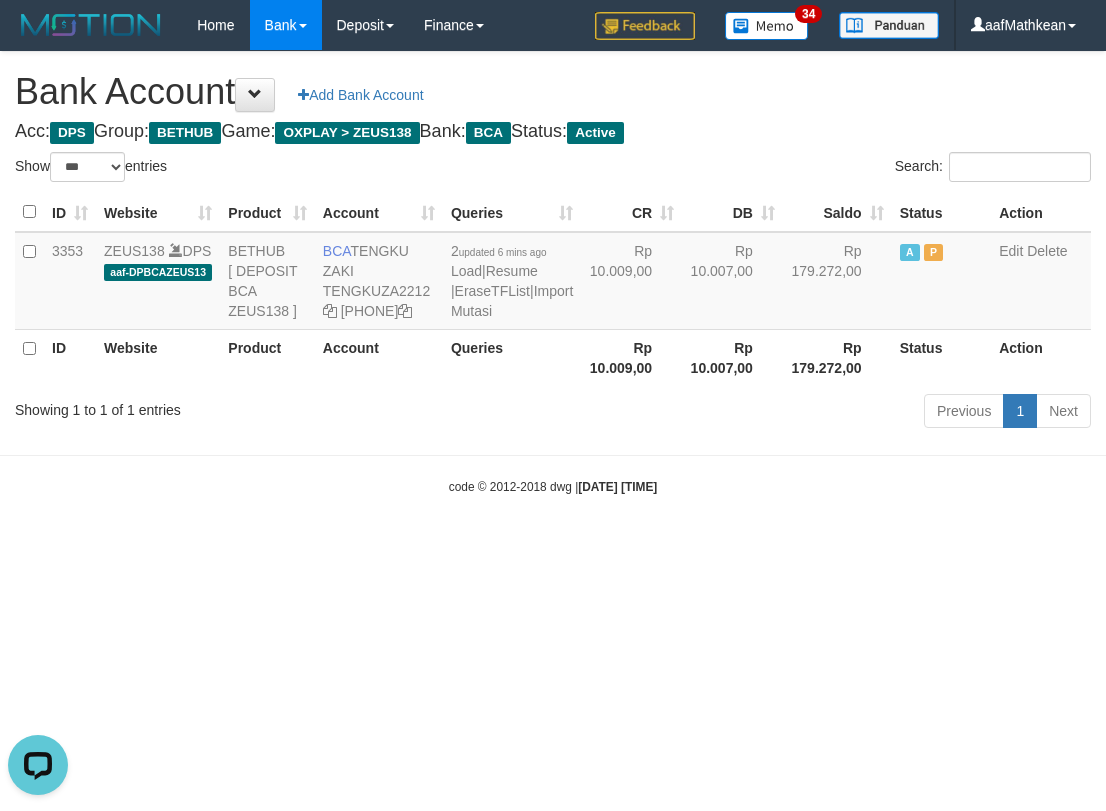click on "Toggle navigation
Home
Bank
Account List
Load
By Website
Group
[OXPLAY]													ZEUS138
By Load Group (DPS)" at bounding box center (553, 273) 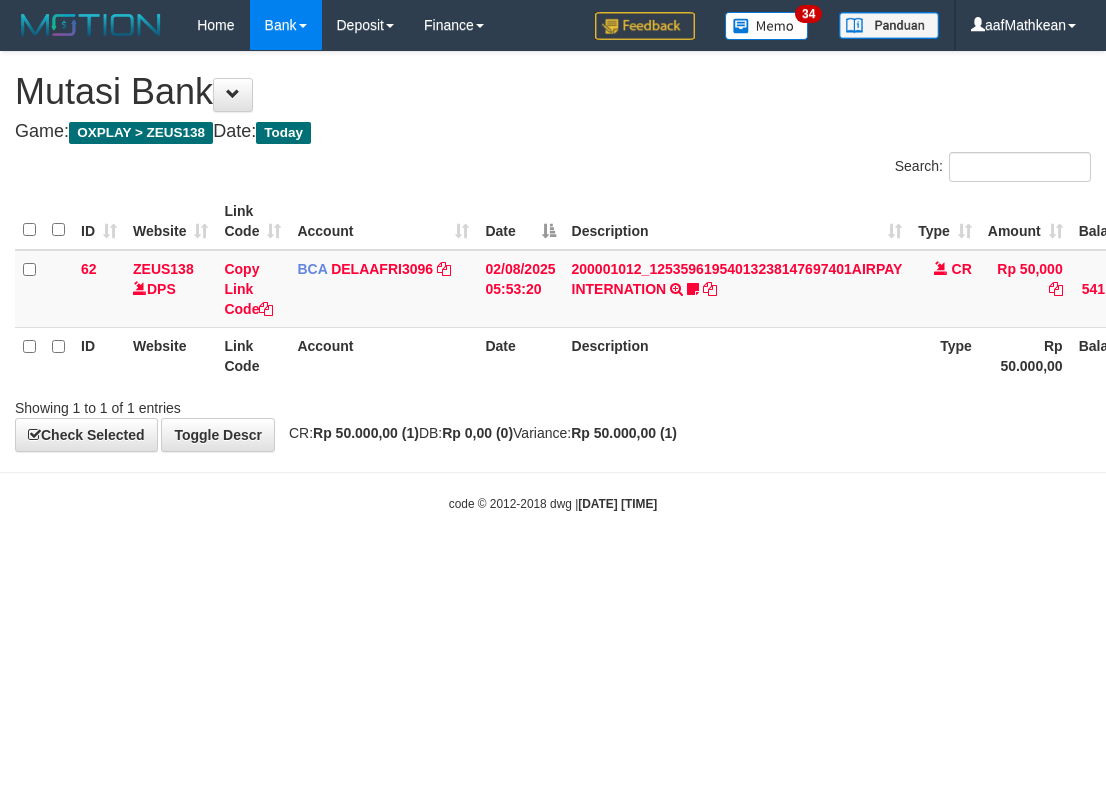 click on "Toggle navigation
Home
Bank
Account List
Load
By Website
Group
[OXPLAY]													ZEUS138
By Load Group (DPS)
Sync" at bounding box center (553, 281) 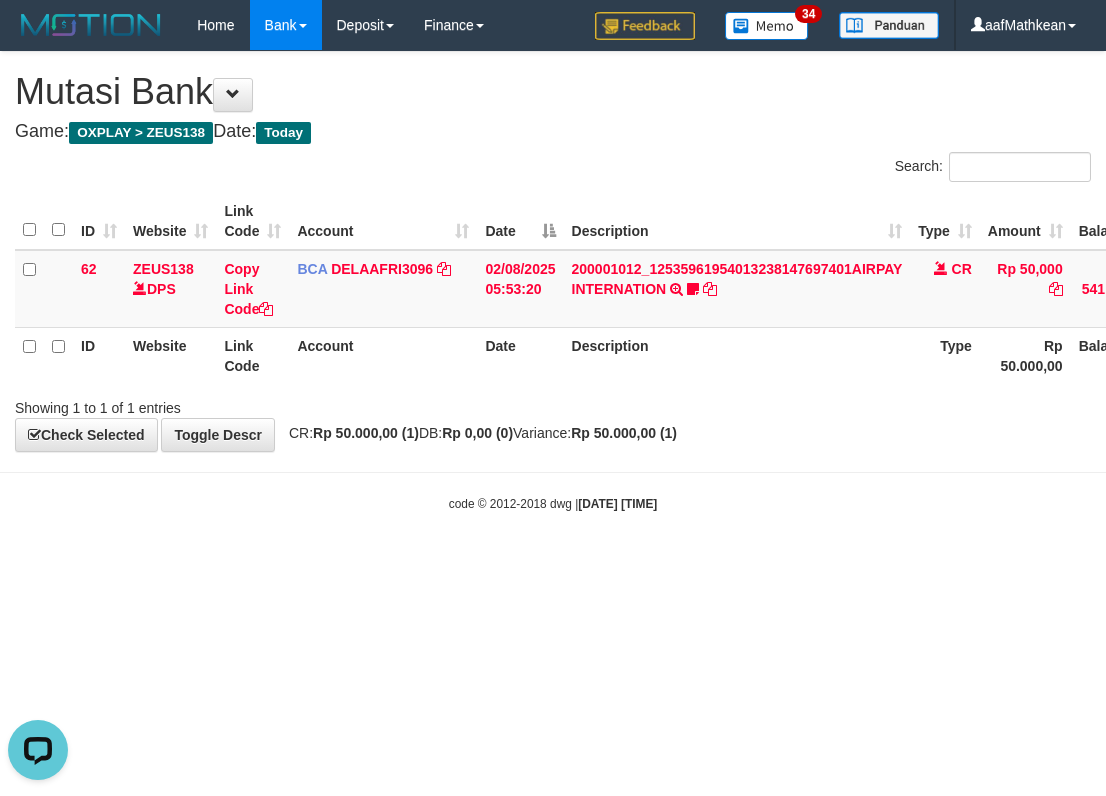 scroll, scrollTop: 0, scrollLeft: 0, axis: both 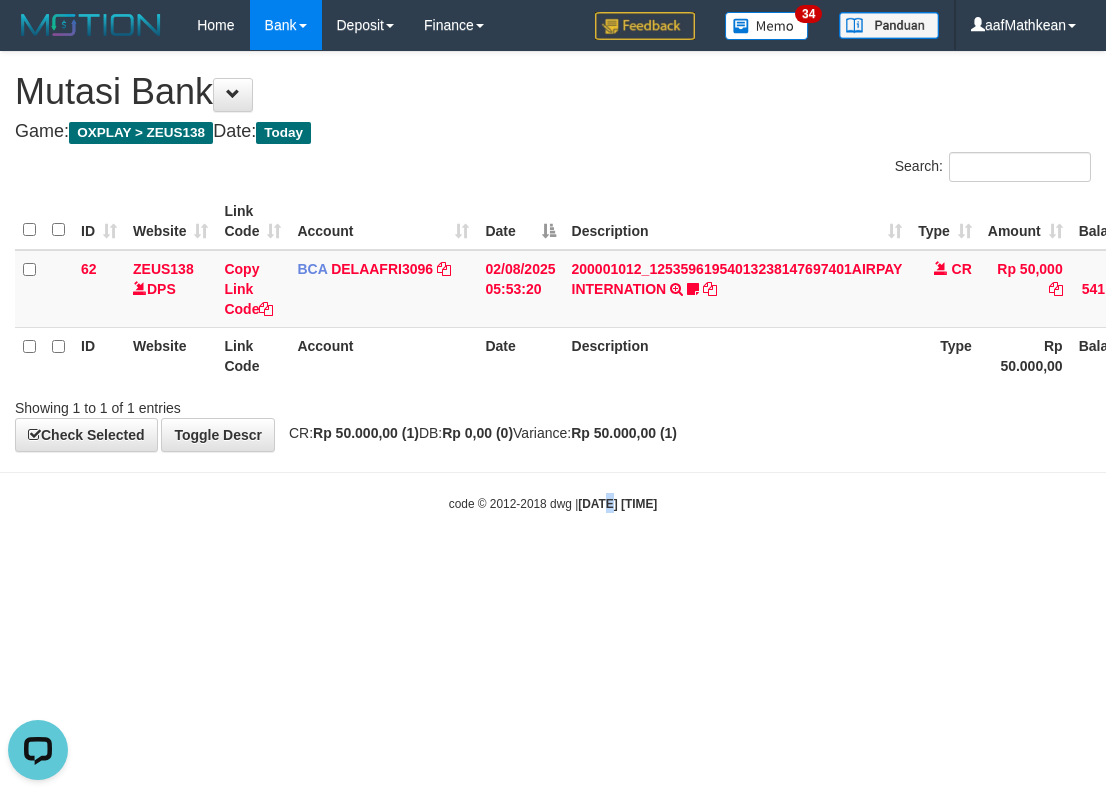 click on "Toggle navigation
Home
Bank
Account List
Load
By Website
Group
[OXPLAY]													ZEUS138
By Load Group (DPS)" at bounding box center (553, 281) 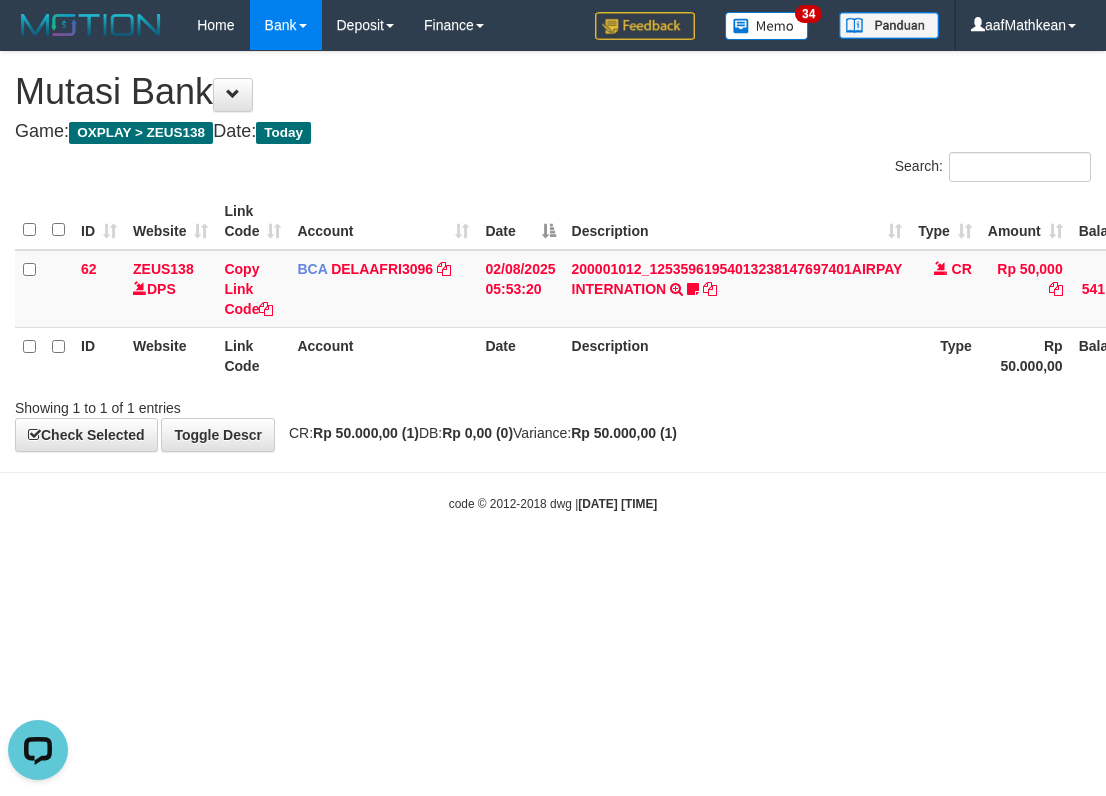 click on "Toggle navigation
Home
Bank
Account List
Load
By Website
Group
[OXPLAY]													ZEUS138
By Load Group (DPS)" at bounding box center (553, 281) 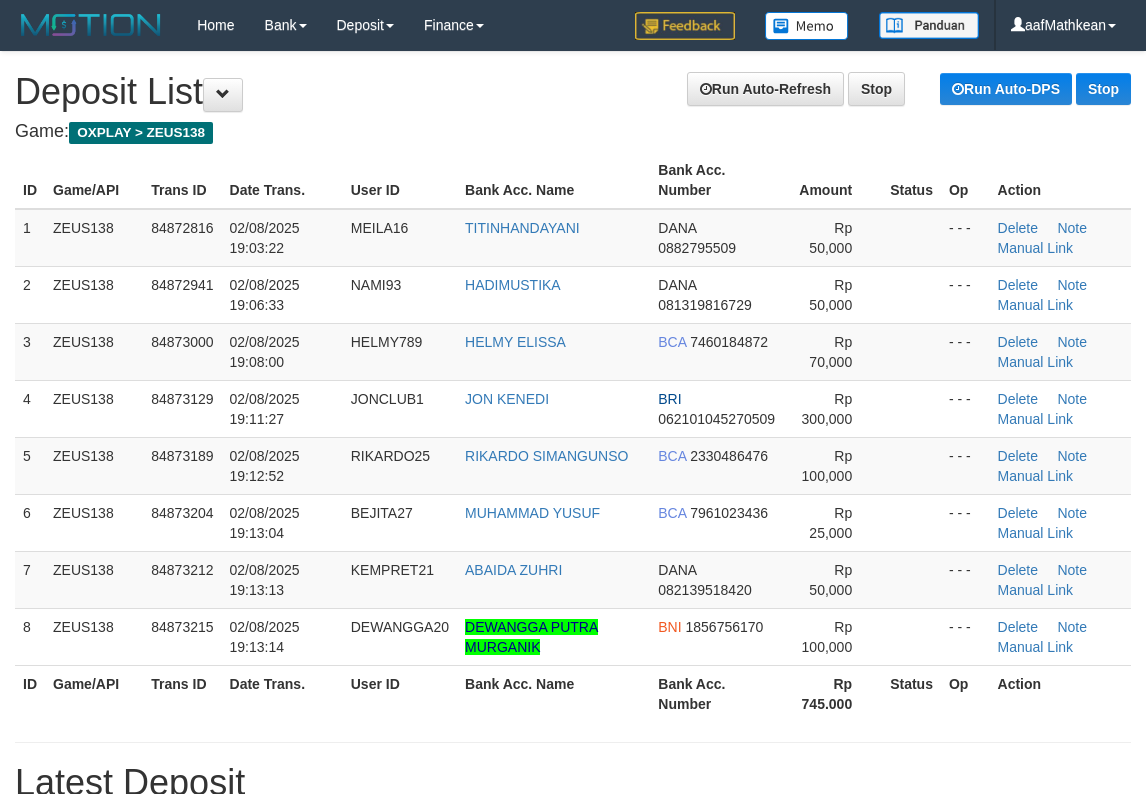 scroll, scrollTop: 0, scrollLeft: 0, axis: both 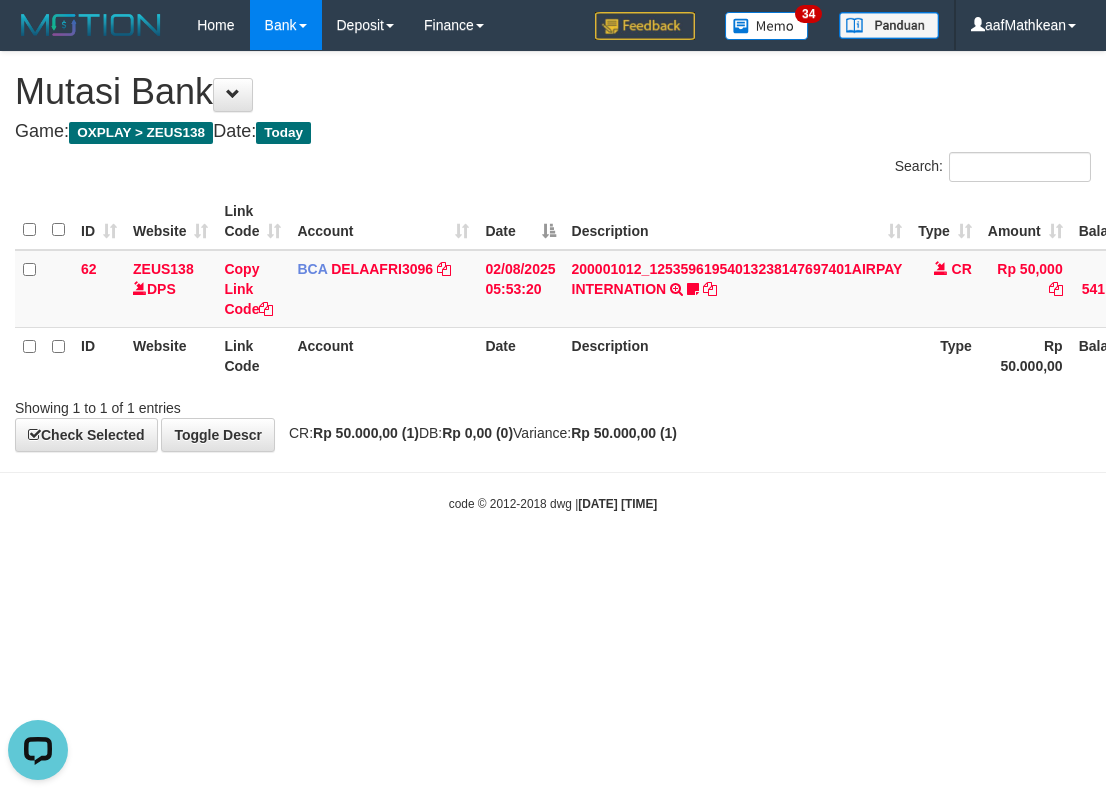 drag, startPoint x: 699, startPoint y: 573, endPoint x: 698, endPoint y: 585, distance: 12.0415945 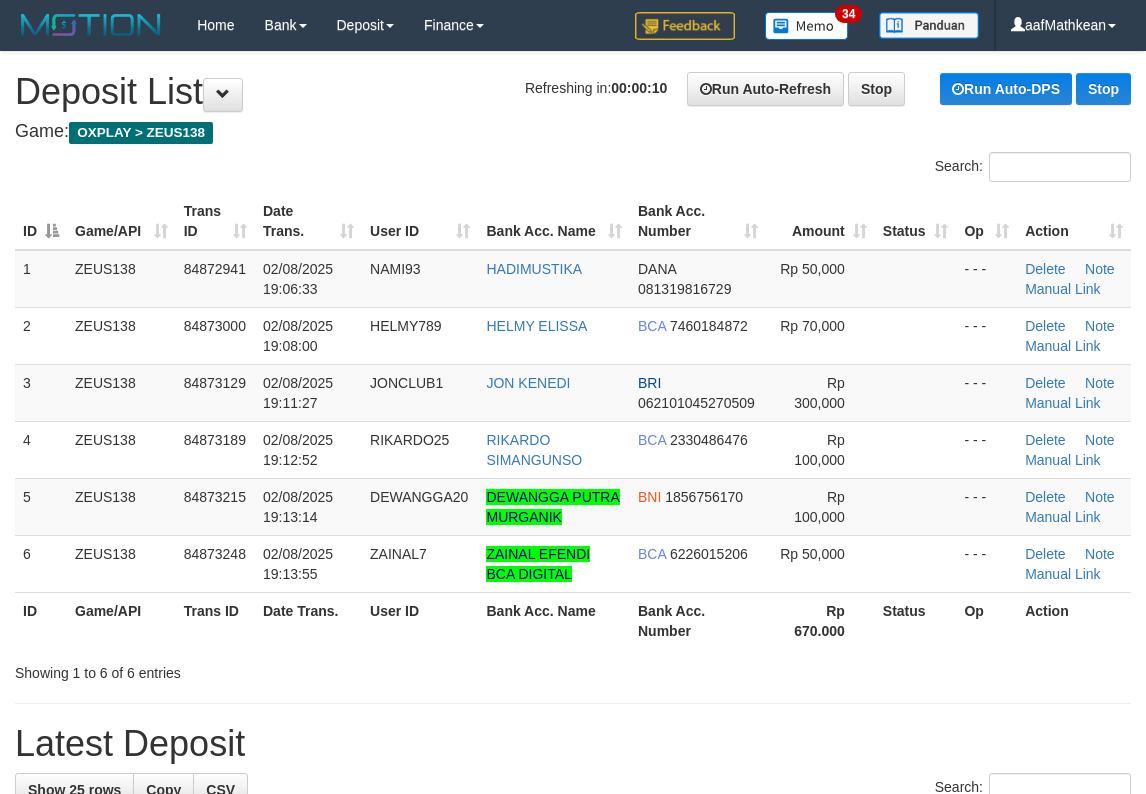 scroll, scrollTop: 0, scrollLeft: 0, axis: both 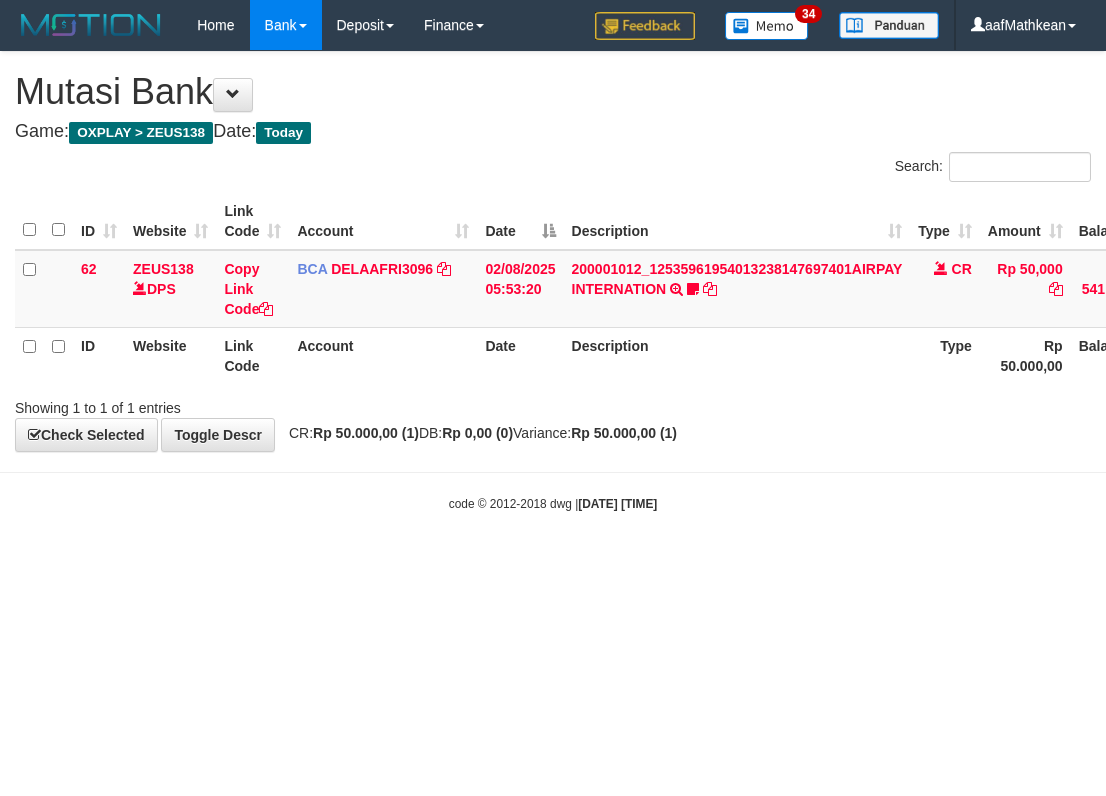 click on "Toggle navigation
Home
Bank
Account List
Load
By Website
Group
[OXPLAY]													ZEUS138
By Load Group (DPS)
Sync" at bounding box center (553, 281) 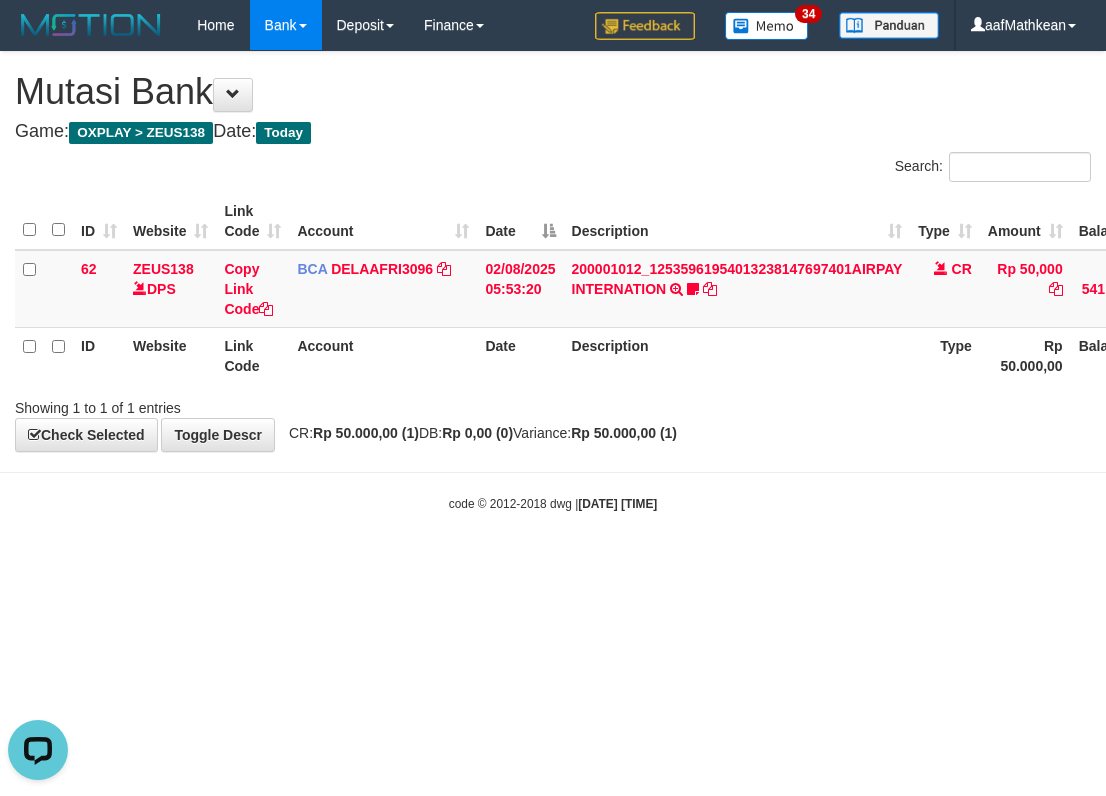 scroll, scrollTop: 0, scrollLeft: 0, axis: both 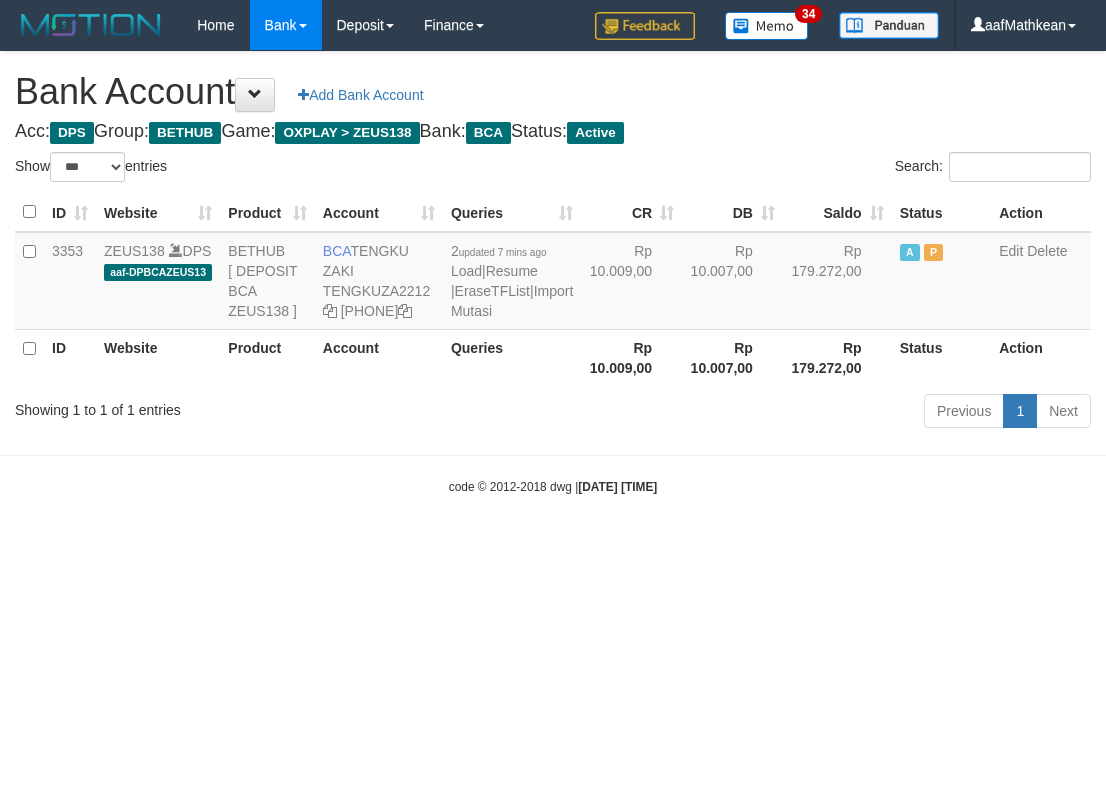 select on "***" 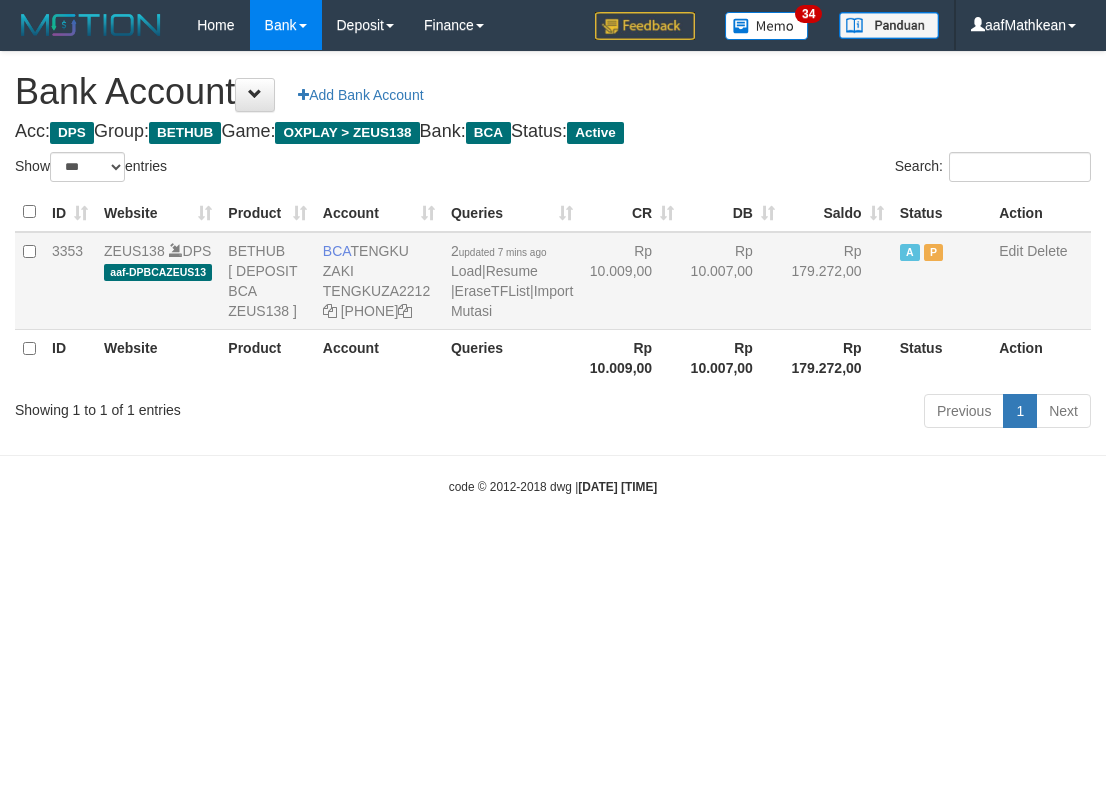 scroll, scrollTop: 0, scrollLeft: 0, axis: both 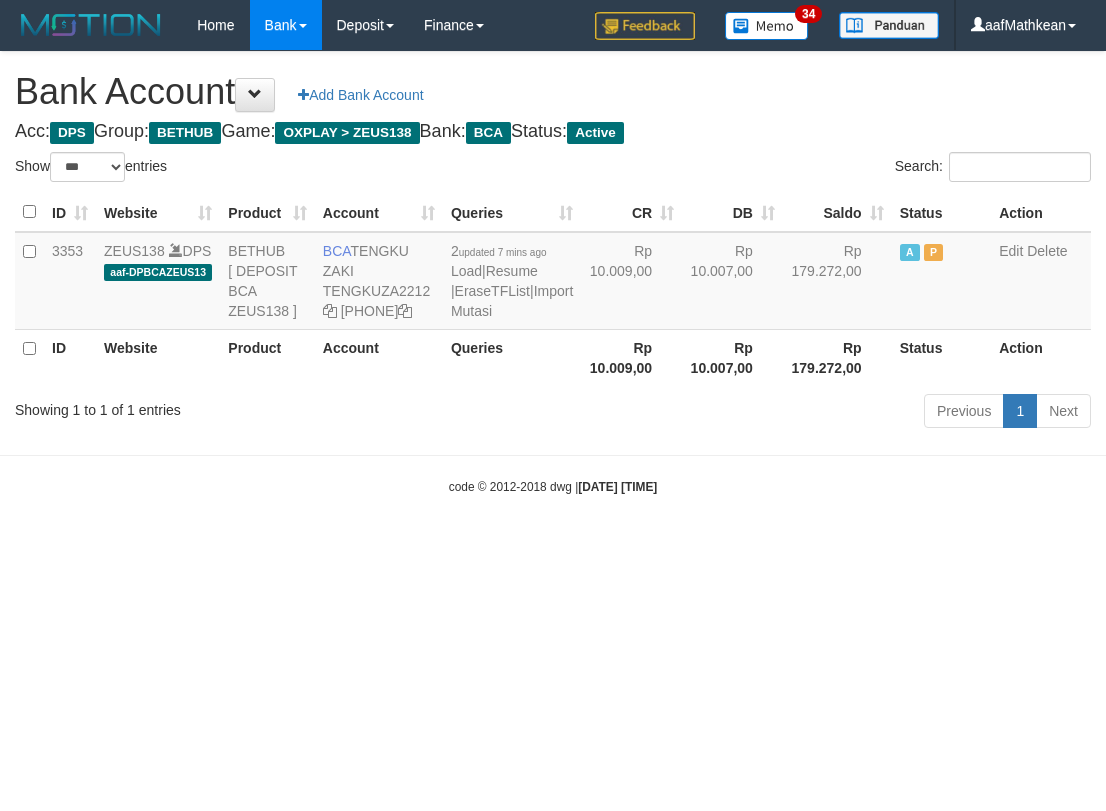 copy on "TENGKU ZAKI" 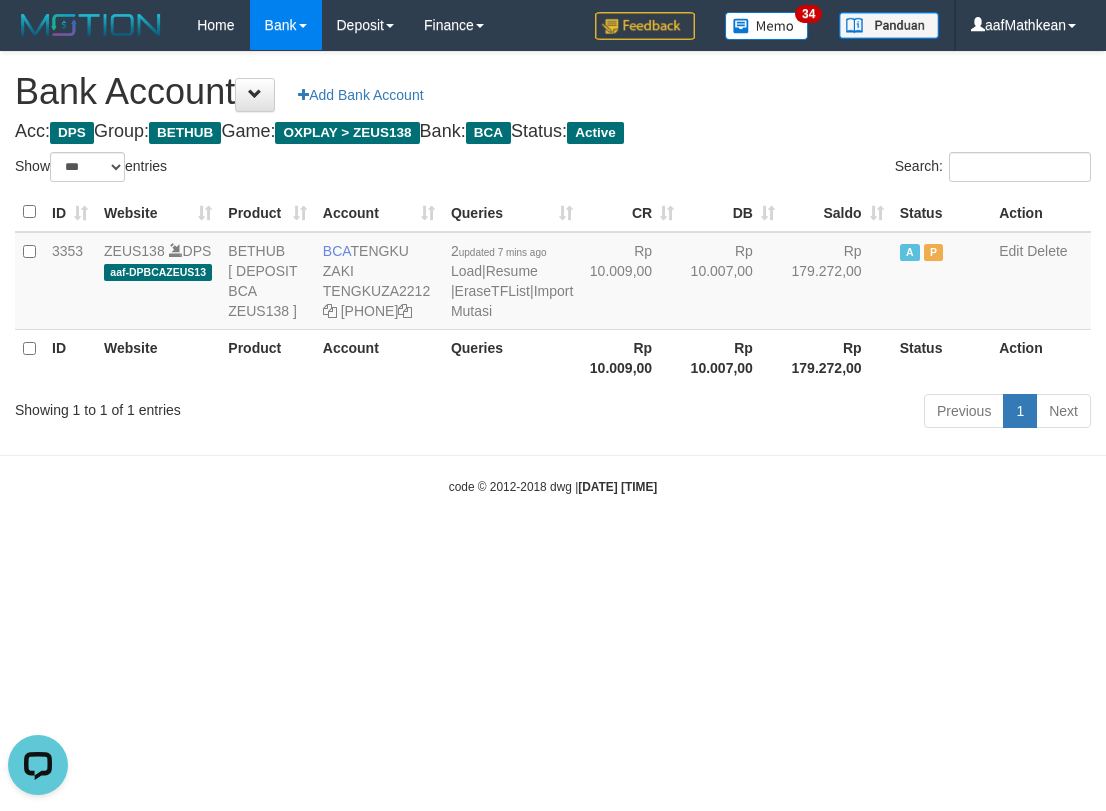 scroll, scrollTop: 0, scrollLeft: 0, axis: both 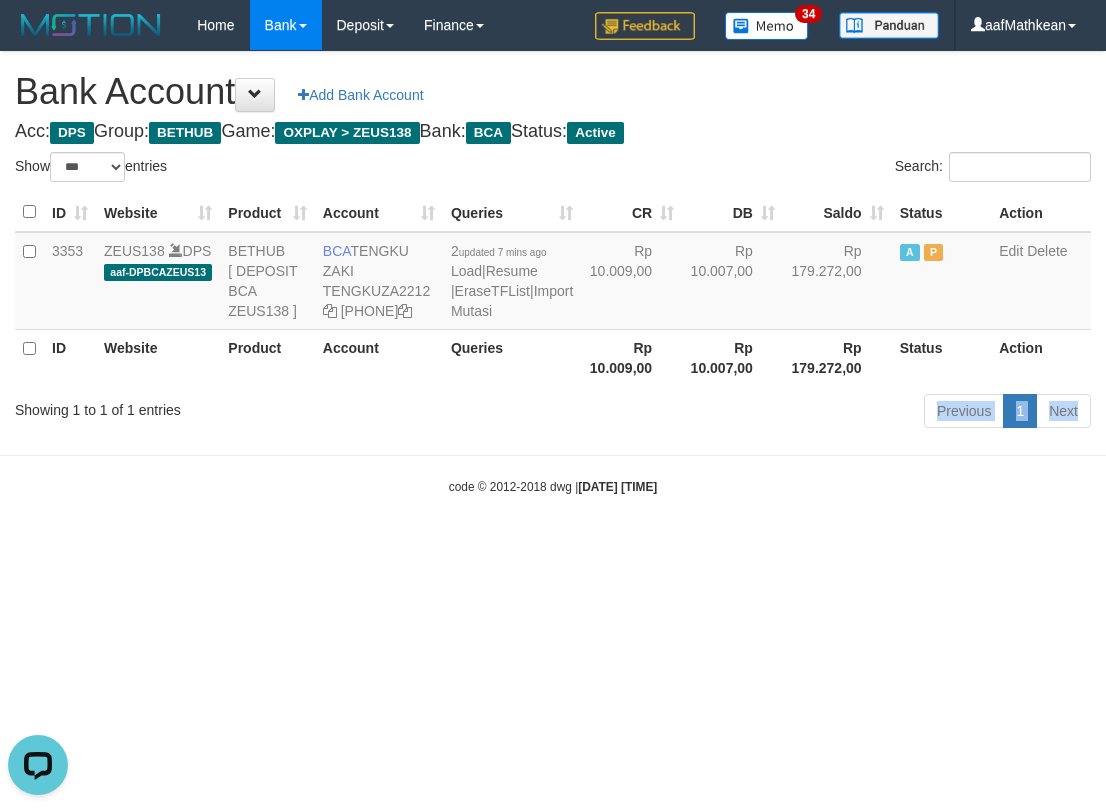 drag, startPoint x: 621, startPoint y: 510, endPoint x: 1105, endPoint y: 513, distance: 484.0093 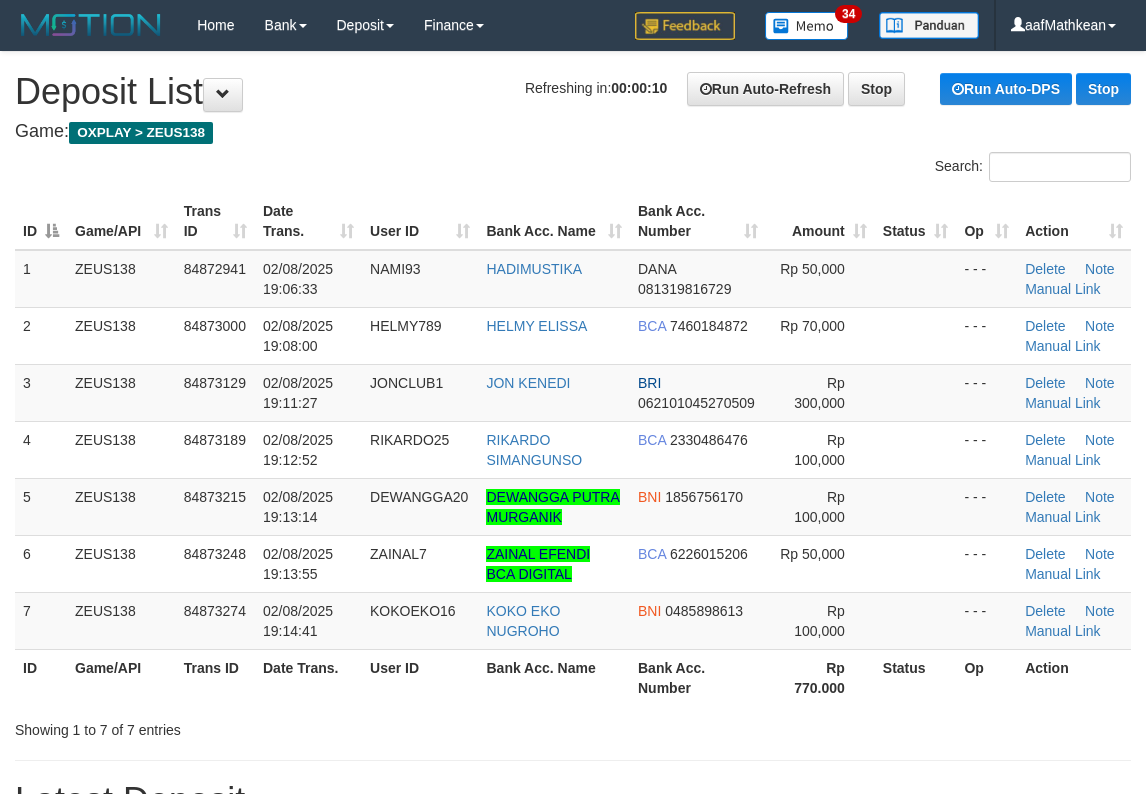 scroll, scrollTop: 0, scrollLeft: 0, axis: both 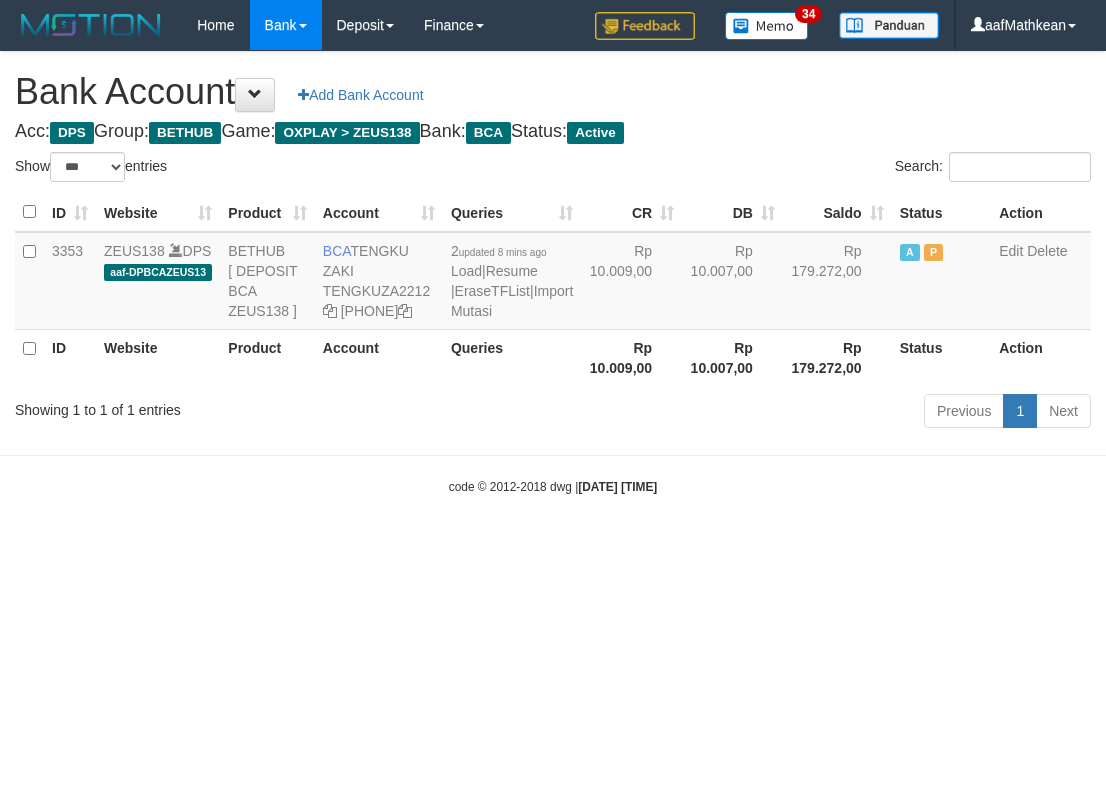 select on "***" 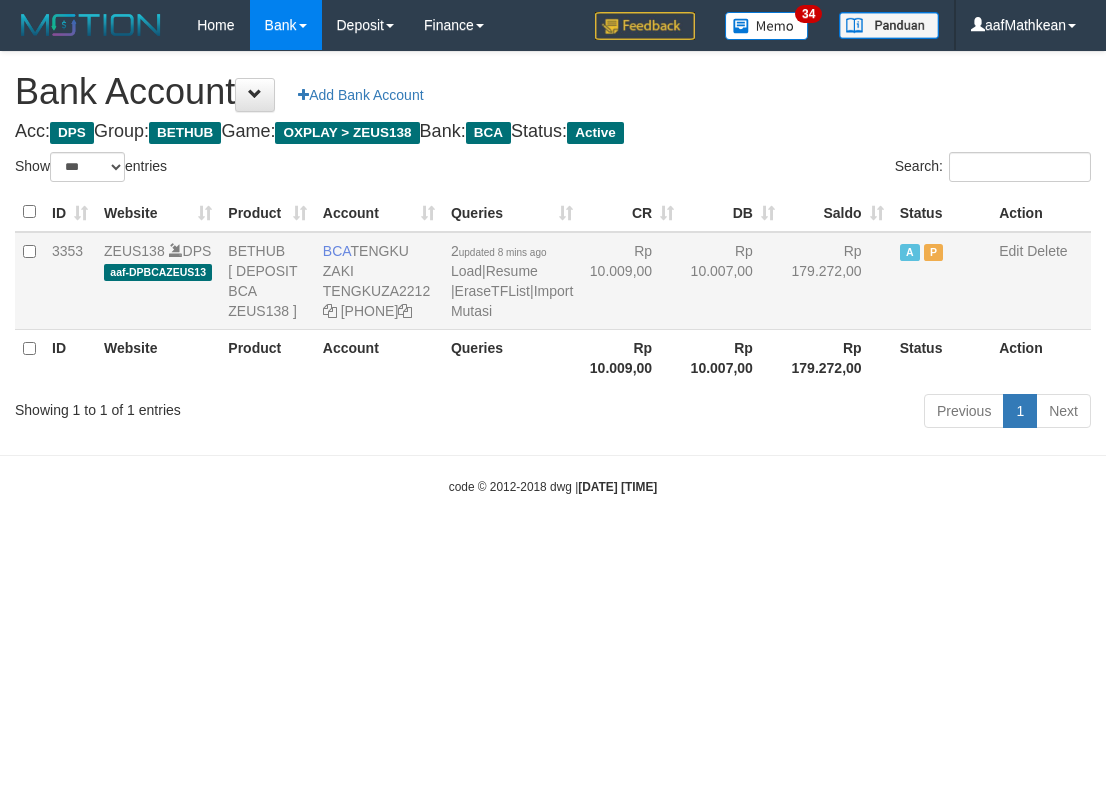 scroll, scrollTop: 0, scrollLeft: 0, axis: both 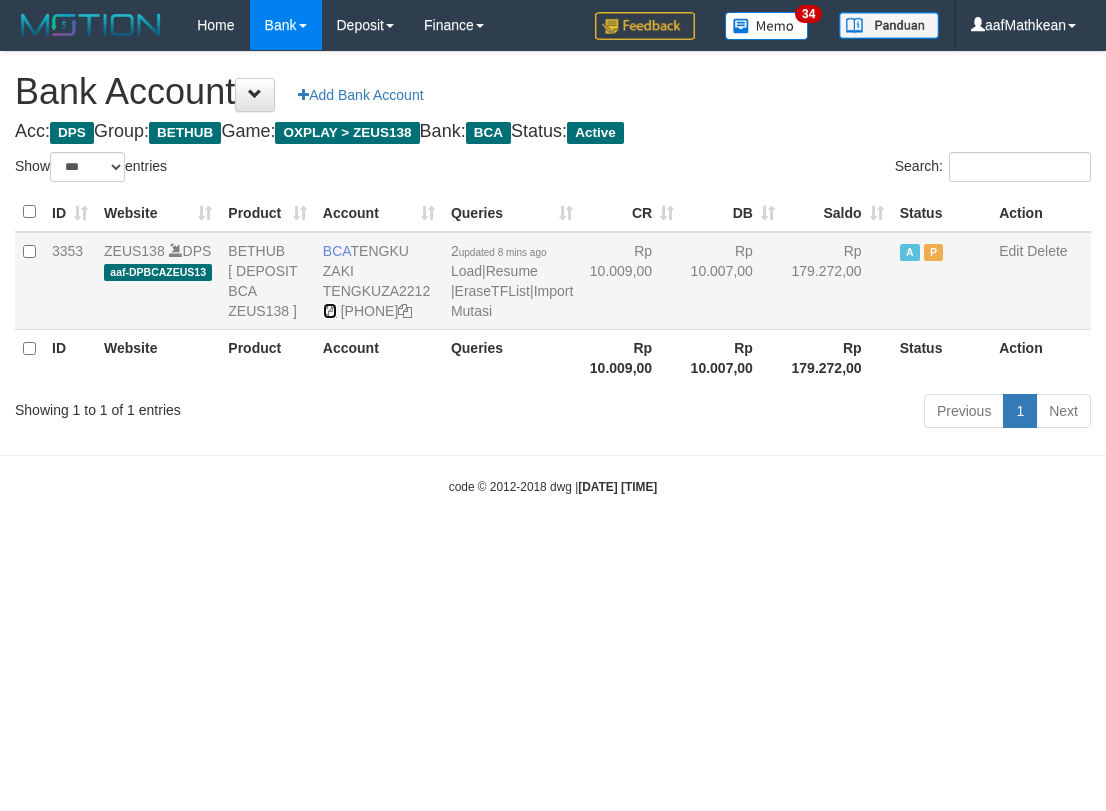 click at bounding box center (330, 311) 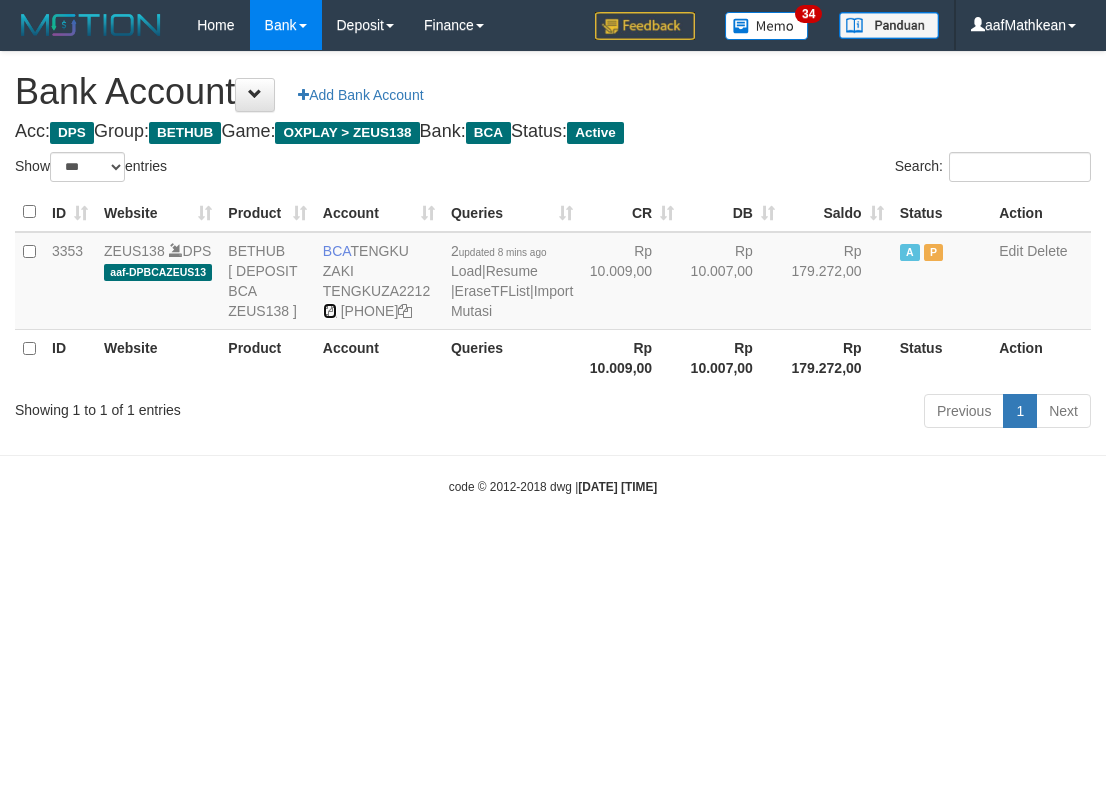 drag, startPoint x: 333, startPoint y: 314, endPoint x: 1103, endPoint y: 235, distance: 774.042 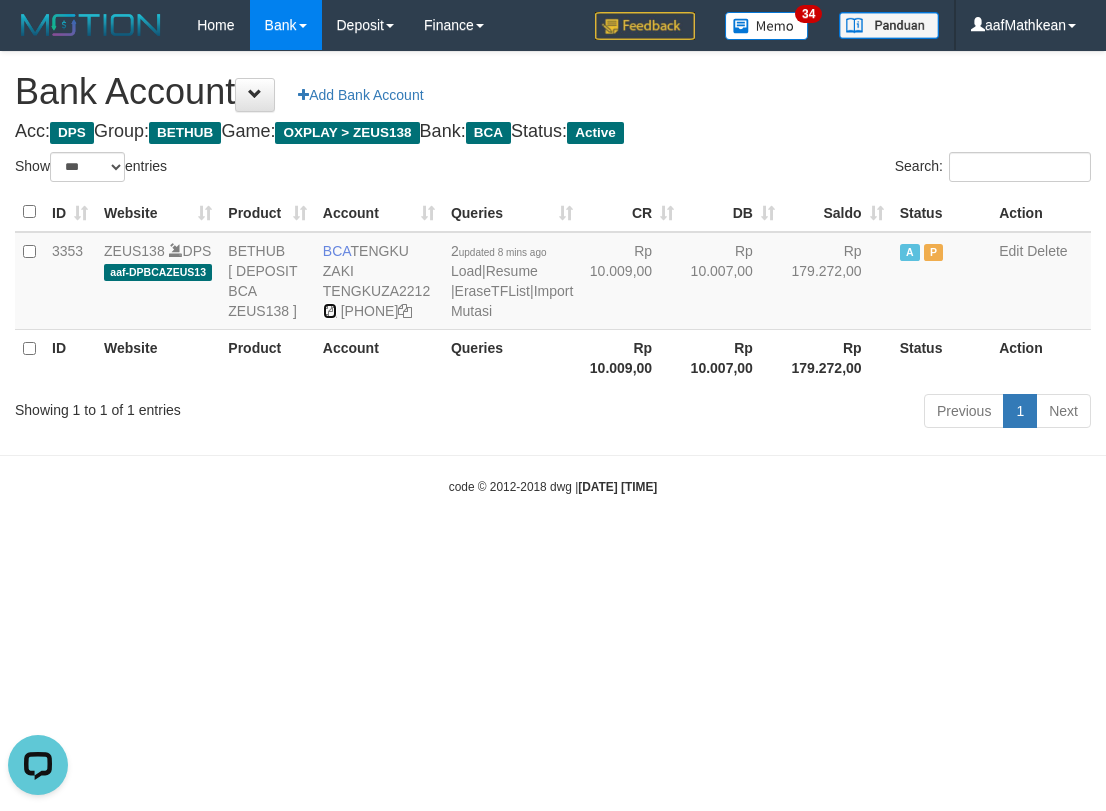 scroll, scrollTop: 0, scrollLeft: 0, axis: both 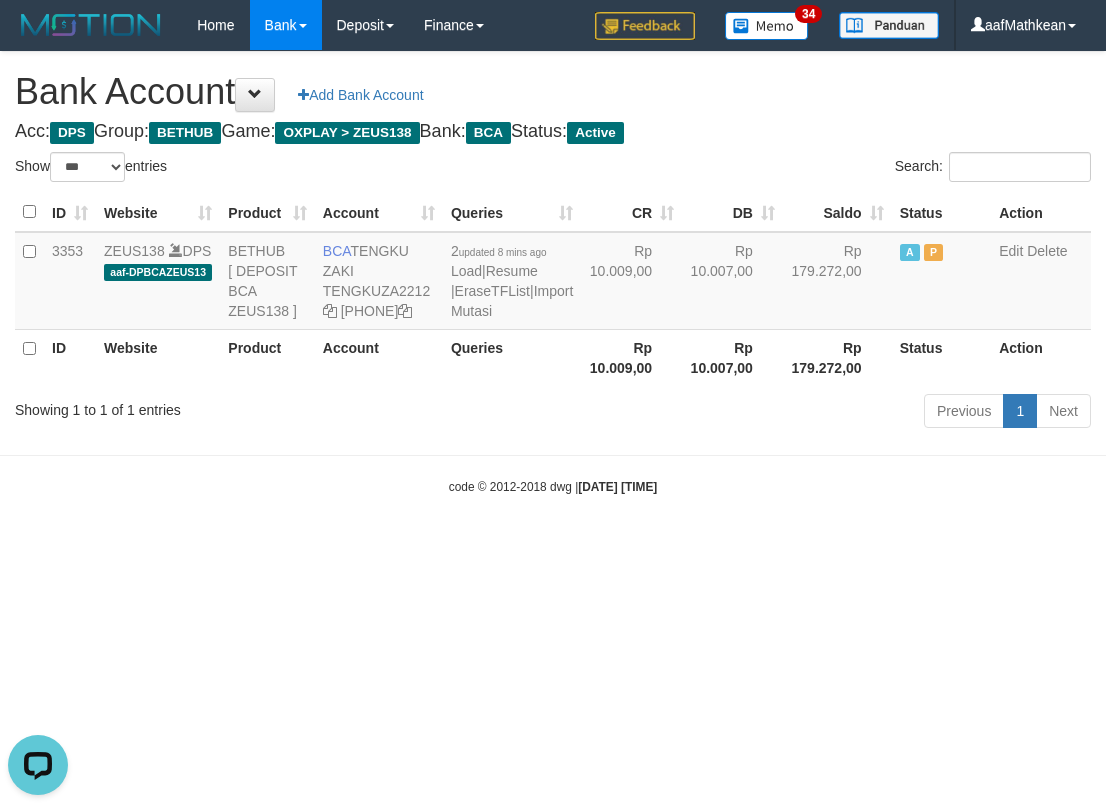 click on "Previous 1 Next" at bounding box center (783, 413) 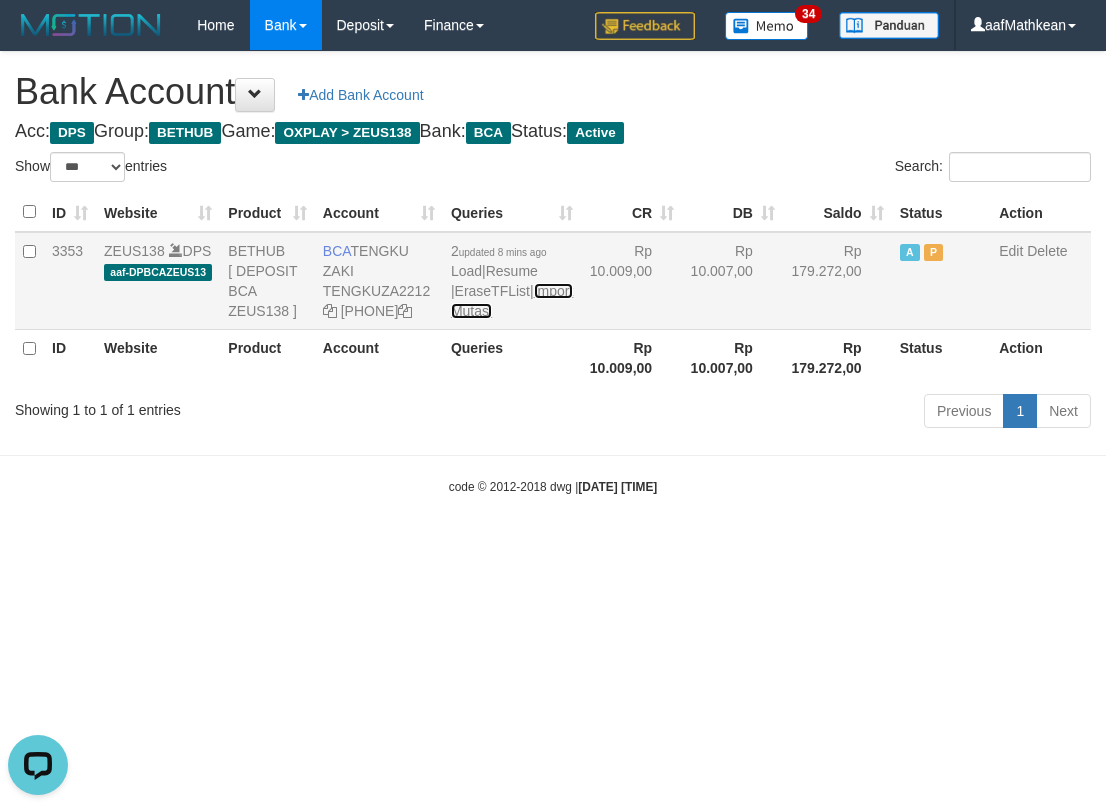 click on "Import Mutasi" at bounding box center (512, 301) 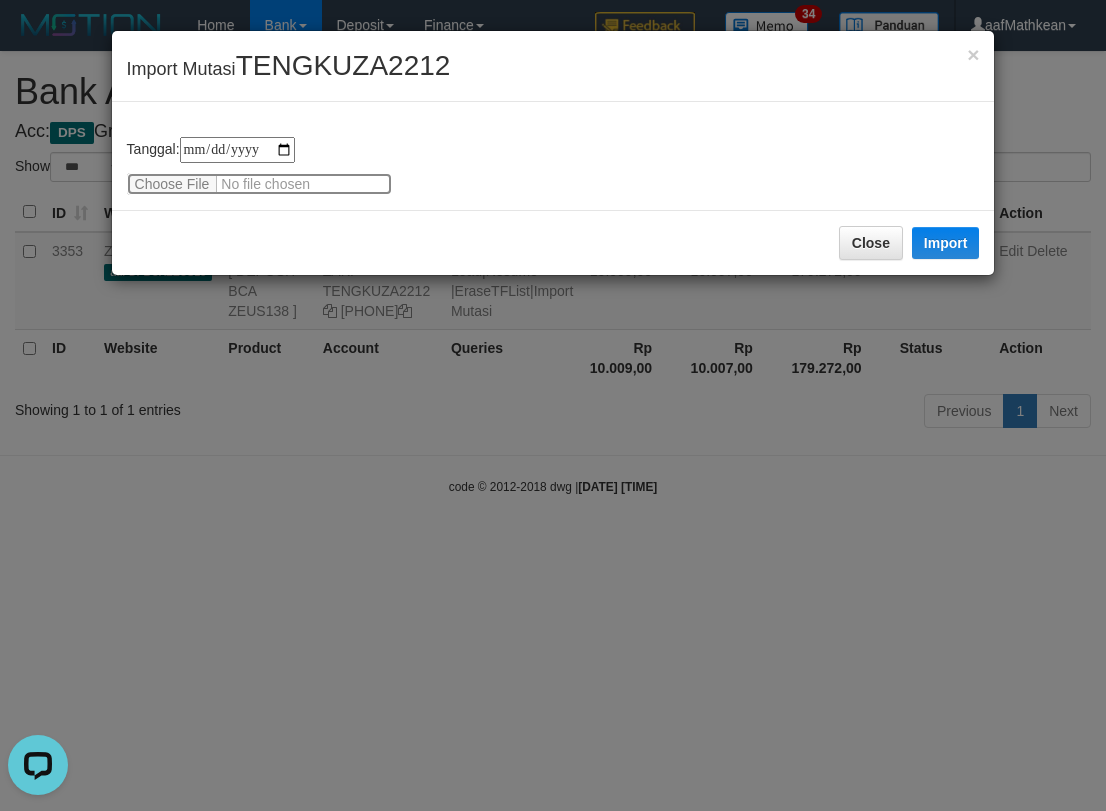 click at bounding box center [259, 184] 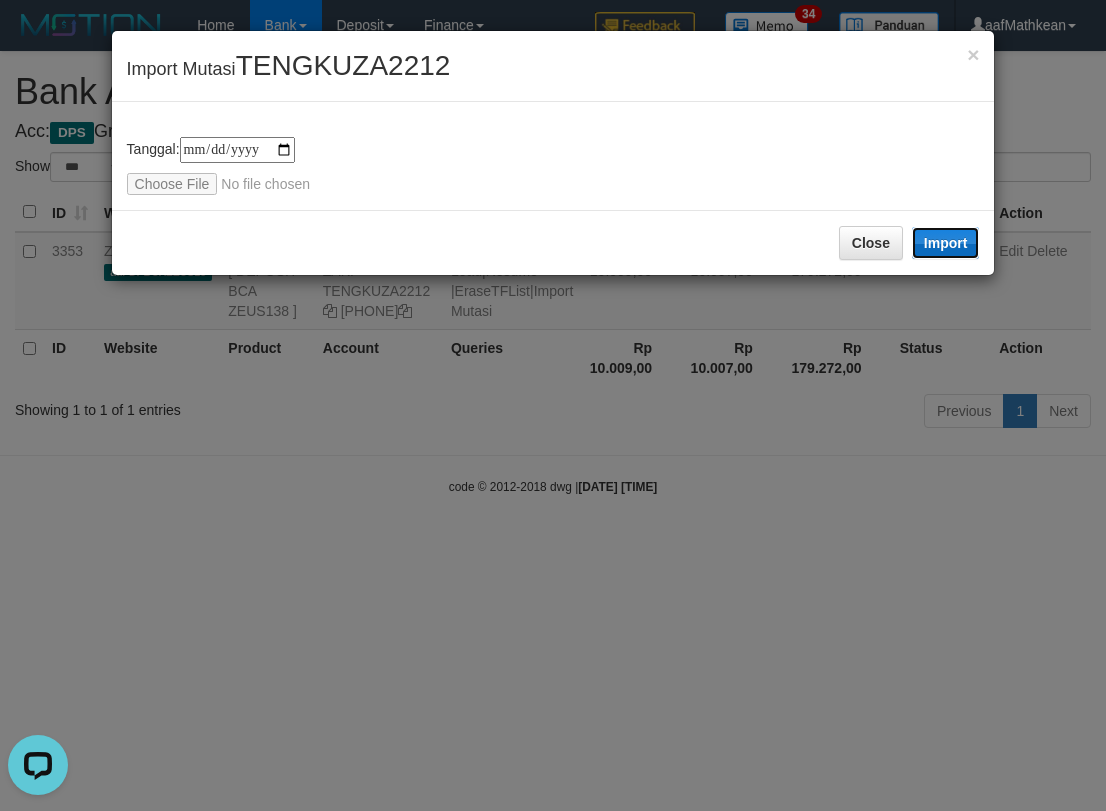 click on "Import" at bounding box center [946, 243] 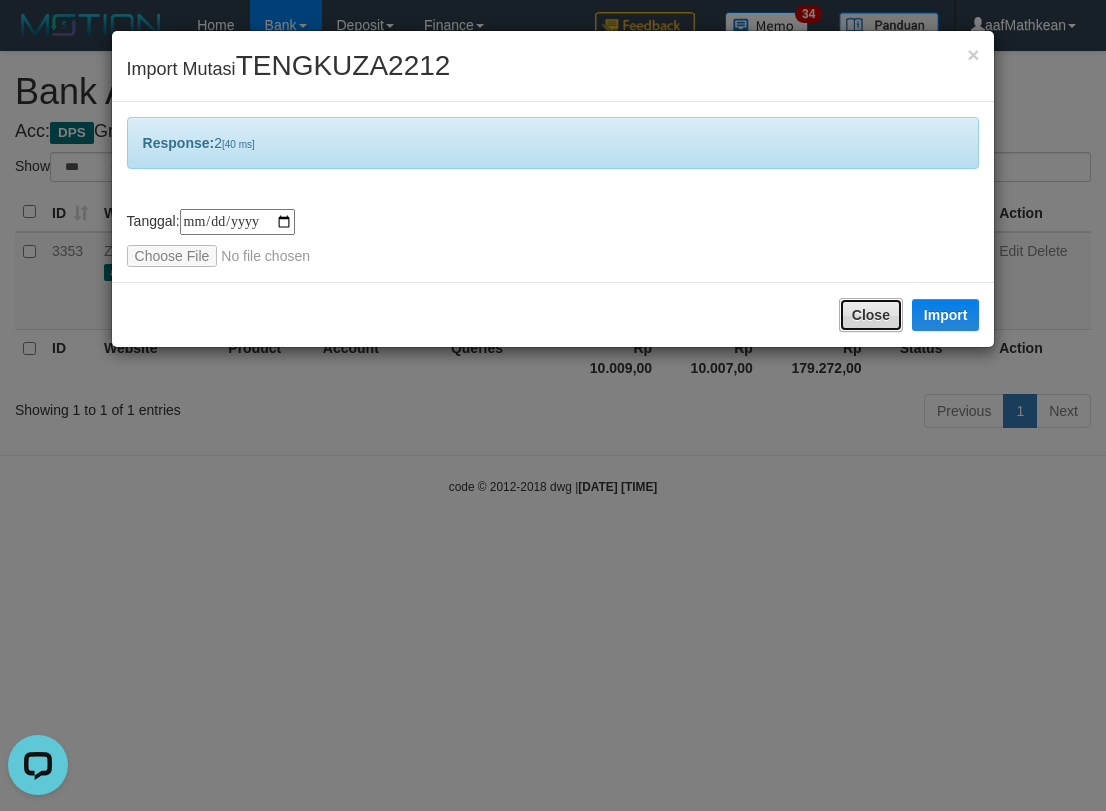 click on "Close" at bounding box center [871, 315] 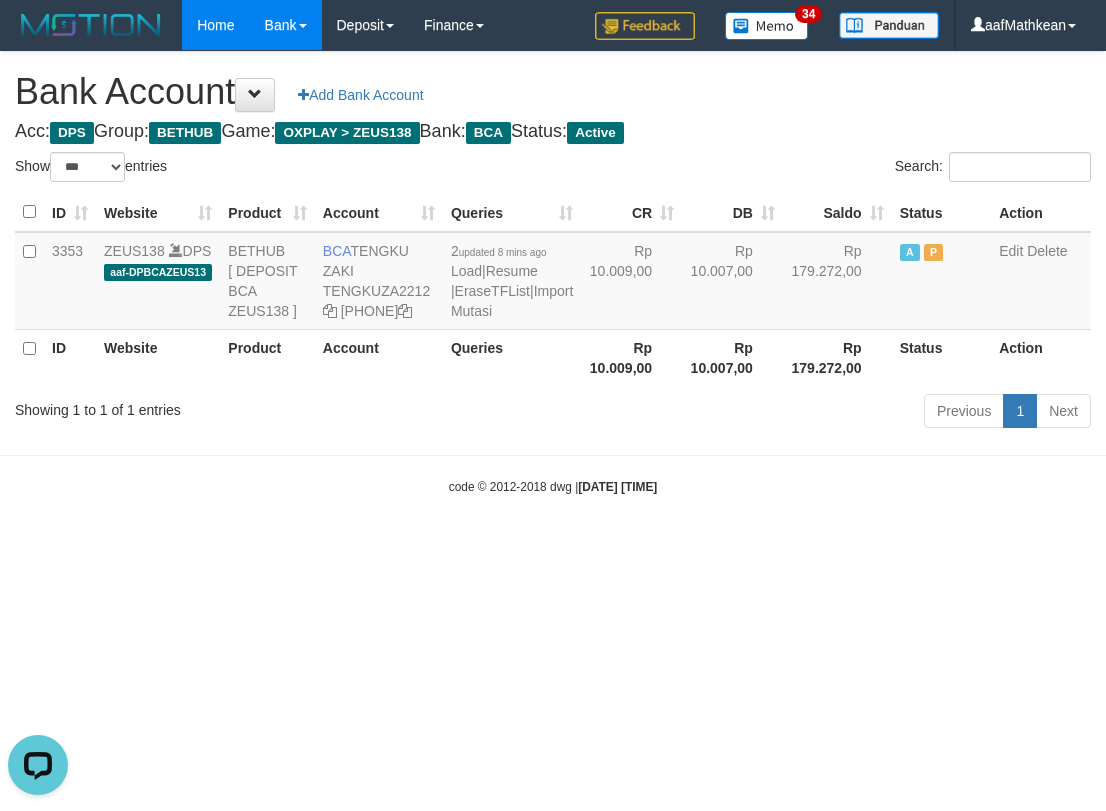 drag, startPoint x: 341, startPoint y: 306, endPoint x: 203, endPoint y: 13, distance: 323.8719 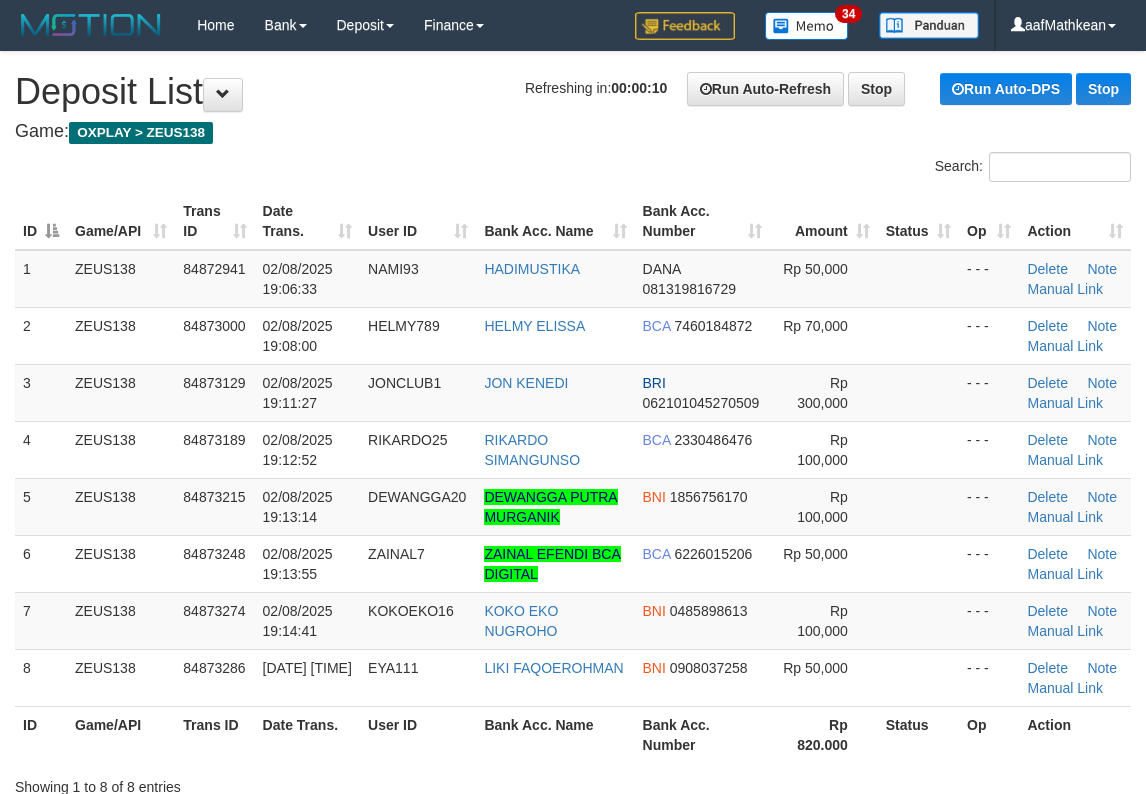scroll, scrollTop: 0, scrollLeft: 0, axis: both 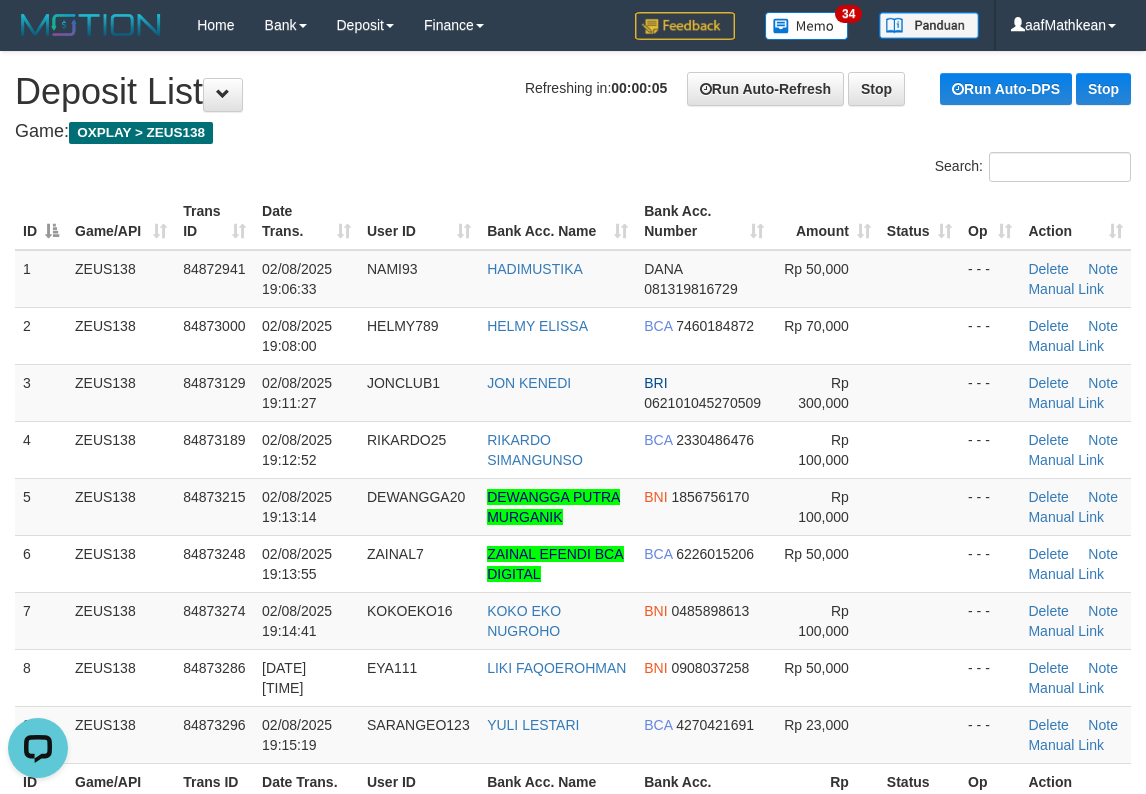 click on "**********" at bounding box center [573, 1376] 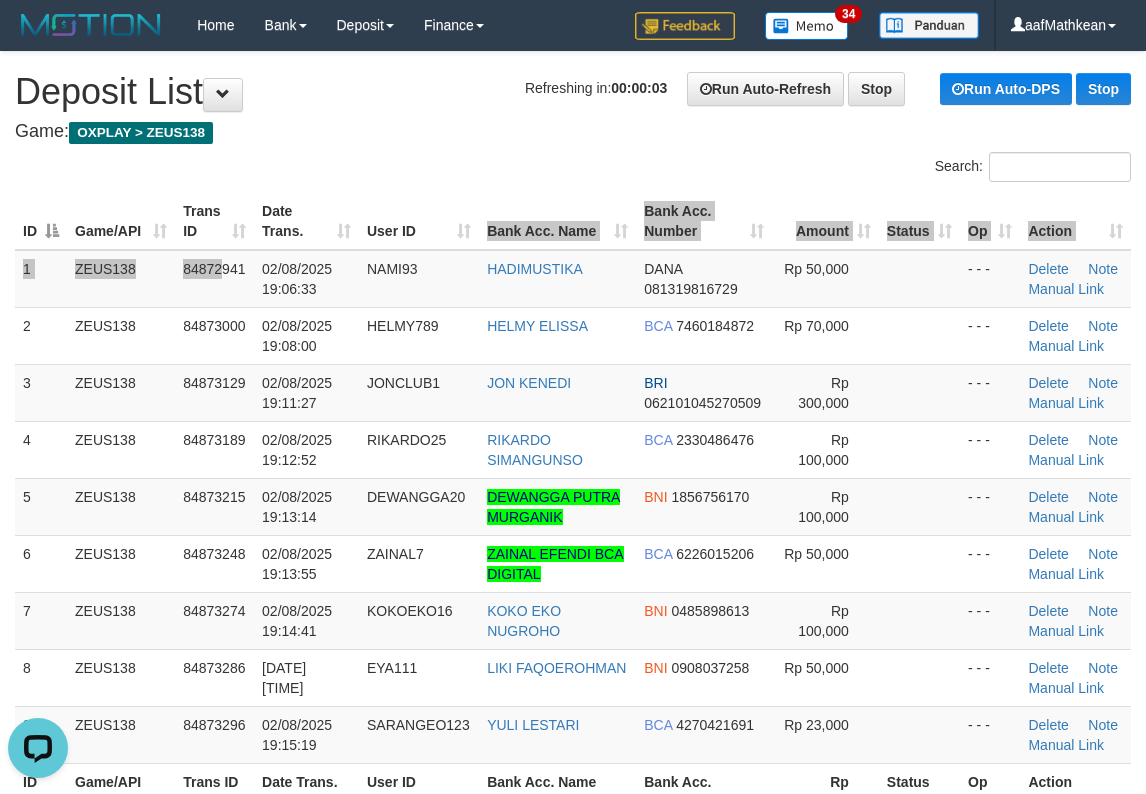 click on "1
ZEUS138
84872941
02/08/2025 19:06:33
NAMI93
HADIMUSTIKA
DANA
081319816729
Rp 50,000
- - -
Delete
Note
Manual Link" at bounding box center [573, 279] 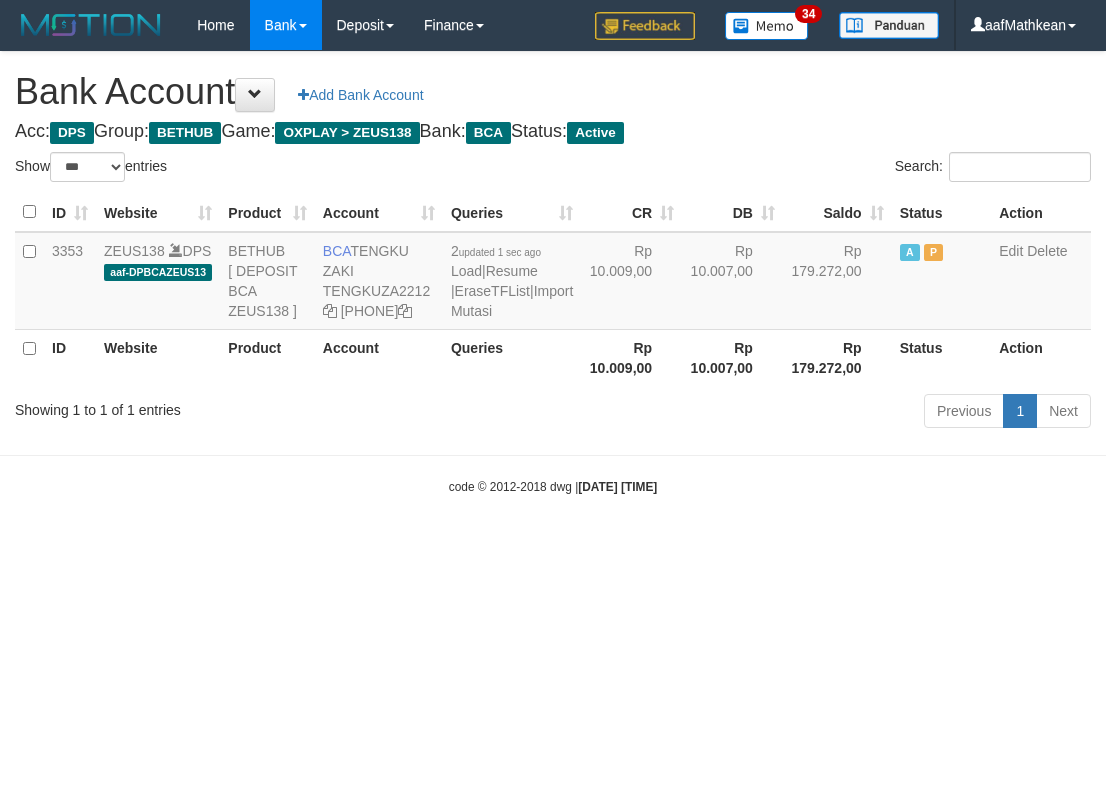 select on "***" 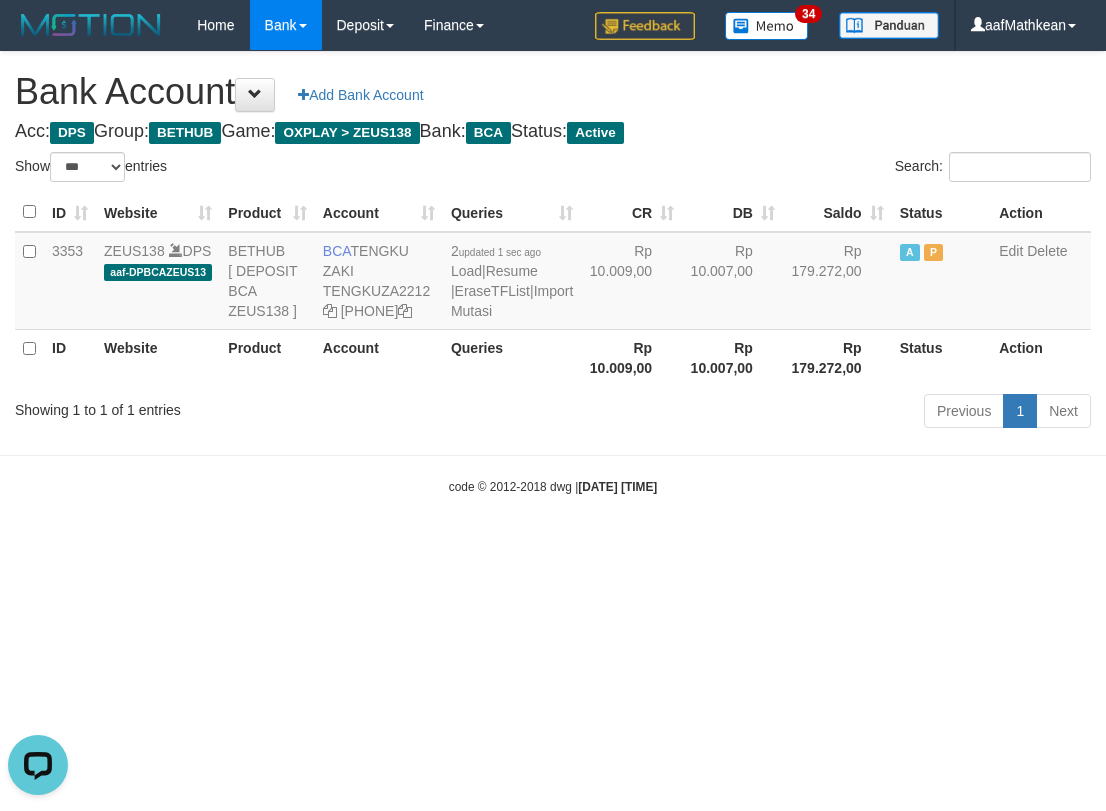 scroll, scrollTop: 0, scrollLeft: 0, axis: both 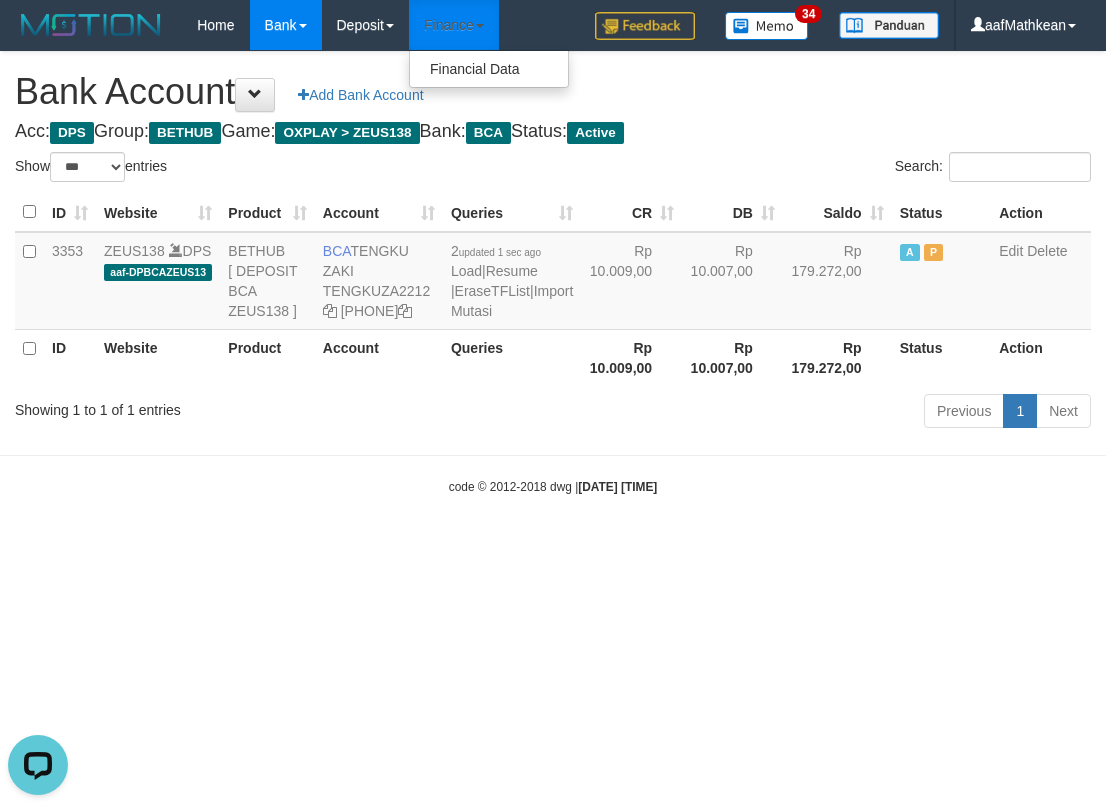 click on "Finance" at bounding box center (454, 25) 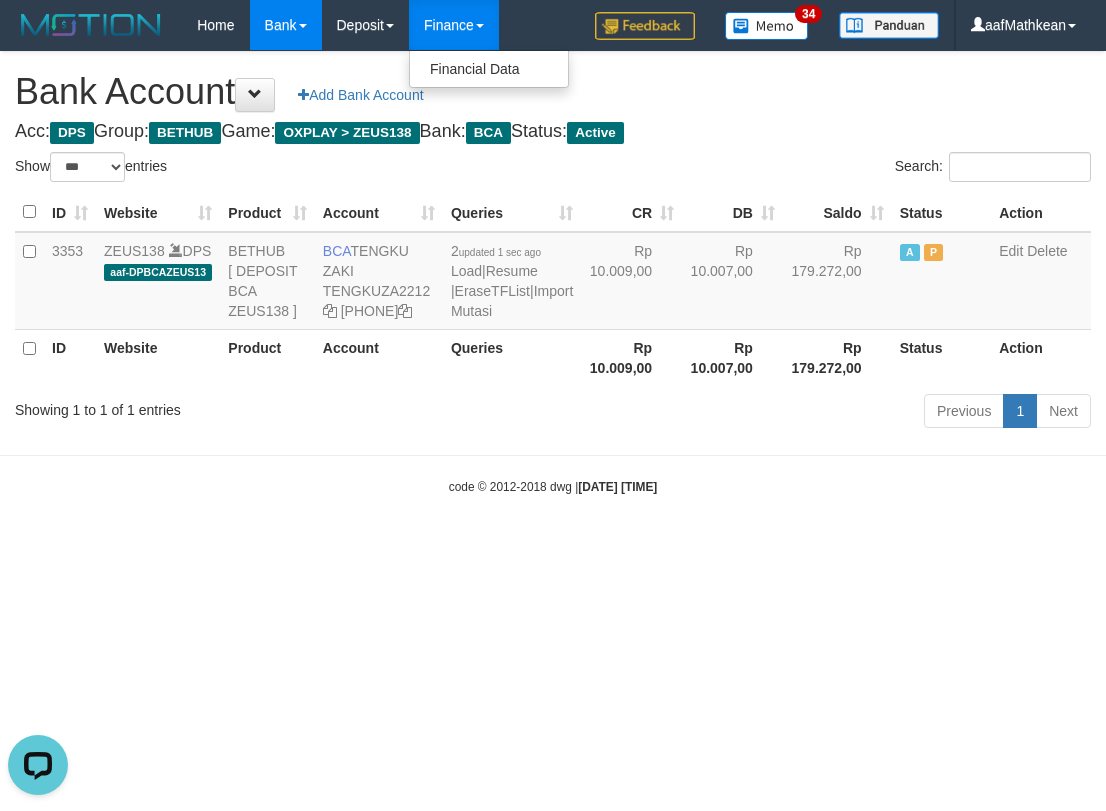 click on "Toggle navigation
Home
Bank
Account List
Load
By Website
Group
[OXPLAY]													ZEUS138
By Load Group (DPS)" at bounding box center [553, 273] 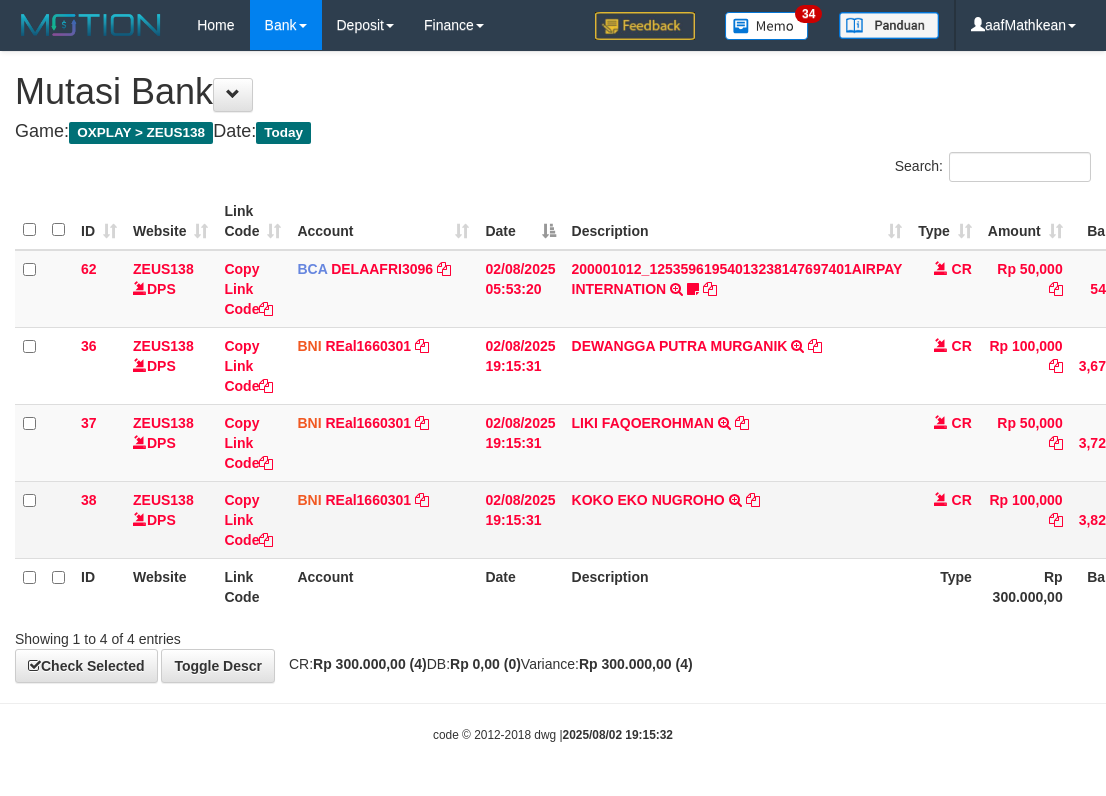 scroll, scrollTop: 0, scrollLeft: 0, axis: both 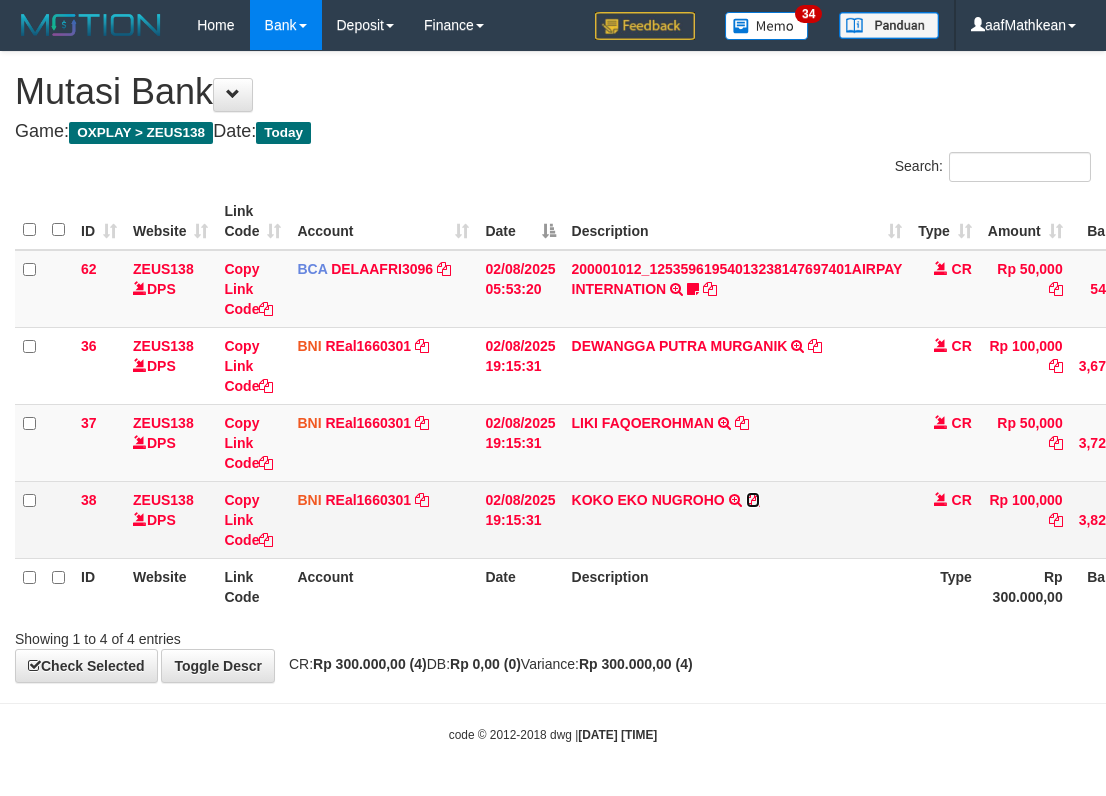 click at bounding box center [753, 500] 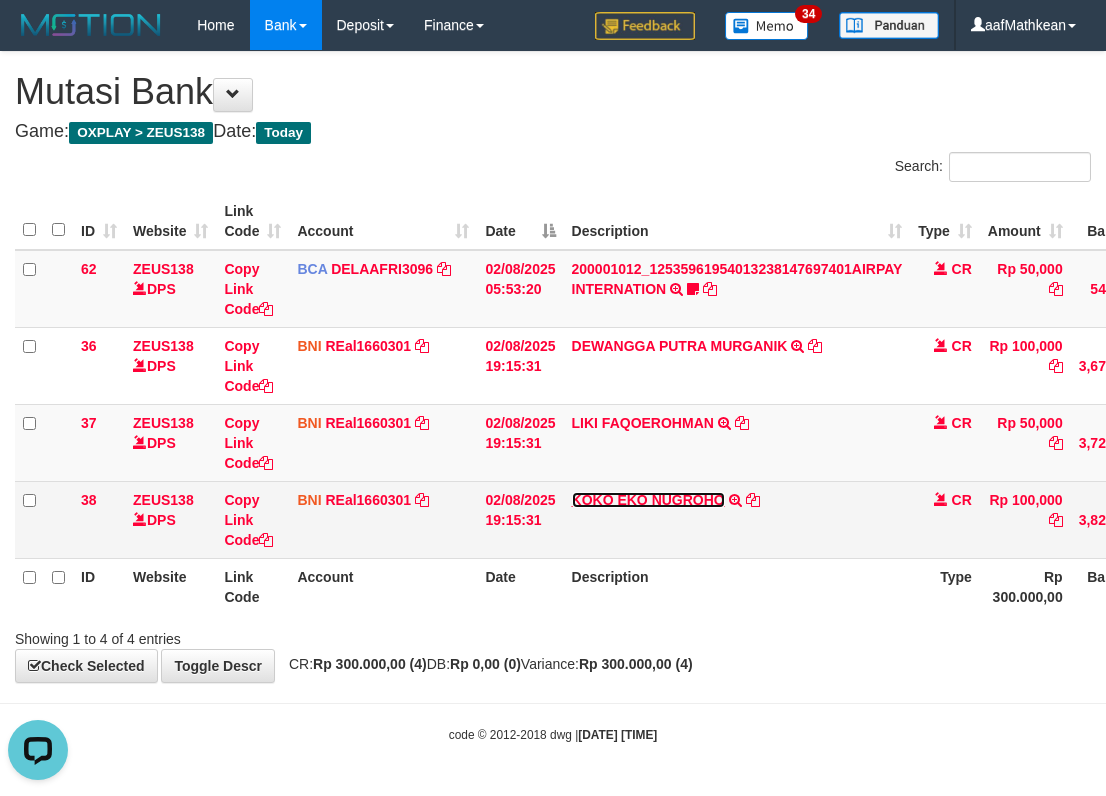 scroll, scrollTop: 0, scrollLeft: 0, axis: both 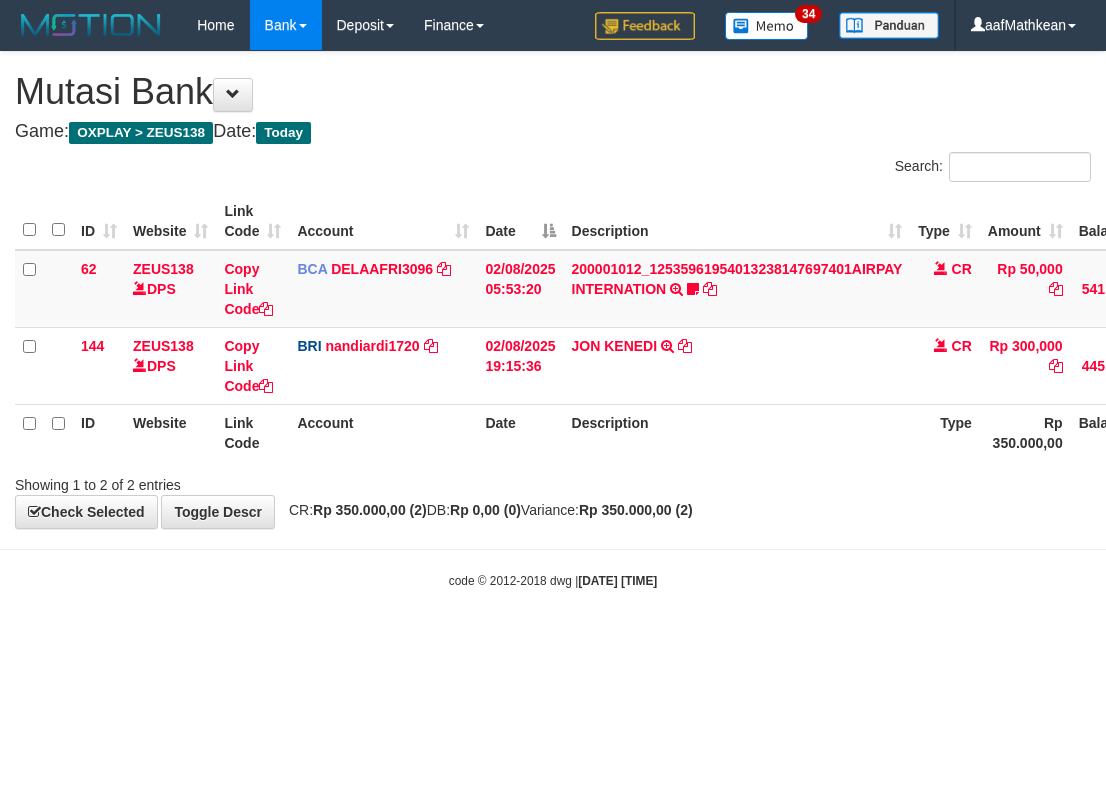 click on "Toggle navigation
Home
Bank
Account List
Load
By Website
Group
[OXPLAY]													ZEUS138
By Load Group (DPS)" at bounding box center (553, 320) 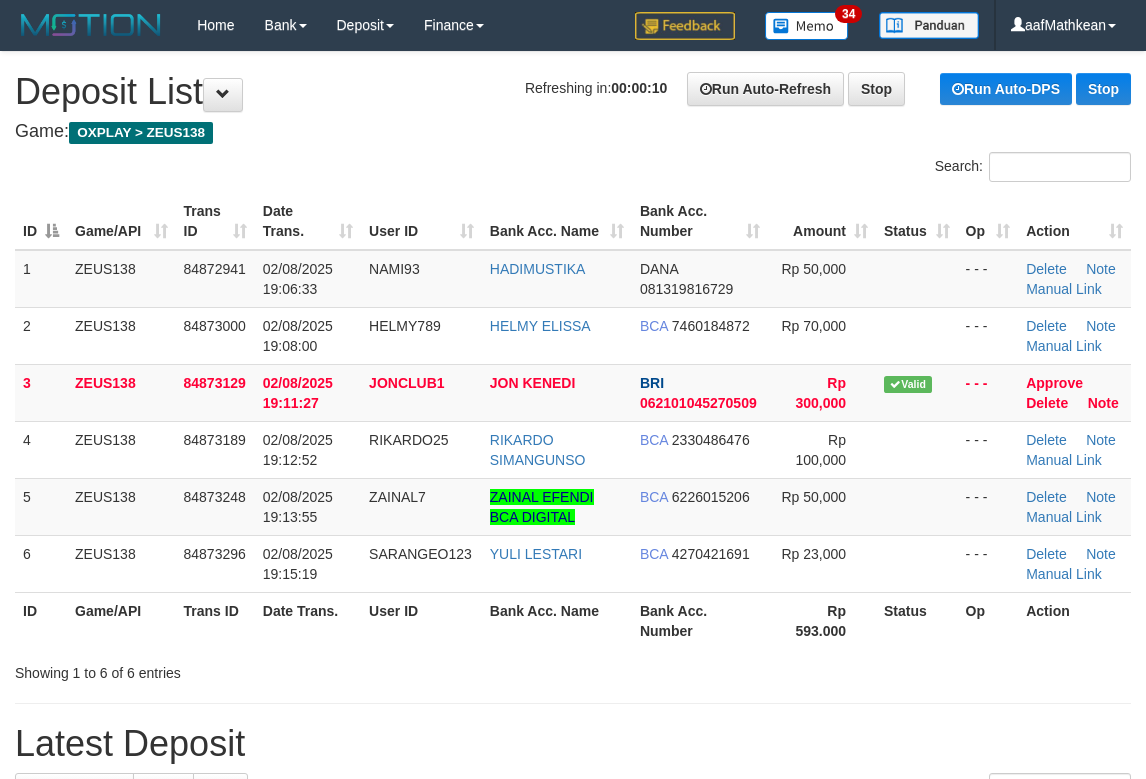 scroll, scrollTop: 0, scrollLeft: 0, axis: both 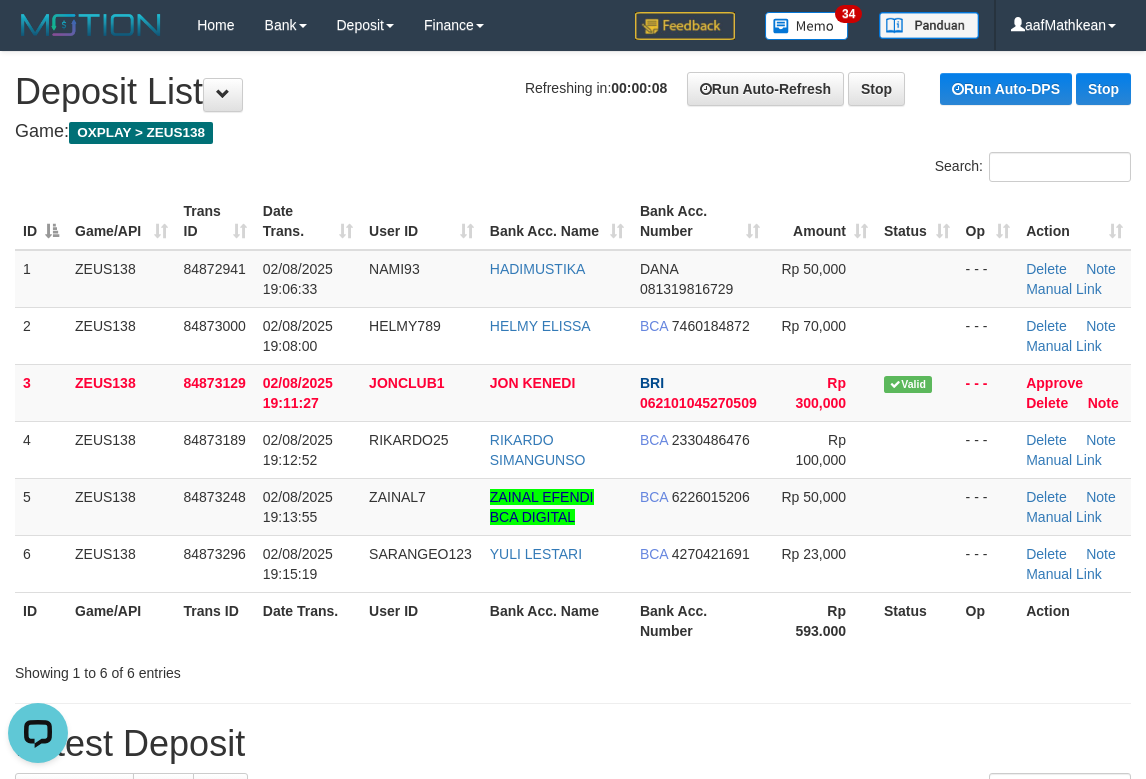 click on "Refreshing in:  00:00:08
Run Auto-Refresh
Stop
Run Auto-DPS
Stop
Deposit List" at bounding box center (573, 92) 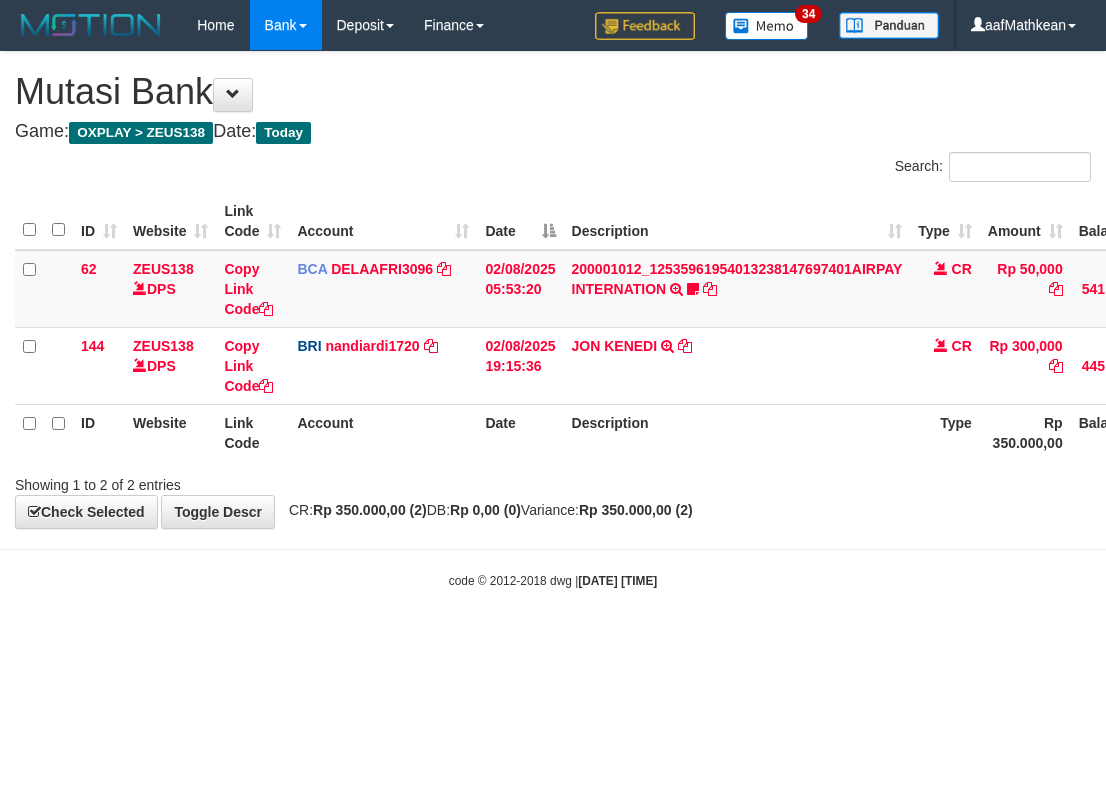 scroll, scrollTop: 0, scrollLeft: 0, axis: both 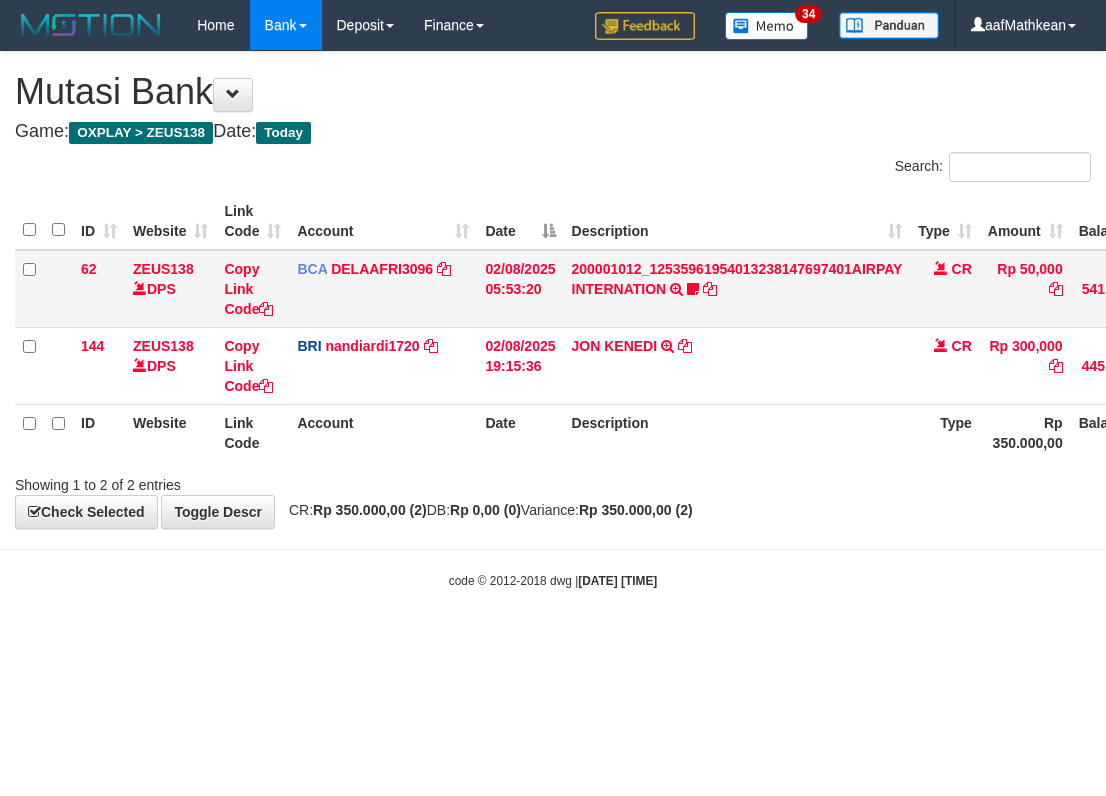 drag, startPoint x: 699, startPoint y: 471, endPoint x: 697, endPoint y: 310, distance: 161.01242 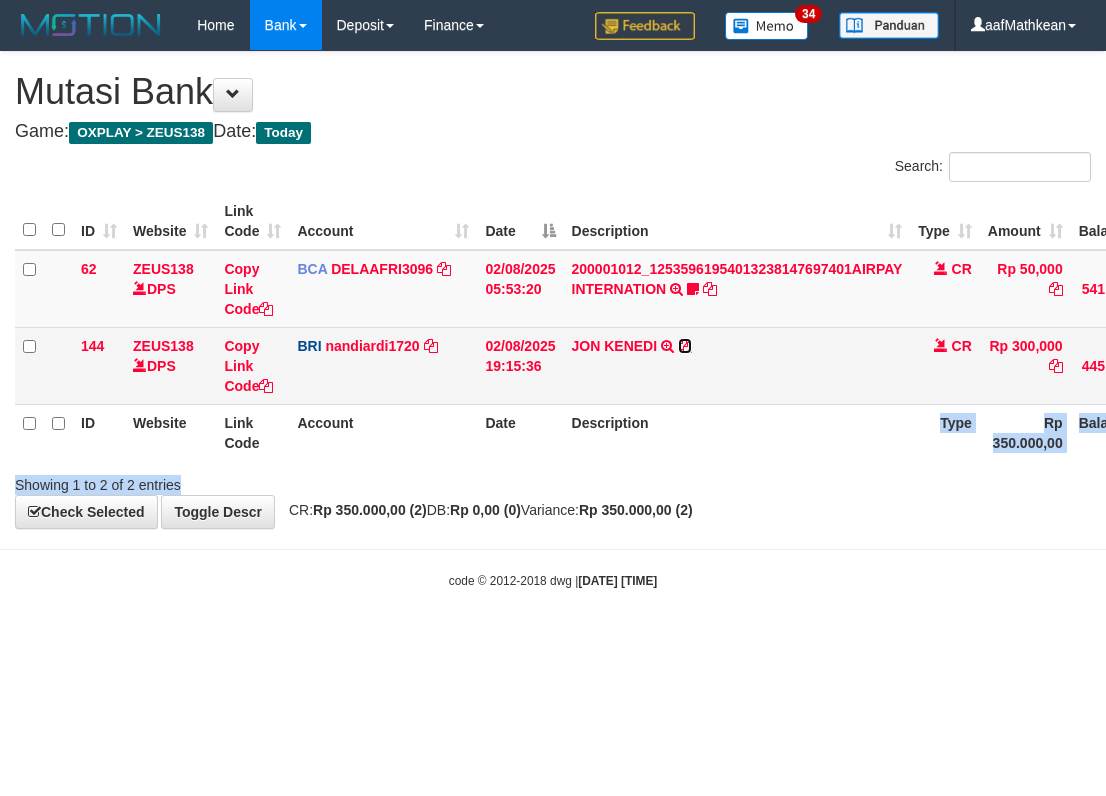 click at bounding box center (685, 346) 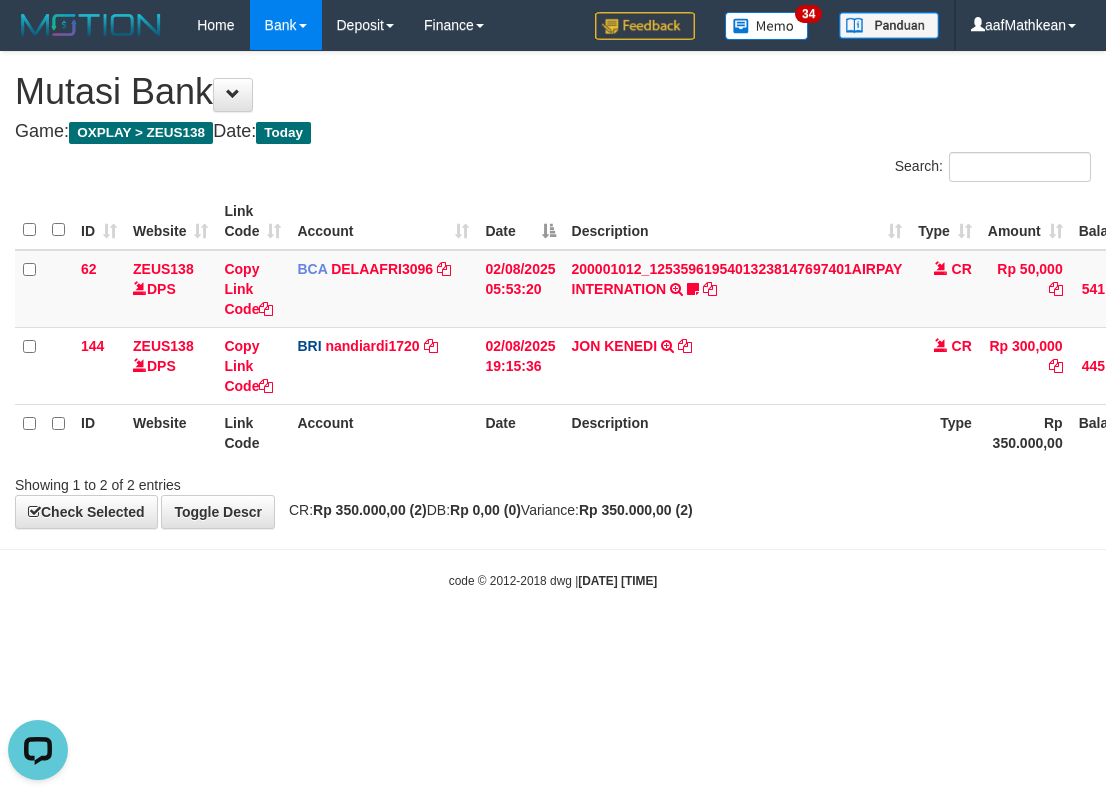 scroll, scrollTop: 0, scrollLeft: 0, axis: both 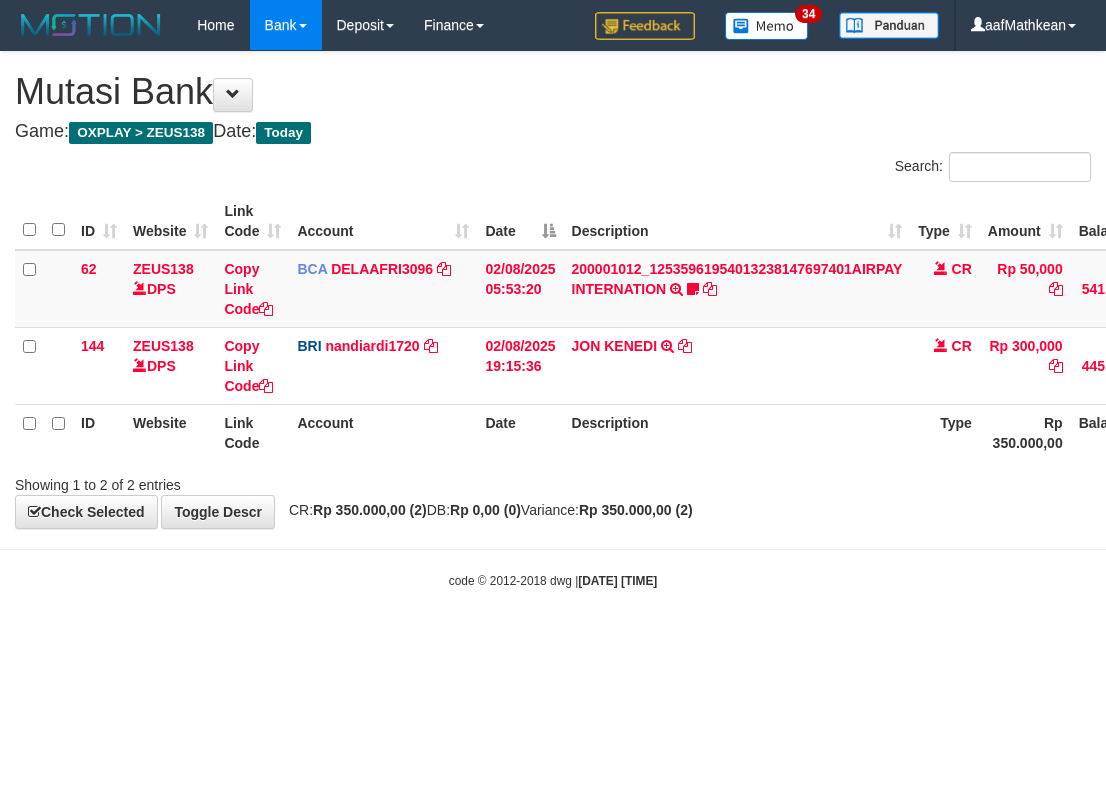 drag, startPoint x: 715, startPoint y: 592, endPoint x: 1104, endPoint y: 630, distance: 390.85162 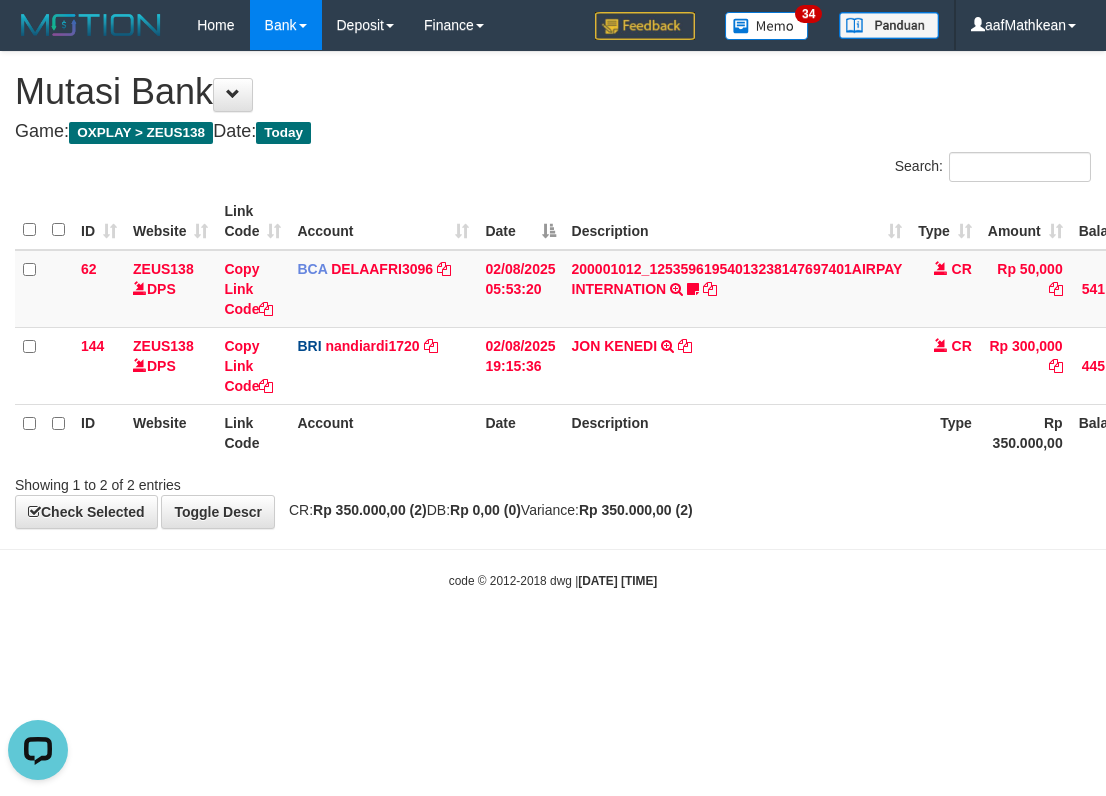 scroll, scrollTop: 0, scrollLeft: 0, axis: both 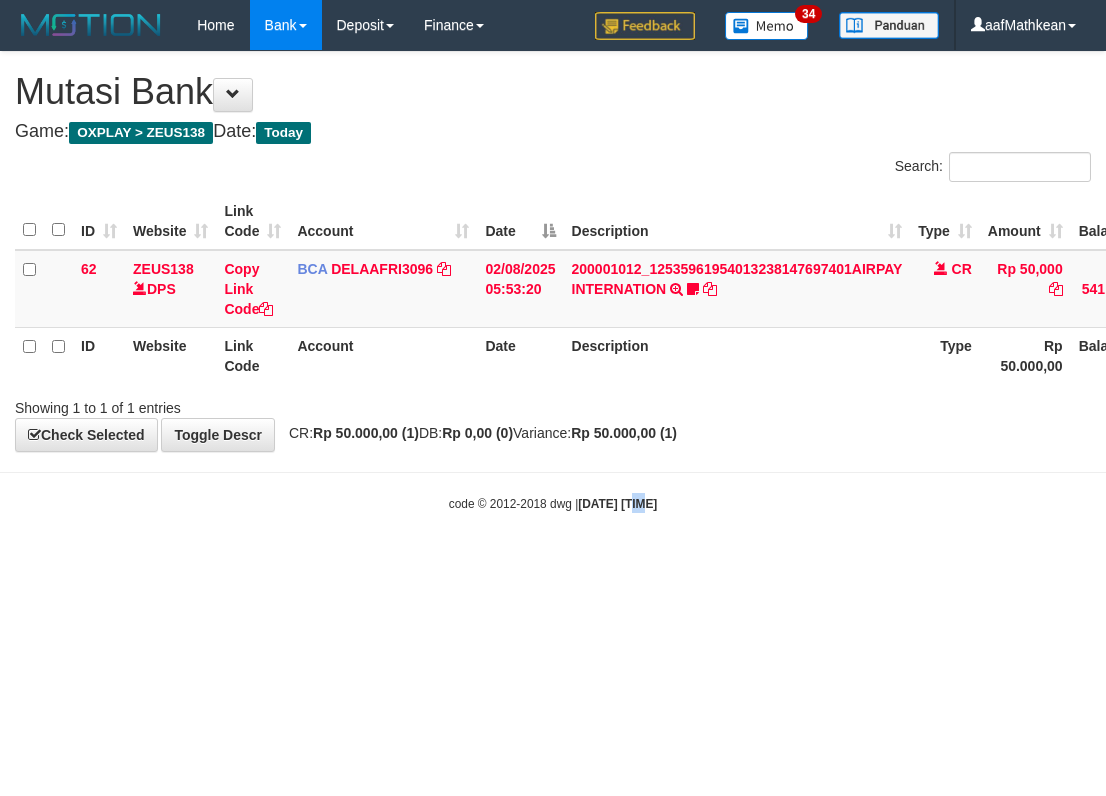 click on "Toggle navigation
Home
Bank
Account List
Load
By Website
Group
[OXPLAY]													ZEUS138
By Load Group (DPS)
Sync" at bounding box center [553, 281] 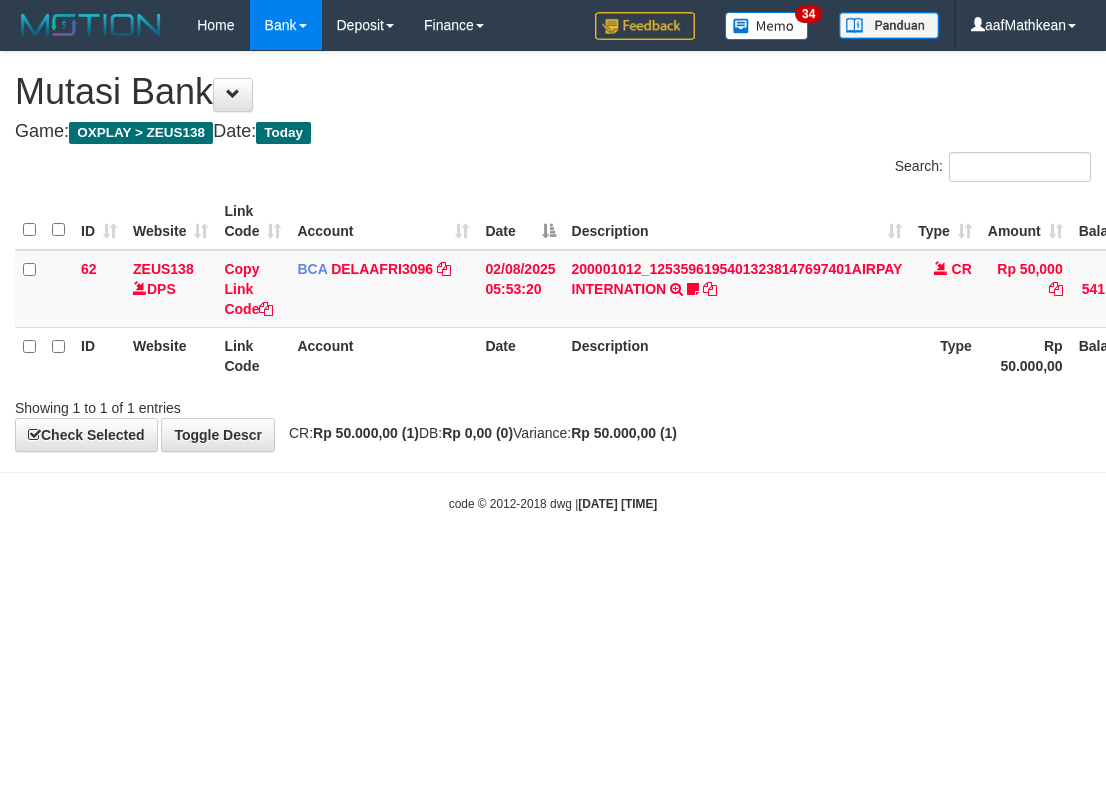 click on "Toggle navigation
Home
Bank
Account List
Load
By Website
Group
[OXPLAY]													ZEUS138
By Load Group (DPS)
Sync" at bounding box center [553, 281] 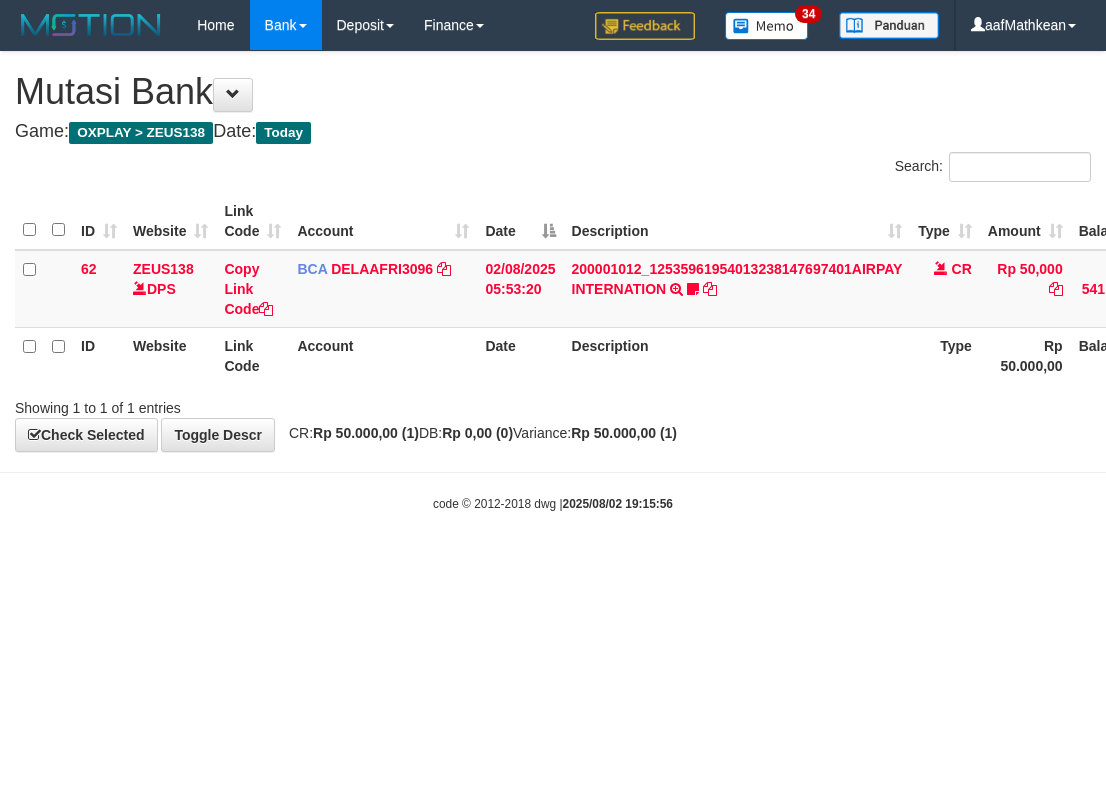 scroll, scrollTop: 0, scrollLeft: 0, axis: both 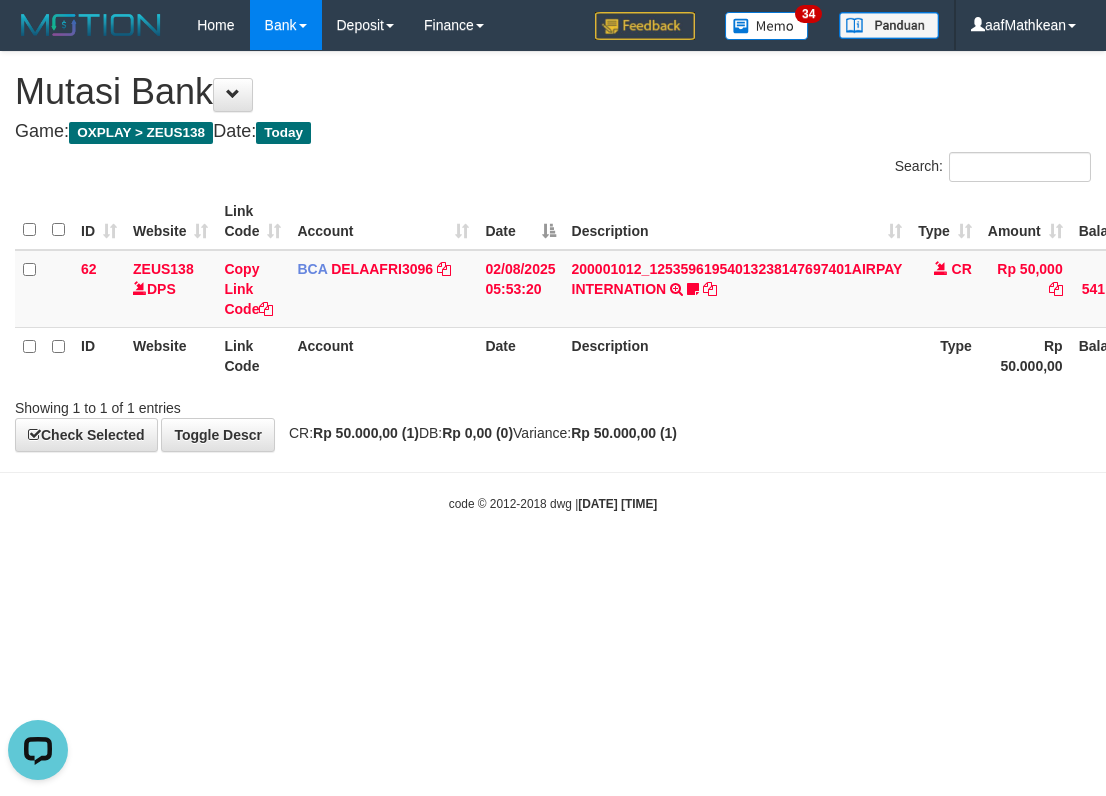 click on "Toggle navigation
Home
Bank
Account List
Load
By Website
Group
[OXPLAY]													ZEUS138
By Load Group (DPS)
Sync" at bounding box center (553, 281) 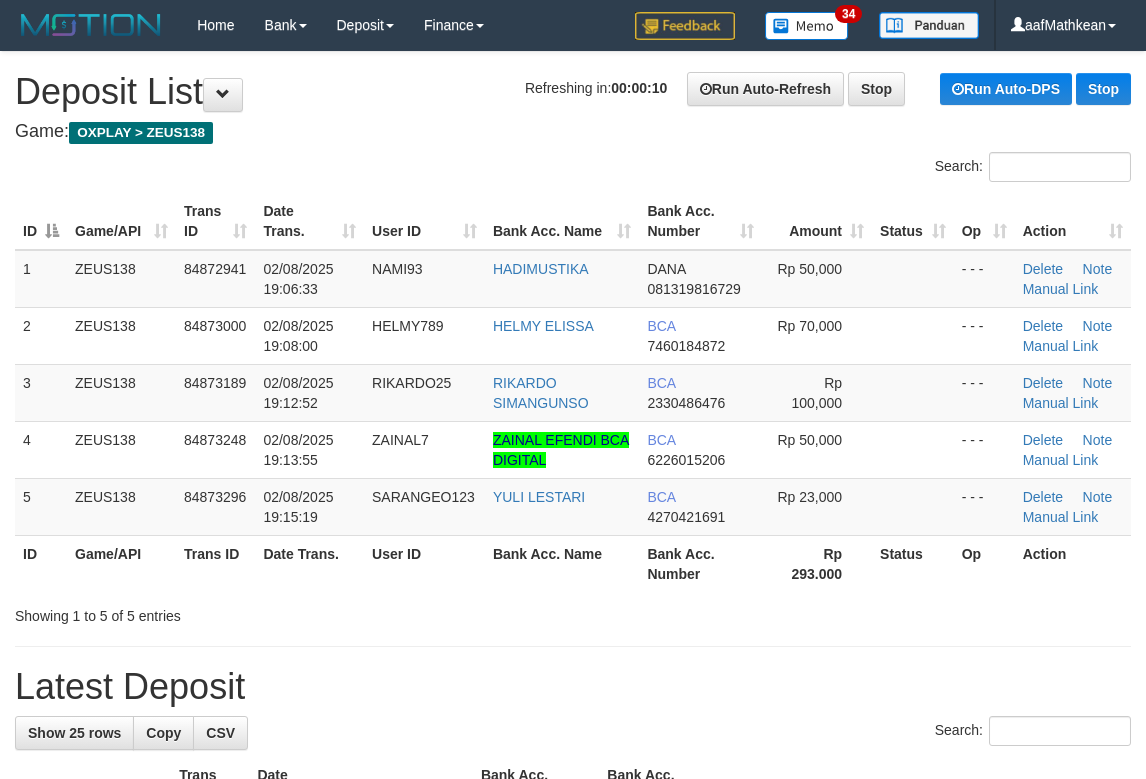scroll, scrollTop: 0, scrollLeft: 0, axis: both 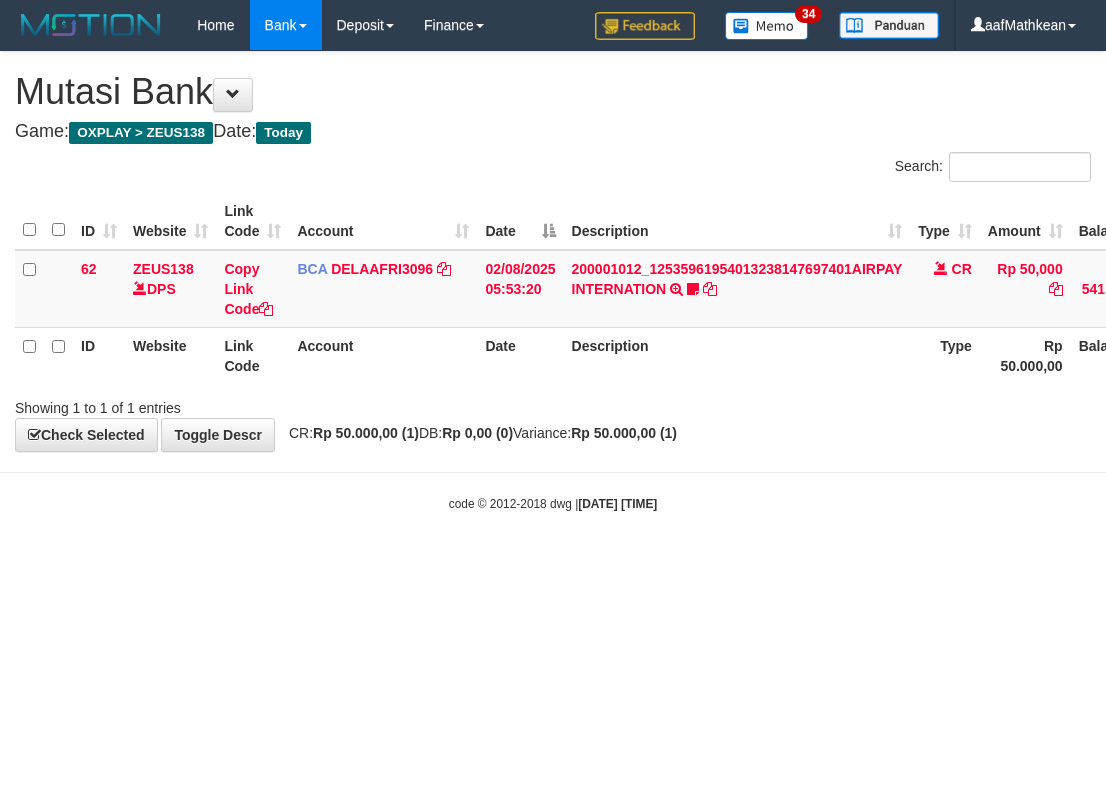 click on "Toggle navigation
Home
Bank
Account List
Load
By Website
Group
[OXPLAY]													ZEUS138
By Load Group (DPS)
Sync" at bounding box center [553, 281] 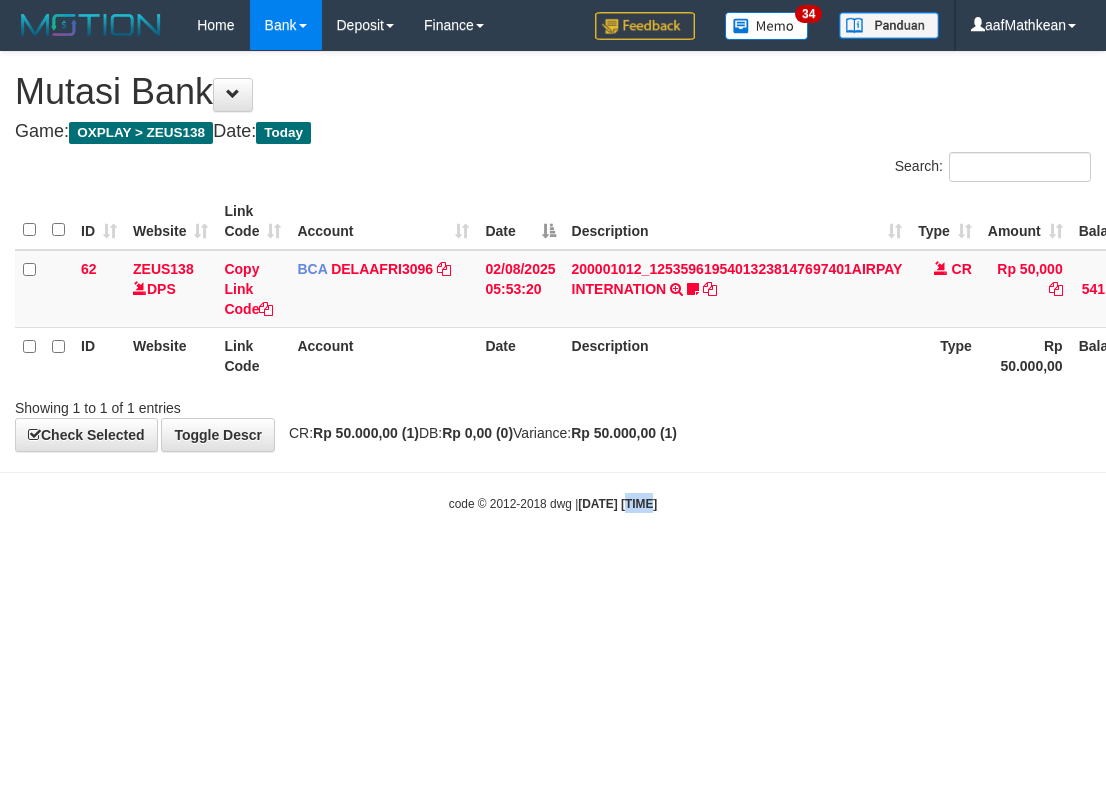 drag, startPoint x: 634, startPoint y: 695, endPoint x: 575, endPoint y: 545, distance: 161.18623 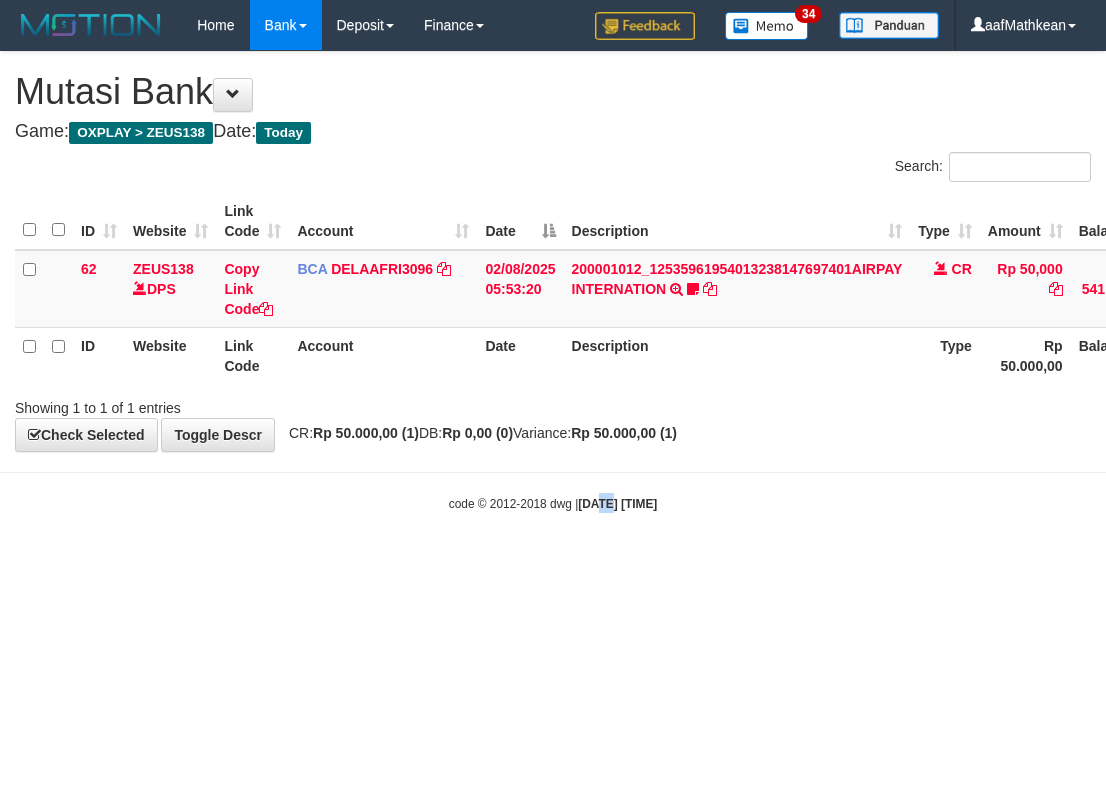 drag, startPoint x: 586, startPoint y: 535, endPoint x: 593, endPoint y: 555, distance: 21.189621 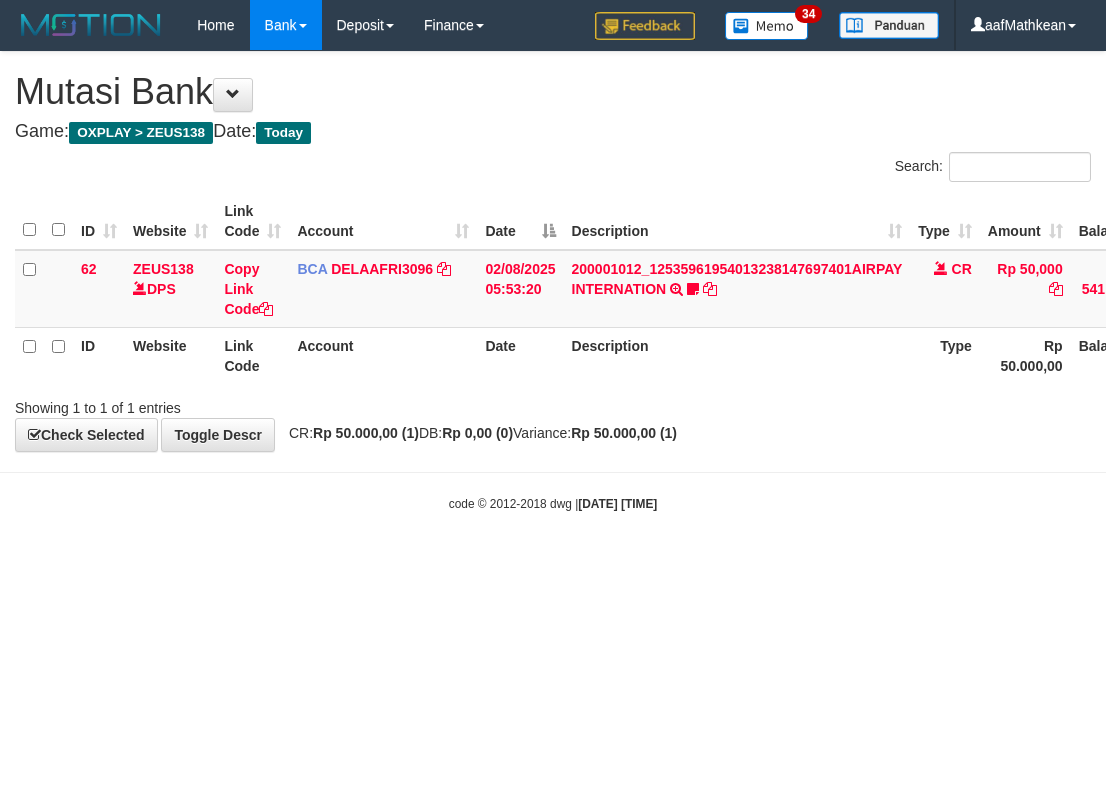 scroll, scrollTop: 0, scrollLeft: 0, axis: both 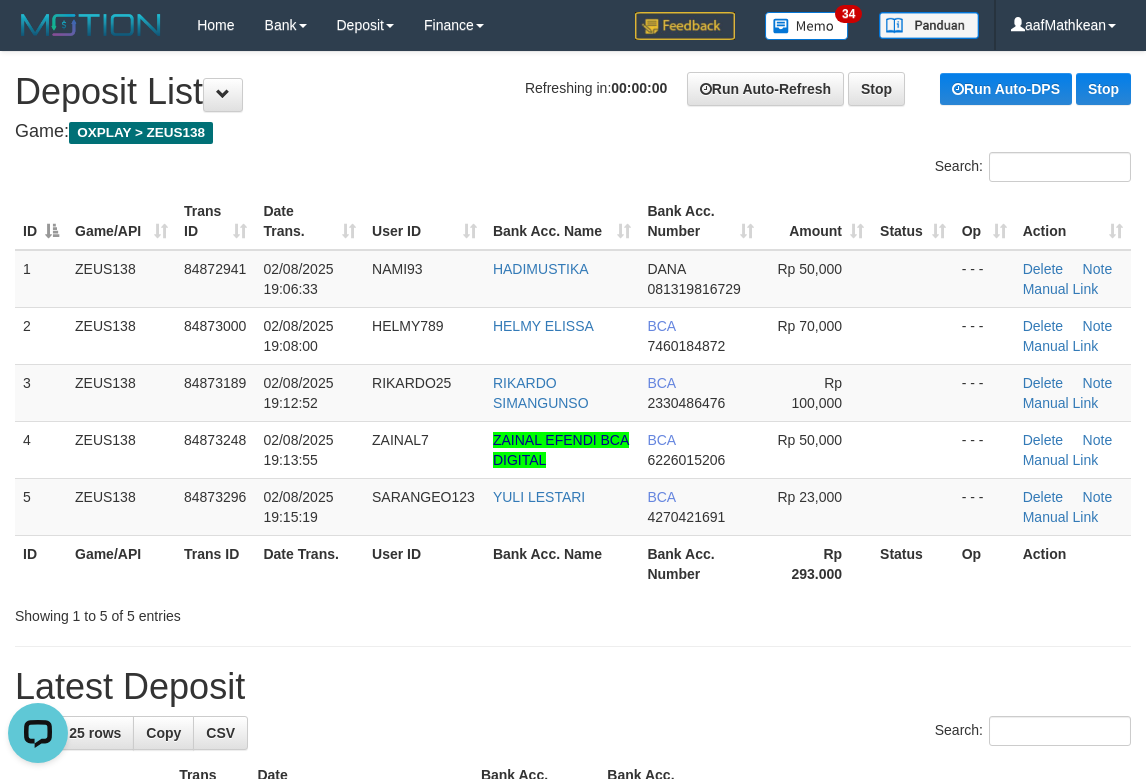 drag, startPoint x: 961, startPoint y: 627, endPoint x: 947, endPoint y: 613, distance: 19.79899 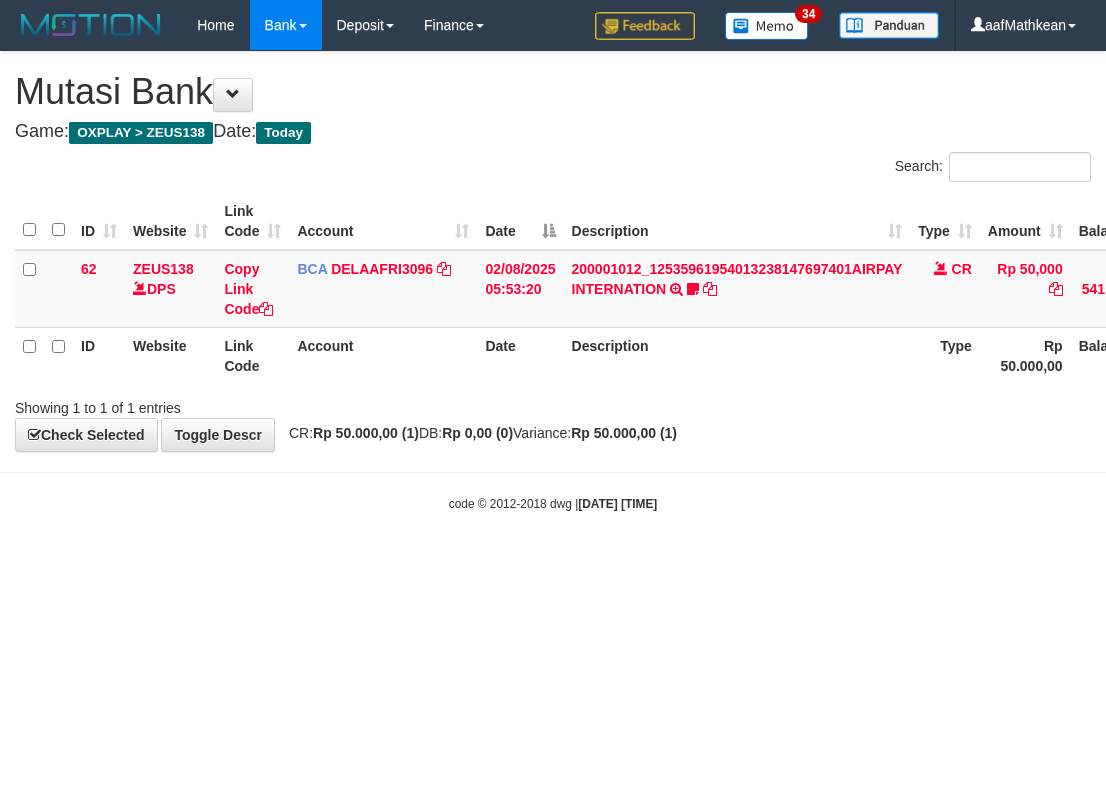 scroll, scrollTop: 0, scrollLeft: 0, axis: both 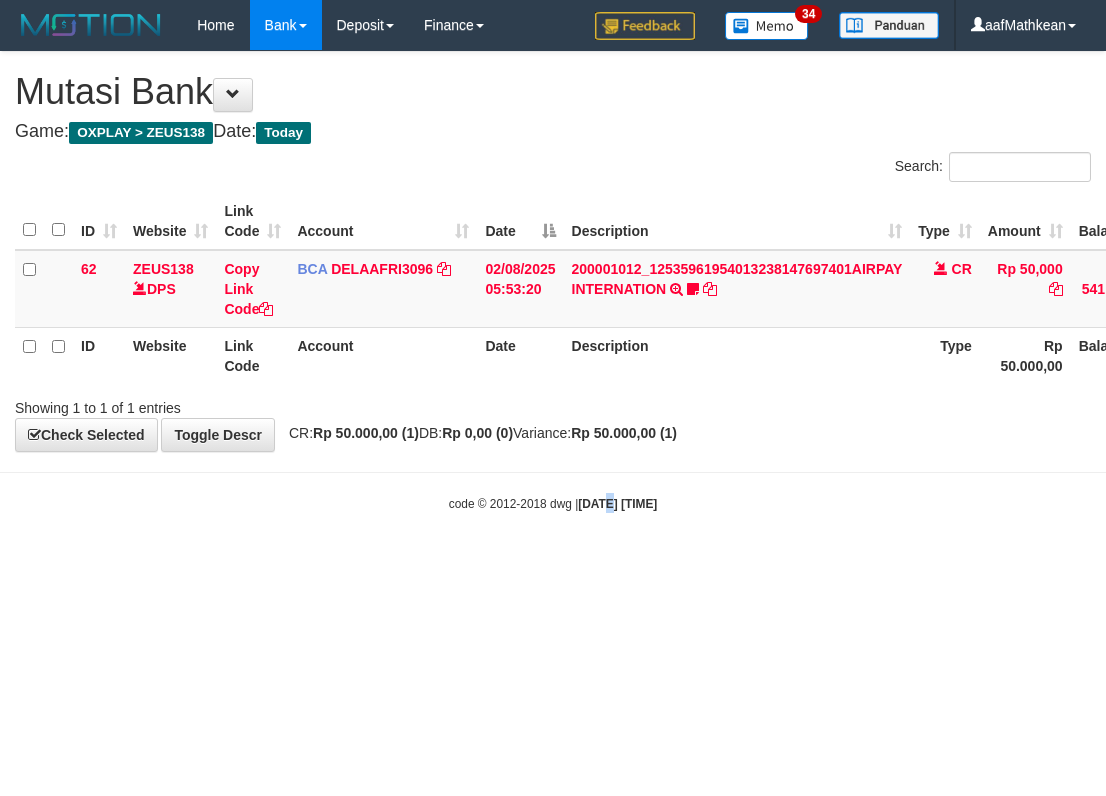 drag, startPoint x: 591, startPoint y: 713, endPoint x: 1102, endPoint y: 692, distance: 511.43134 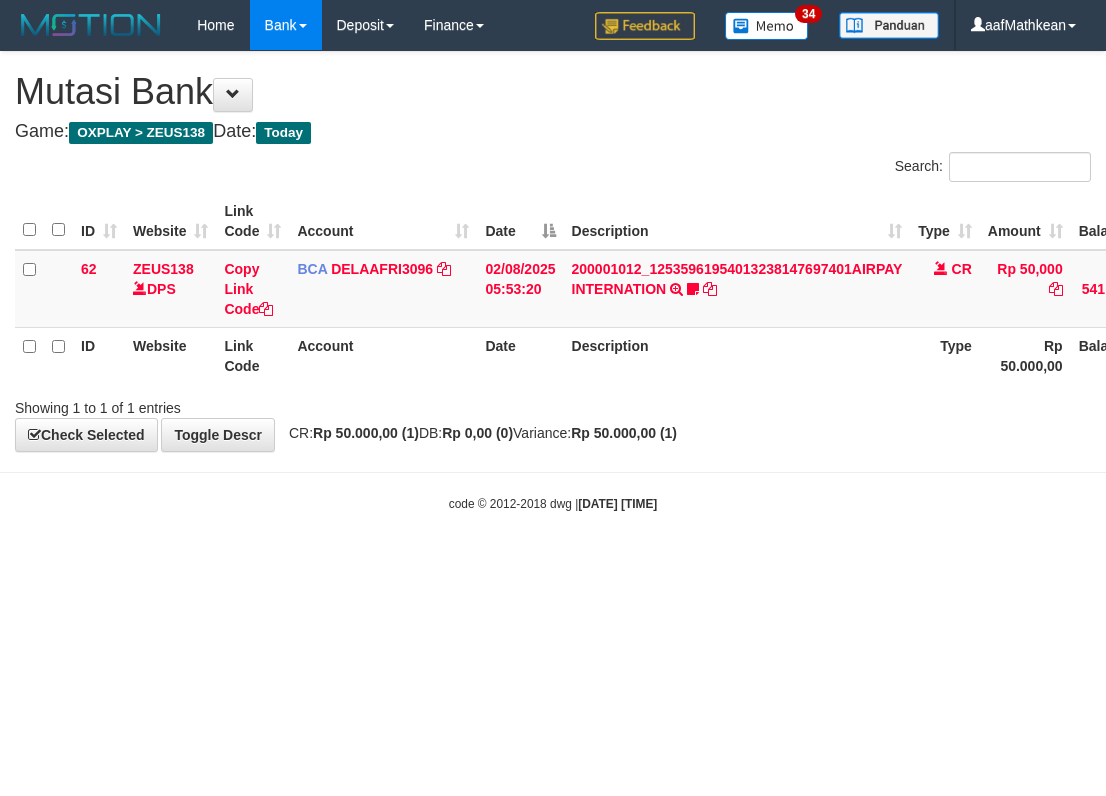 scroll, scrollTop: 0, scrollLeft: 0, axis: both 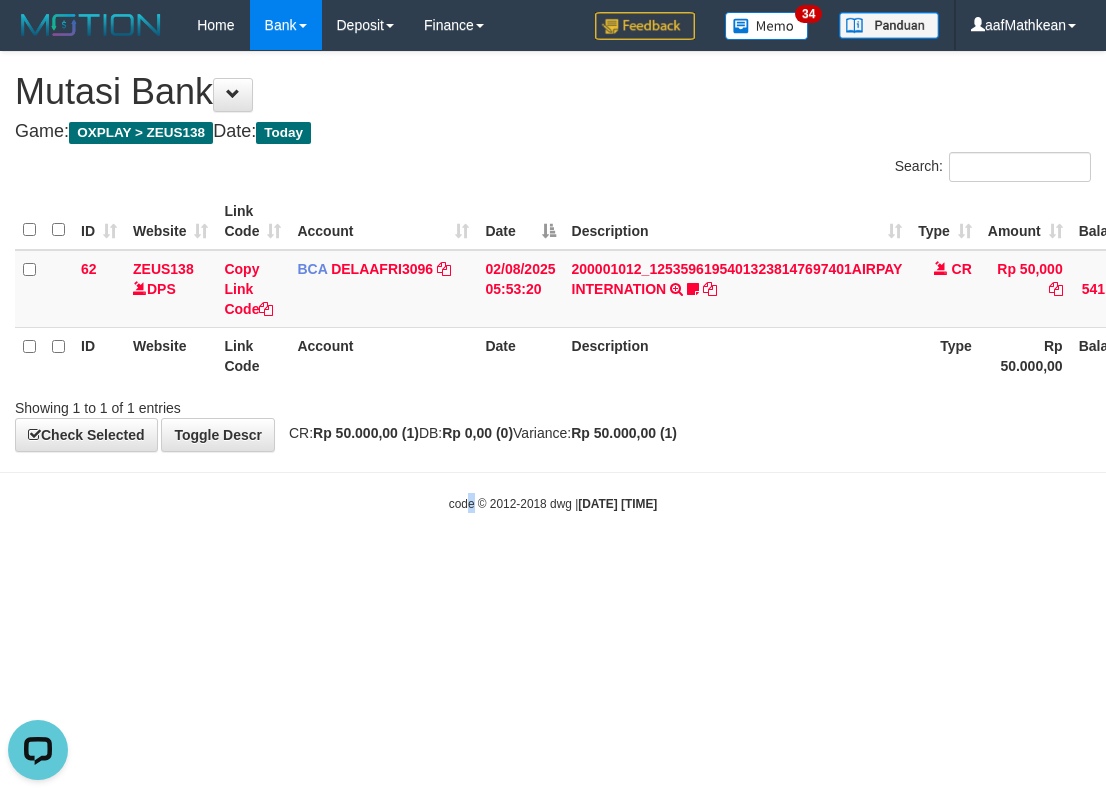 click on "Toggle navigation
Home
Bank
Account List
Load
By Website
Group
[OXPLAY]													ZEUS138
By Load Group (DPS)
Sync" at bounding box center (553, 281) 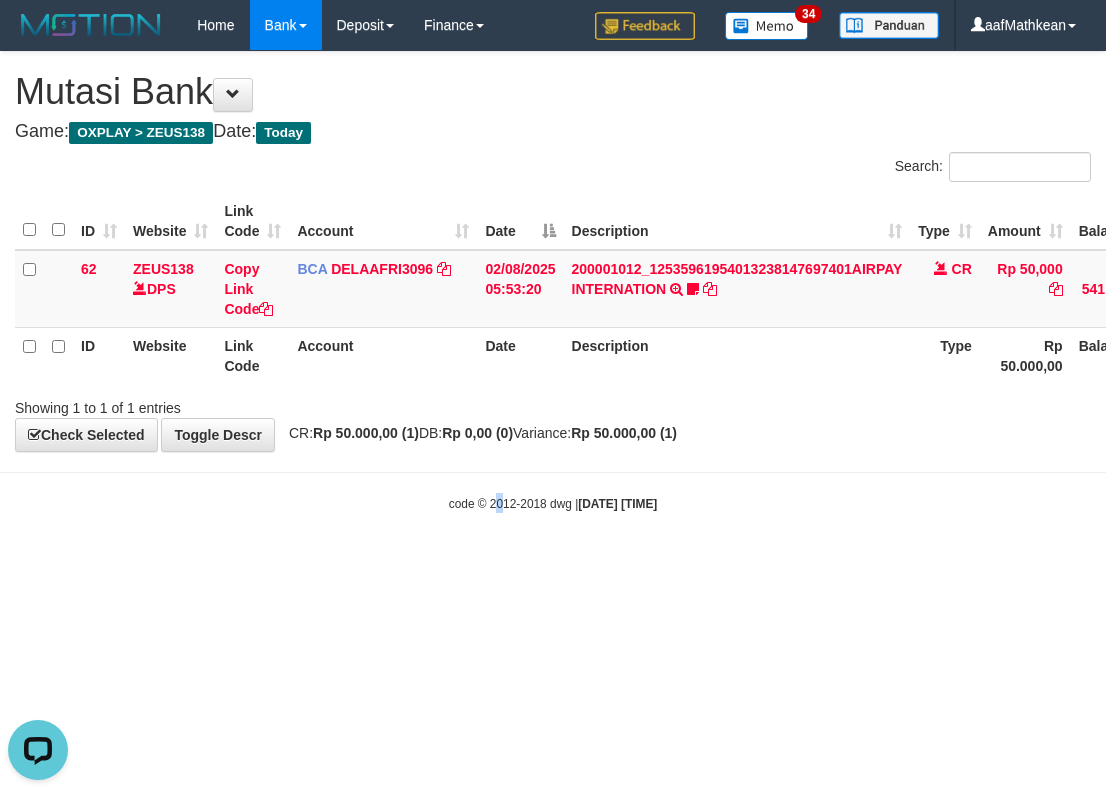 drag, startPoint x: 484, startPoint y: 581, endPoint x: 900, endPoint y: 633, distance: 419.2374 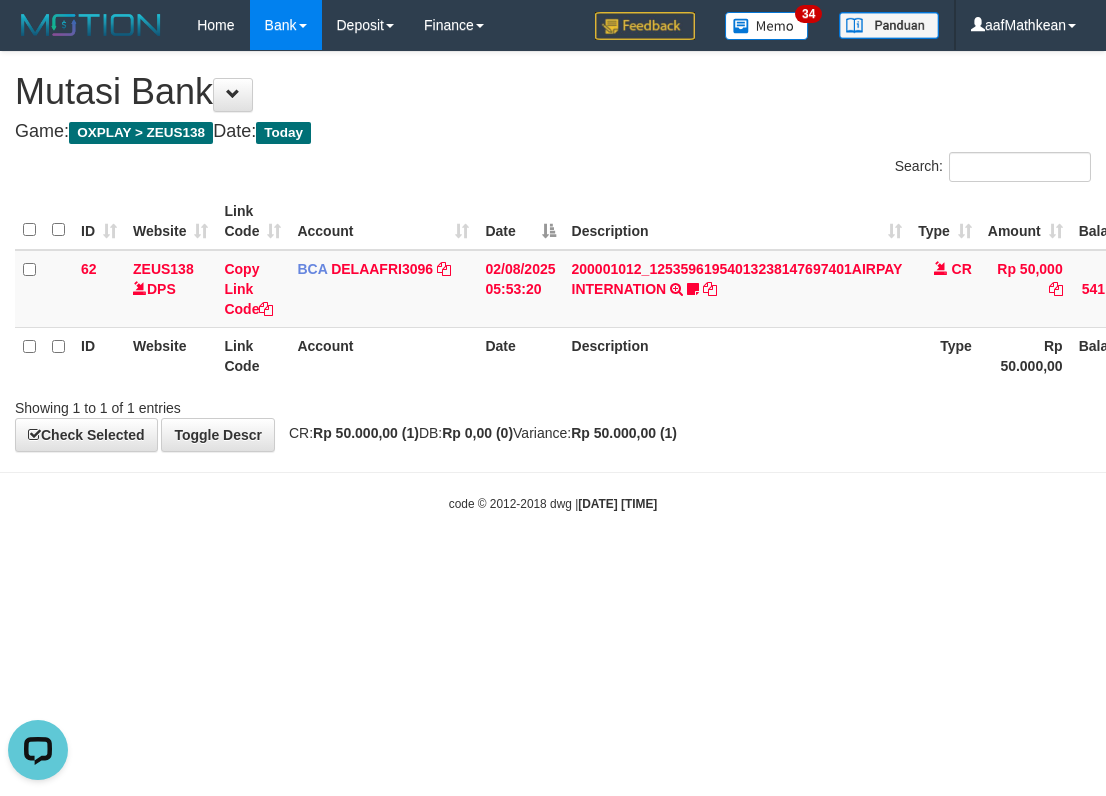 click on "Toggle navigation
Home
Bank
Account List
Load
By Website
Group
[OXPLAY]													ZEUS138
By Load Group (DPS)
Sync" at bounding box center (553, 281) 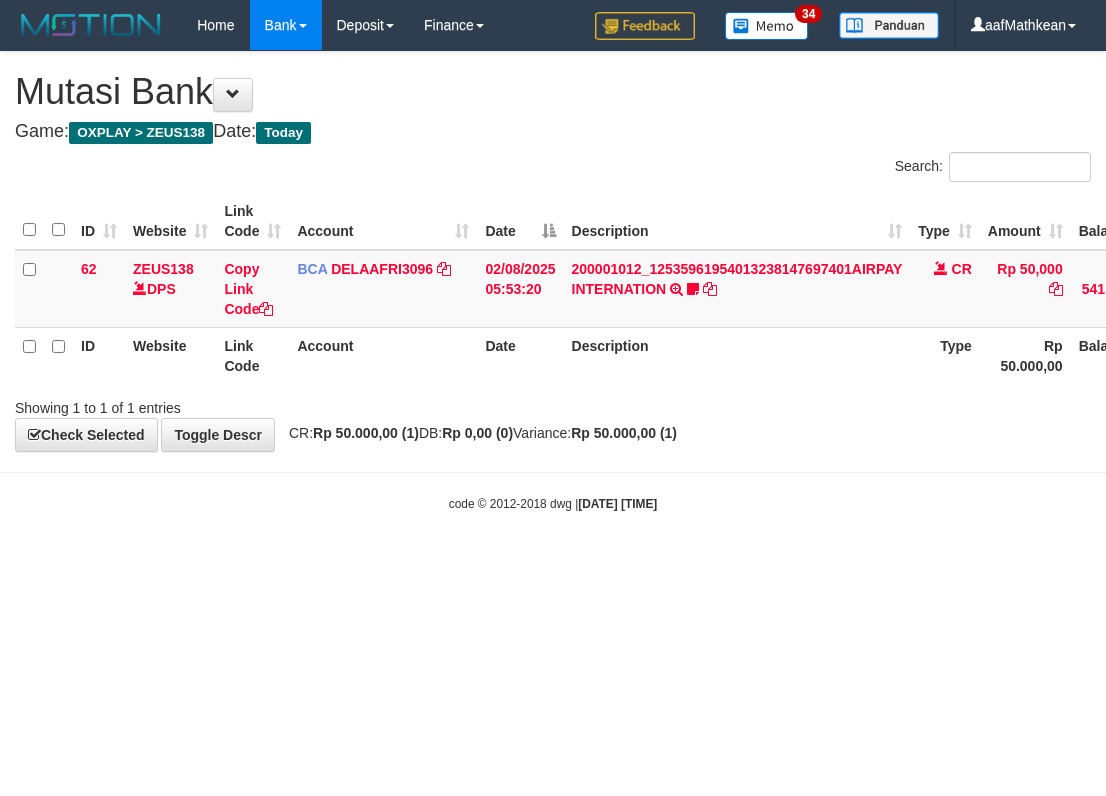 scroll, scrollTop: 0, scrollLeft: 0, axis: both 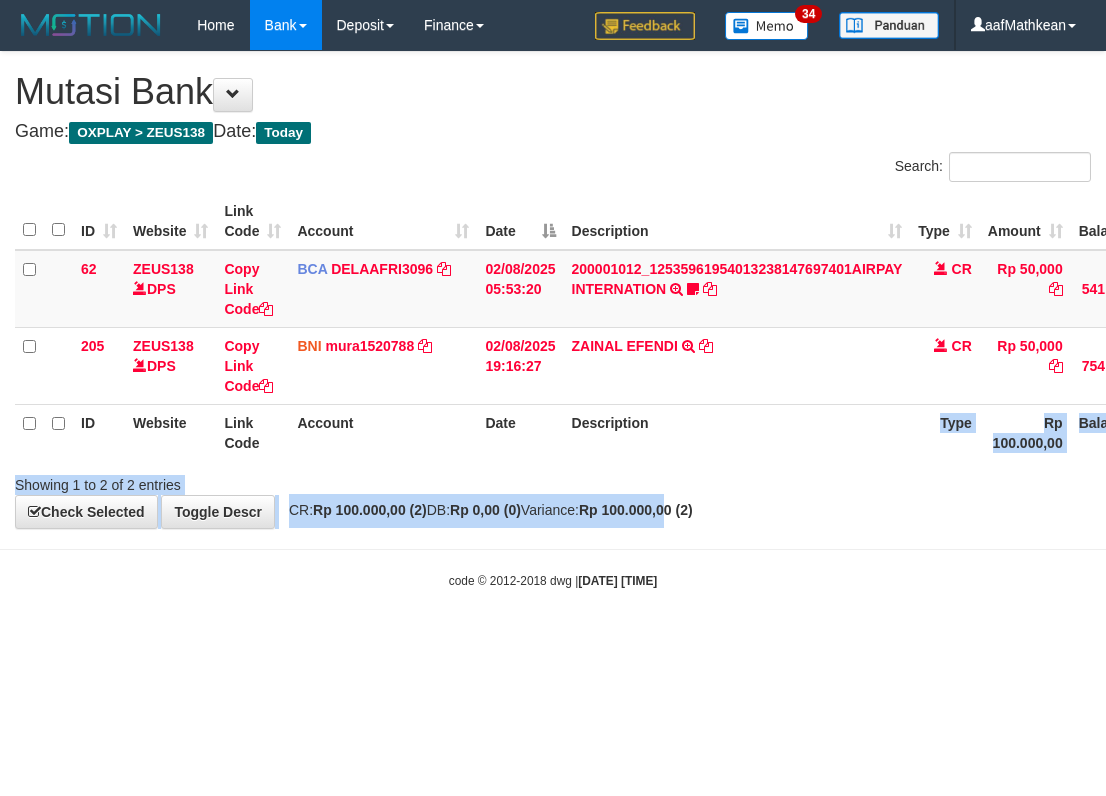 click on "**********" at bounding box center [553, 290] 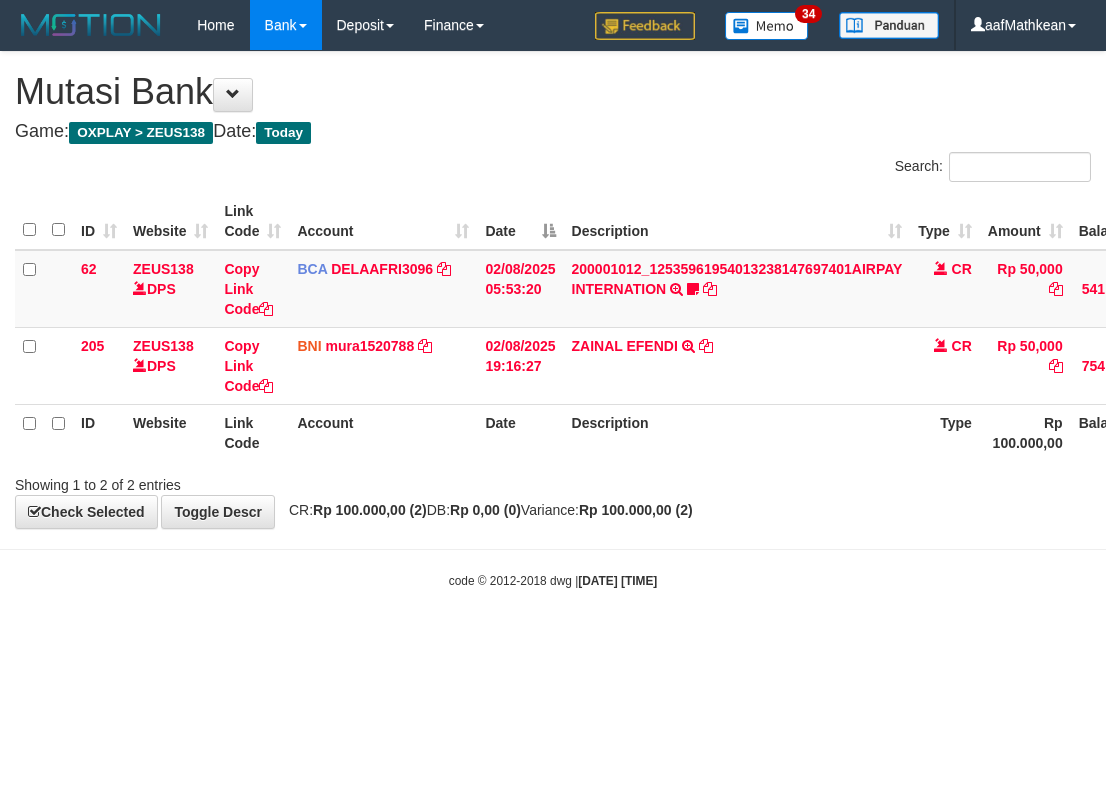 scroll, scrollTop: 0, scrollLeft: 0, axis: both 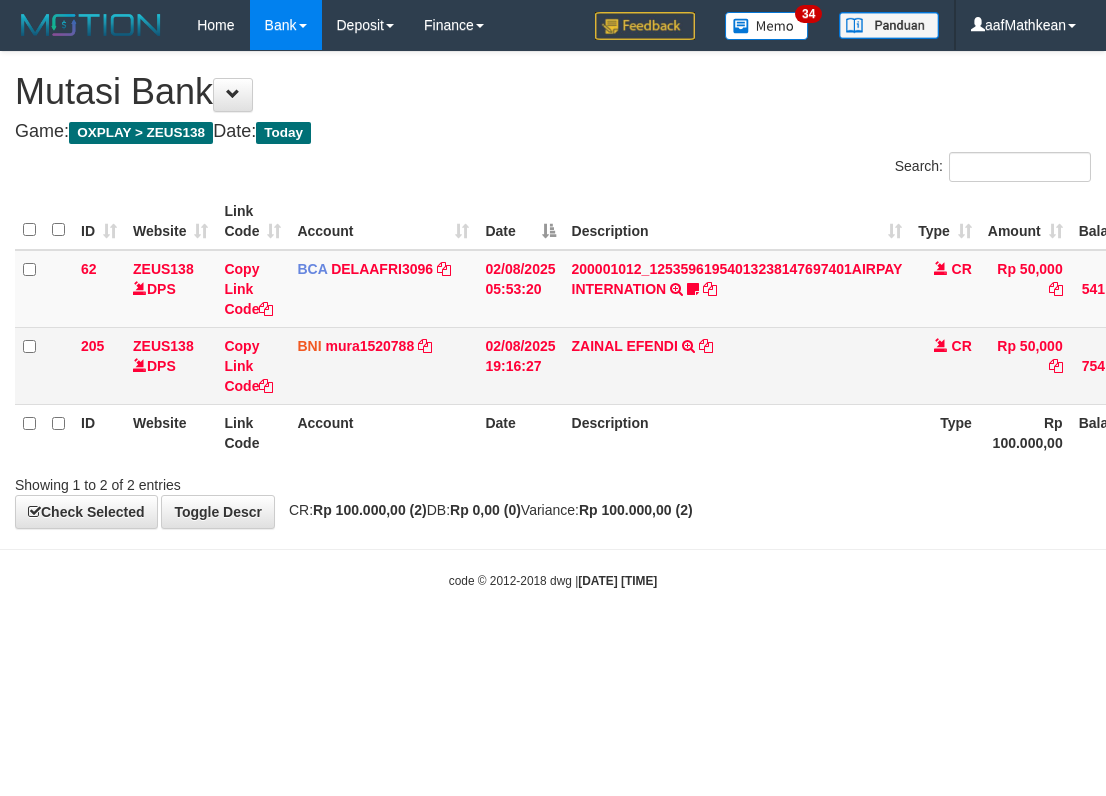 drag, startPoint x: 477, startPoint y: 509, endPoint x: 613, endPoint y: 331, distance: 224.00893 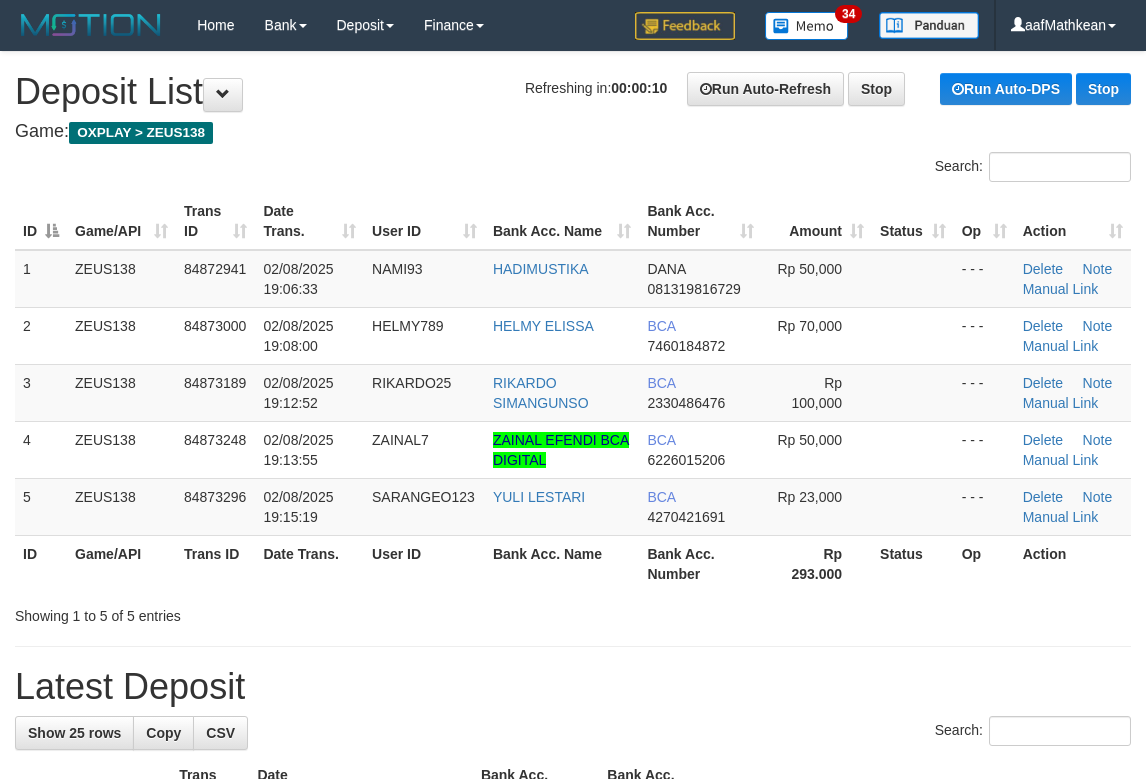 scroll, scrollTop: 0, scrollLeft: 0, axis: both 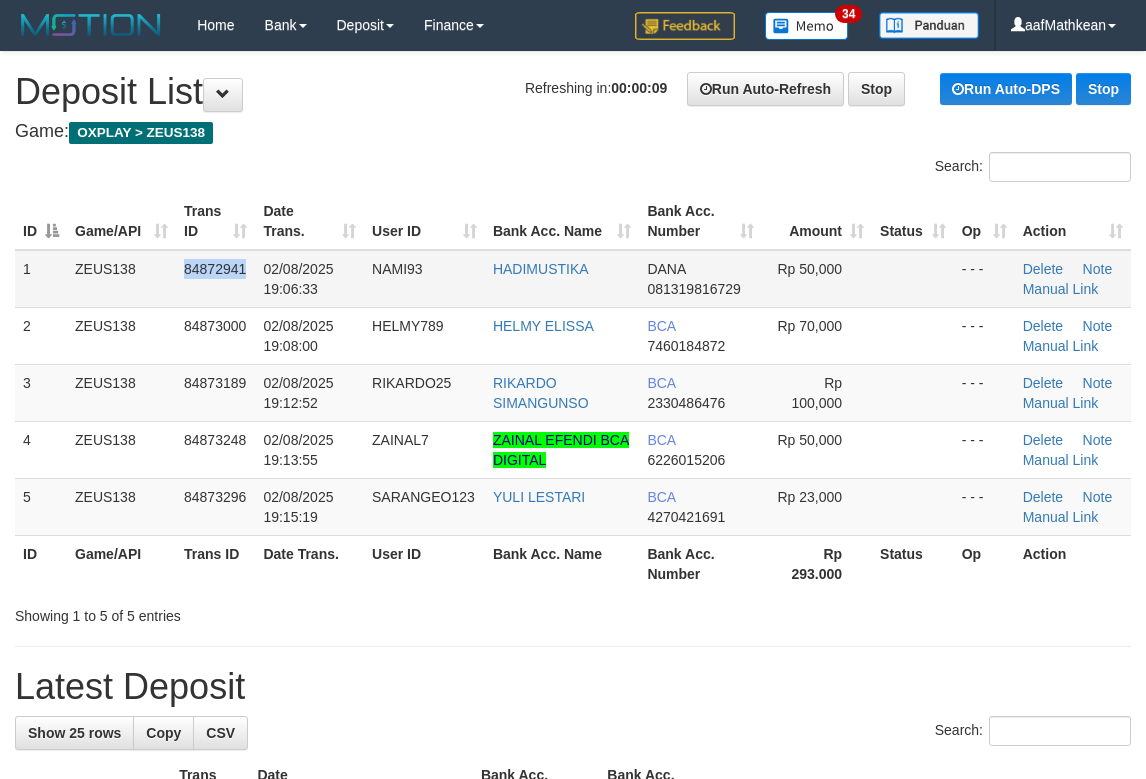 click on "1
ZEUS138
84872941
02/08/2025 19:06:33
NAMI93
HADIMUSTIKA
DANA
[PHONE]
Rp 50,000
- - -
Delete
Note
Manual Link" at bounding box center [573, 279] 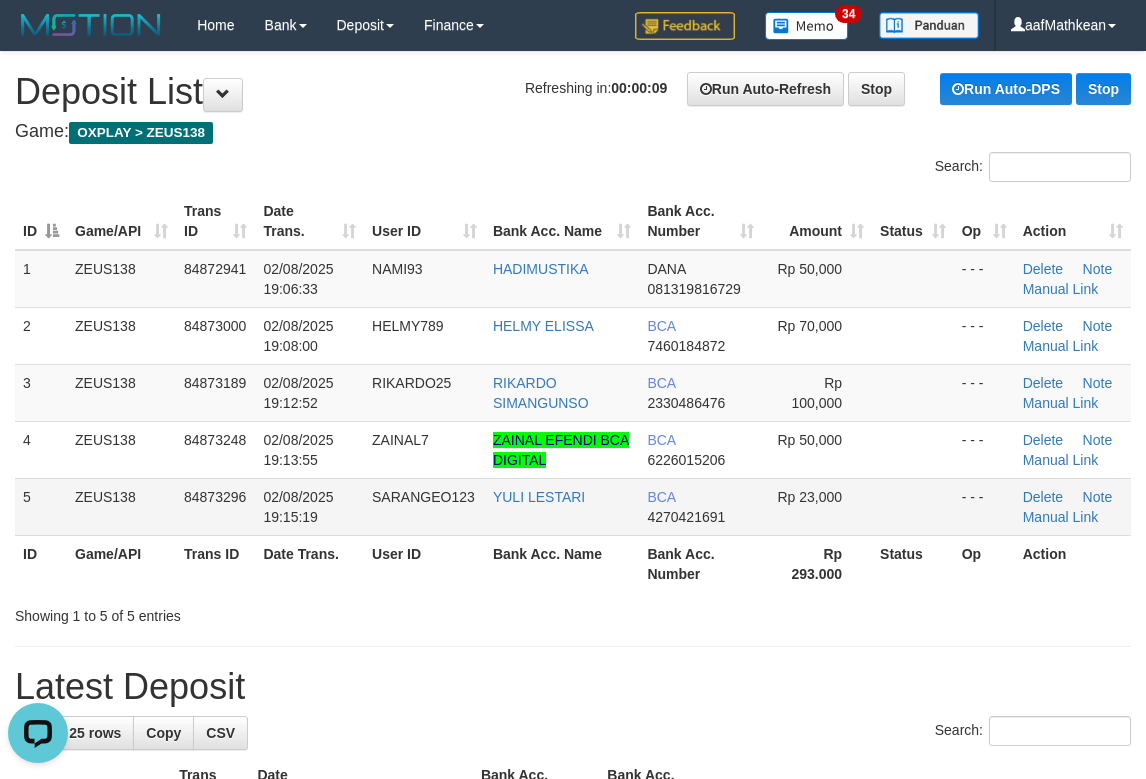 scroll, scrollTop: 0, scrollLeft: 0, axis: both 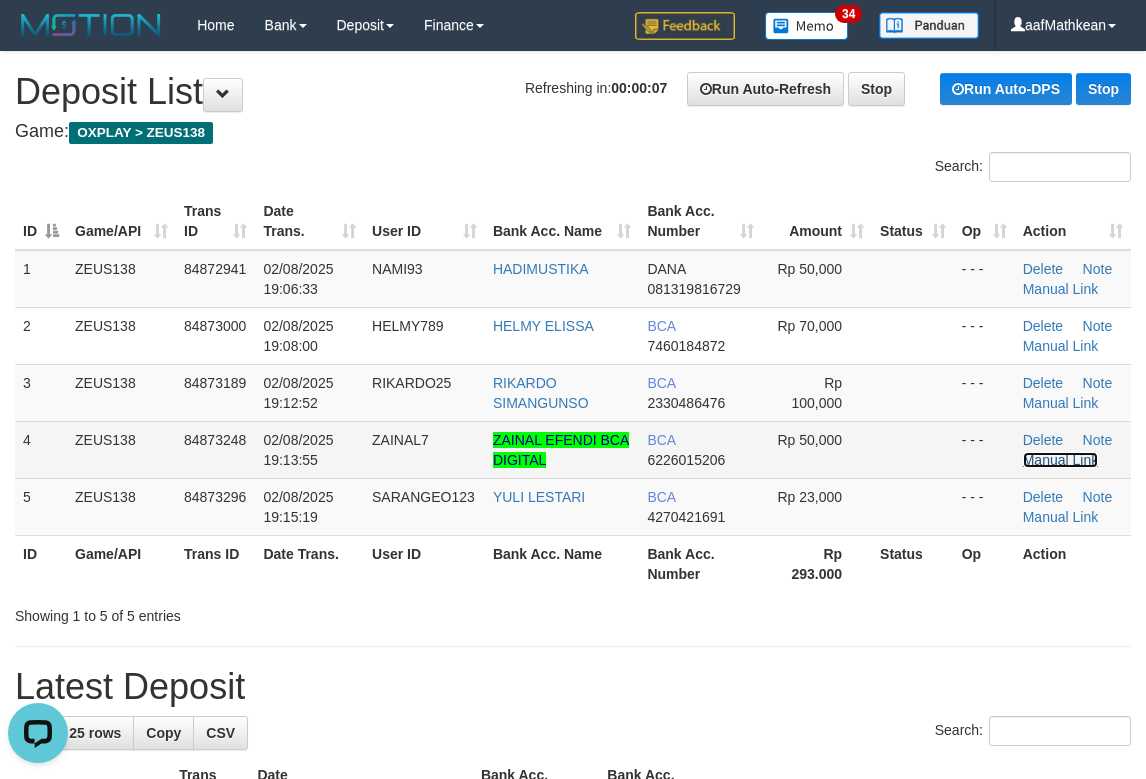 click on "Manual Link" at bounding box center [1061, 460] 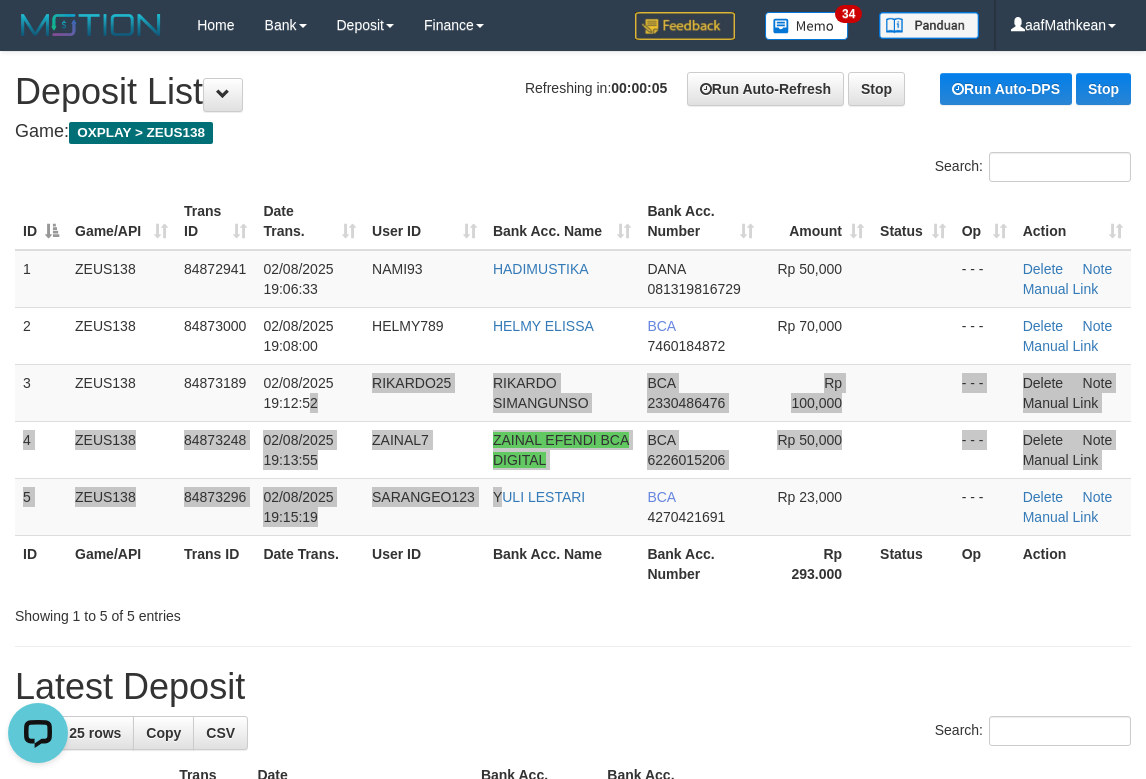 click on "ID Game/API Trans ID Date Trans. User ID Bank Acc. Name Bank Acc. Number Amount Status Op Action
1
ZEUS138
84872941
02/08/2025 19:06:33
NAMI93
HADIMUSTIKA
DANA
081319816729
Rp 50,000
- - -
Delete
Note
Manual Link
2
ZEUS138
84873000
02/08/2025 19:08:00
HELMY789
HELMY ELISSA
BCA
7460184872
Rp 70,000
- - -
Delete Note" at bounding box center (573, 392) 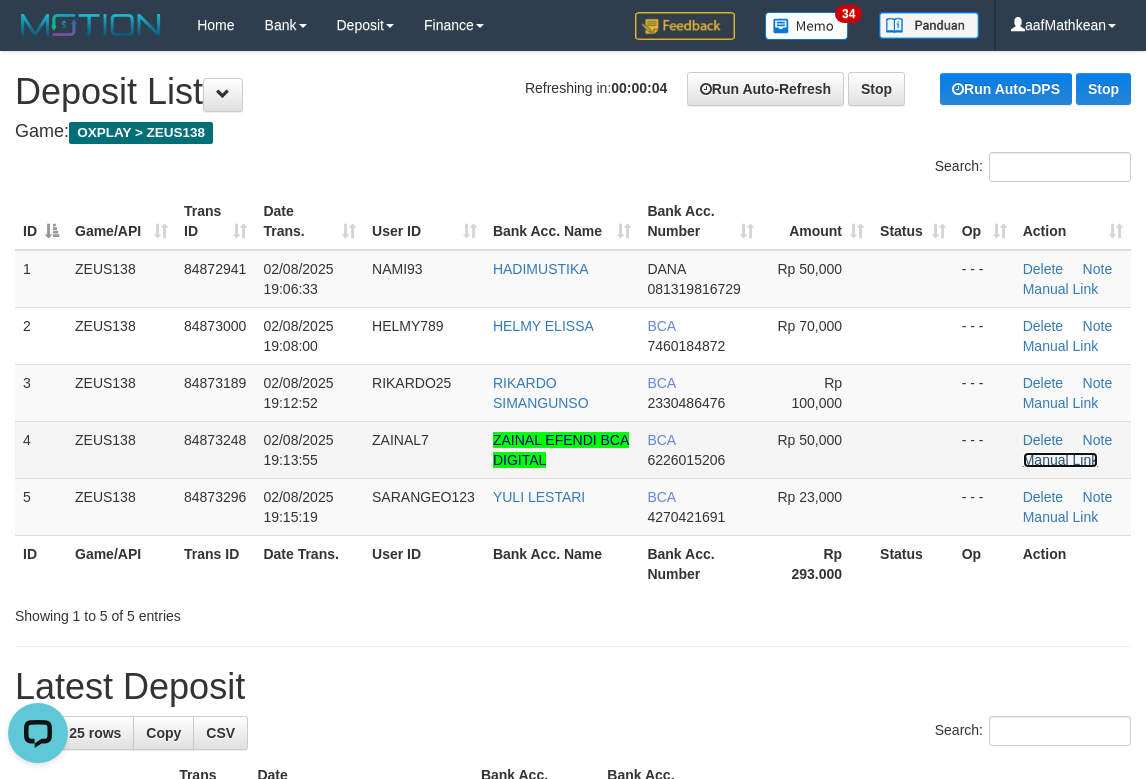 click on "Manual Link" at bounding box center (1061, 460) 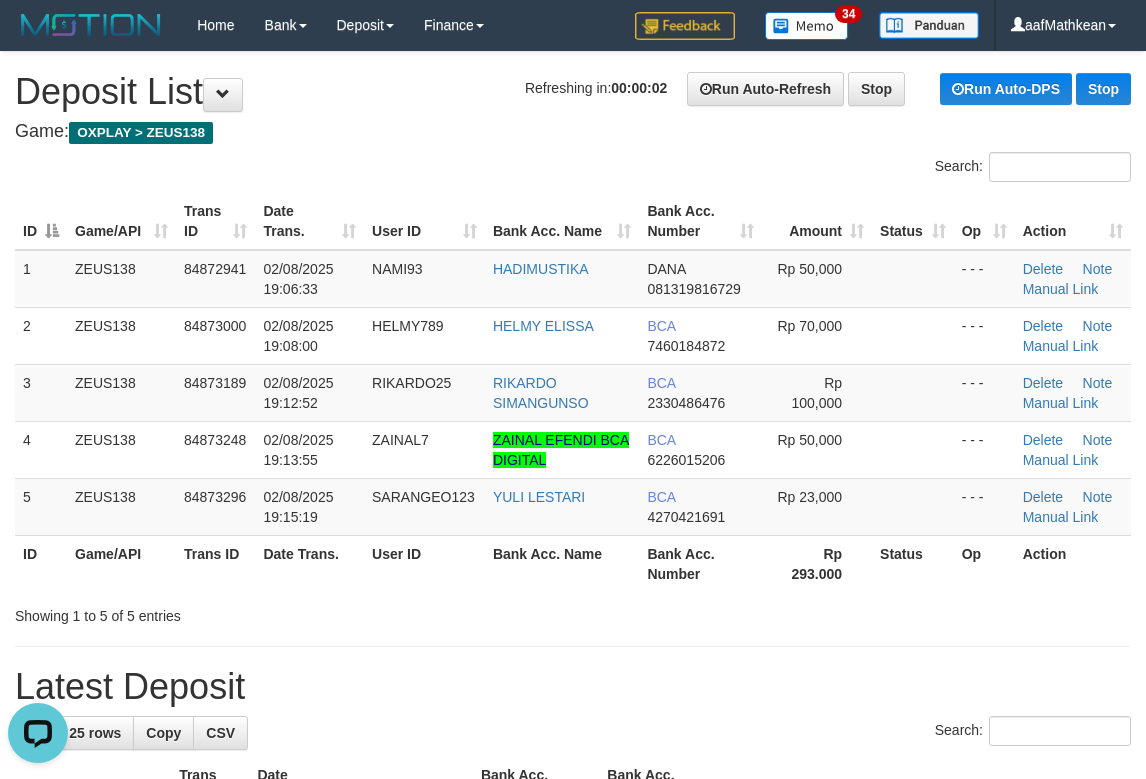 click on "Bank Acc. Name" at bounding box center [562, 563] 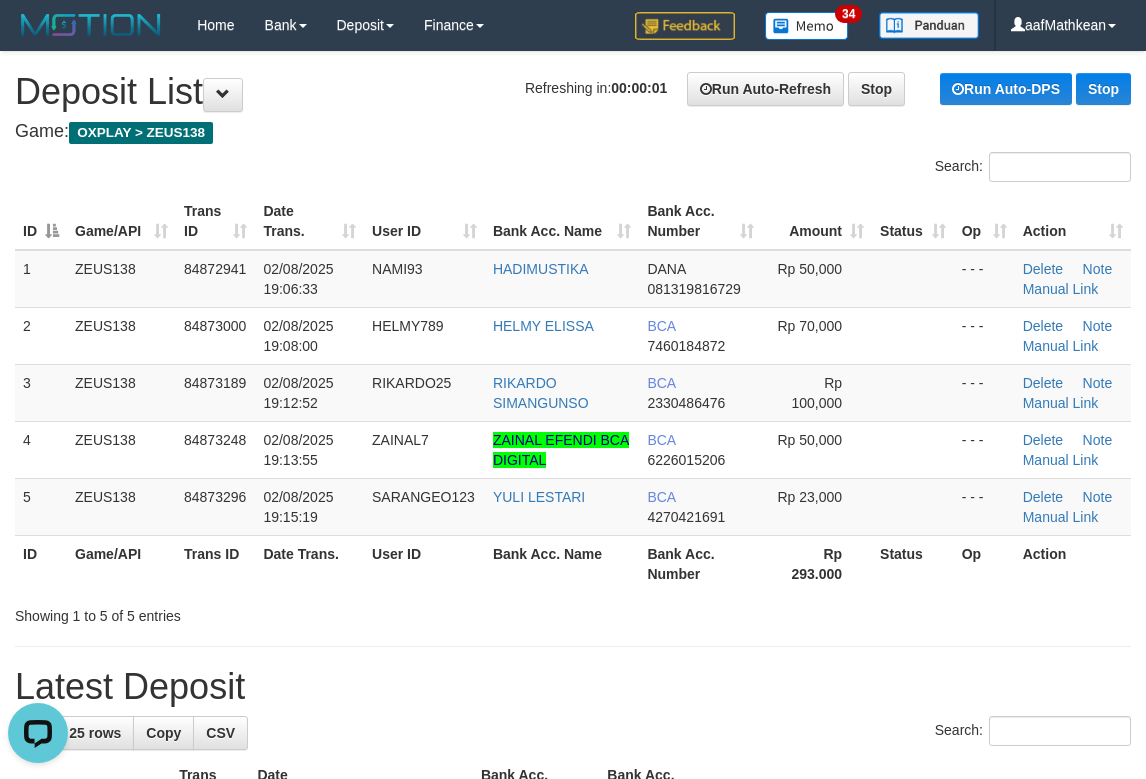 click on "Bank Acc. Name" at bounding box center (562, 563) 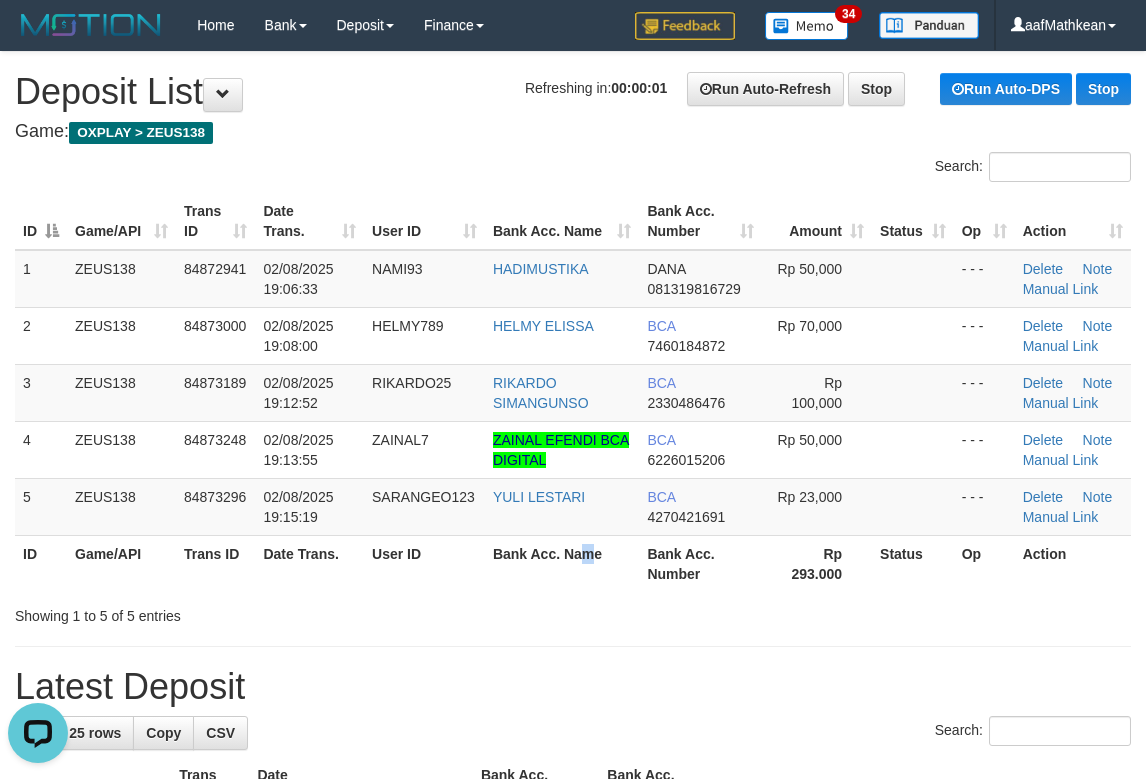 click on "Bank Acc. Name" at bounding box center (562, 563) 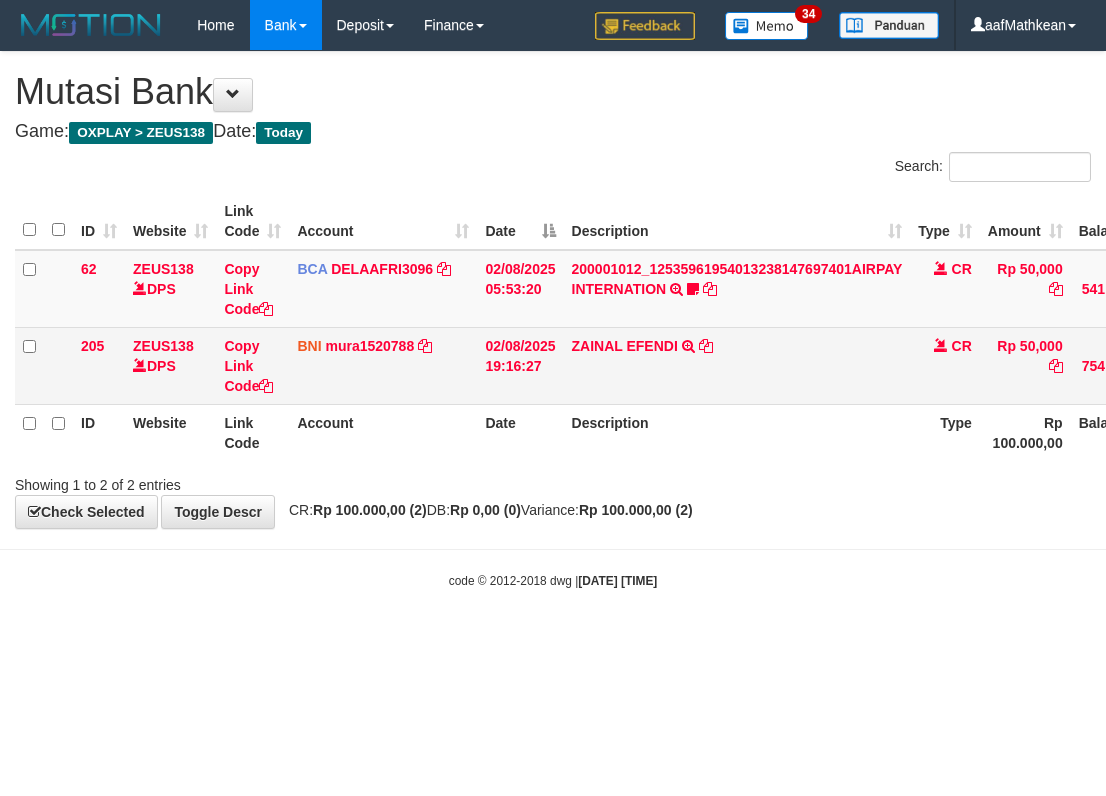 scroll, scrollTop: 0, scrollLeft: 0, axis: both 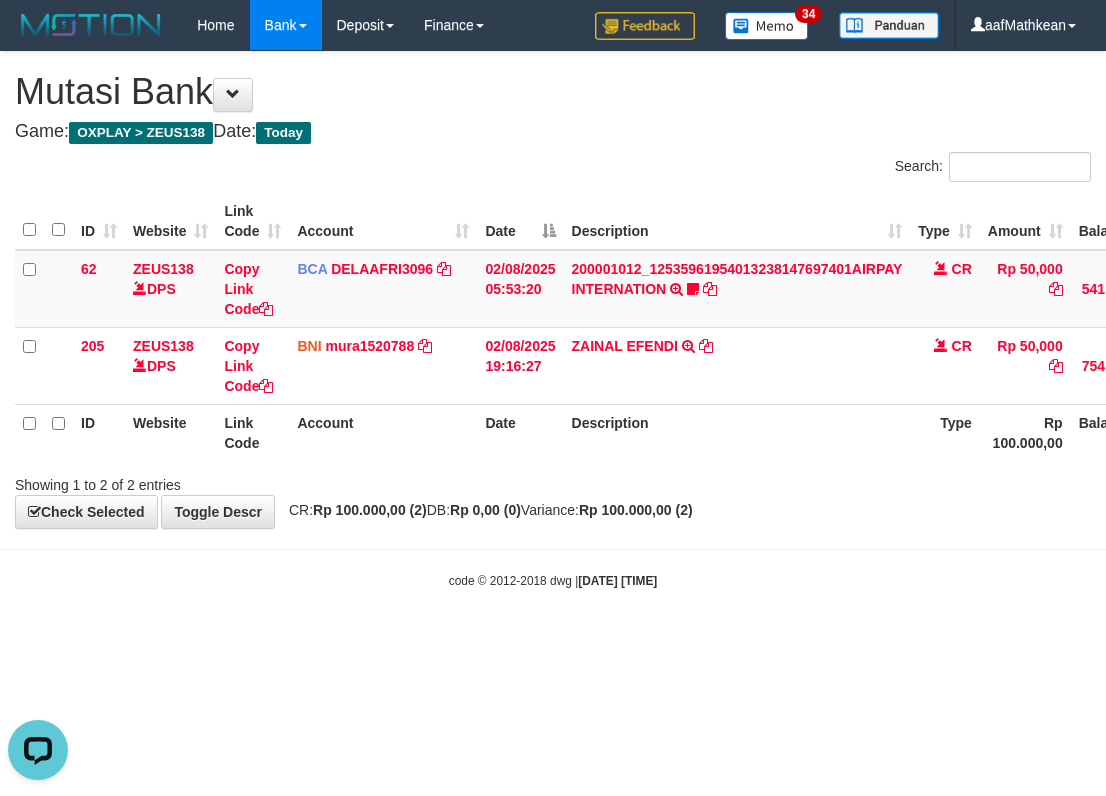 click on "Toggle navigation
Home
Bank
Account List
Load
By Website
Group
[OXPLAY]													ZEUS138
By Load Group (DPS)" at bounding box center [553, 320] 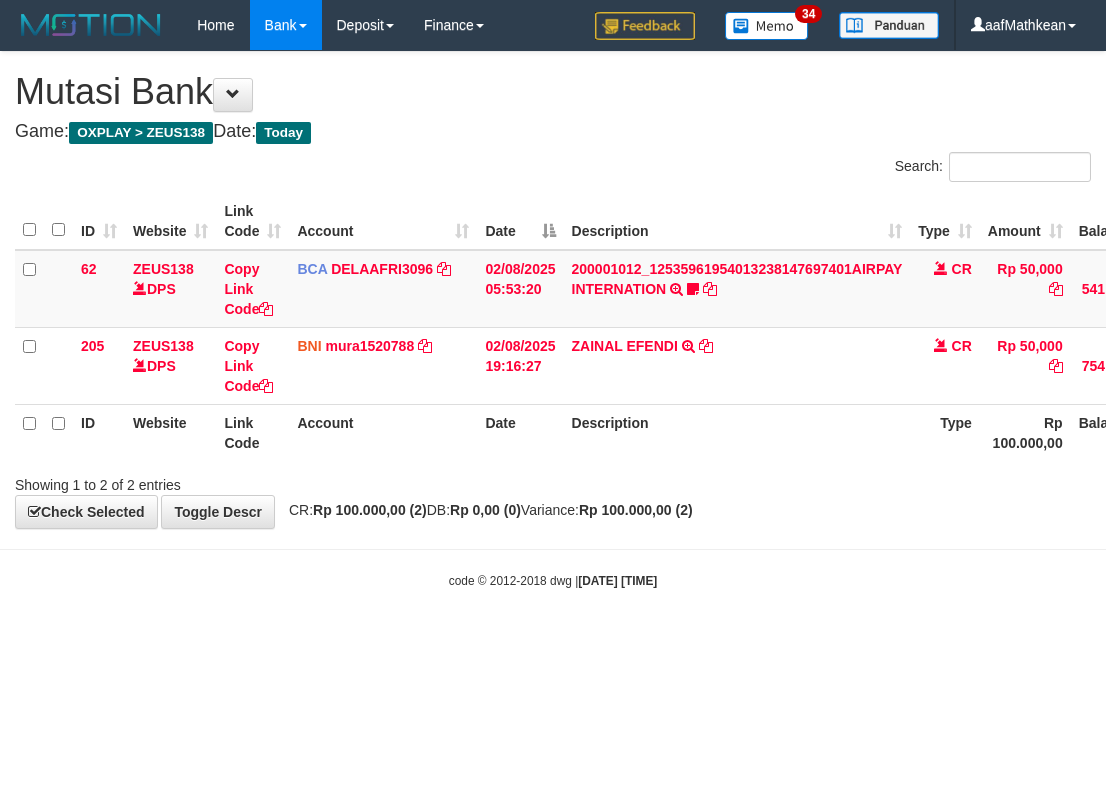 scroll, scrollTop: 0, scrollLeft: 131, axis: horizontal 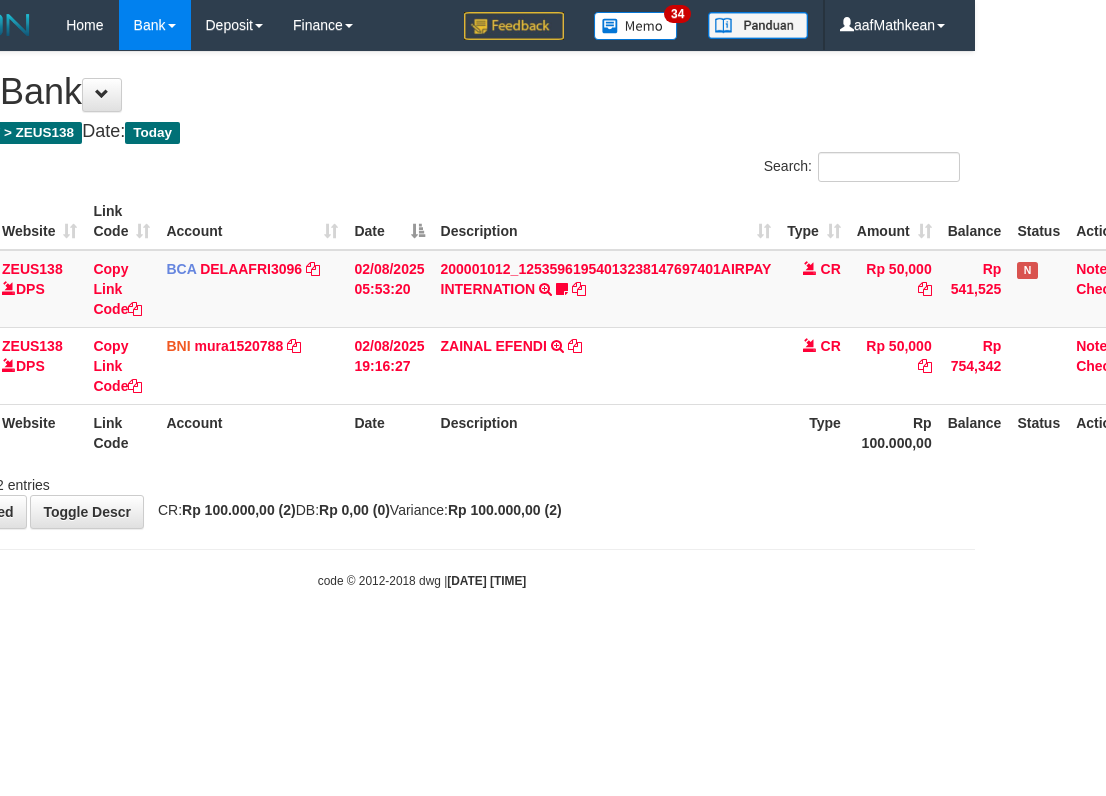 click on "Toggle navigation
Home
Bank
Account List
Load
By Website
Group
[OXPLAY]													ZEUS138
By Load Group (DPS)" at bounding box center (422, 320) 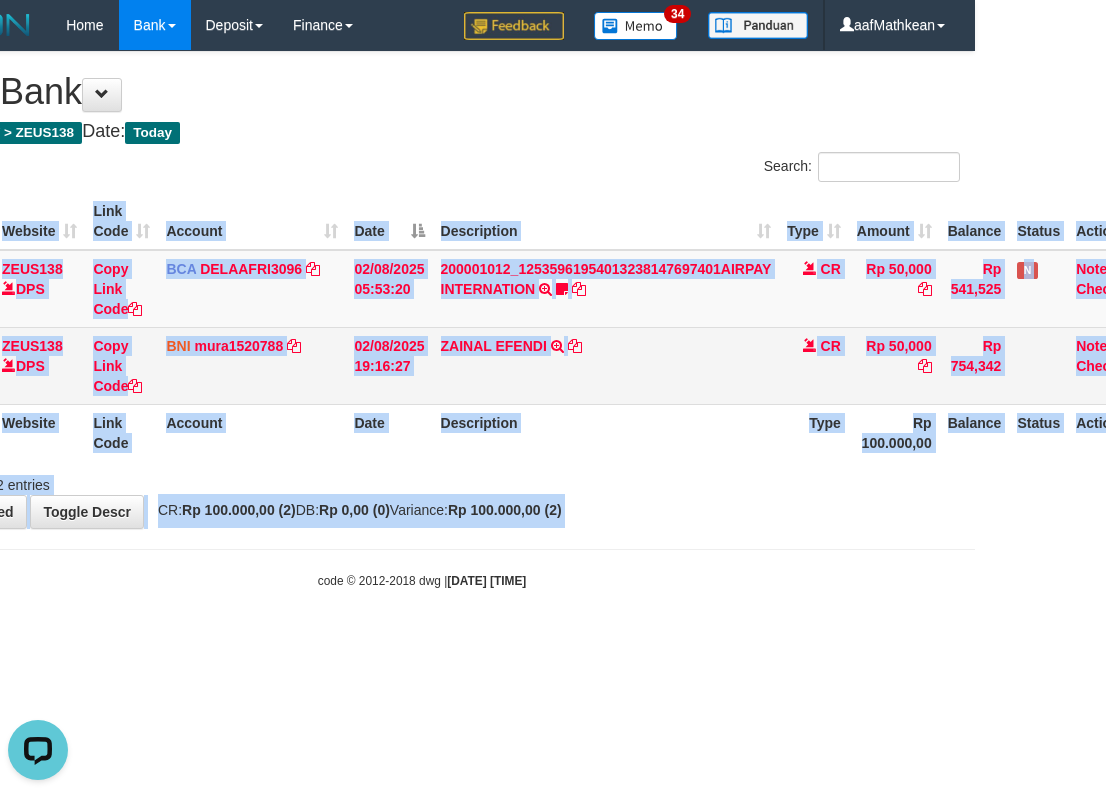 scroll, scrollTop: 0, scrollLeft: 0, axis: both 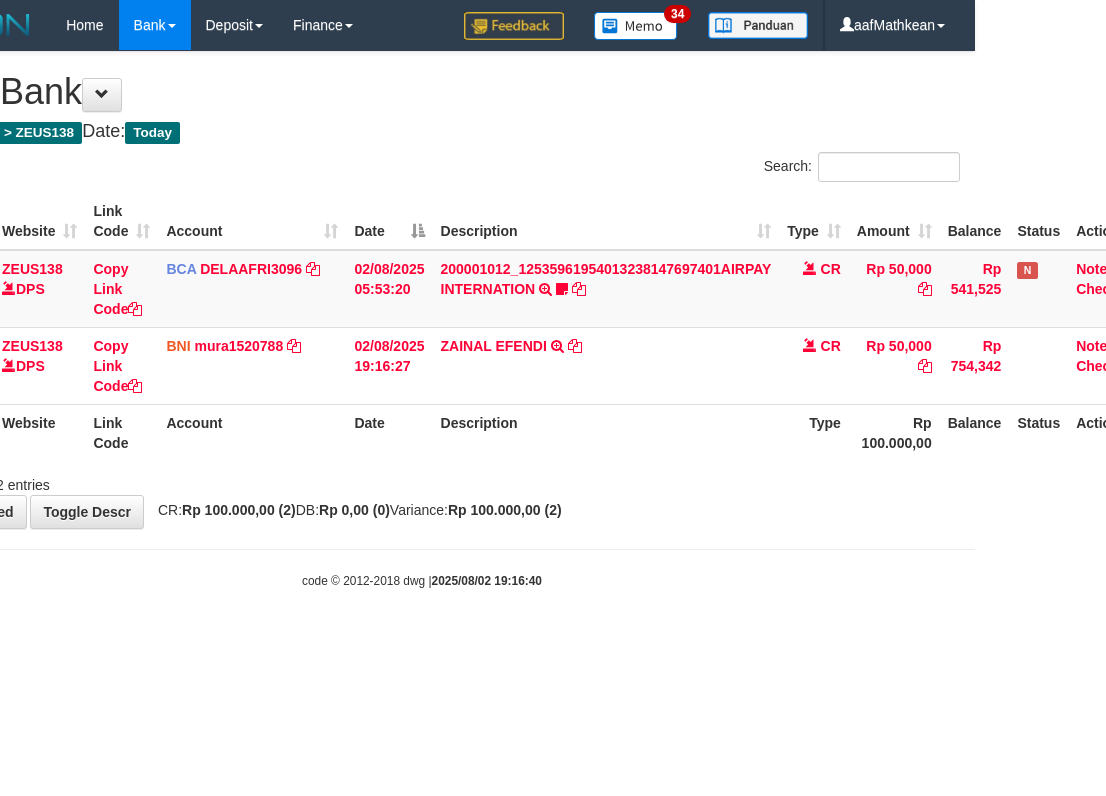 click at bounding box center [575, 346] 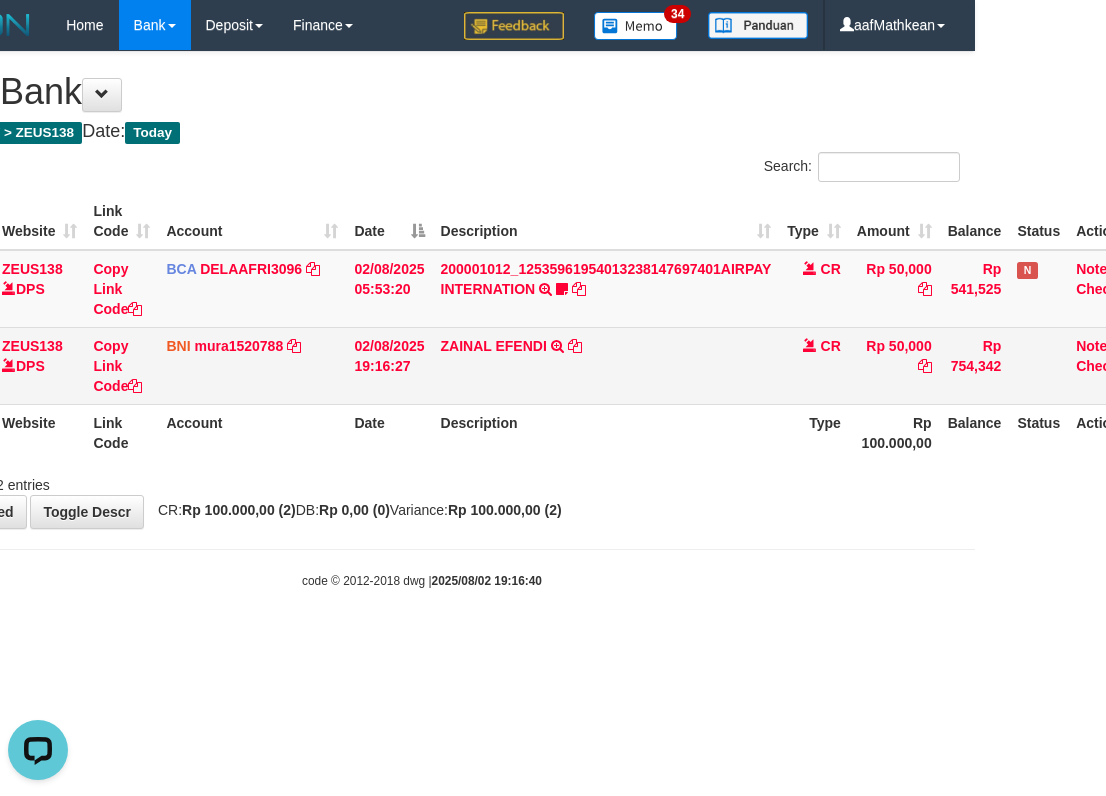scroll, scrollTop: 0, scrollLeft: 0, axis: both 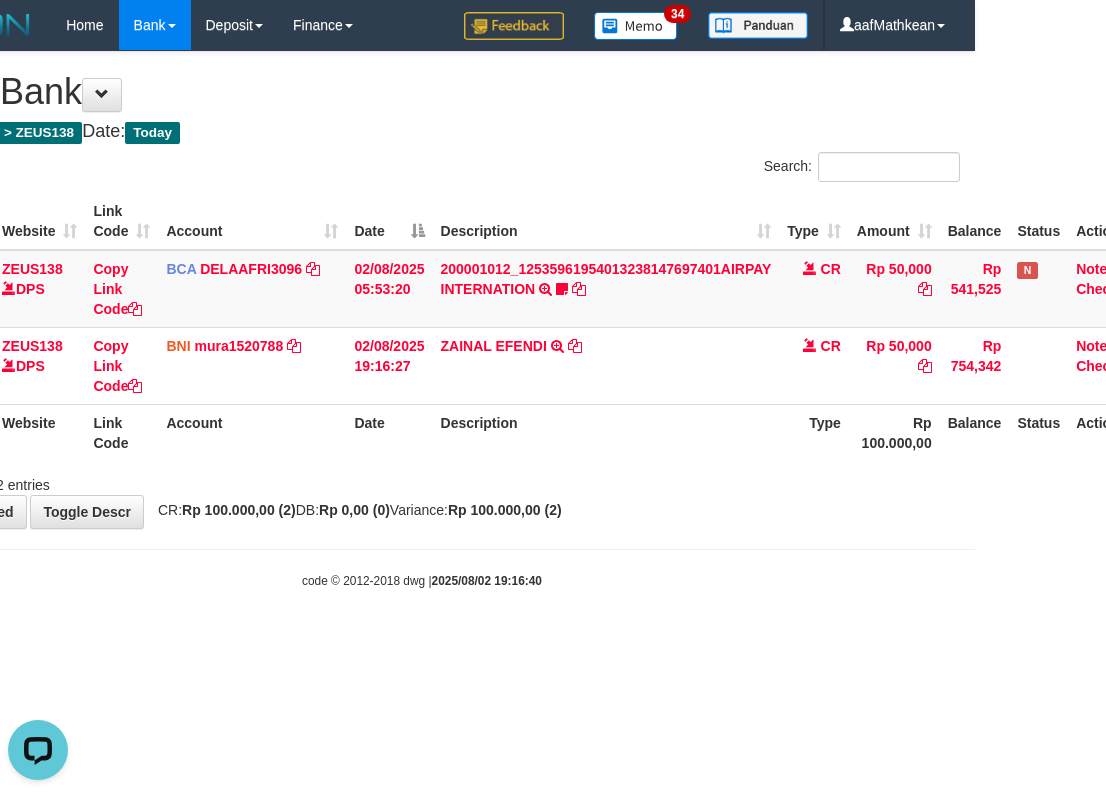 click on "**********" at bounding box center [422, 290] 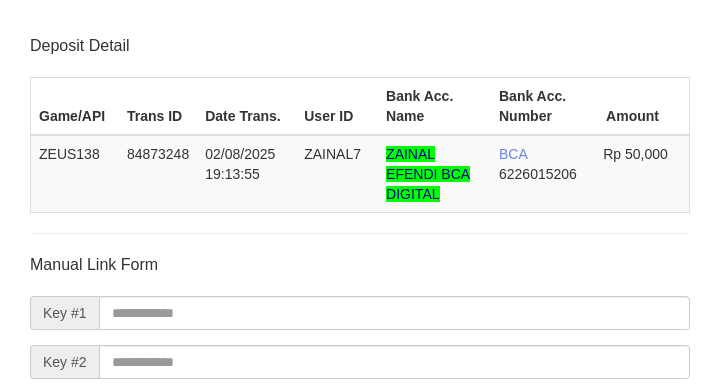 type 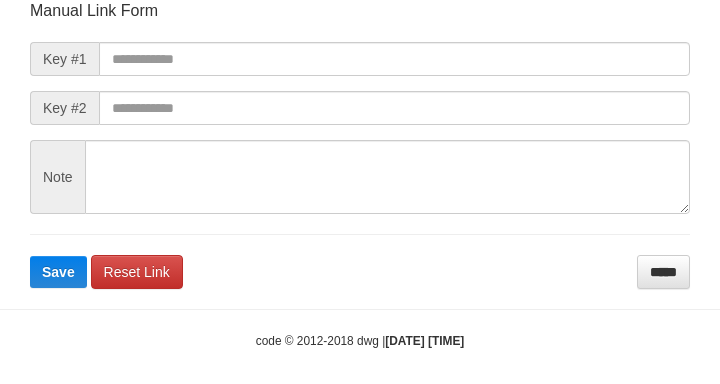 scroll, scrollTop: 270, scrollLeft: 0, axis: vertical 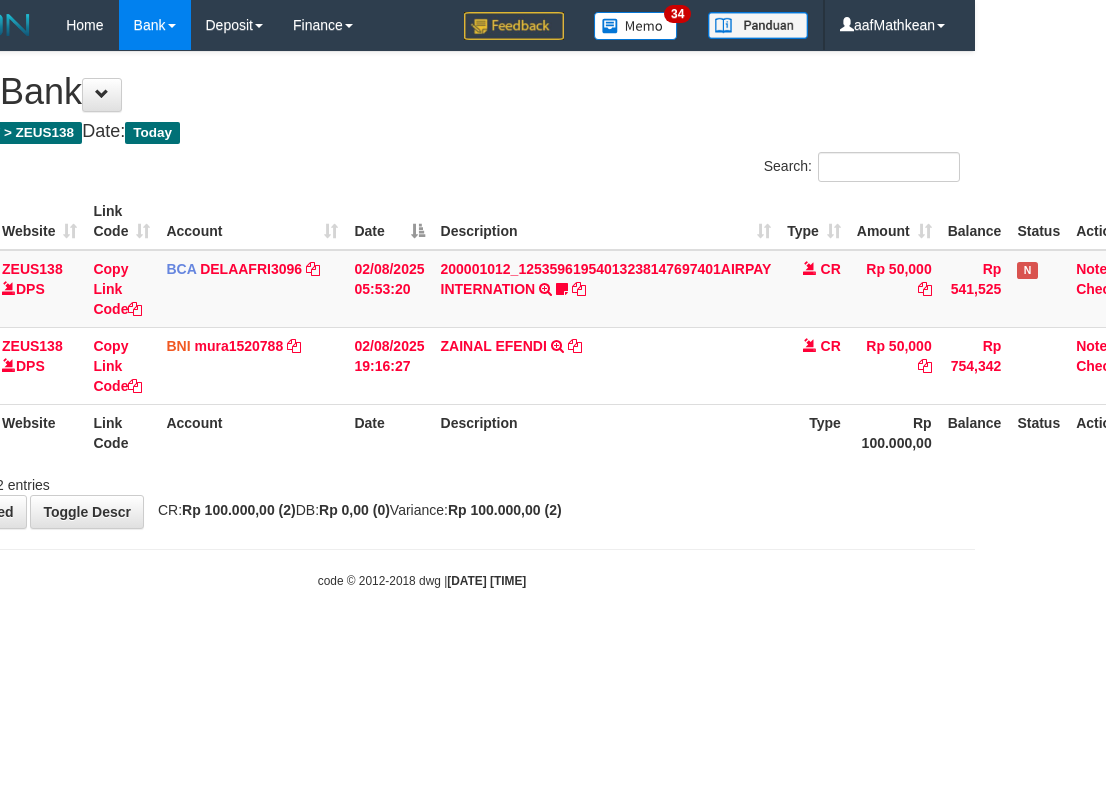 click on "Toggle navigation
Home
Bank
Account List
Load
By Website
Group
[OXPLAY]													ZEUS138
By Load Group (DPS)" at bounding box center (422, 320) 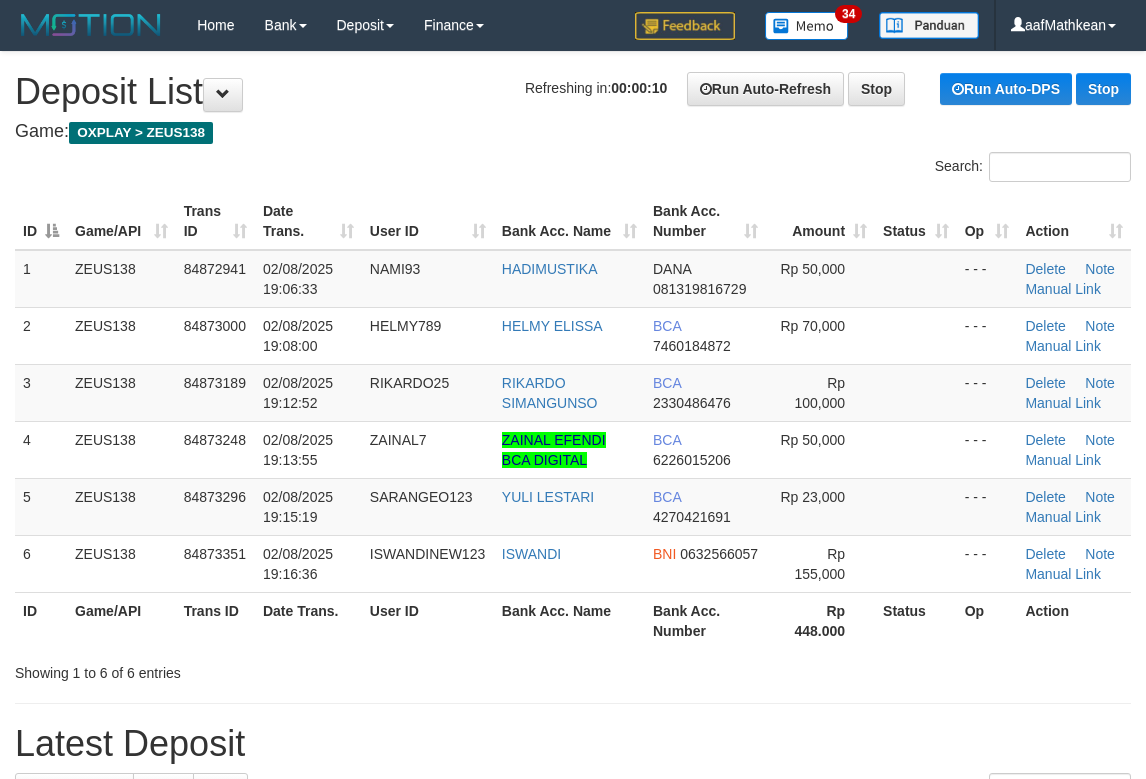 scroll, scrollTop: 0, scrollLeft: 0, axis: both 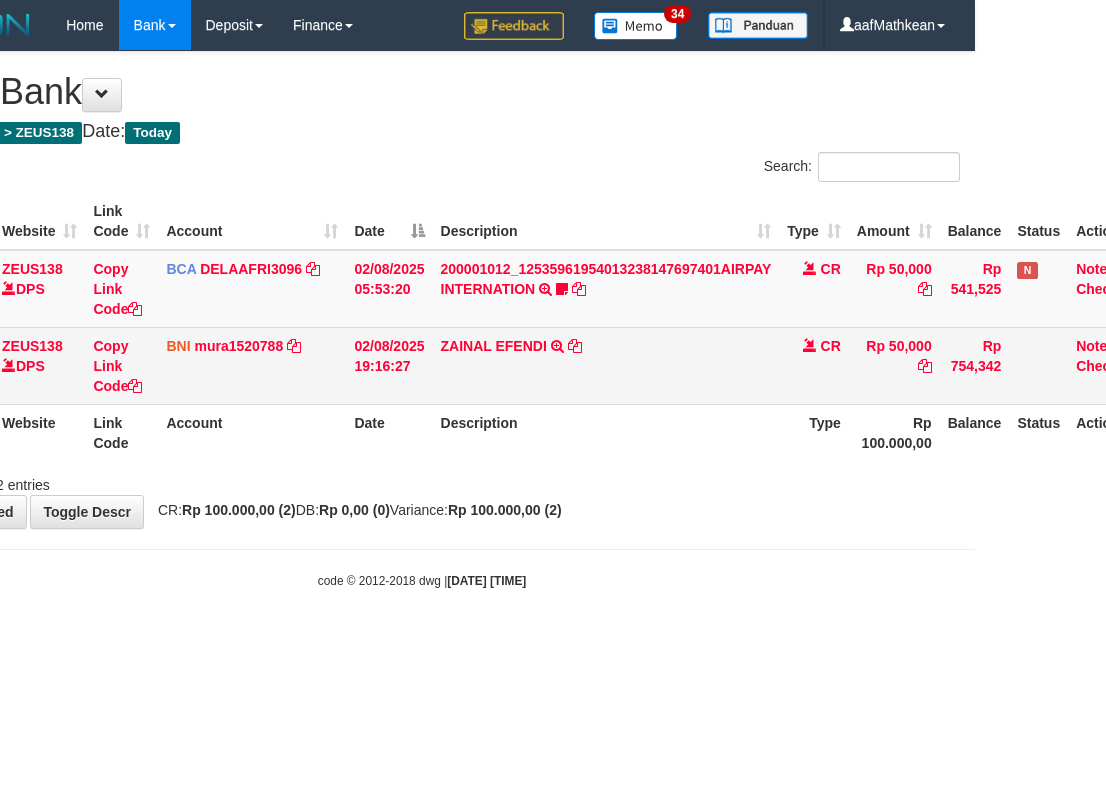 click on "[NAME]         TRANSFER DARI [NAME]" at bounding box center [606, 365] 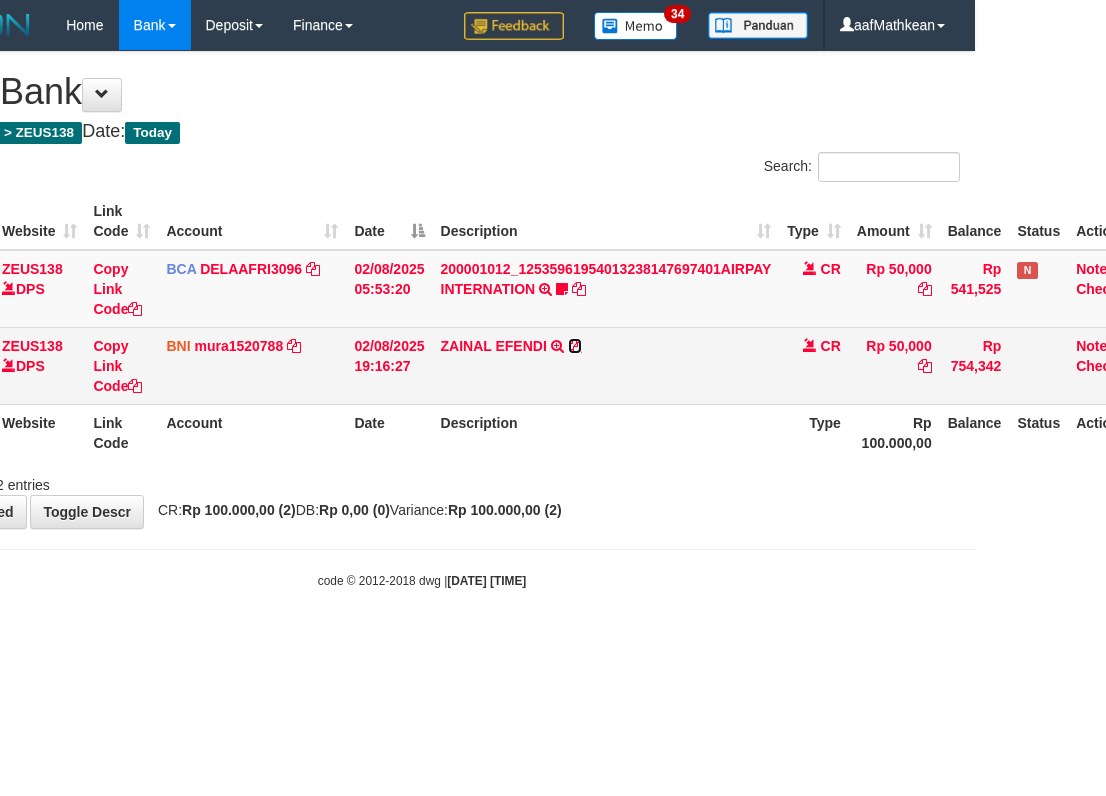 click at bounding box center [575, 346] 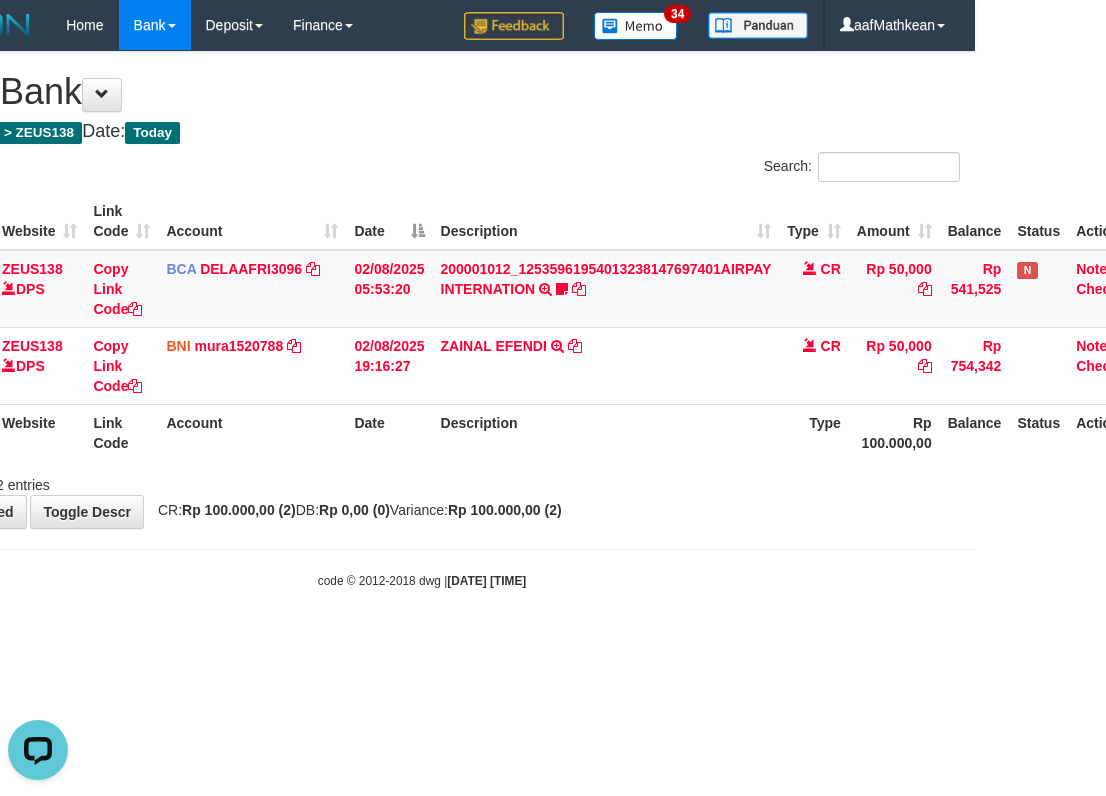 scroll, scrollTop: 0, scrollLeft: 0, axis: both 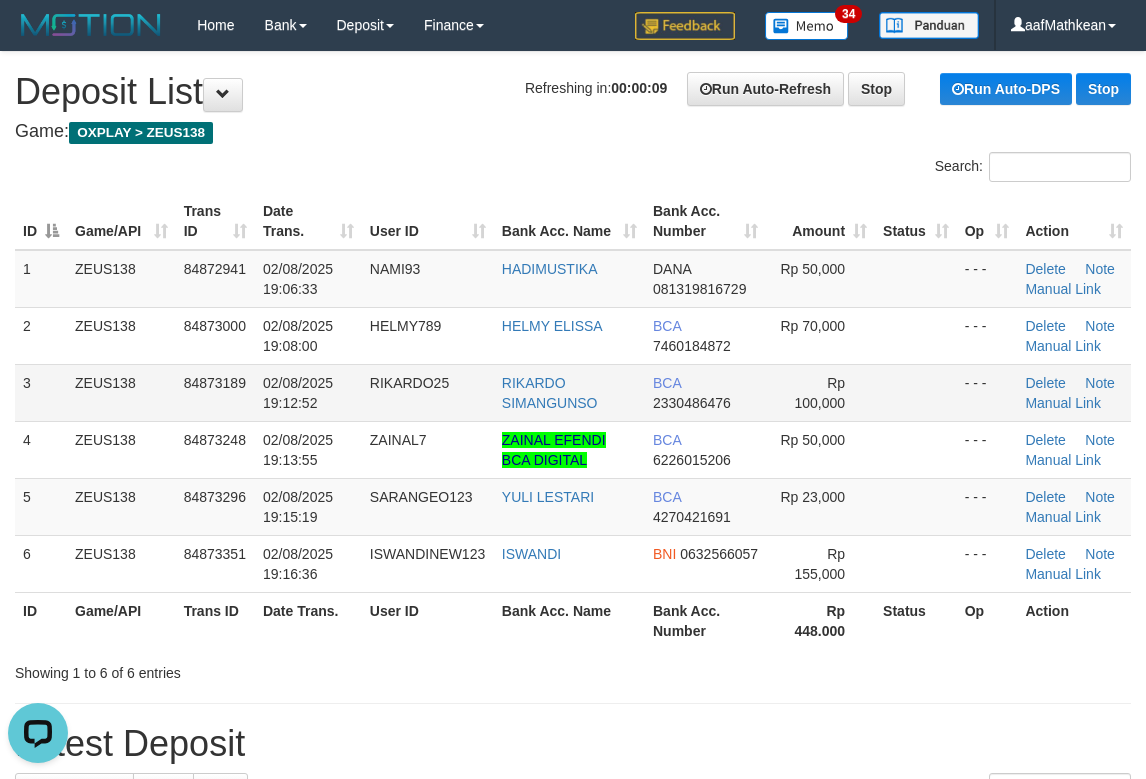 click on "RIKARDO25" at bounding box center [428, 392] 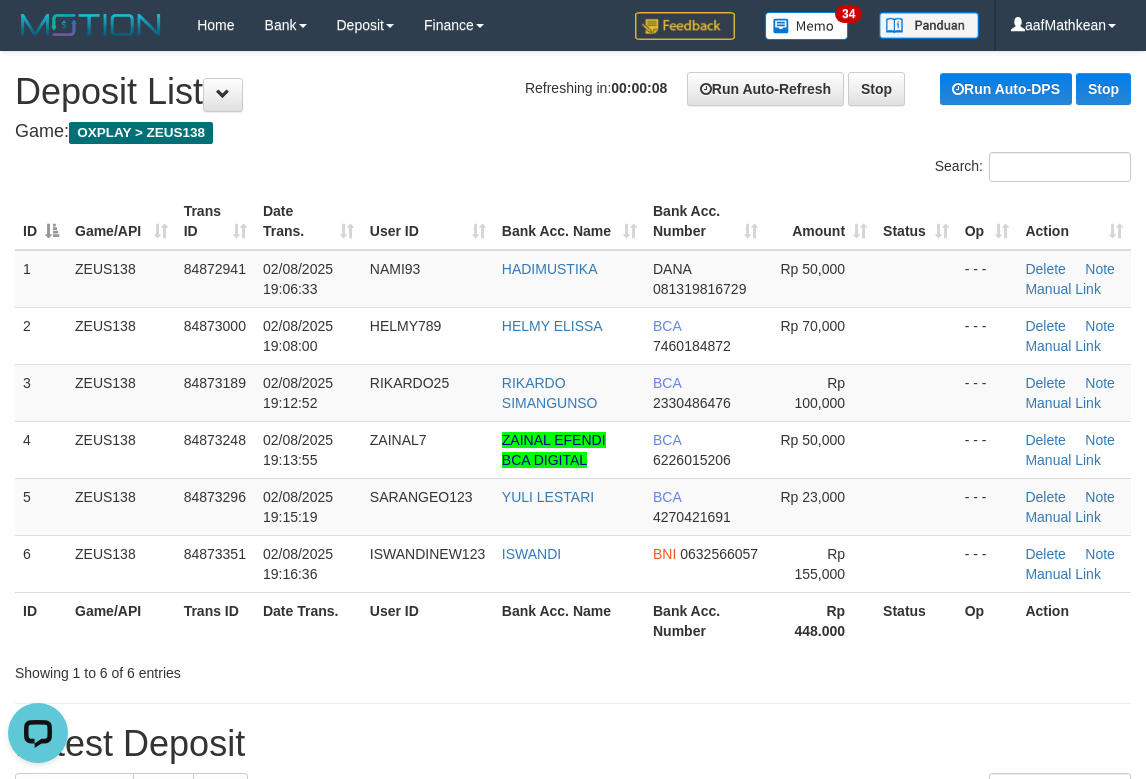 scroll, scrollTop: 401, scrollLeft: 0, axis: vertical 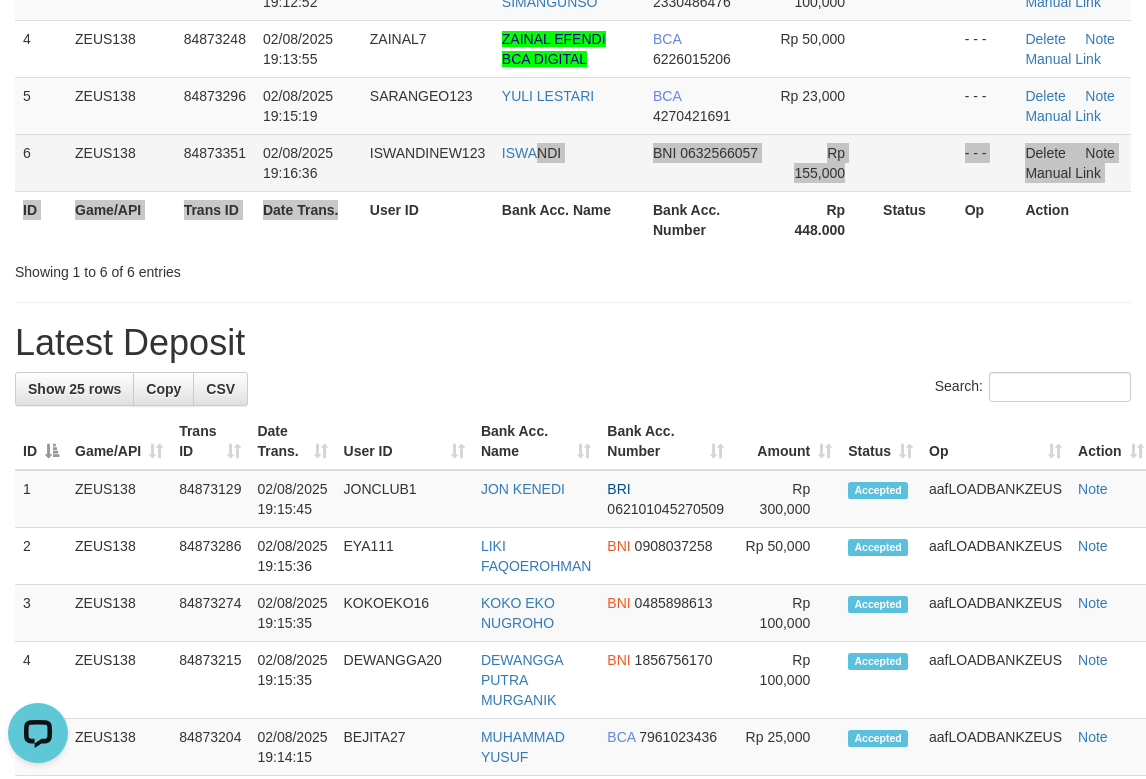 click on "ID Game/API Trans ID Date Trans. User ID Bank Acc. Name Bank Acc. Number Amount Status Op Action
1
ZEUS138
84872941
[DATE] [TIME]
[USERNAME]
[FULL_NAME]
BCA
7460184872
Rp 70,000
- - -
Delete ID" at bounding box center [573, 20] 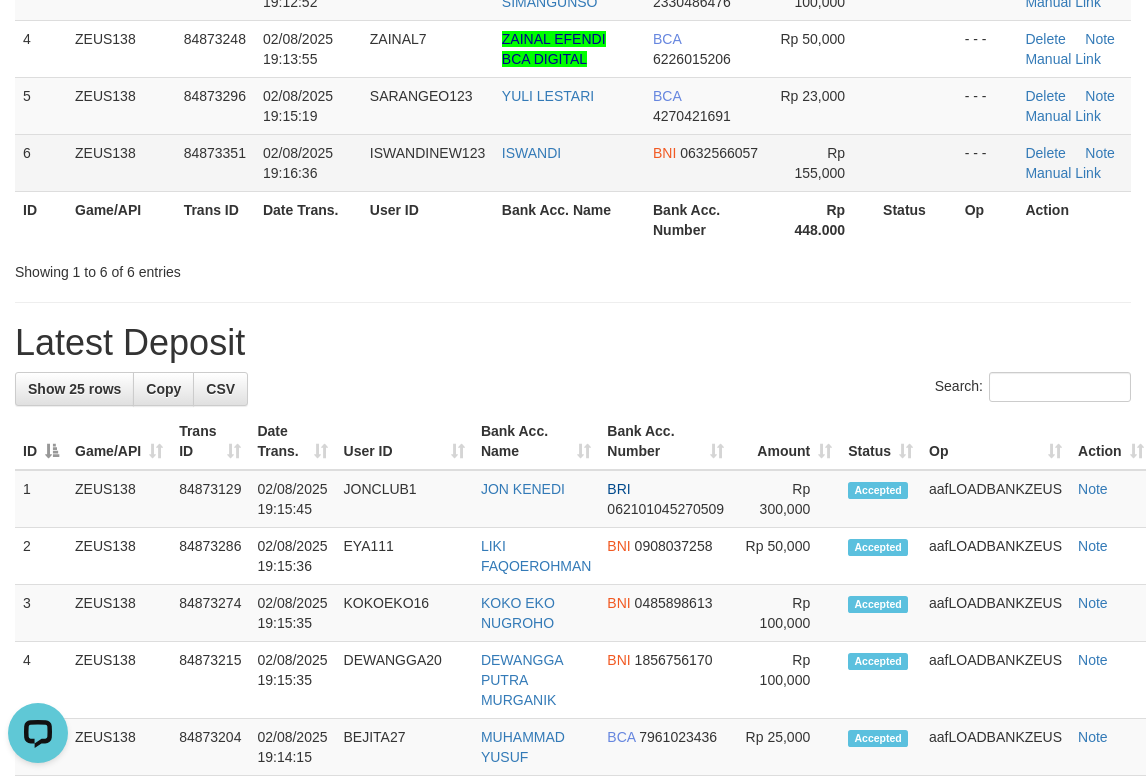 click on "1
ZEUS138
84872941
02/08/2025 19:06:33
NAMI93
HADIMUSTIKA
DANA
081319816729
Rp 50,000
- - -
Delete
Note
Manual Link
2
ZEUS138
84873000
02/08/2025 19:08:00
HELMY789
HELMY ELISSA
BCA
7460184872
Rp 70,000
- - -
Delete
Note
Manual Link
3
ZEUS138" at bounding box center (573, 20) 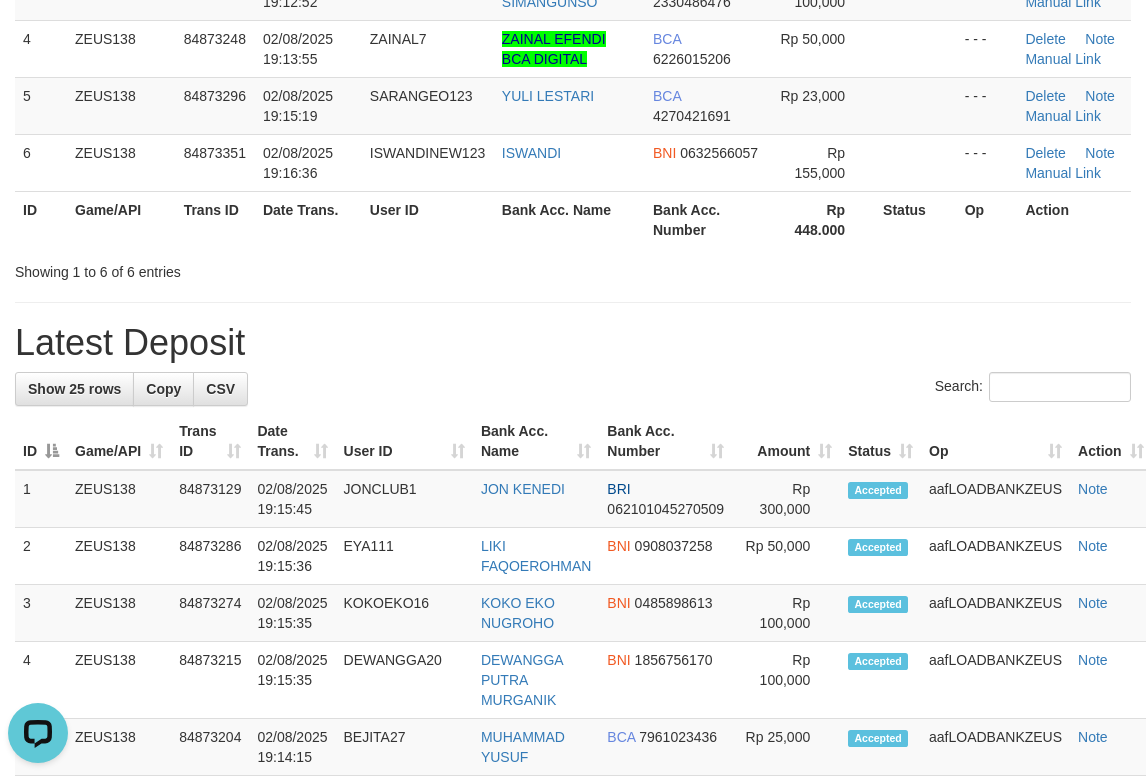 scroll, scrollTop: 374, scrollLeft: 0, axis: vertical 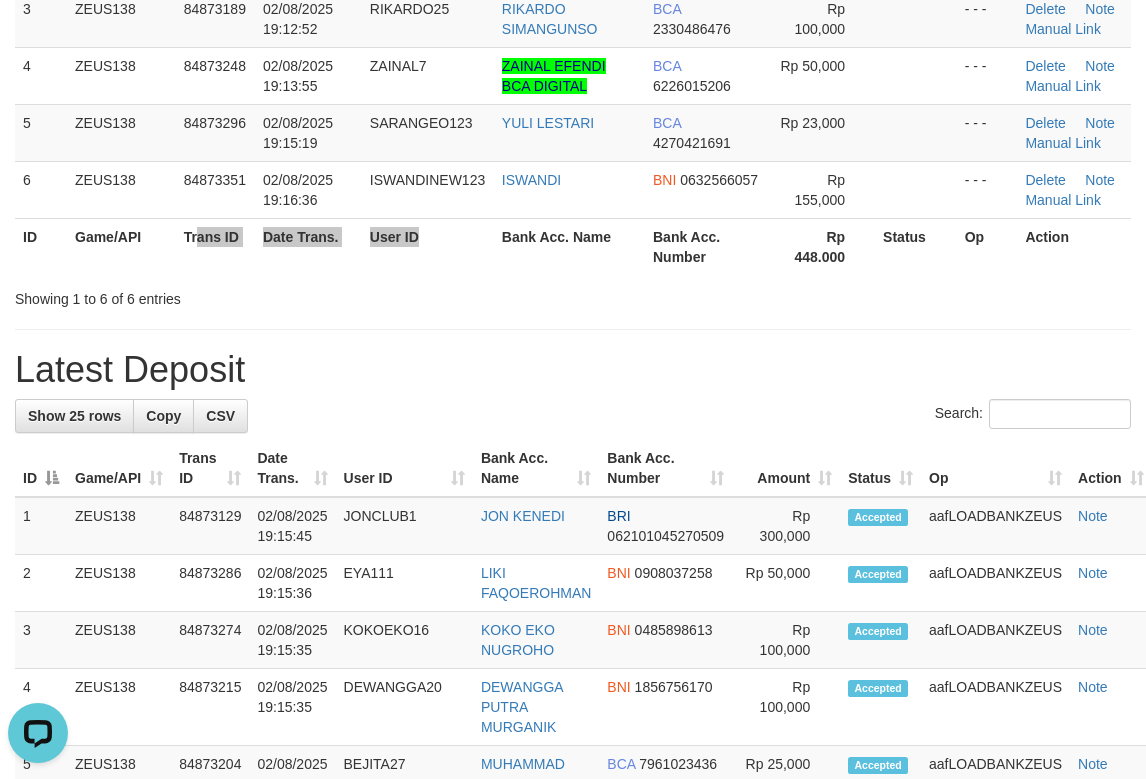 click on "ID Game/API Trans ID Date Trans. User ID Bank Acc. Name Bank Acc. Number Rp 448.000 Status Op Action" at bounding box center (573, 246) 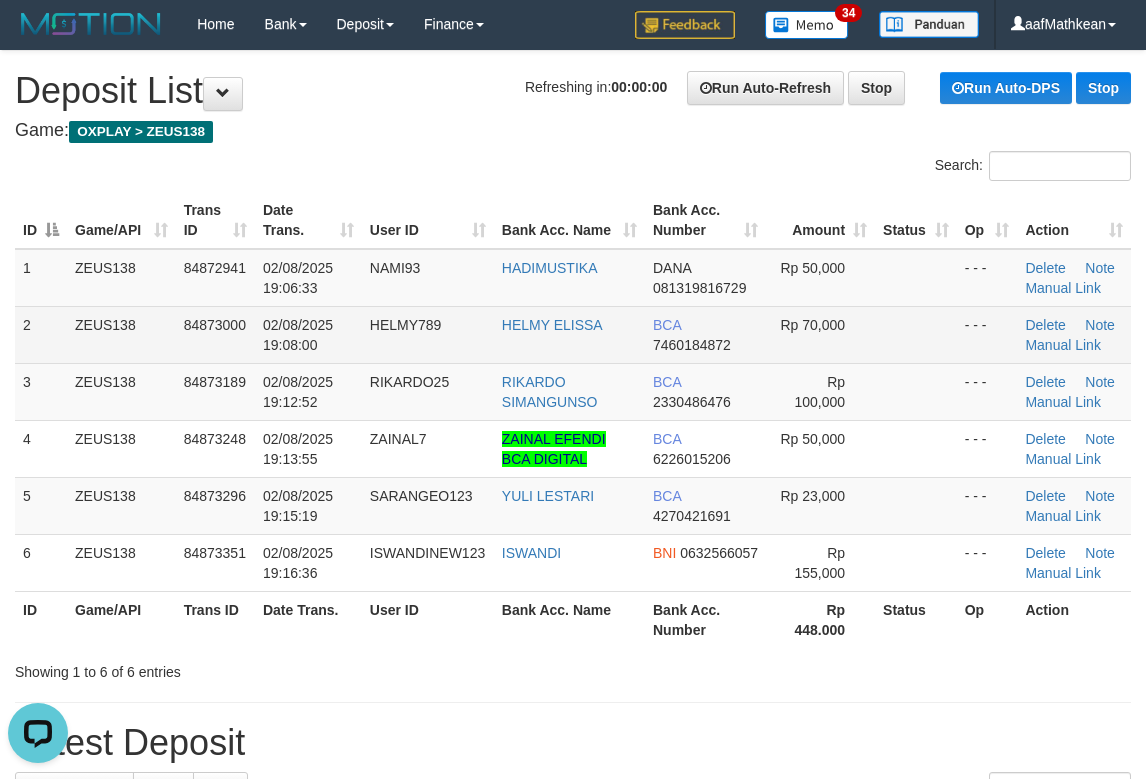 scroll, scrollTop: 0, scrollLeft: 0, axis: both 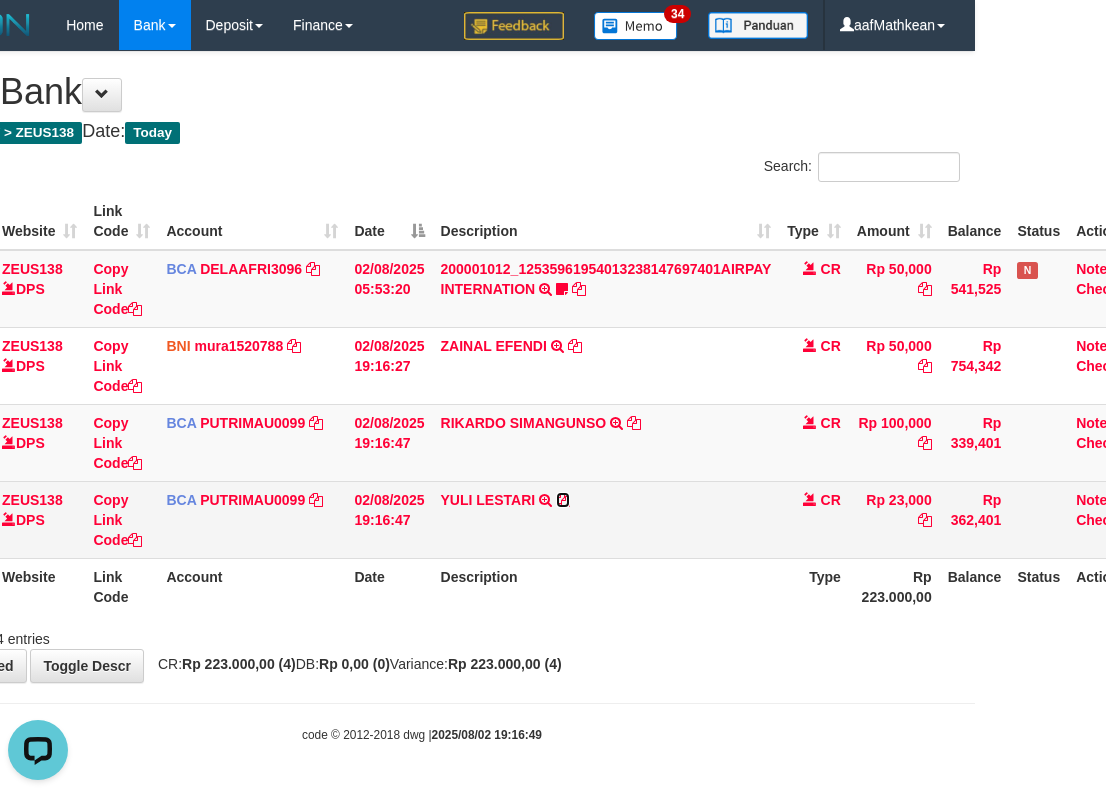 click at bounding box center [563, 500] 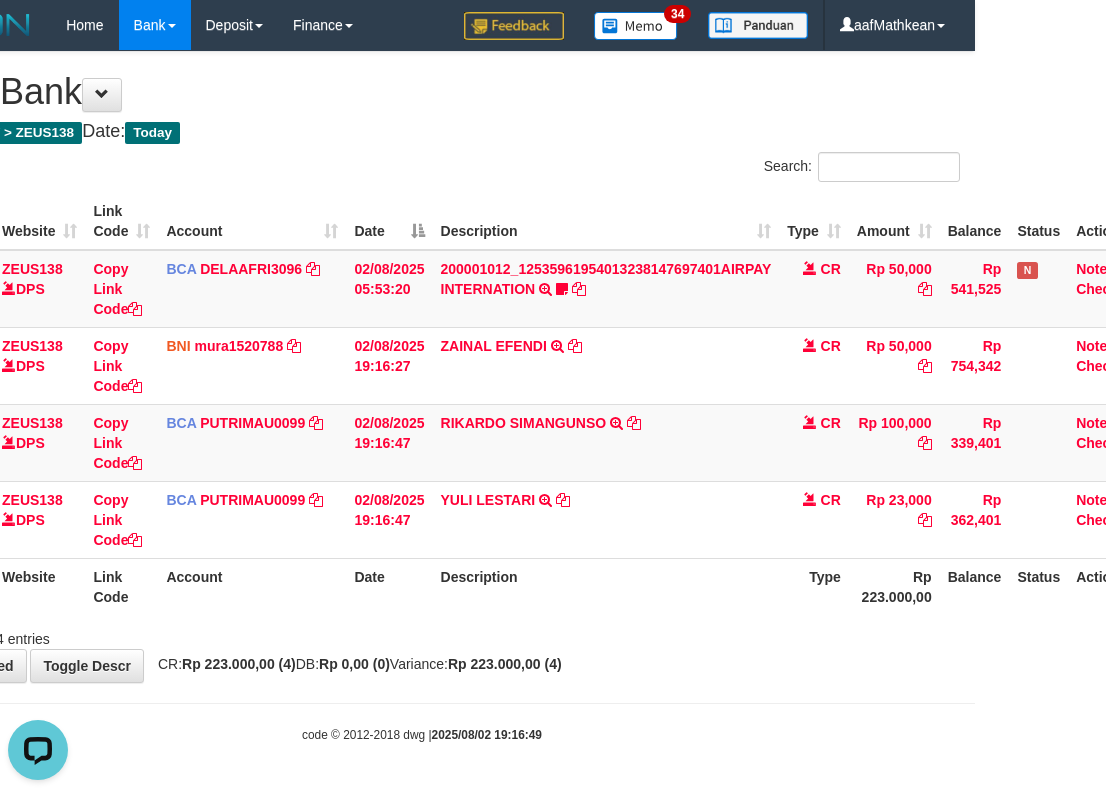 click on "ID Website Link Code Account Date Description Type Amount Balance Status Action
62
ZEUS138    DPS
Copy Link Code
BCA
DELAAFRI3096
DPS
[FIRST] [LAST]
mutasi_20250802_3552 | 62
mutasi_20250802_3552 | 62
02/08/2025 05:53:20
200001012_12535961954013238147697401AIRPAY INTERNATION            TRSF E-BANKING CR 0208/FTSCY/WS95051
50000.00200001012_12535961954013238147697401AIRPAY INTERNATION    Labubutaiki
https://prnt.sc/l7T6Eus7w_Qi
CR
Rp 50,000
Rp 541,525
N
Note
Check
205
ZEUS138    DPS
BNI" at bounding box center [517, 404] 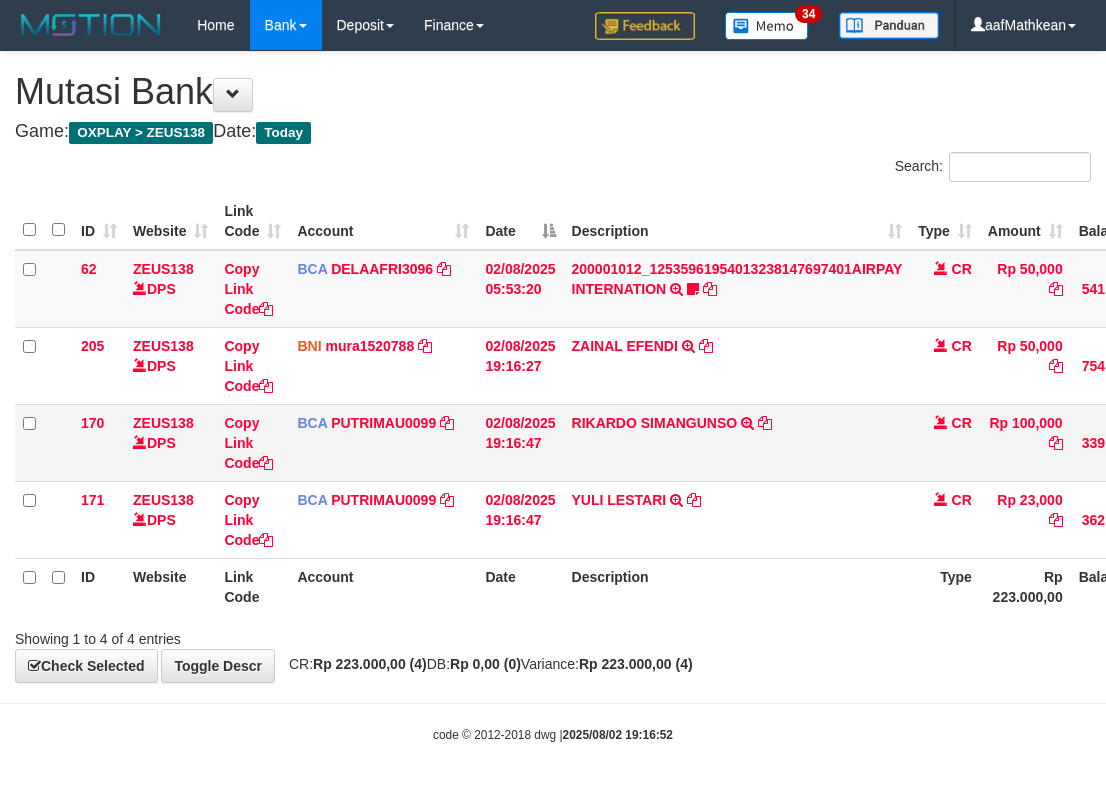 scroll, scrollTop: 0, scrollLeft: 131, axis: horizontal 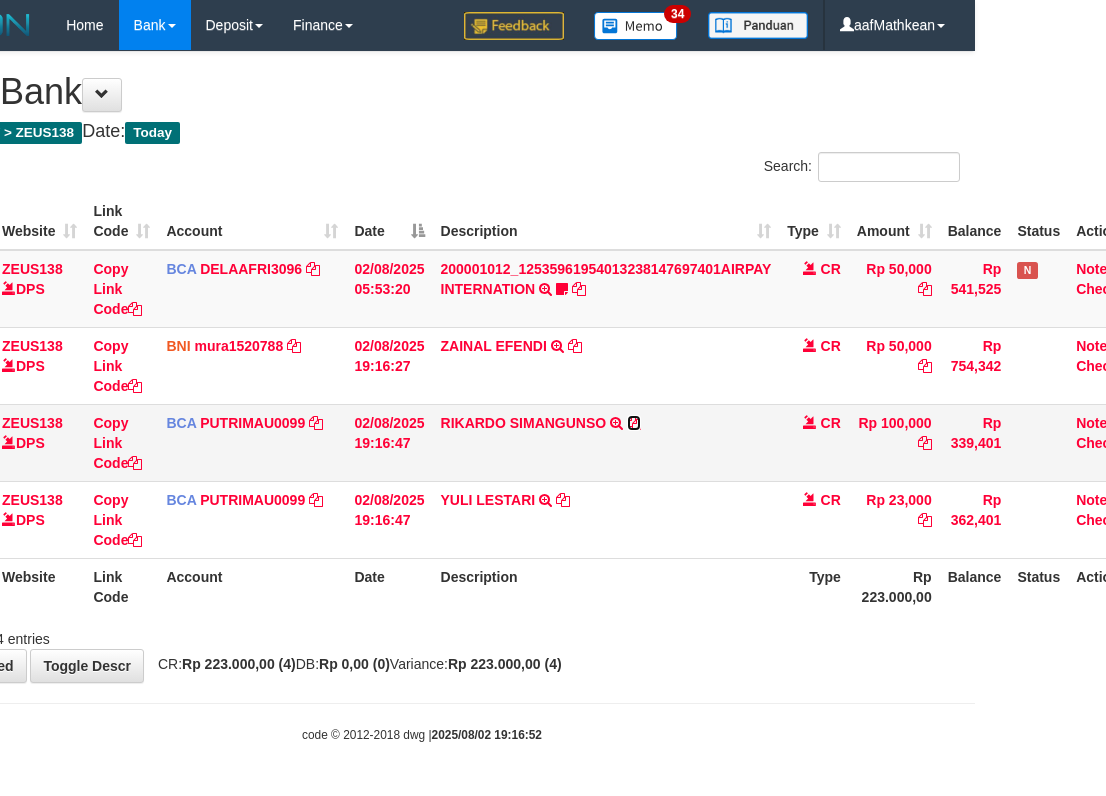 click at bounding box center [634, 423] 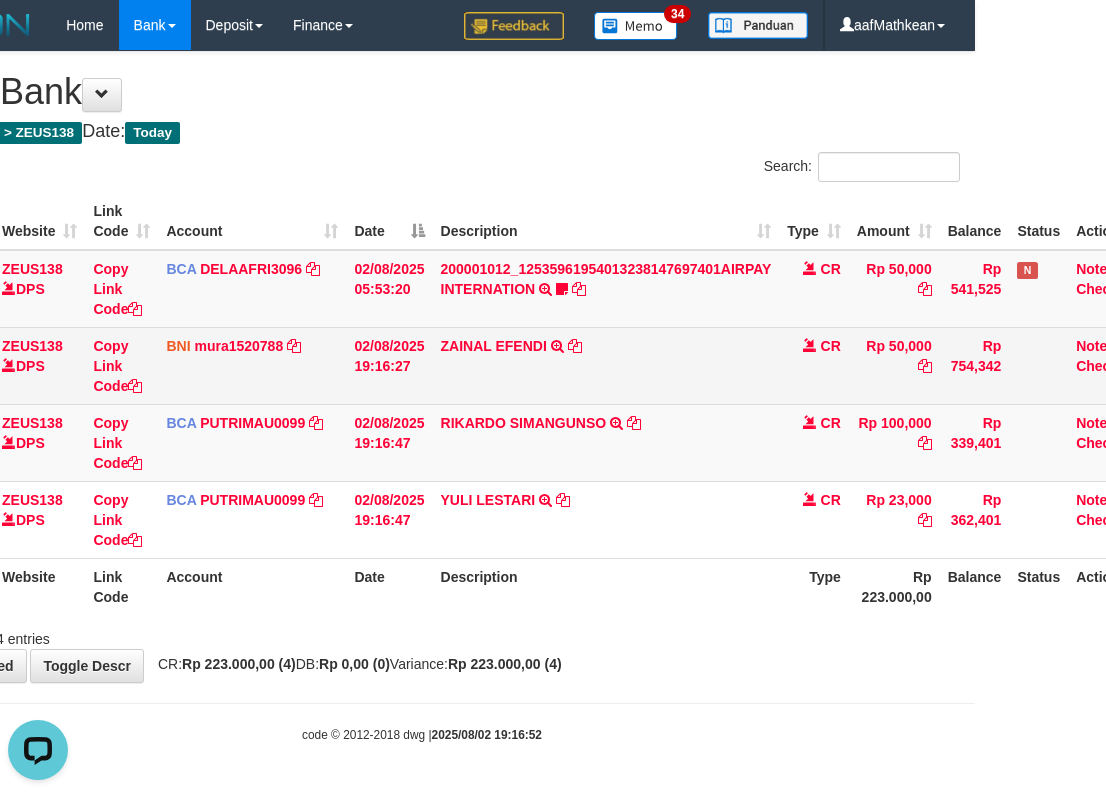 scroll, scrollTop: 0, scrollLeft: 0, axis: both 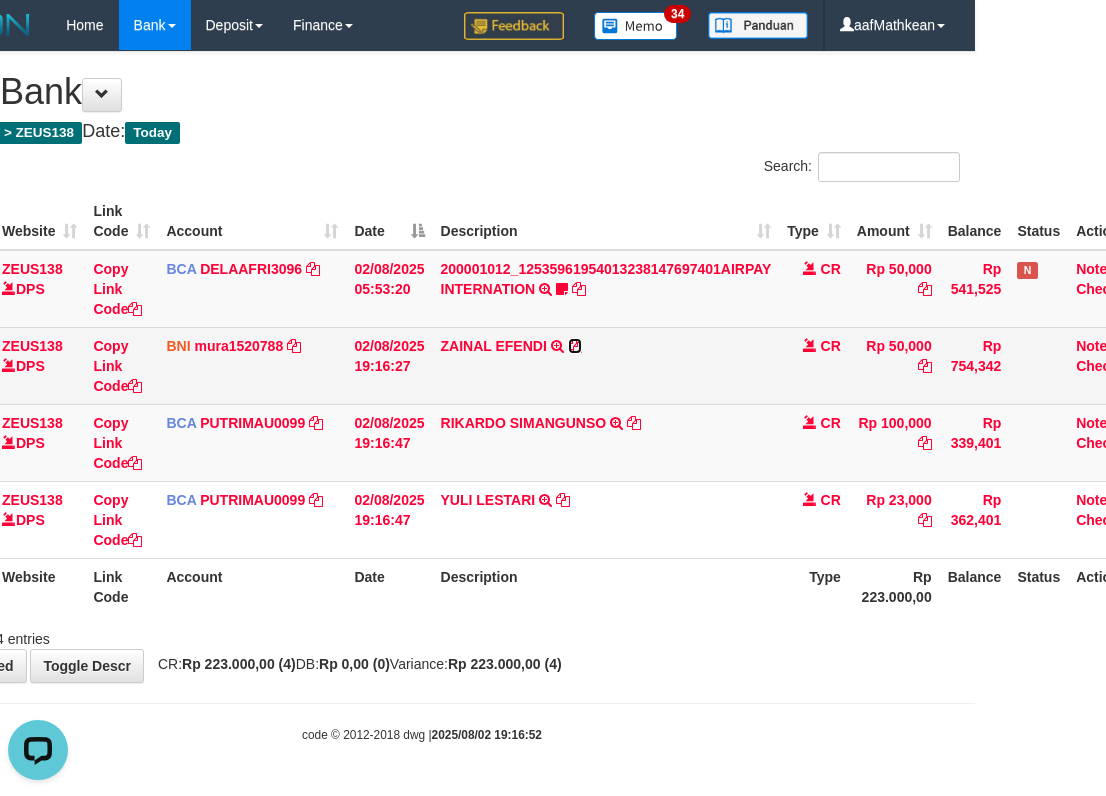 click at bounding box center [575, 346] 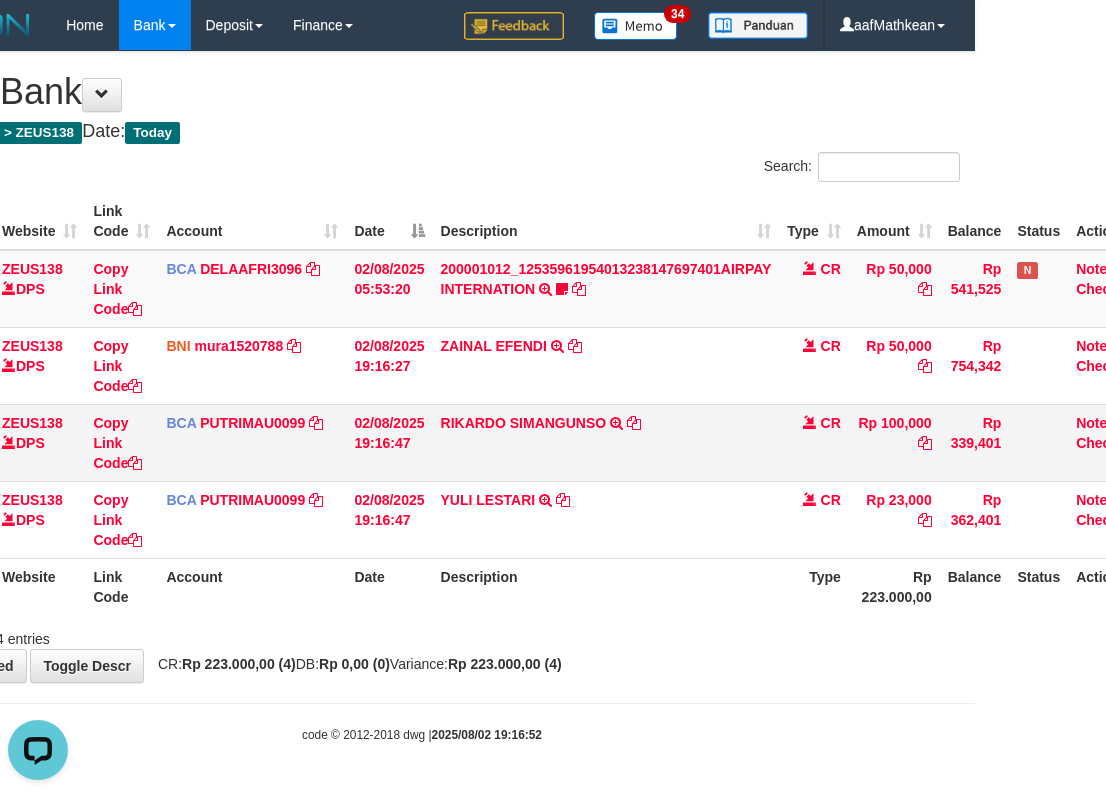 click on "RIKARDO SIMANGUNSO         TRSF E-BANKING CR 0208/FTSCY/WS95271
100000.00RIKARDO SIMANGUNSO" at bounding box center [606, 442] 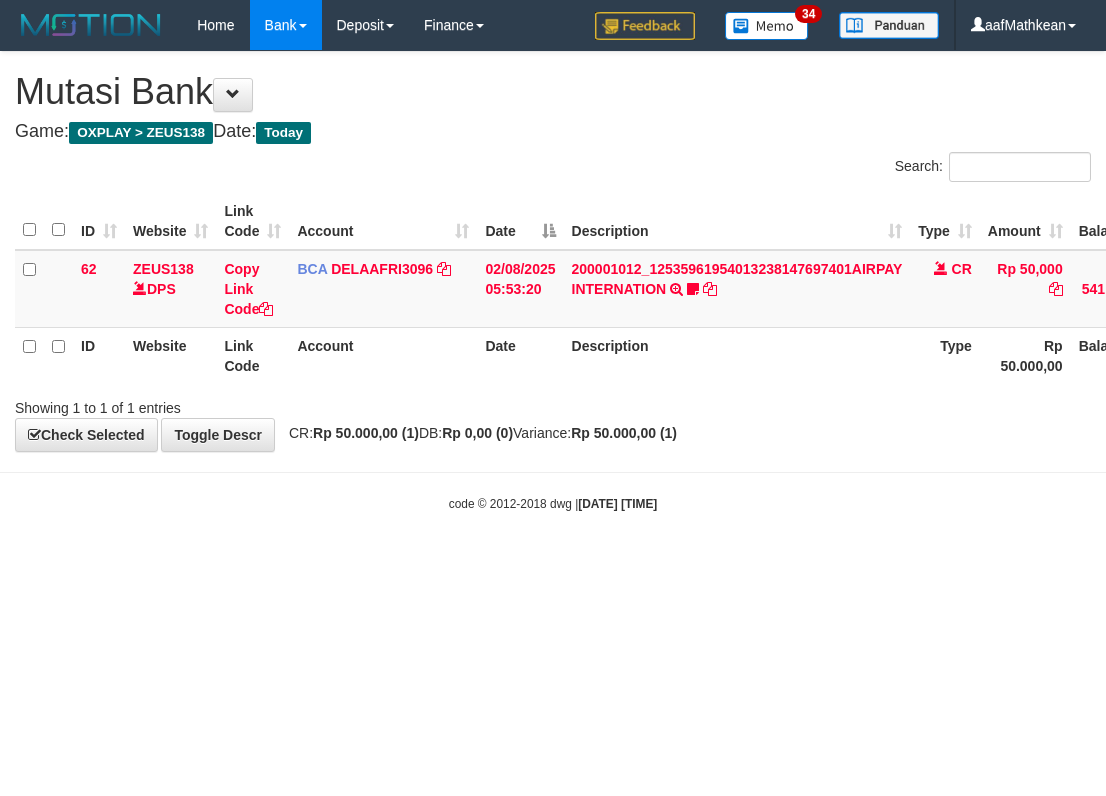 scroll, scrollTop: 0, scrollLeft: 131, axis: horizontal 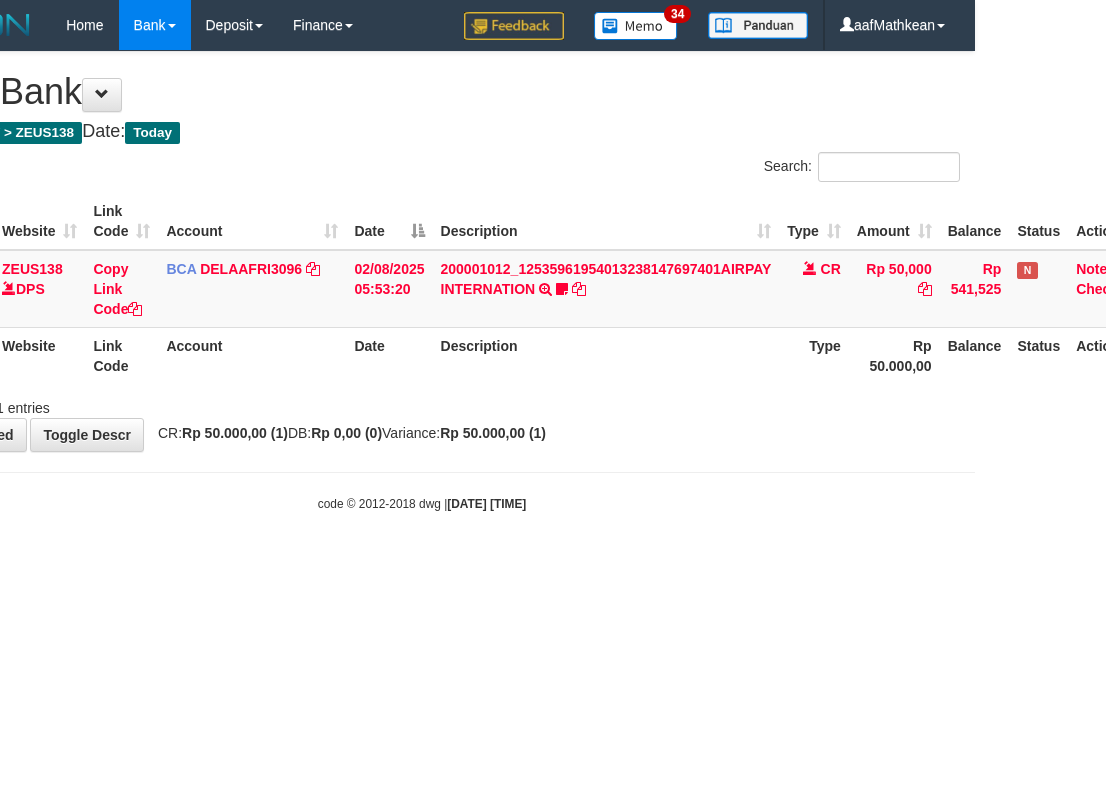 drag, startPoint x: 889, startPoint y: 465, endPoint x: 1103, endPoint y: 490, distance: 215.45534 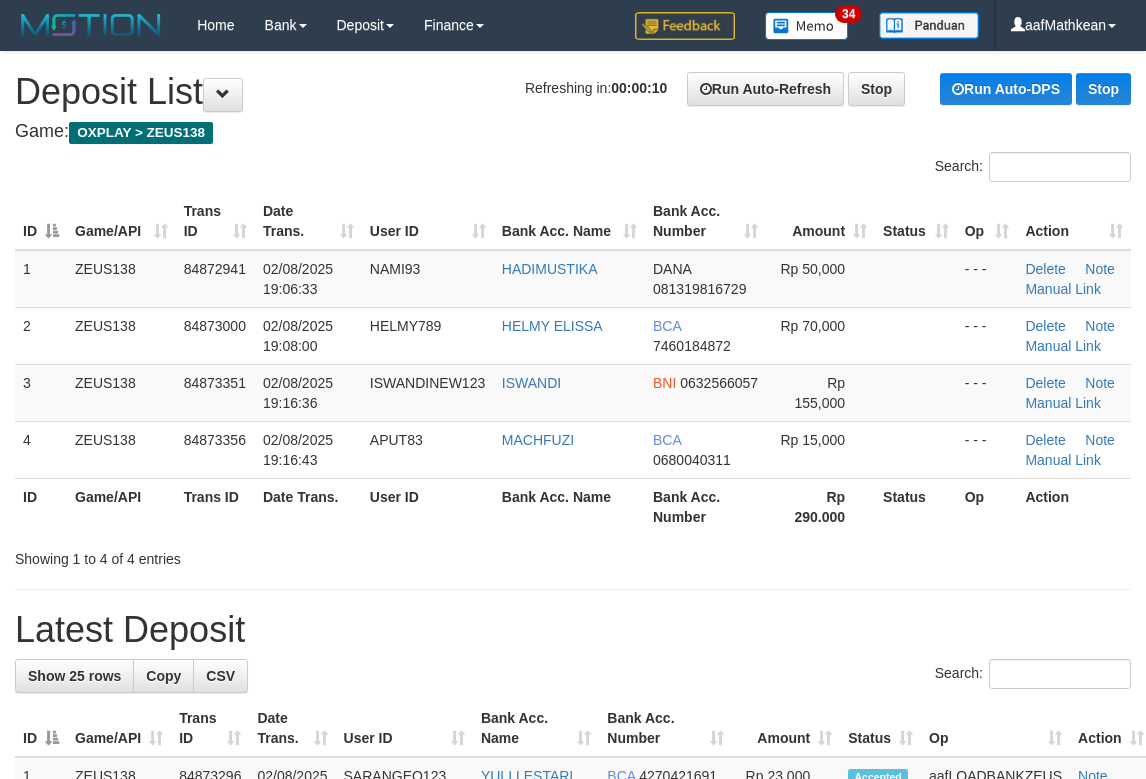 scroll, scrollTop: 0, scrollLeft: 0, axis: both 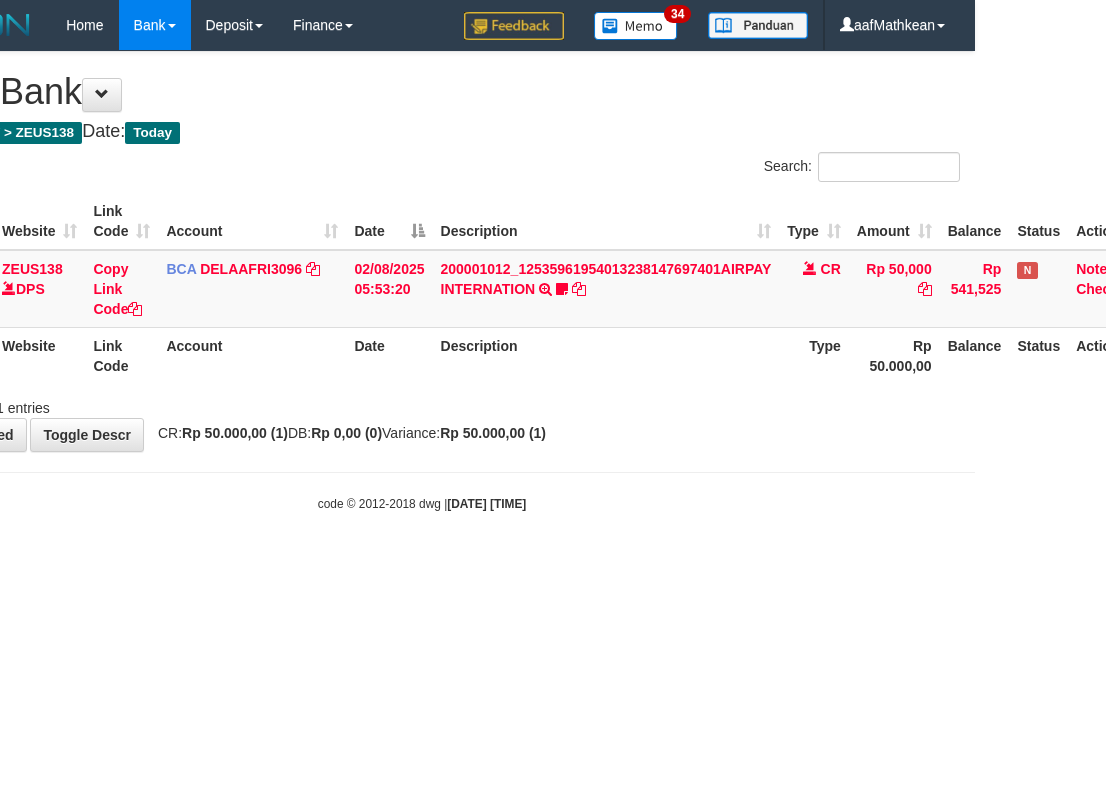 click on "Toggle navigation
Home
Bank
Account List
Load
By Website
Group
[OXPLAY]													ZEUS138
By Load Group (DPS)
Sync" at bounding box center (422, 281) 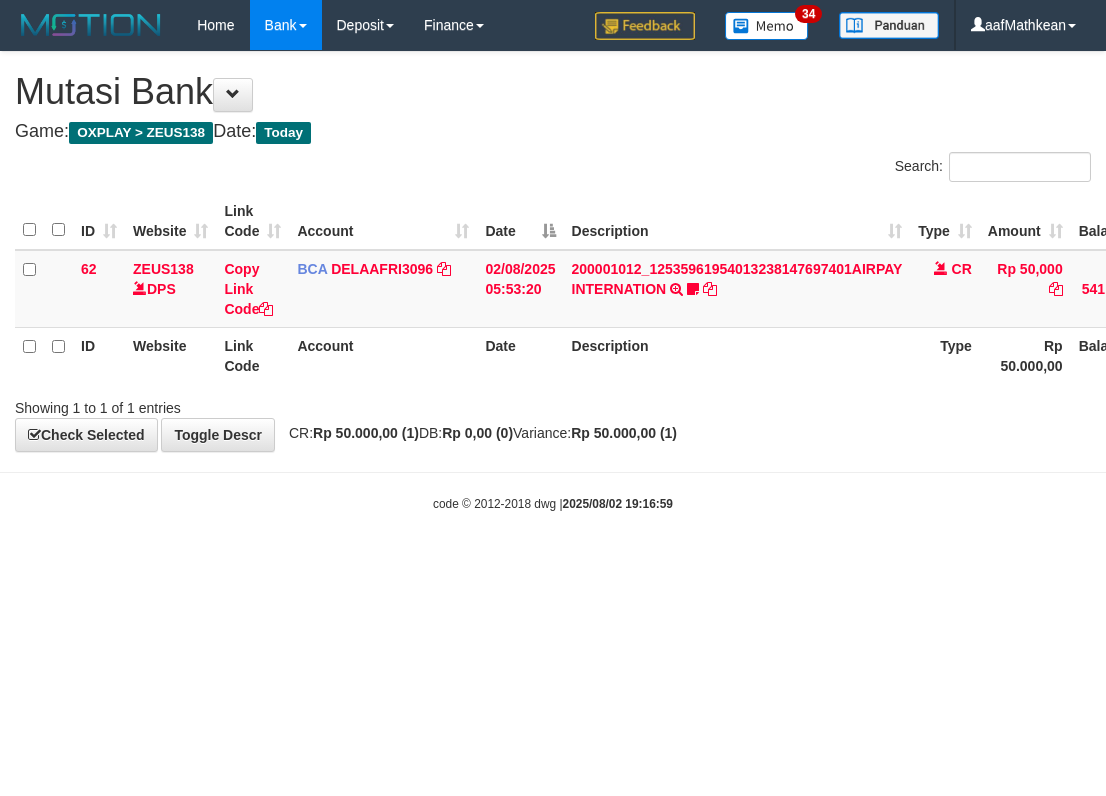 scroll, scrollTop: 0, scrollLeft: 131, axis: horizontal 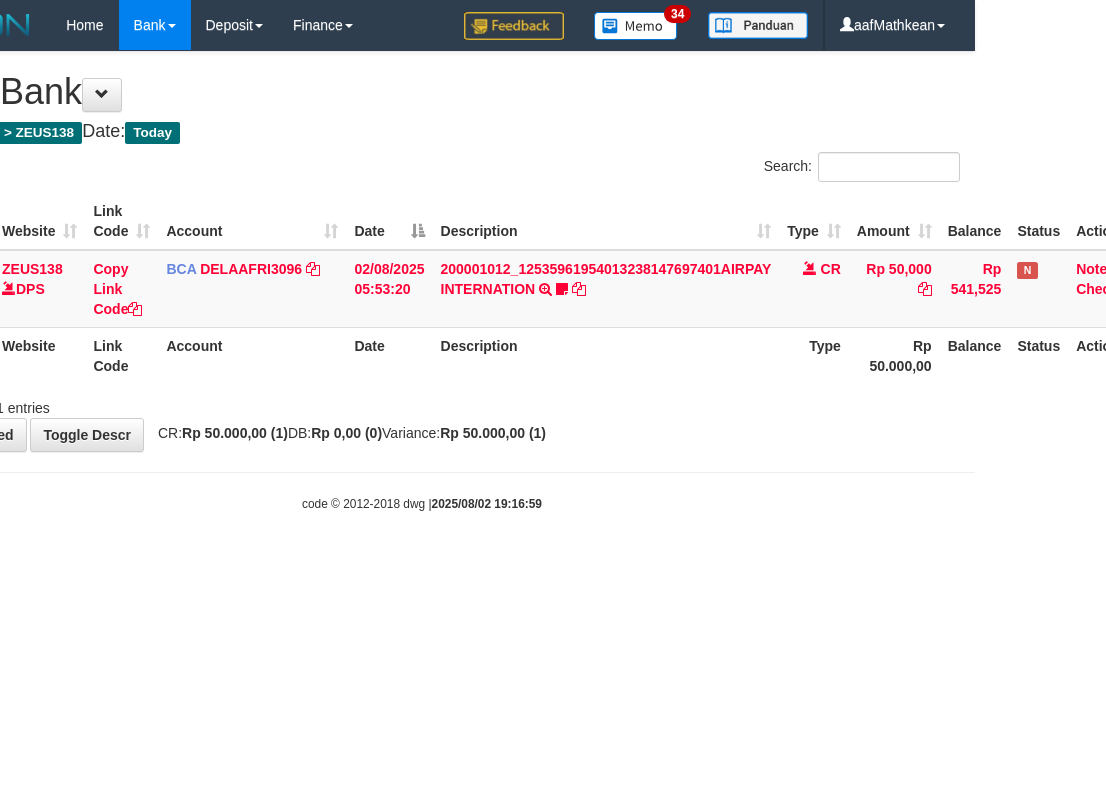 click on "Toggle navigation
Home
Bank
Account List
Load
By Website
Group
[OXPLAY]													ZEUS138
By Load Group (DPS)
Sync" at bounding box center (422, 281) 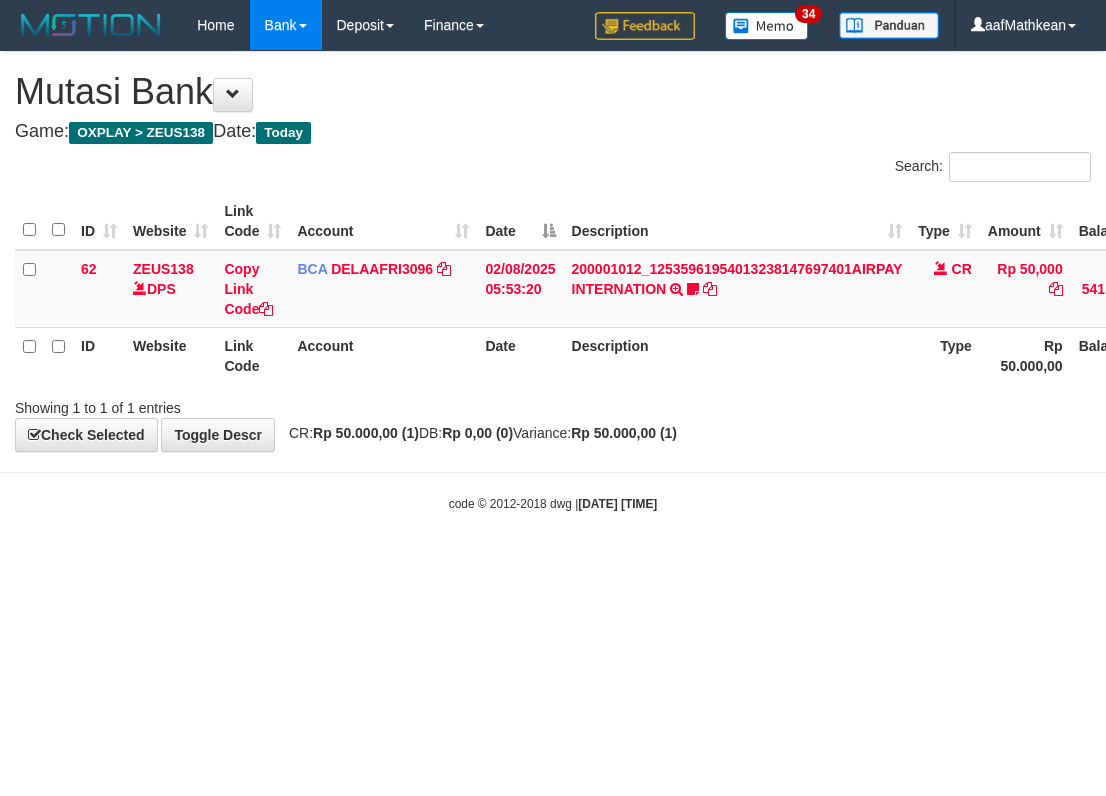 scroll, scrollTop: 0, scrollLeft: 131, axis: horizontal 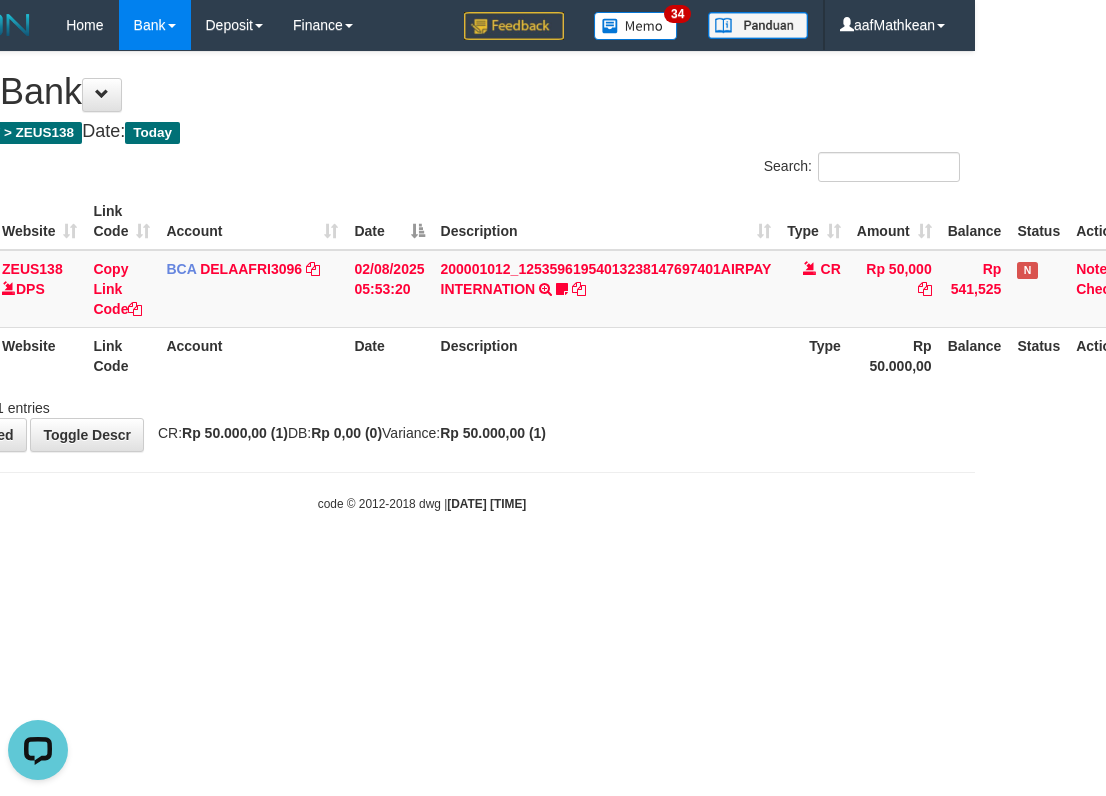 click on "Toggle navigation
Home
Bank
Account List
Load
By Website
Group
[OXPLAY]													ZEUS138
By Load Group (DPS)" at bounding box center (422, 281) 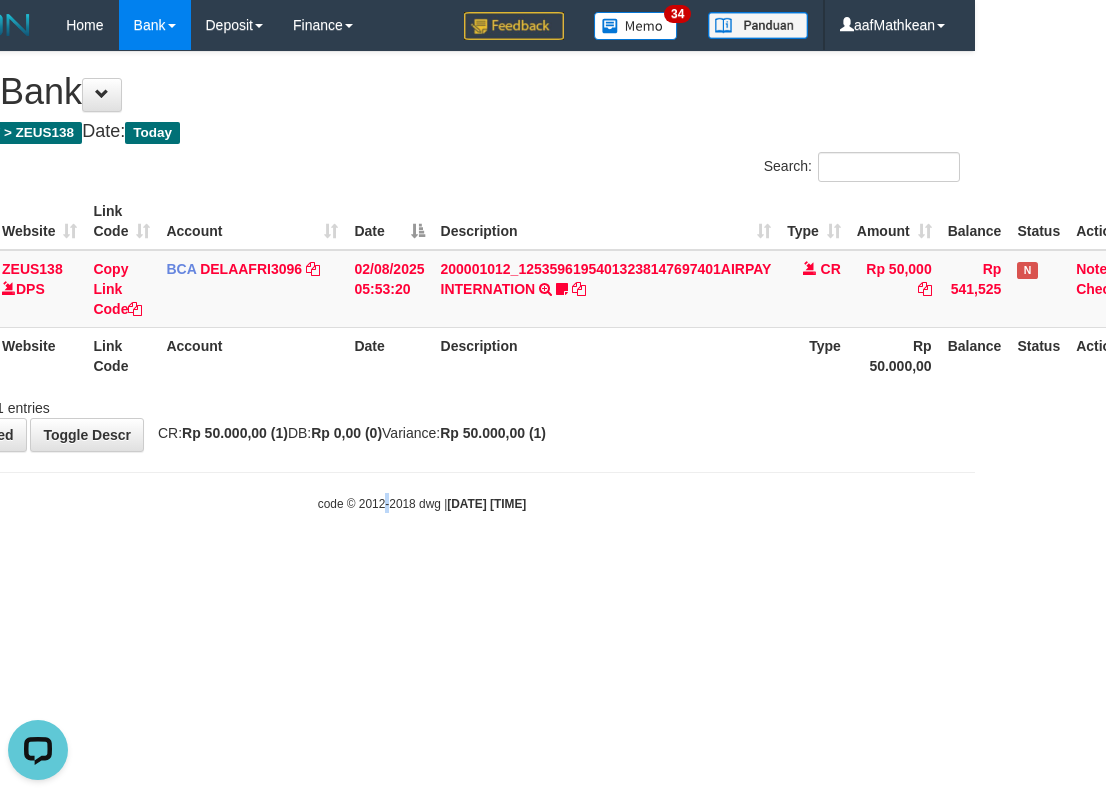 click on "Toggle navigation
Home
Bank
Account List
Load
By Website
Group
[OXPLAY]													ZEUS138
By Load Group (DPS)" at bounding box center [422, 281] 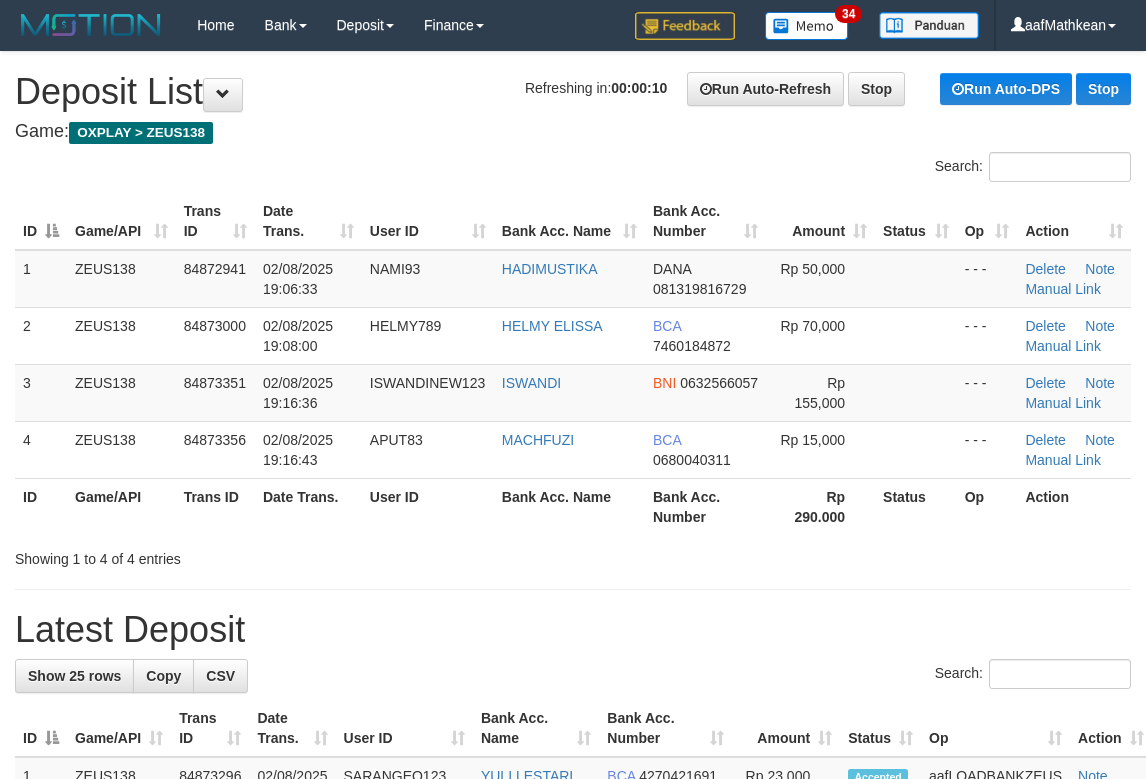 scroll, scrollTop: 0, scrollLeft: 0, axis: both 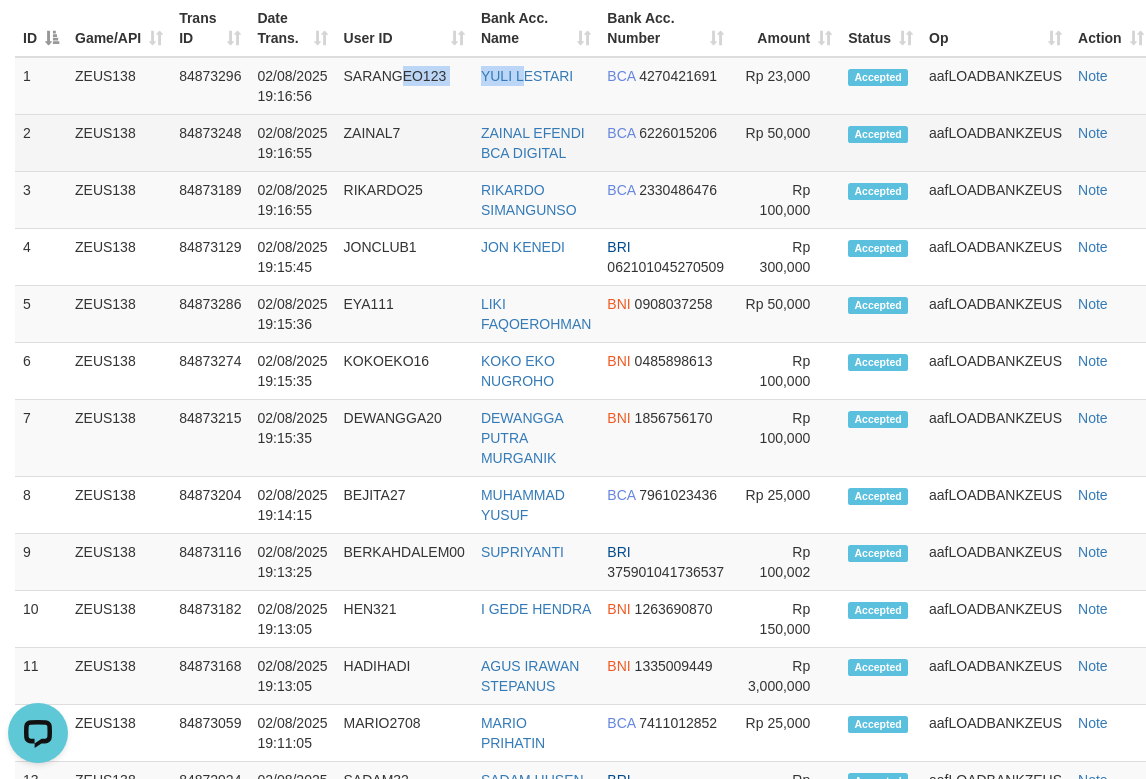 drag, startPoint x: 490, startPoint y: 107, endPoint x: 394, endPoint y: 166, distance: 112.68097 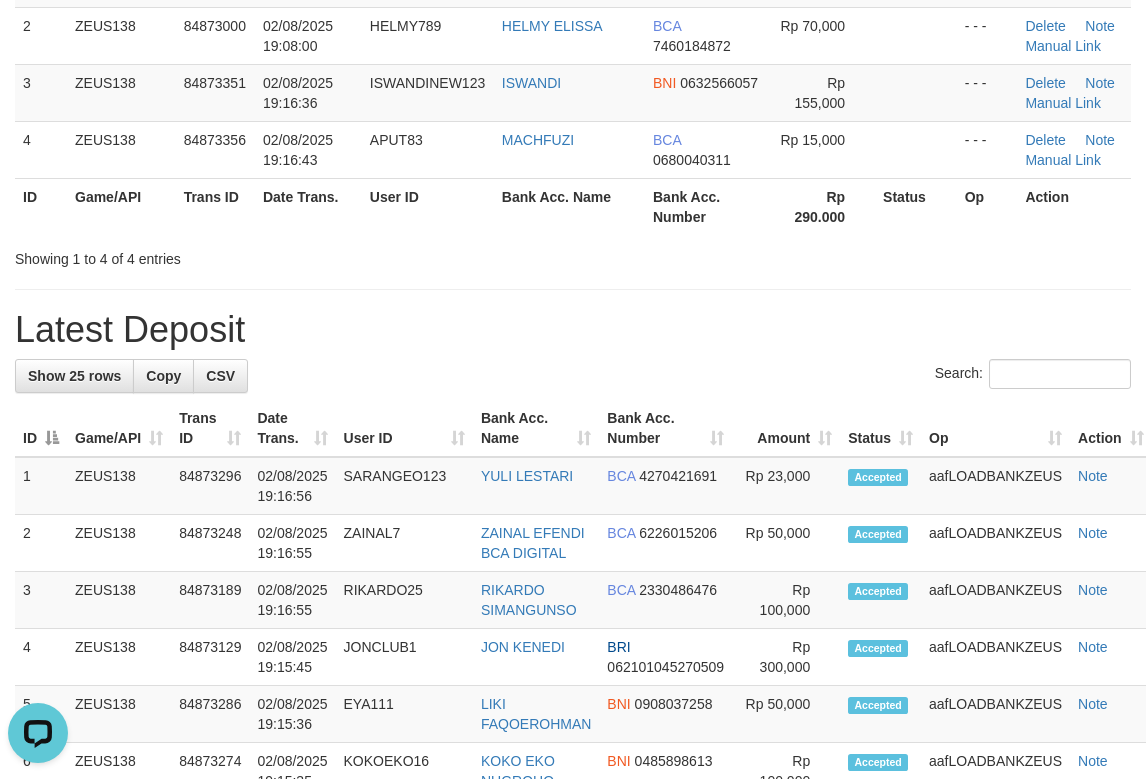 scroll, scrollTop: 0, scrollLeft: 0, axis: both 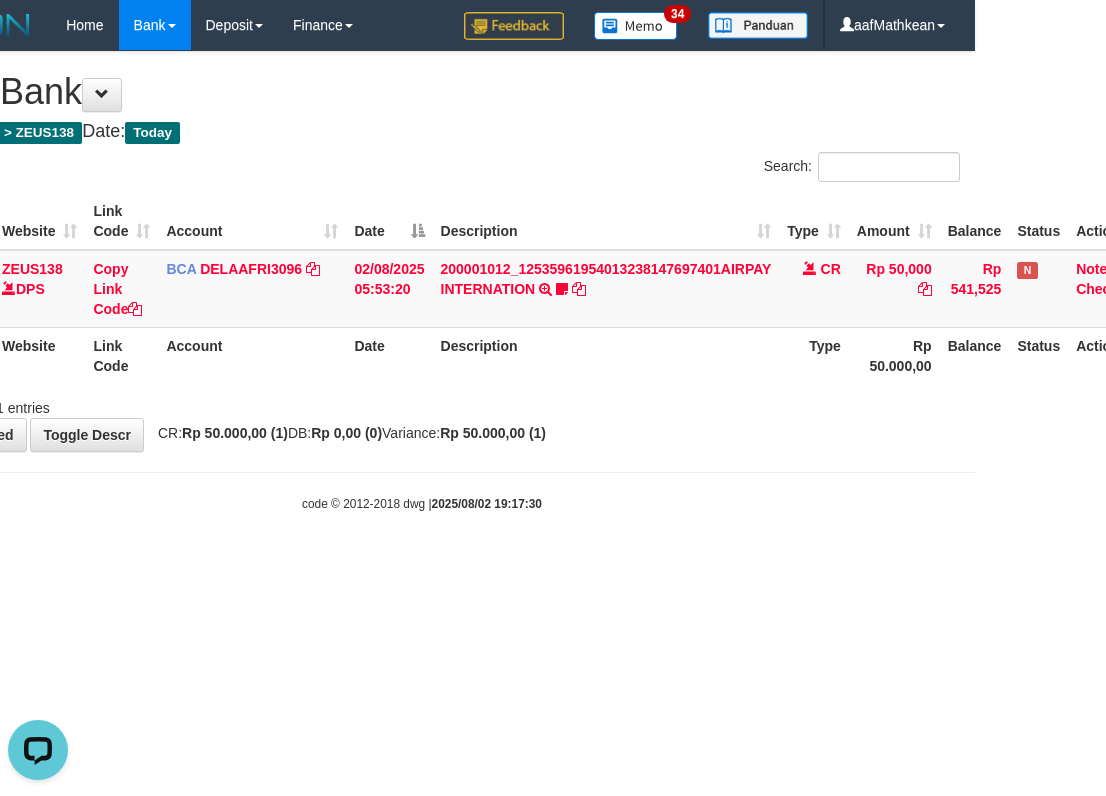 click on "Toggle navigation
Home
Bank
Account List
Load
By Website
Group
[OXPLAY]													ZEUS138
By Load Group (DPS)" at bounding box center [422, 281] 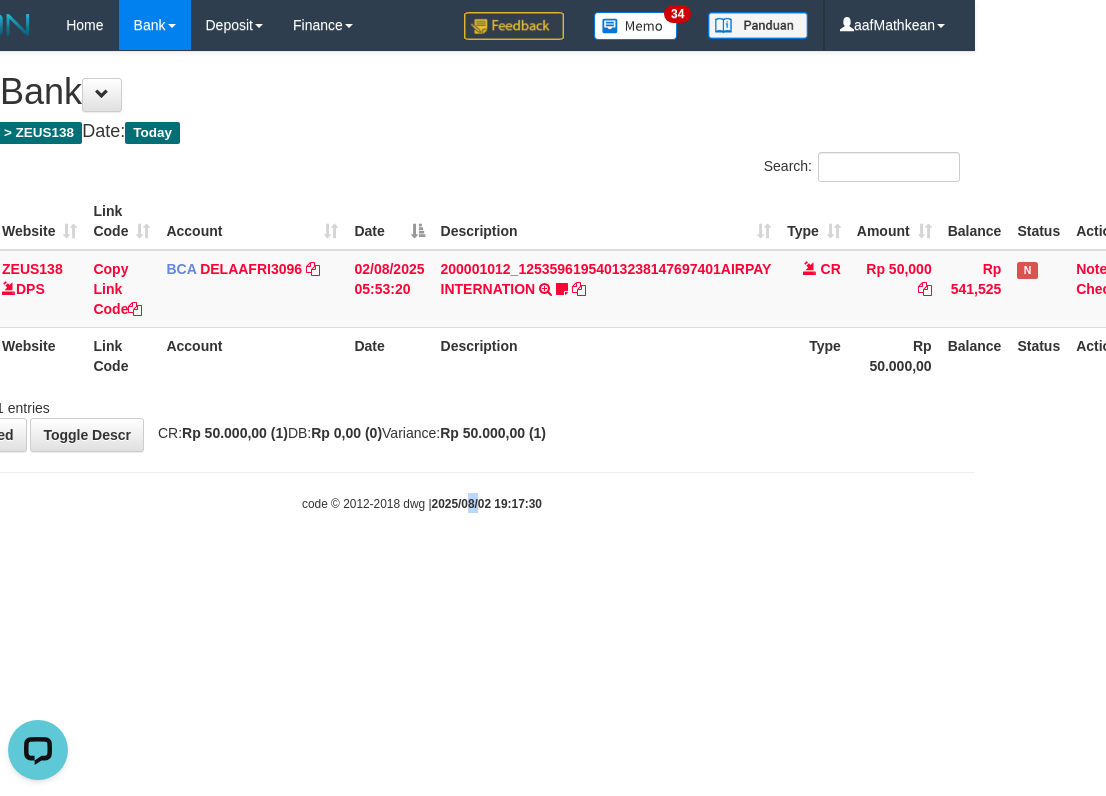 click on "Toggle navigation
Home
Bank
Account List
Load
By Website
Group
[OXPLAY]													ZEUS138
By Load Group (DPS)
Sync" at bounding box center (422, 281) 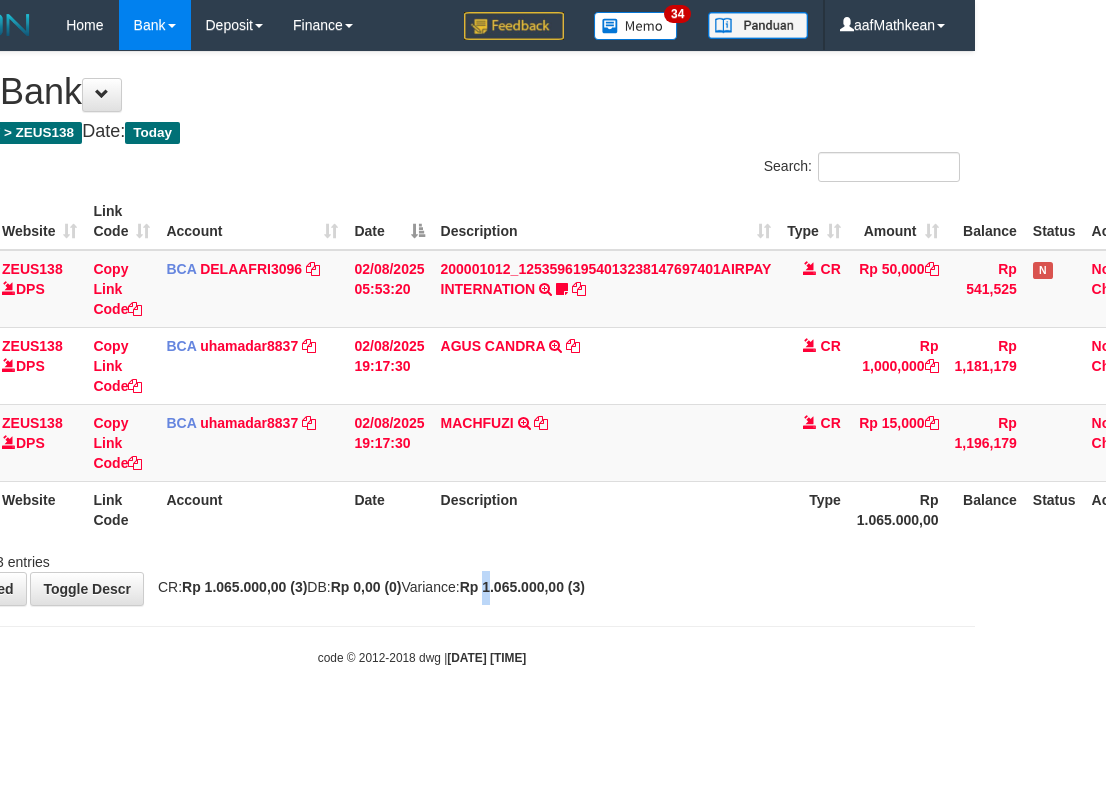 click on "**********" at bounding box center [422, 328] 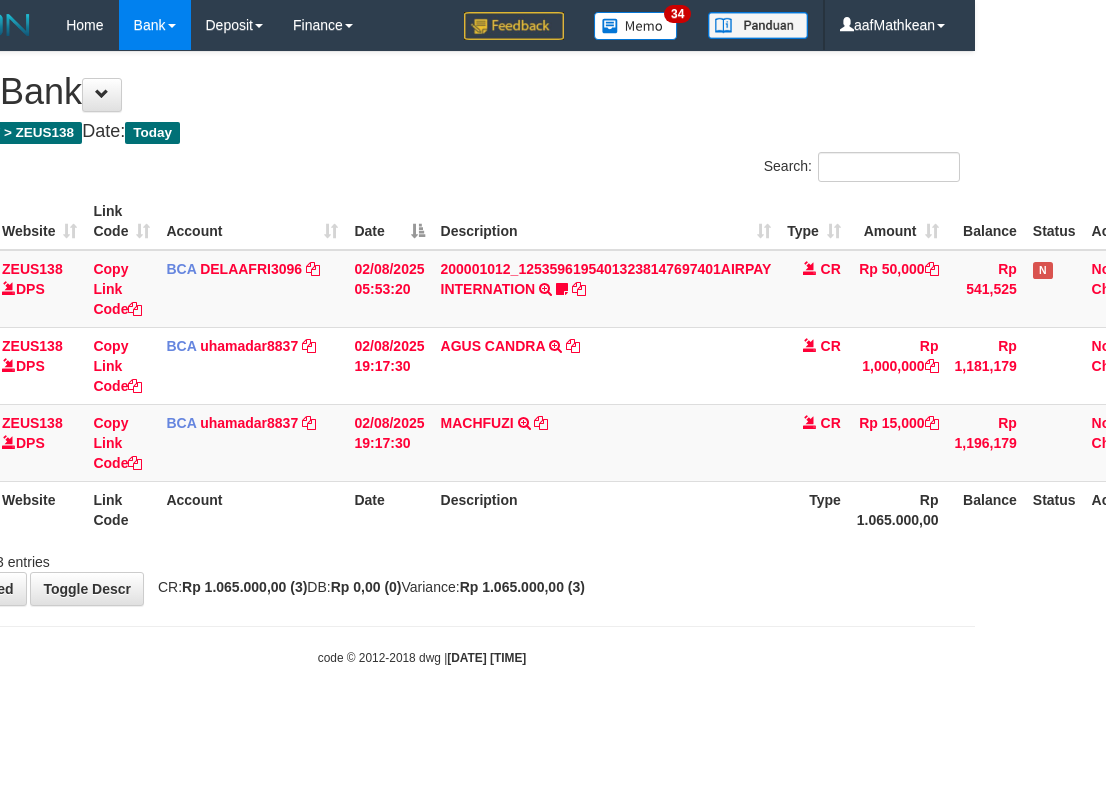 drag, startPoint x: 550, startPoint y: 587, endPoint x: 577, endPoint y: 576, distance: 29.15476 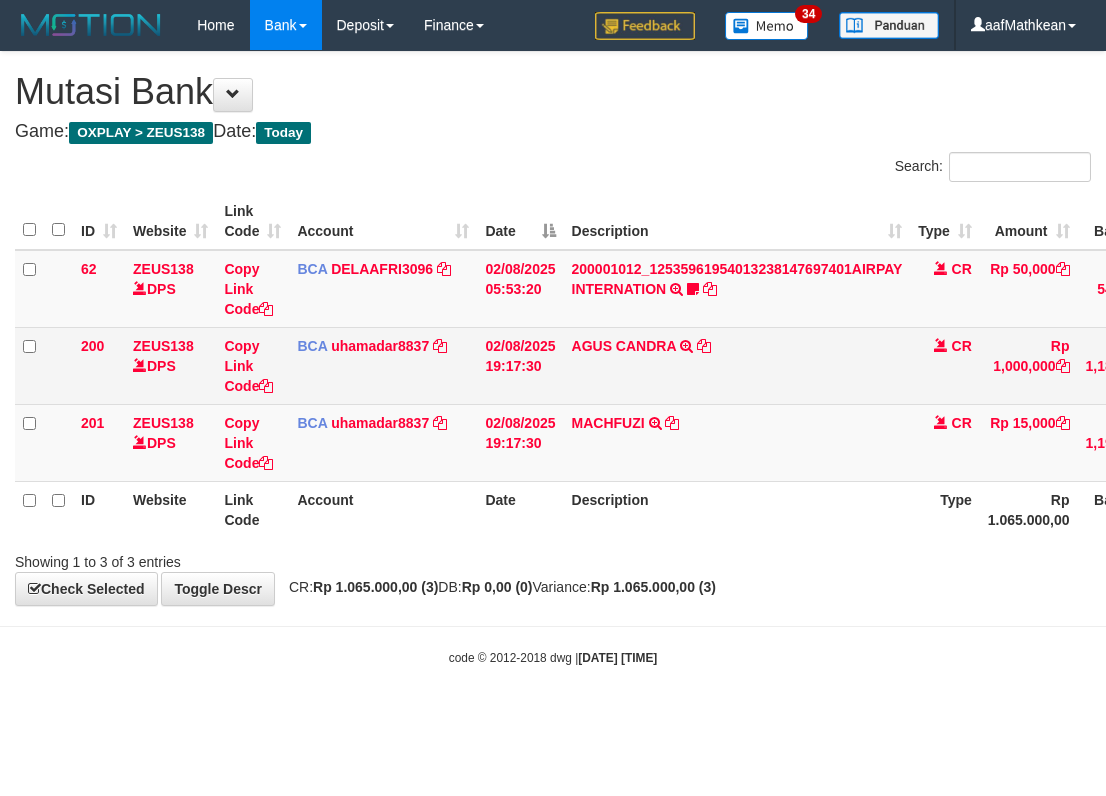 scroll, scrollTop: 0, scrollLeft: 131, axis: horizontal 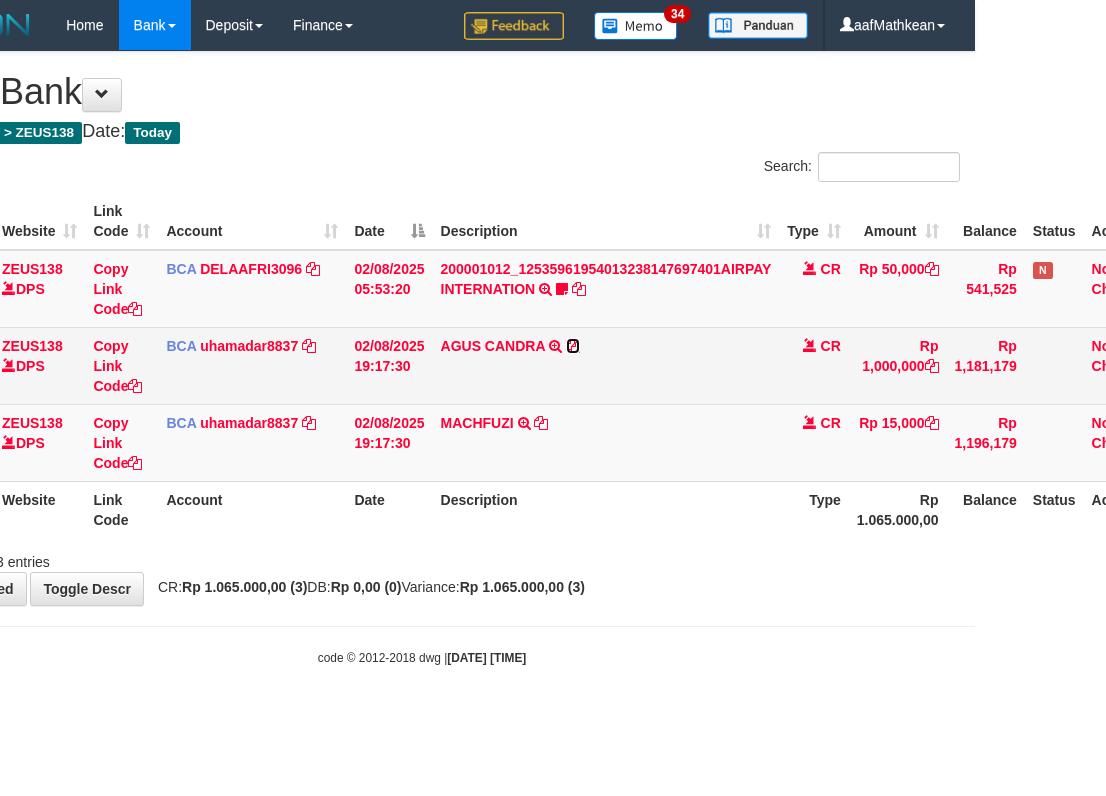 click at bounding box center [573, 346] 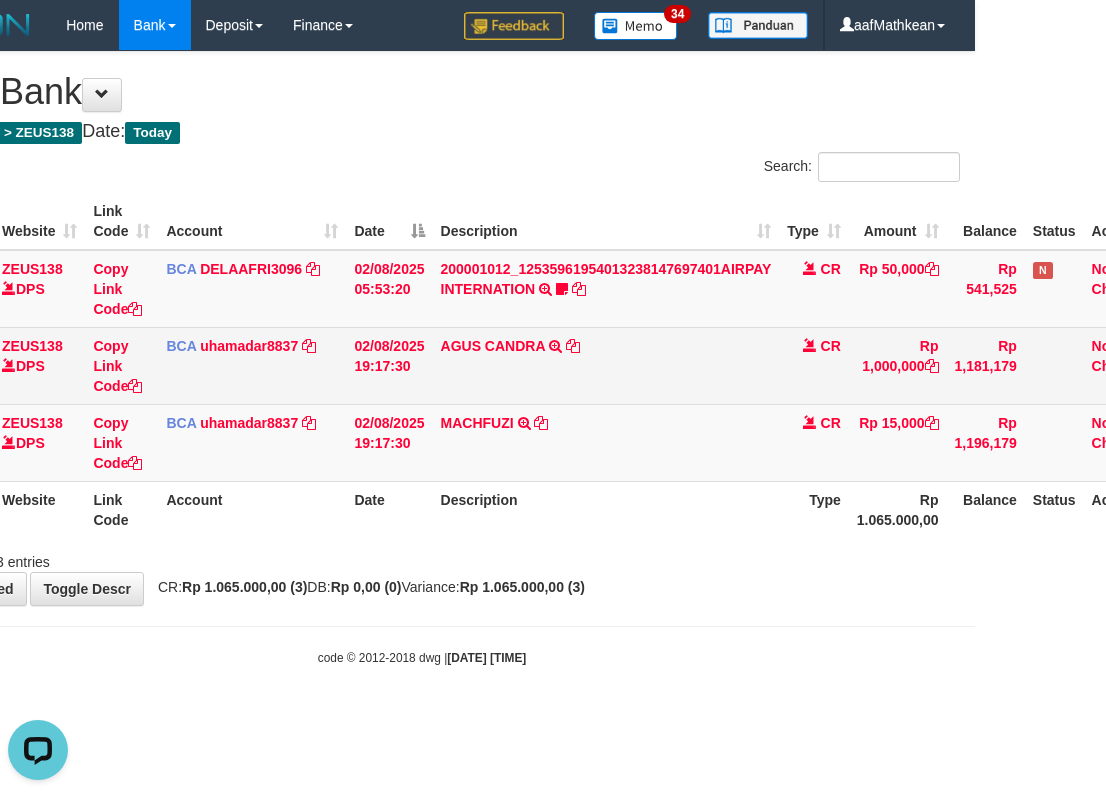 scroll, scrollTop: 0, scrollLeft: 0, axis: both 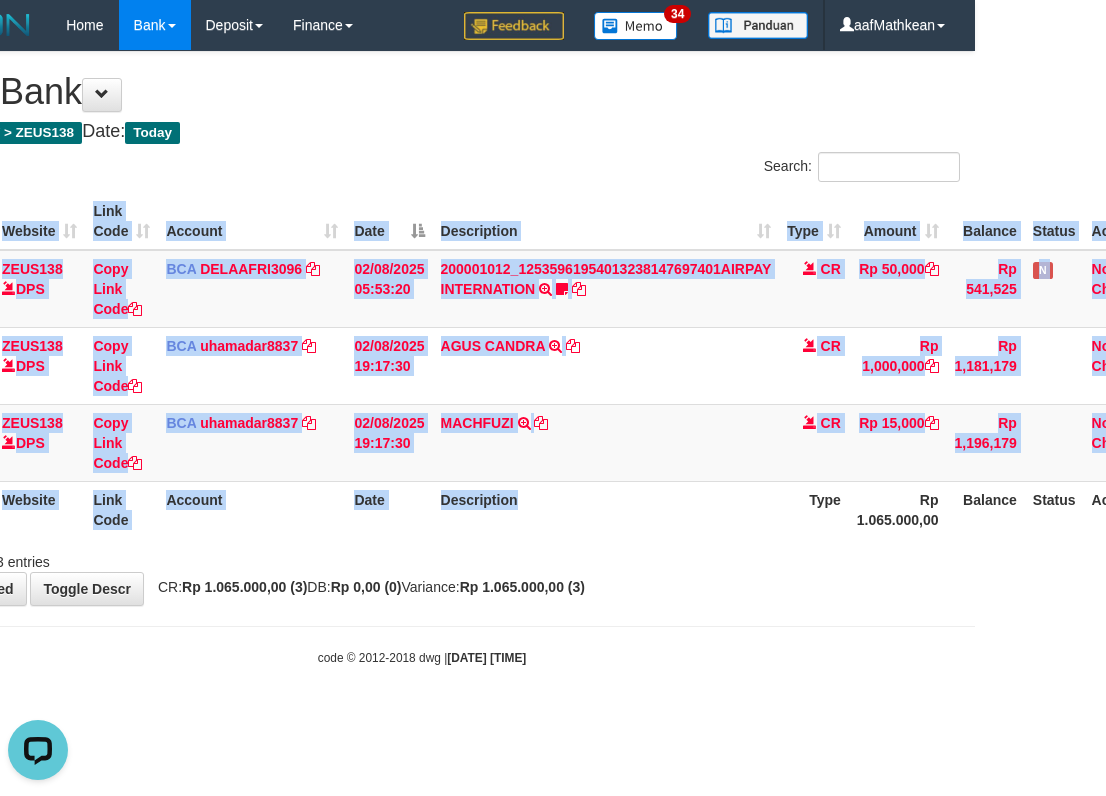click on "**********" at bounding box center (422, 328) 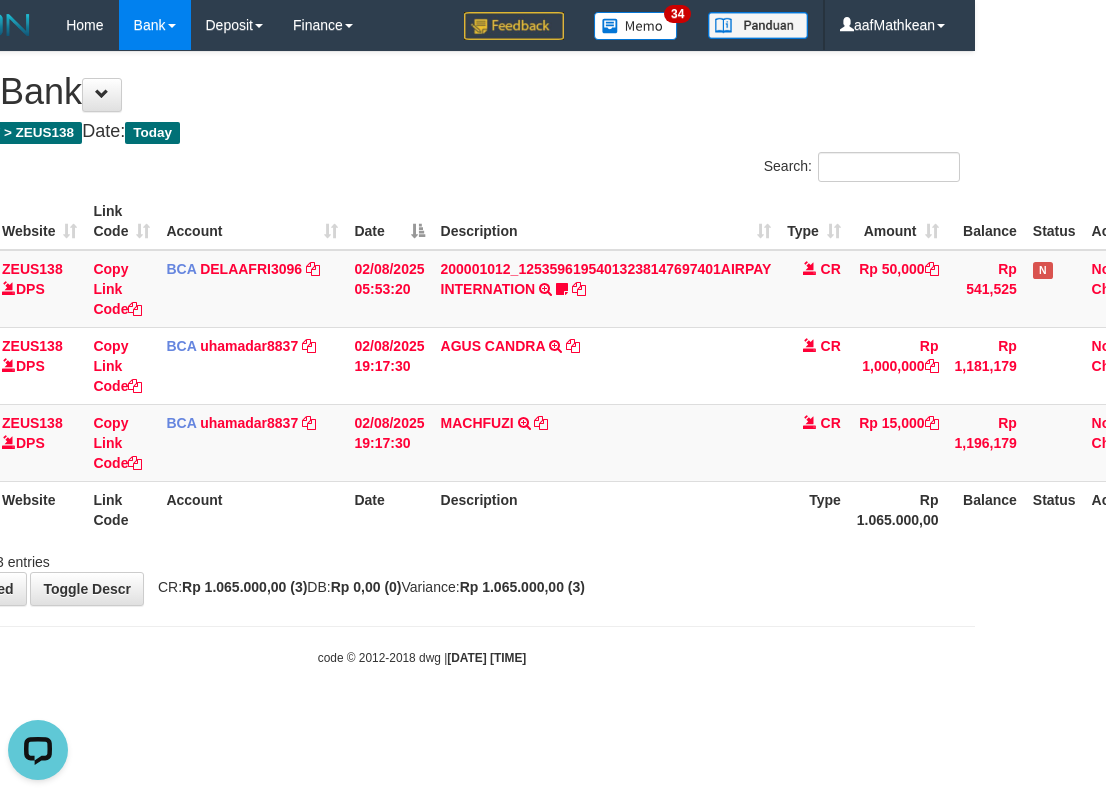 drag, startPoint x: 669, startPoint y: 615, endPoint x: 653, endPoint y: 588, distance: 31.38471 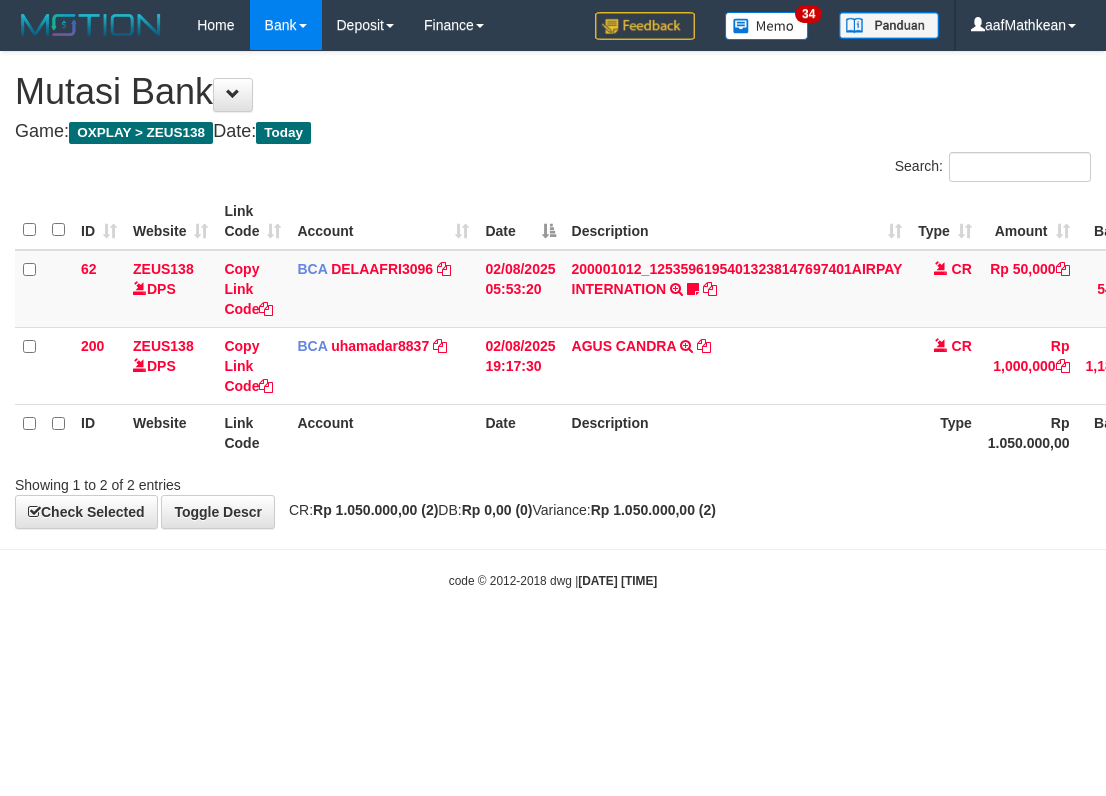 scroll, scrollTop: 0, scrollLeft: 131, axis: horizontal 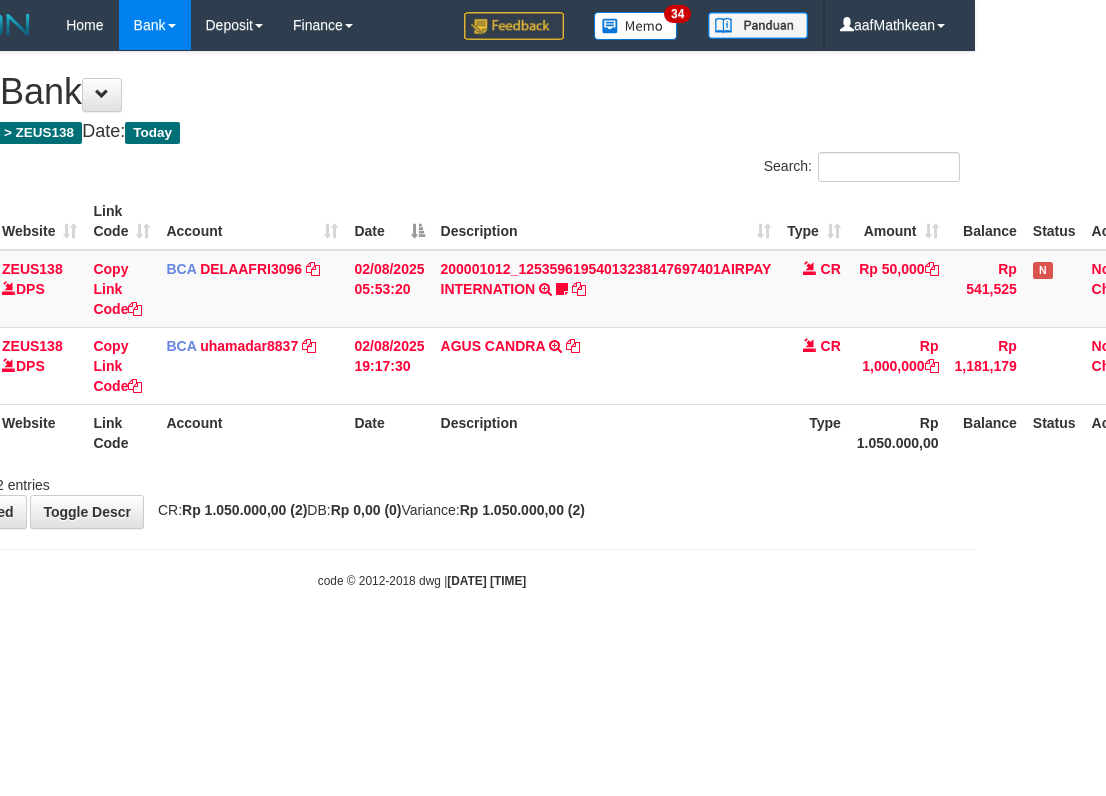 click on "Description" at bounding box center [606, 432] 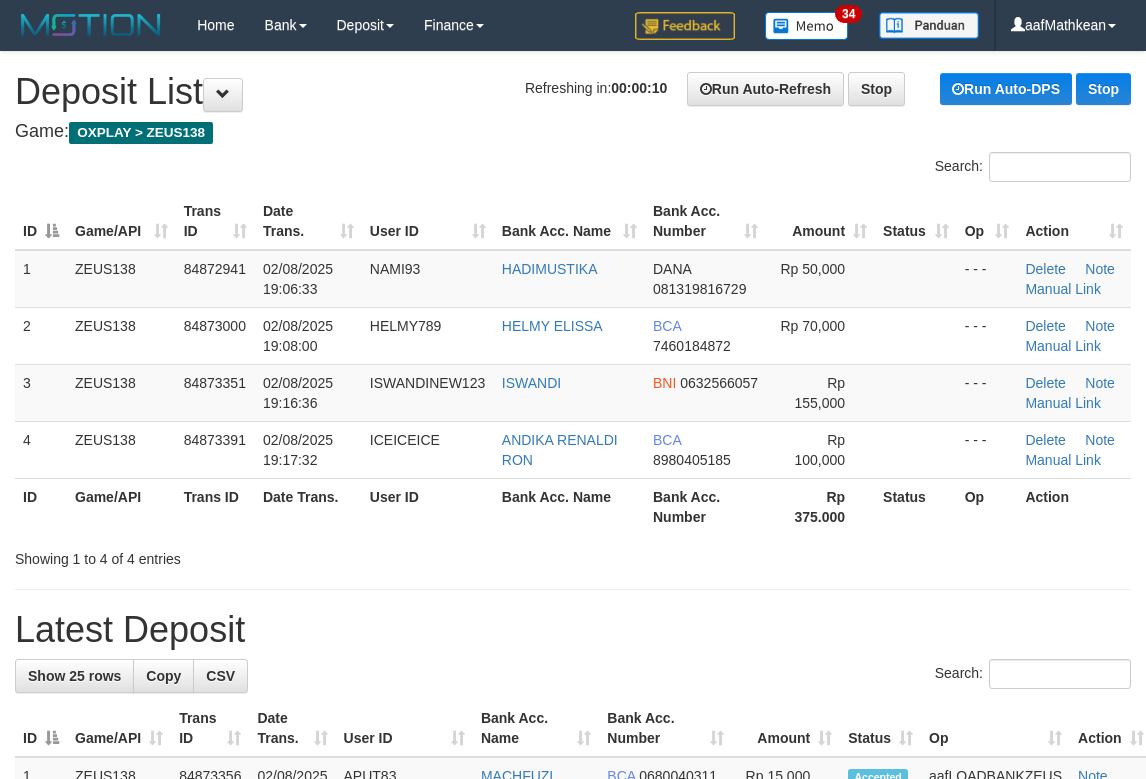 scroll, scrollTop: 0, scrollLeft: 0, axis: both 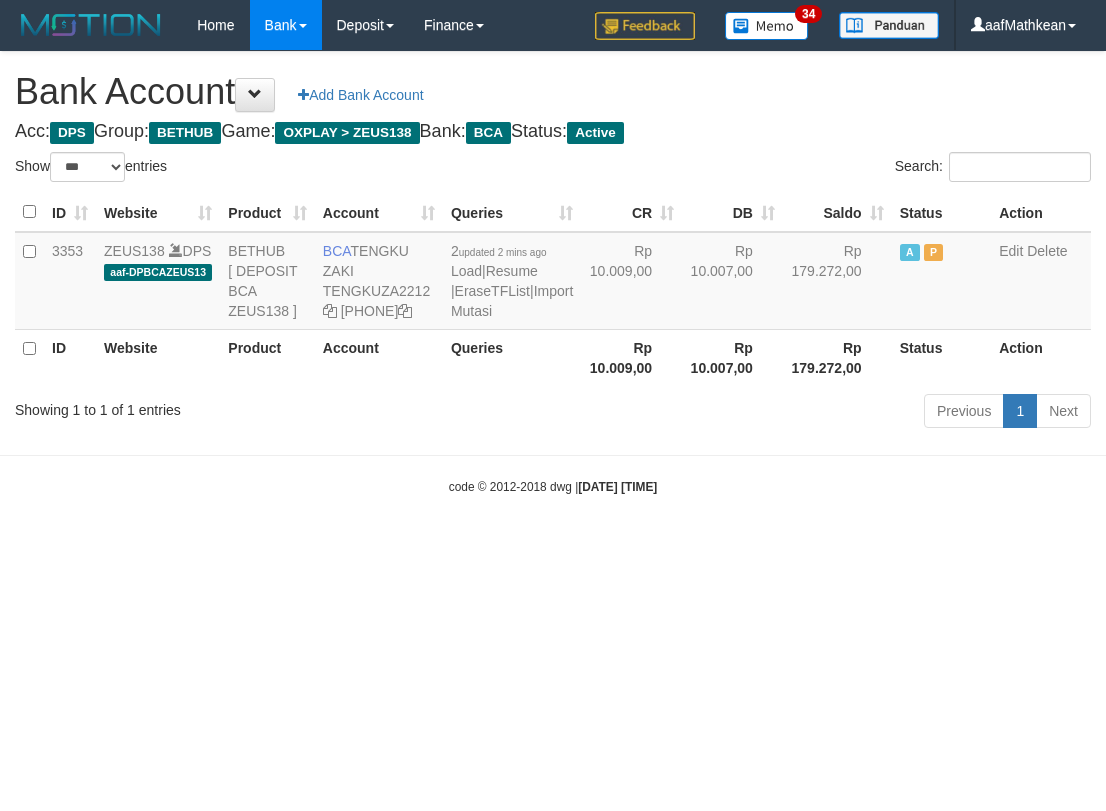 select on "***" 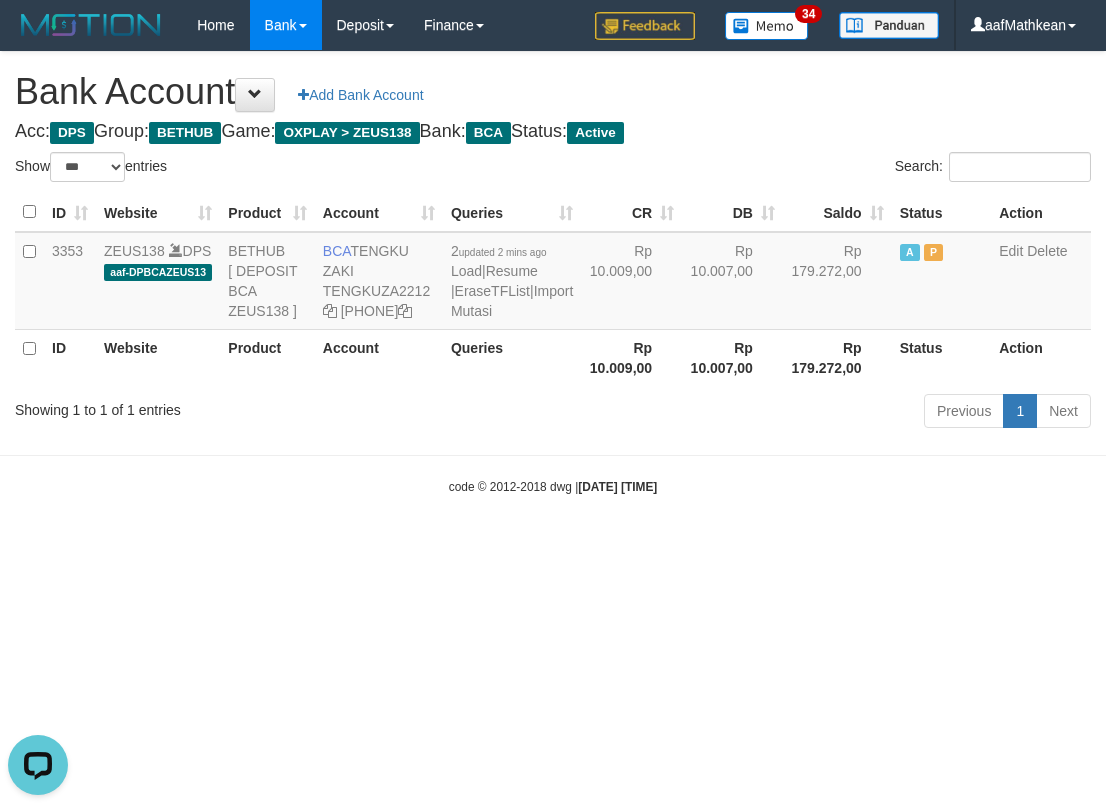 scroll, scrollTop: 0, scrollLeft: 0, axis: both 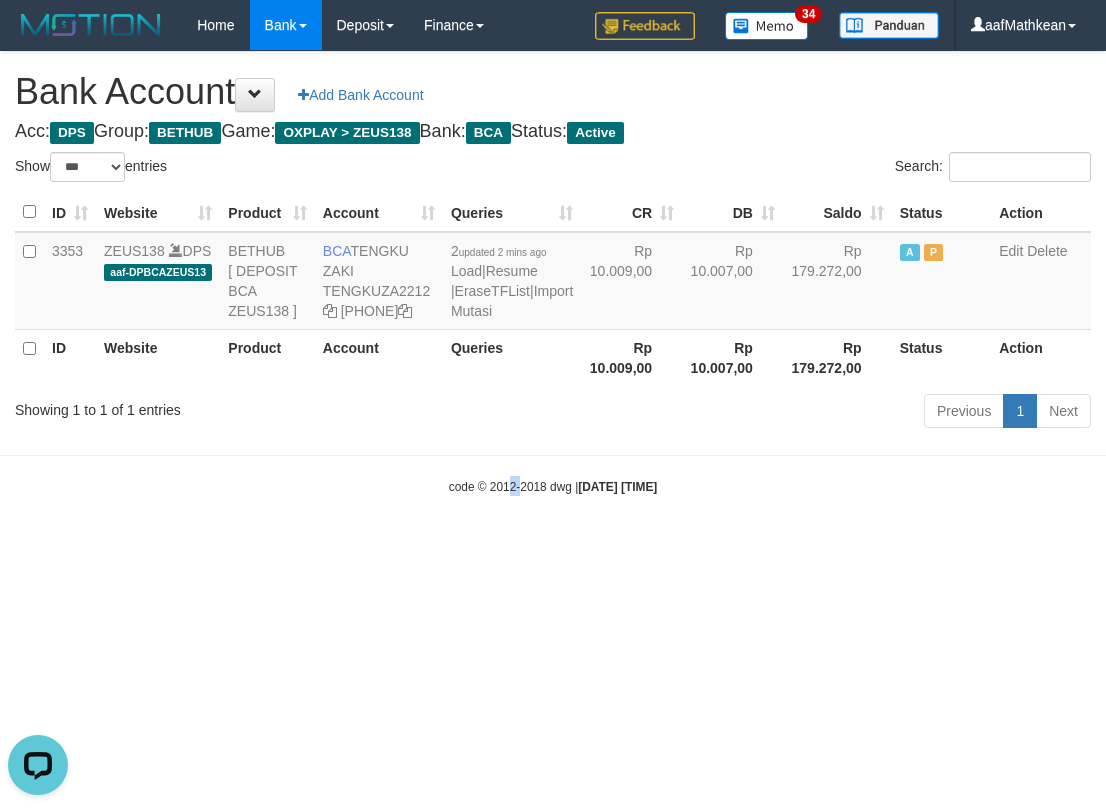 click on "code © 2012-2018 dwg |  2025/08/02 19:17:43" at bounding box center (553, 487) 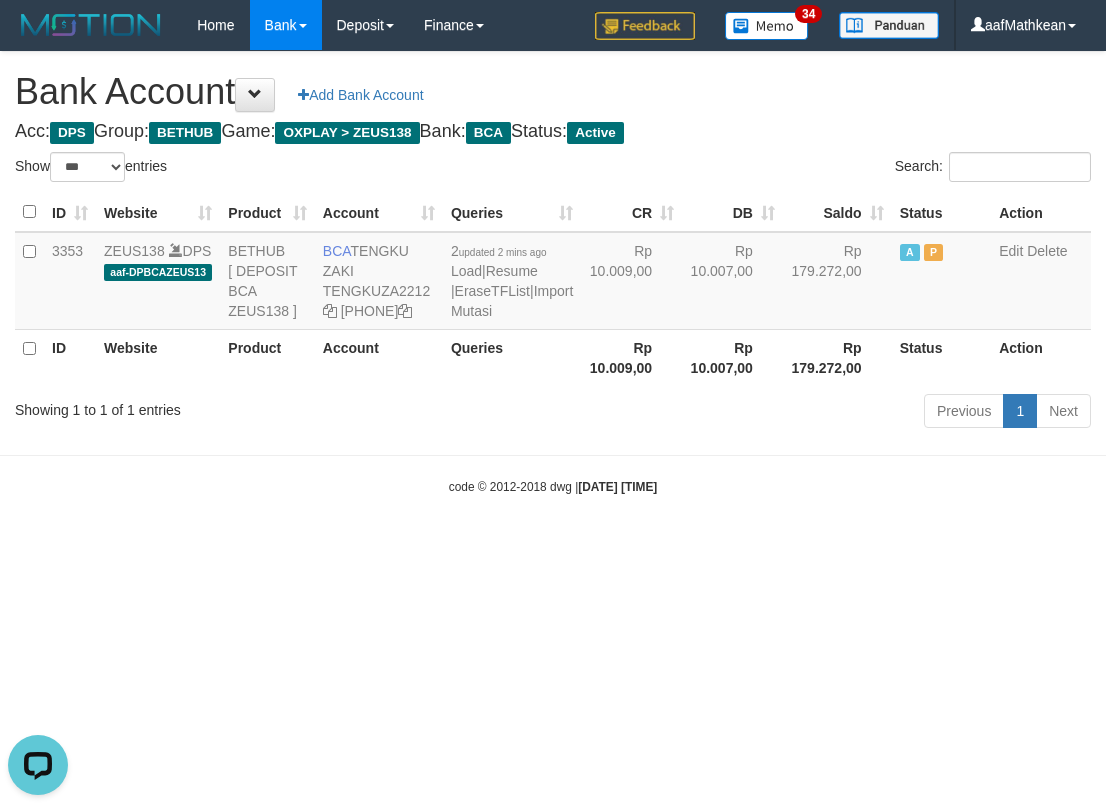 click on "Toggle navigation
Home
Bank
Account List
Load
By Website
Group
[OXPLAY]													ZEUS138
By Load Group (DPS)" at bounding box center (553, 273) 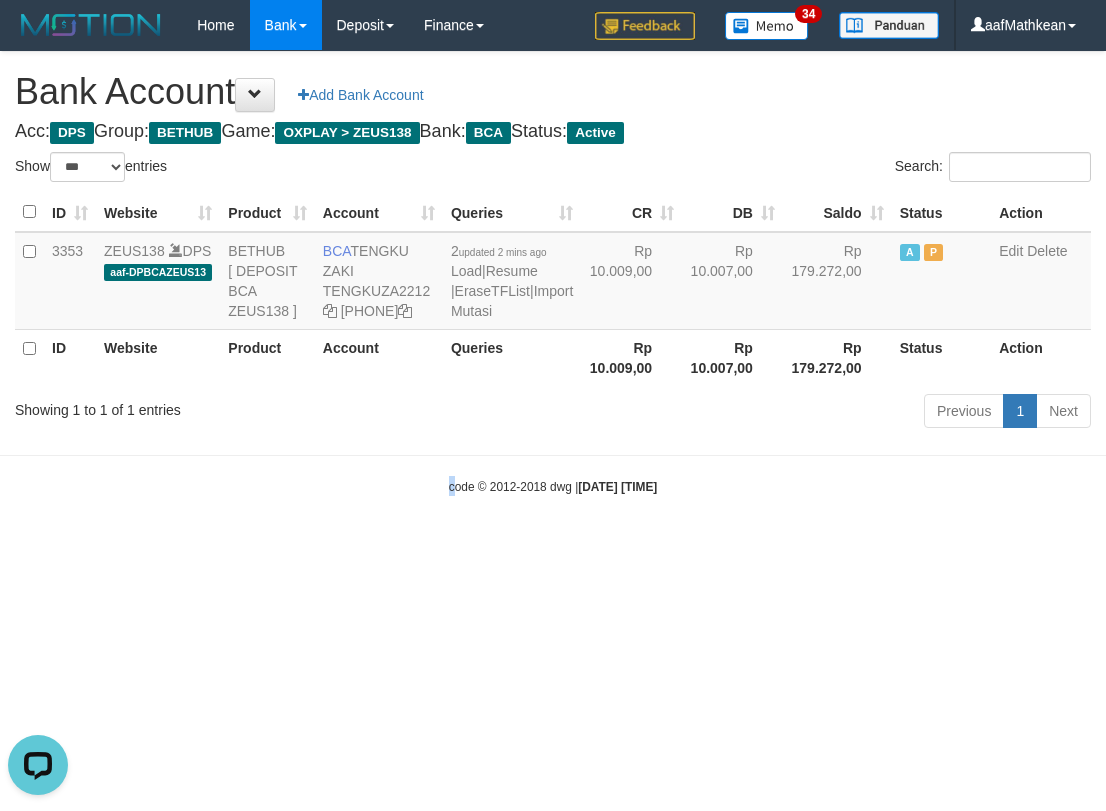drag, startPoint x: 421, startPoint y: 557, endPoint x: 450, endPoint y: 575, distance: 34.132095 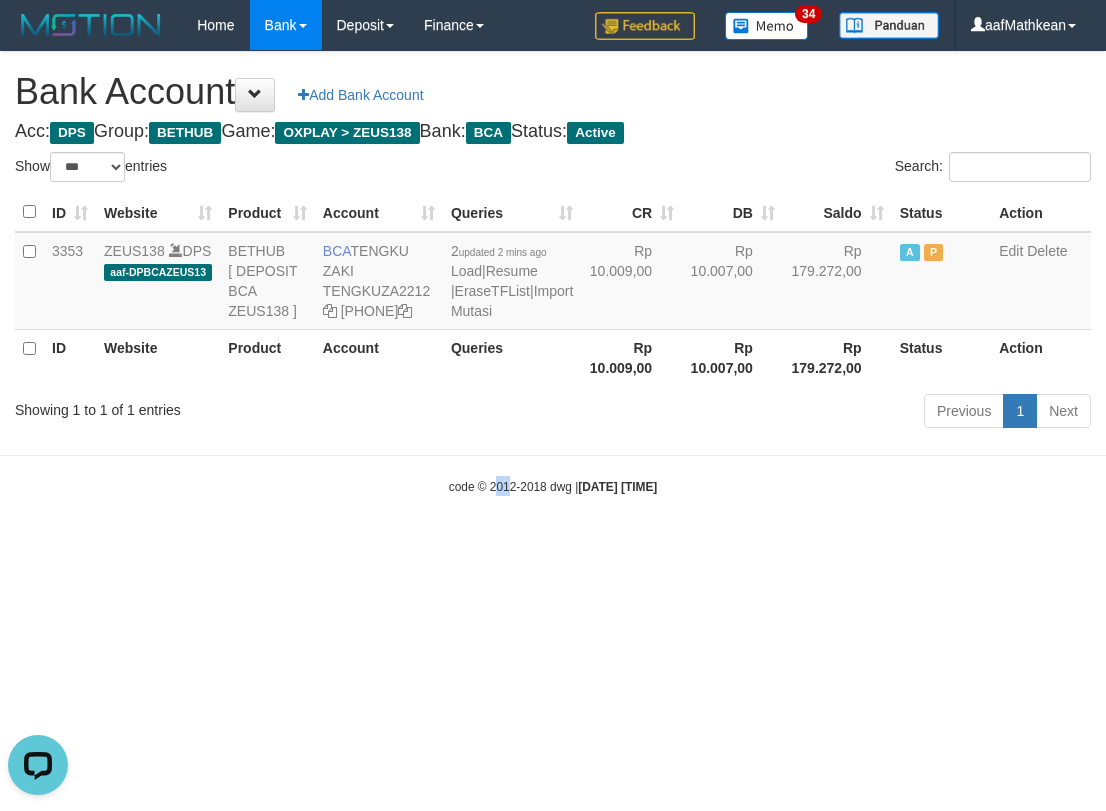 click on "Toggle navigation
Home
Bank
Account List
Load
By Website
Group
[OXPLAY]													ZEUS138
By Load Group (DPS)" at bounding box center (553, 273) 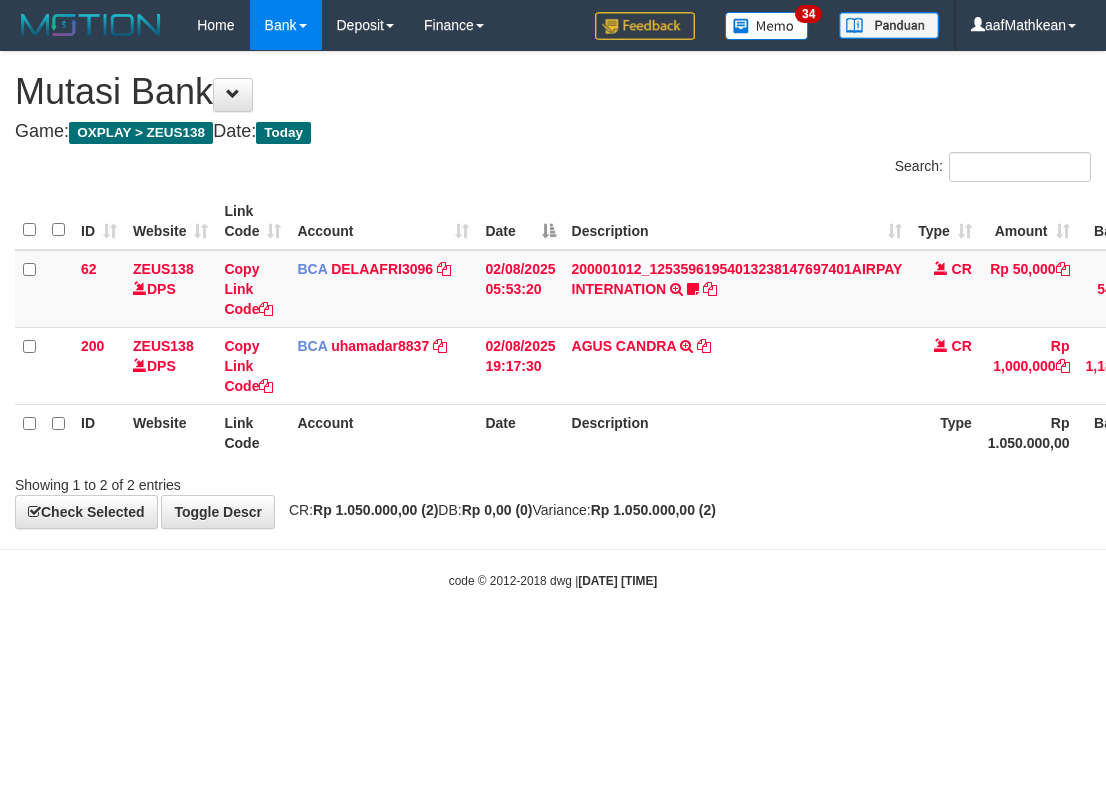 scroll, scrollTop: 0, scrollLeft: 131, axis: horizontal 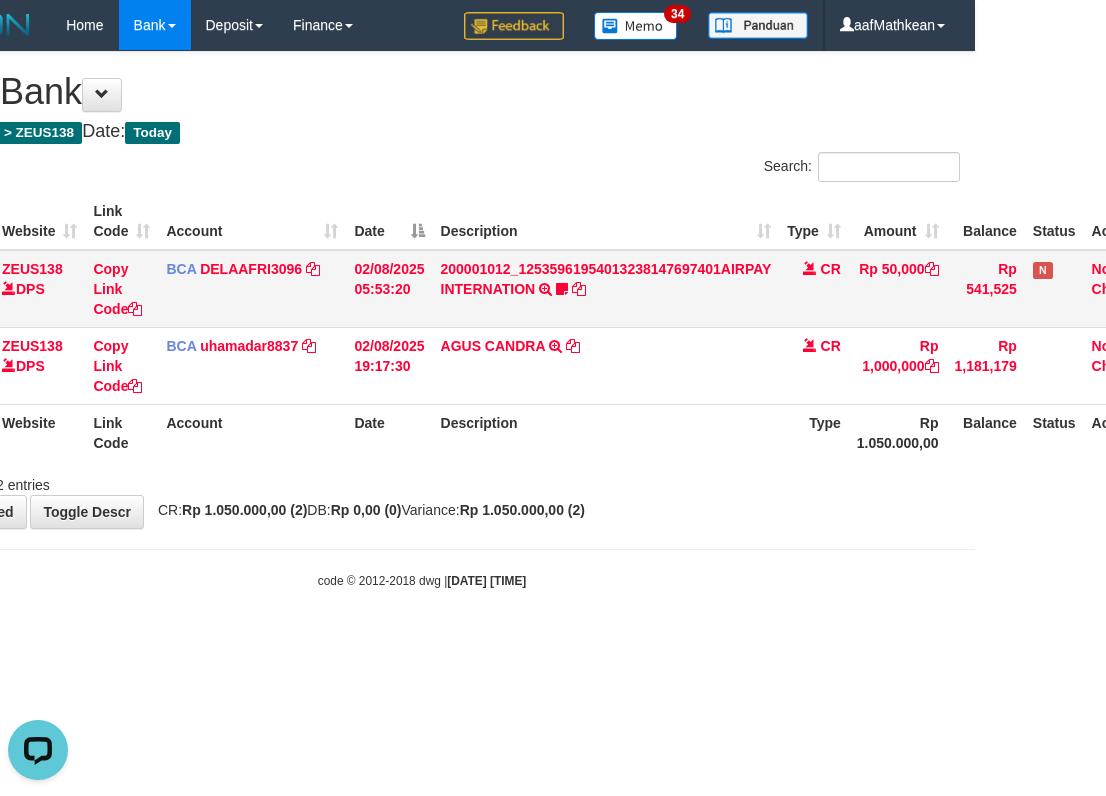 drag, startPoint x: 466, startPoint y: 285, endPoint x: 476, endPoint y: 334, distance: 50.01 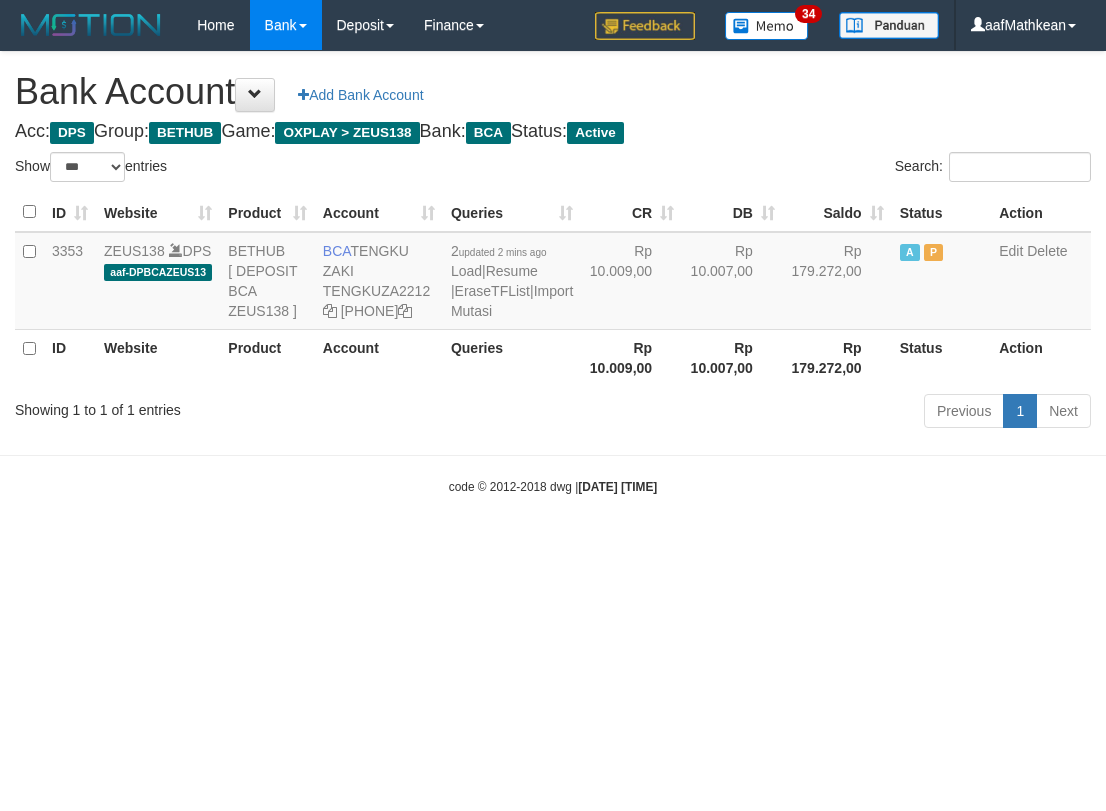 select on "***" 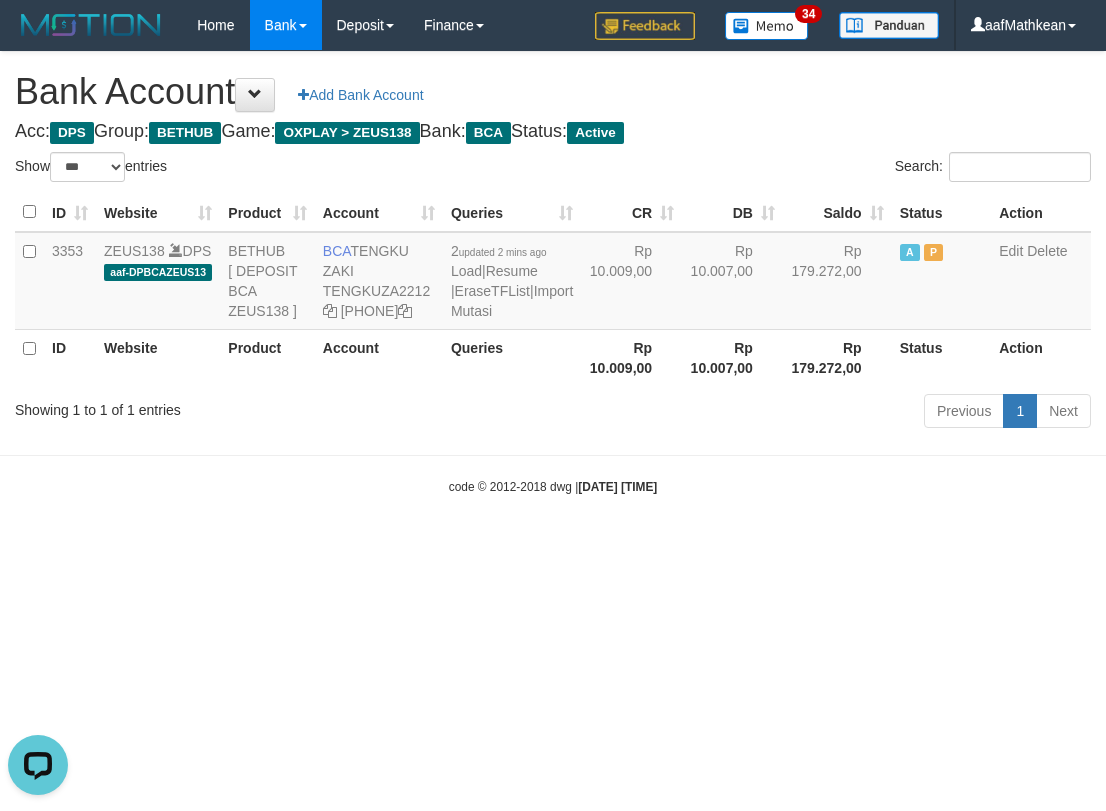 scroll, scrollTop: 0, scrollLeft: 0, axis: both 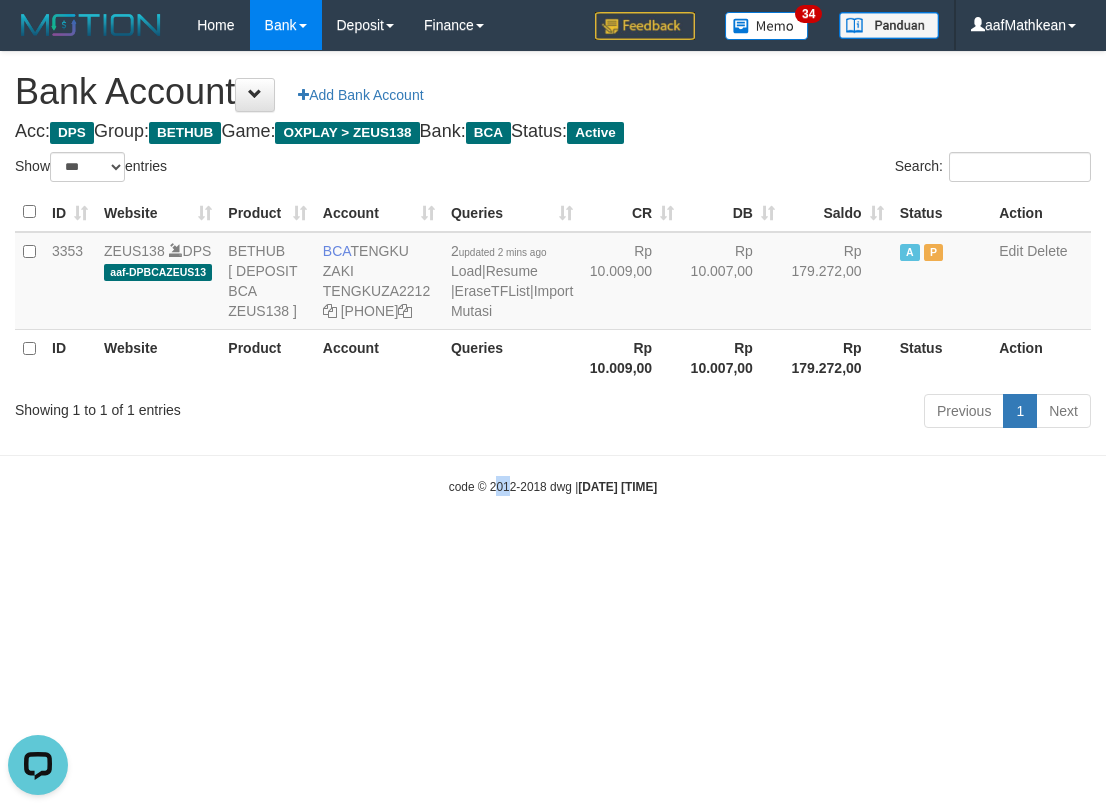 drag, startPoint x: 542, startPoint y: 627, endPoint x: 1099, endPoint y: 546, distance: 562.85876 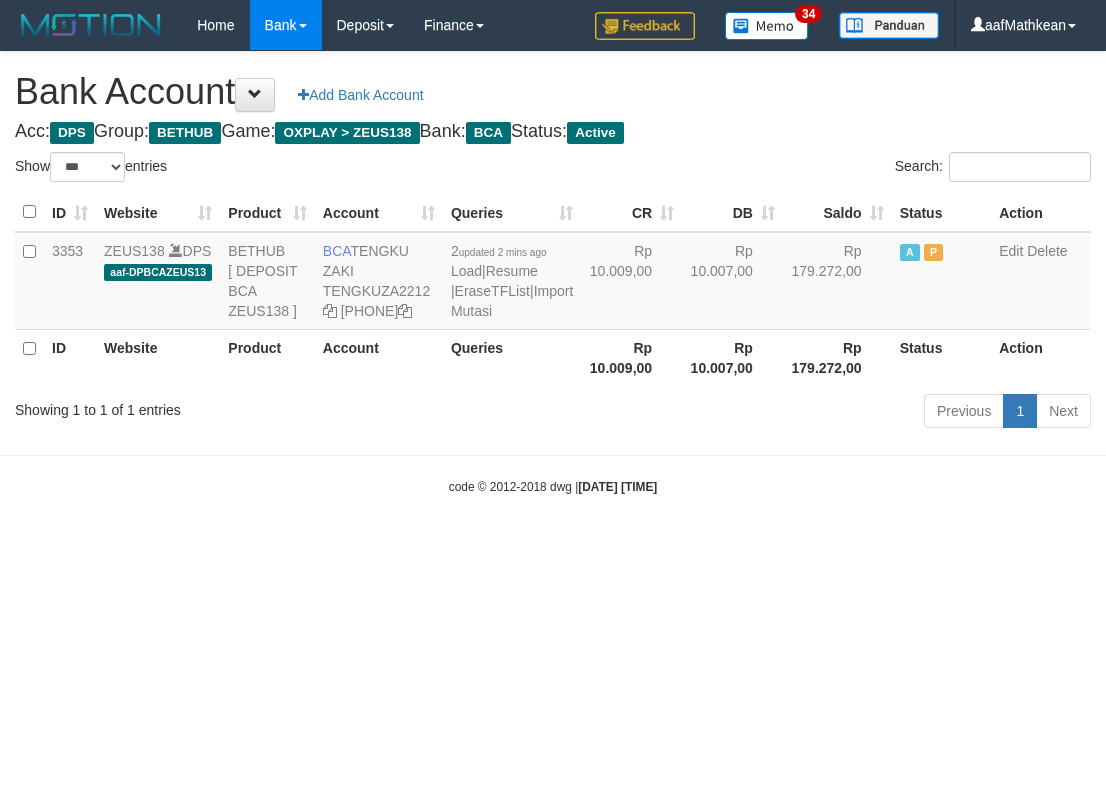 select on "***" 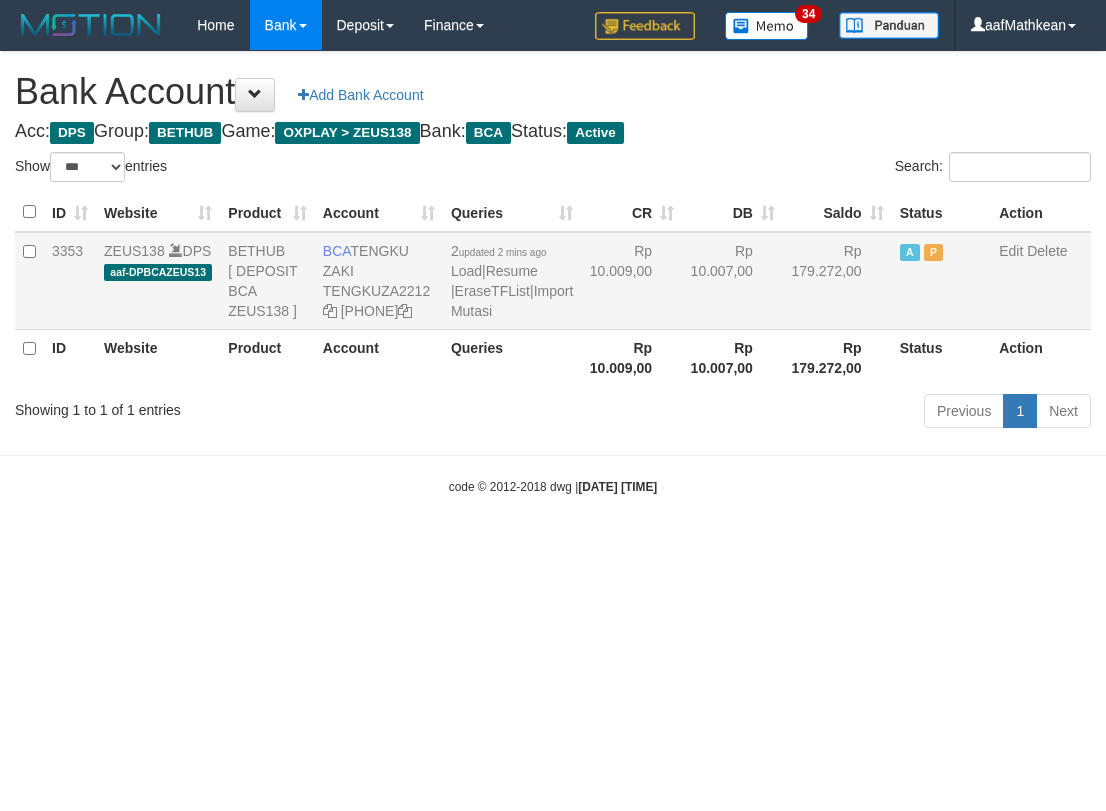 click on "Toggle navigation
Home
Bank
Account List
Load
By Website
Group
[OXPLAY]													ZEUS138
By Load Group (DPS)" at bounding box center (553, 273) 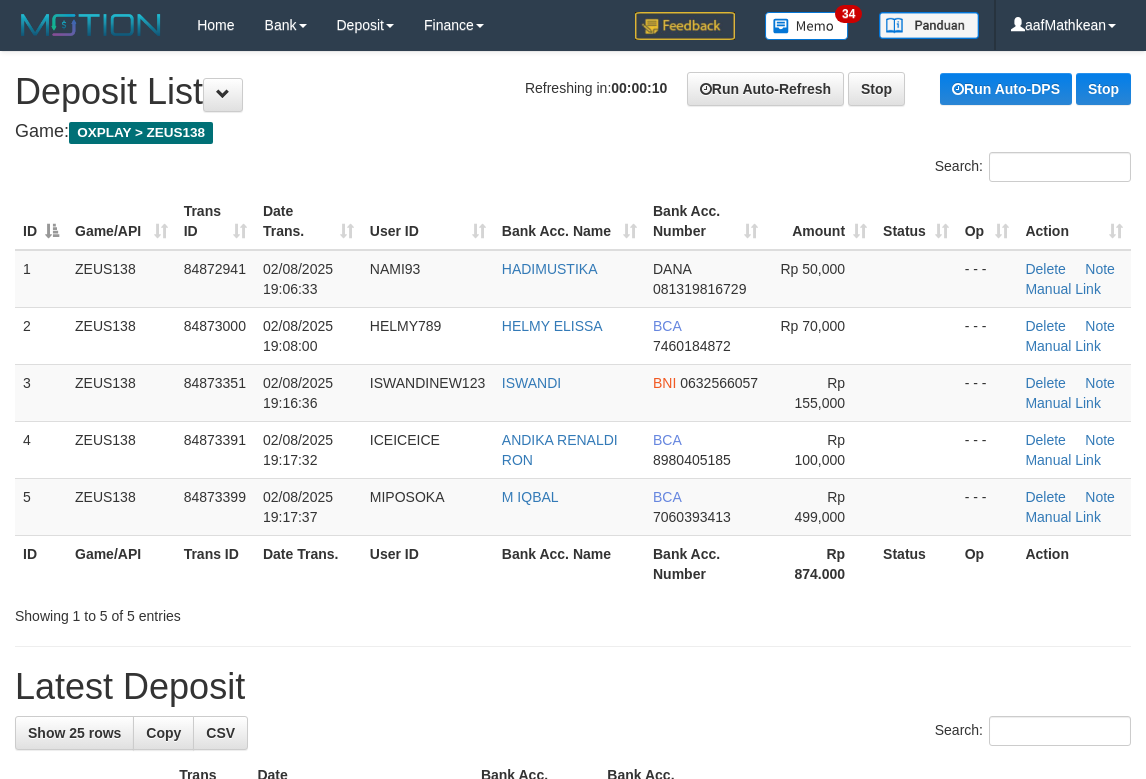 scroll, scrollTop: 0, scrollLeft: 0, axis: both 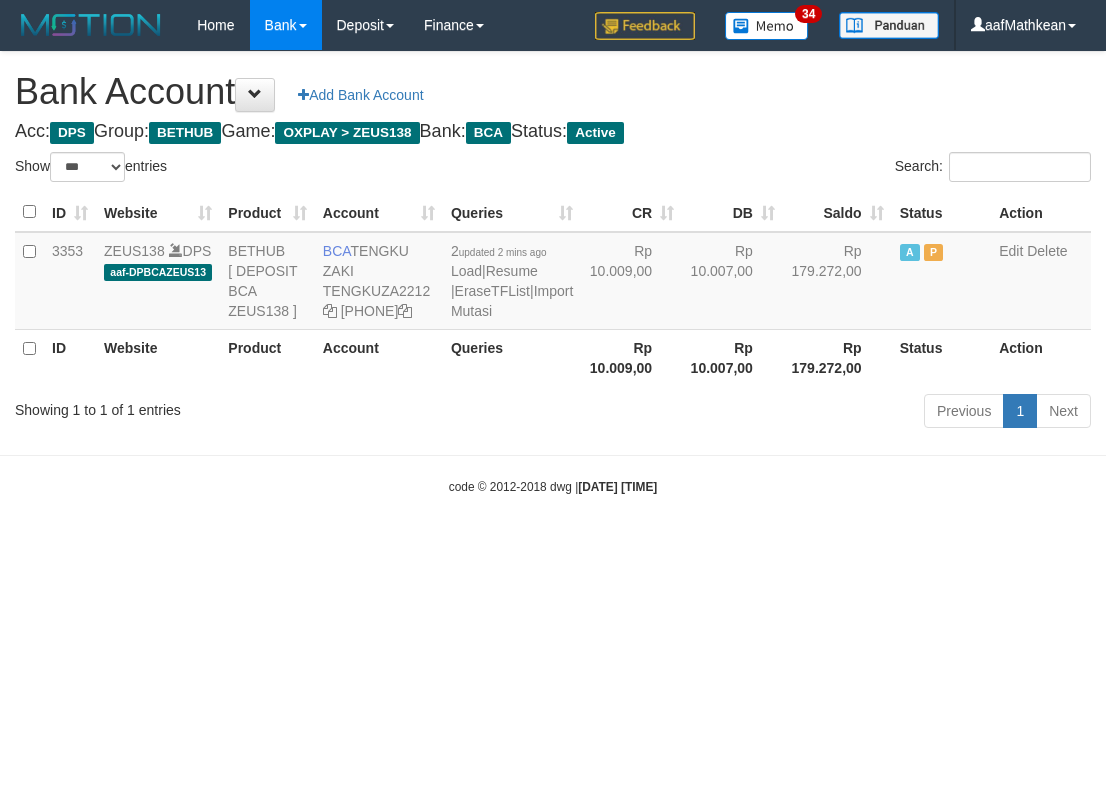 select on "***" 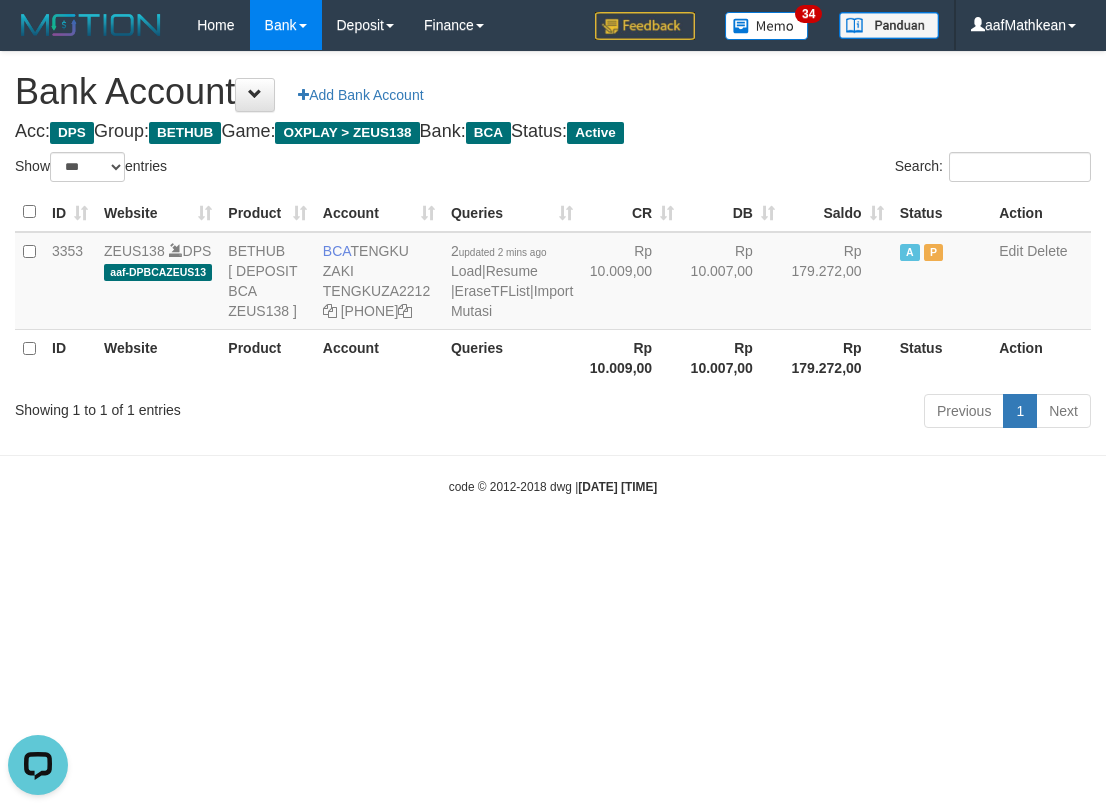 scroll, scrollTop: 0, scrollLeft: 0, axis: both 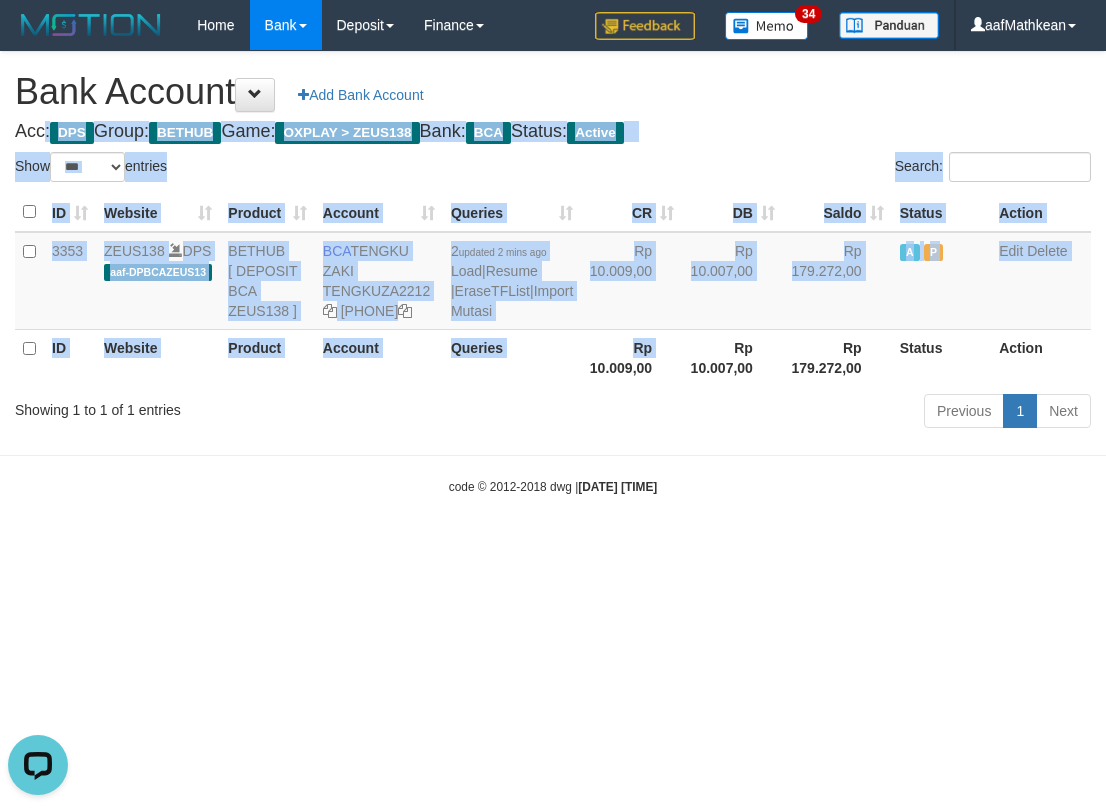 click on "Toggle navigation
Home
Bank
Account List
Load
By Website
Group
[OXPLAY]													ZEUS138
By Load Group (DPS)" at bounding box center [553, 273] 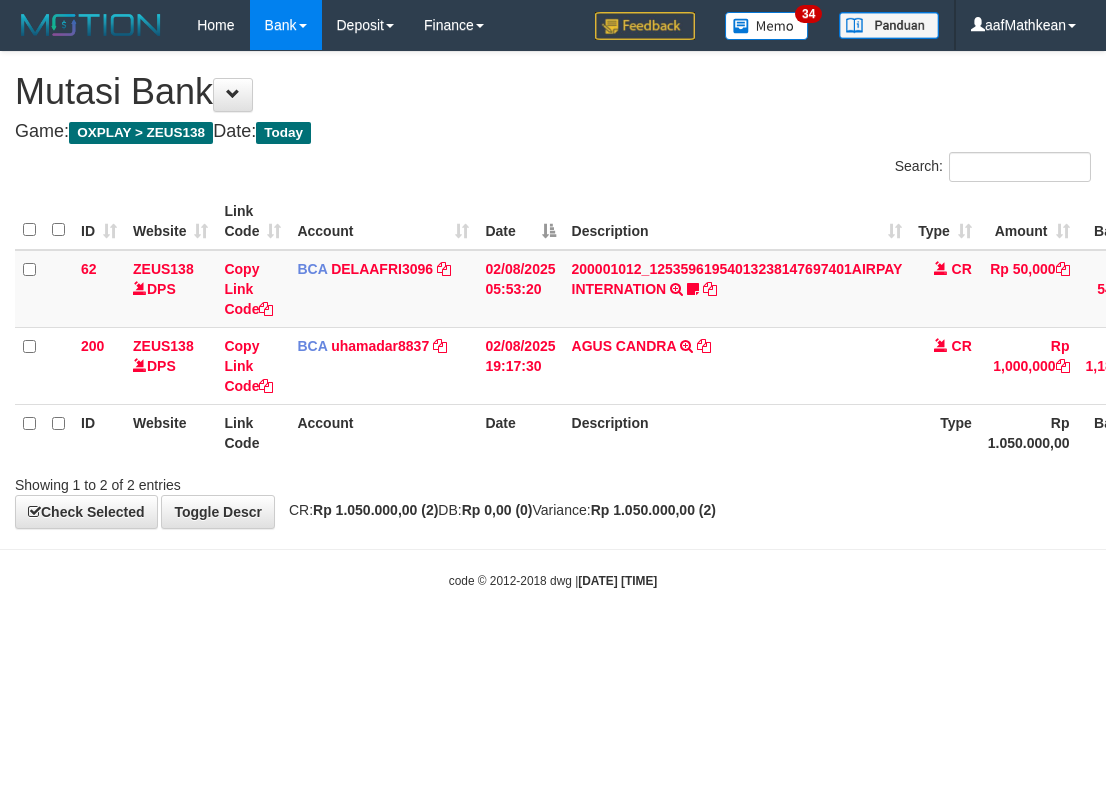scroll, scrollTop: 0, scrollLeft: 131, axis: horizontal 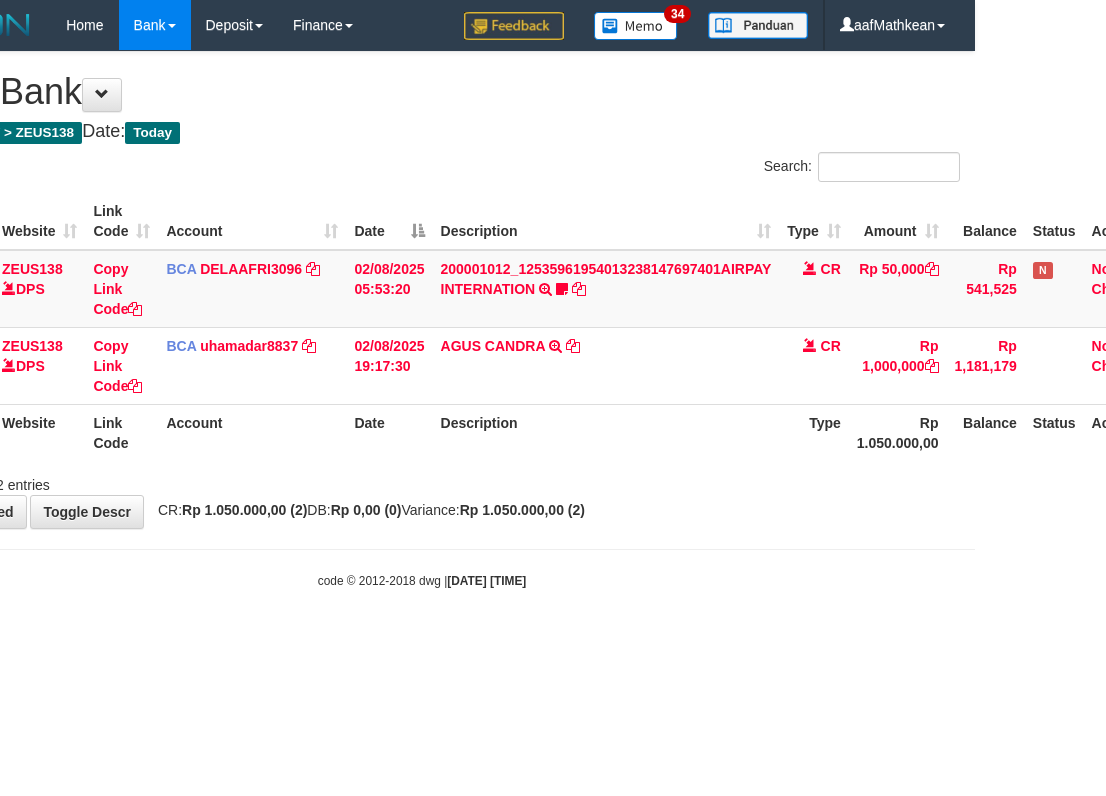 drag, startPoint x: 511, startPoint y: 508, endPoint x: 560, endPoint y: 558, distance: 70.00714 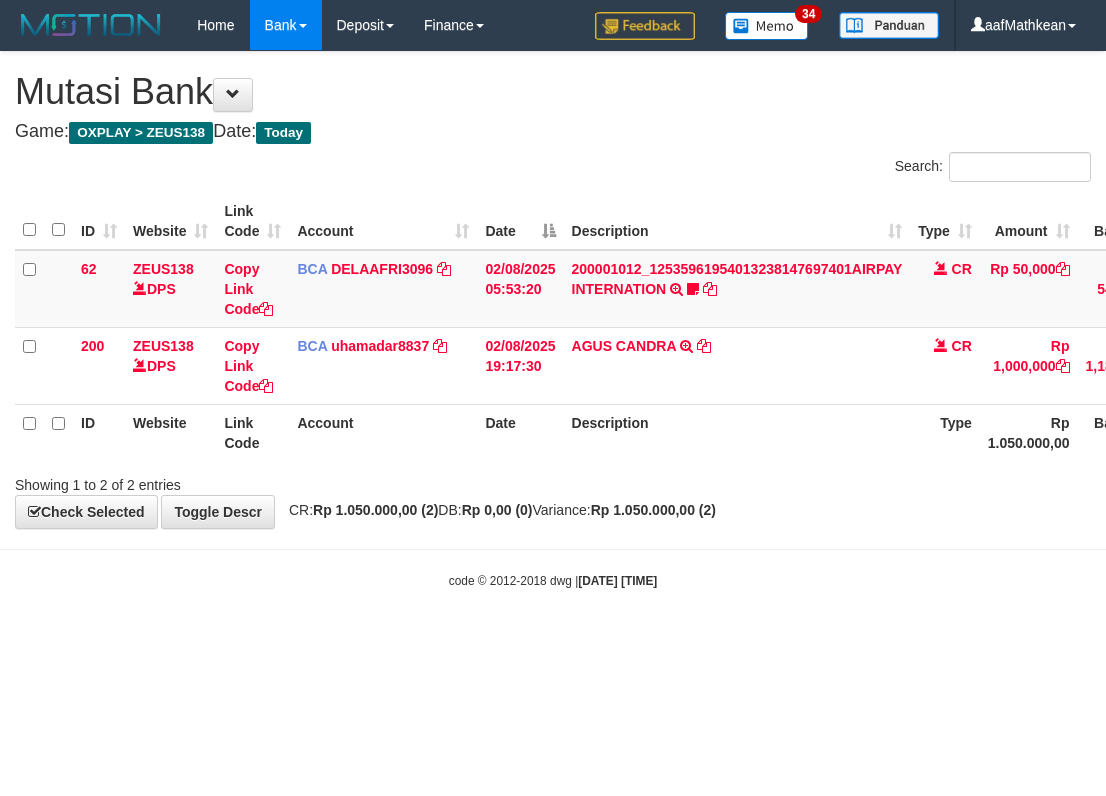 click on "Toggle navigation
Home
Bank
Account List
Load
By Website
Group
[OXPLAY]													ZEUS138
By Load Group (DPS)" at bounding box center [553, 320] 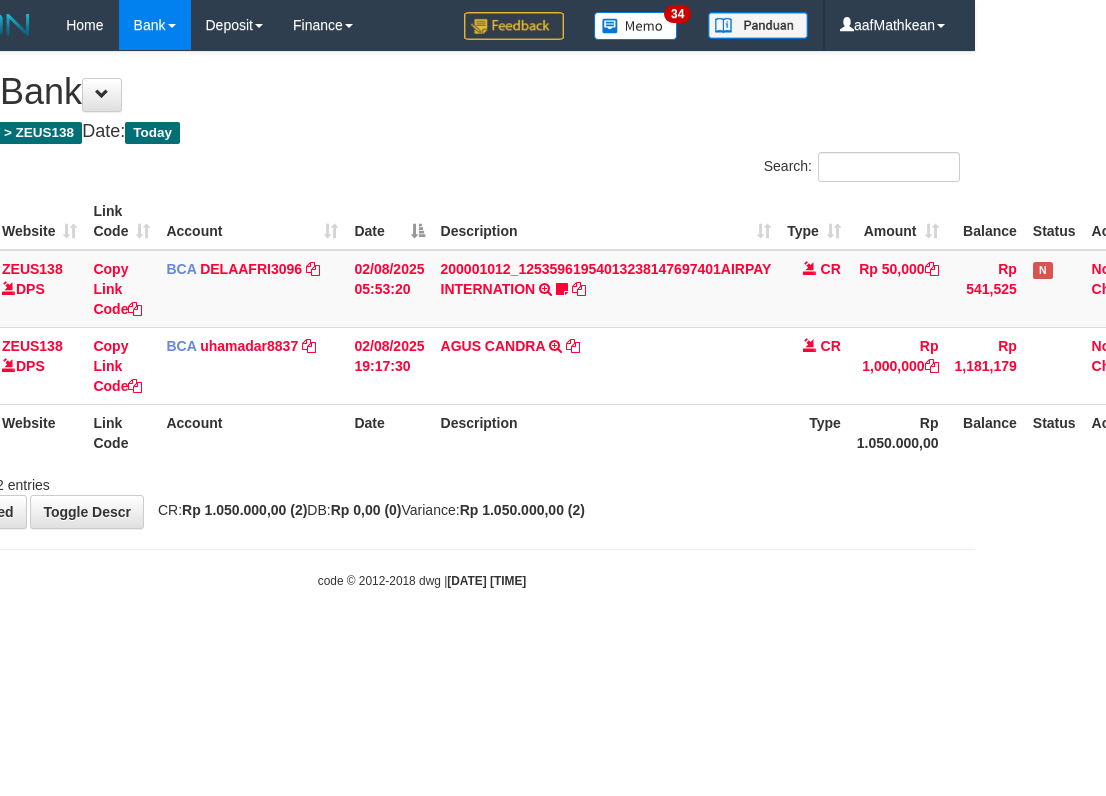 click on "Toggle navigation
Home
Bank
Account List
Load
By Website
Group
[OXPLAY]													ZEUS138
By Load Group (DPS)" at bounding box center [422, 320] 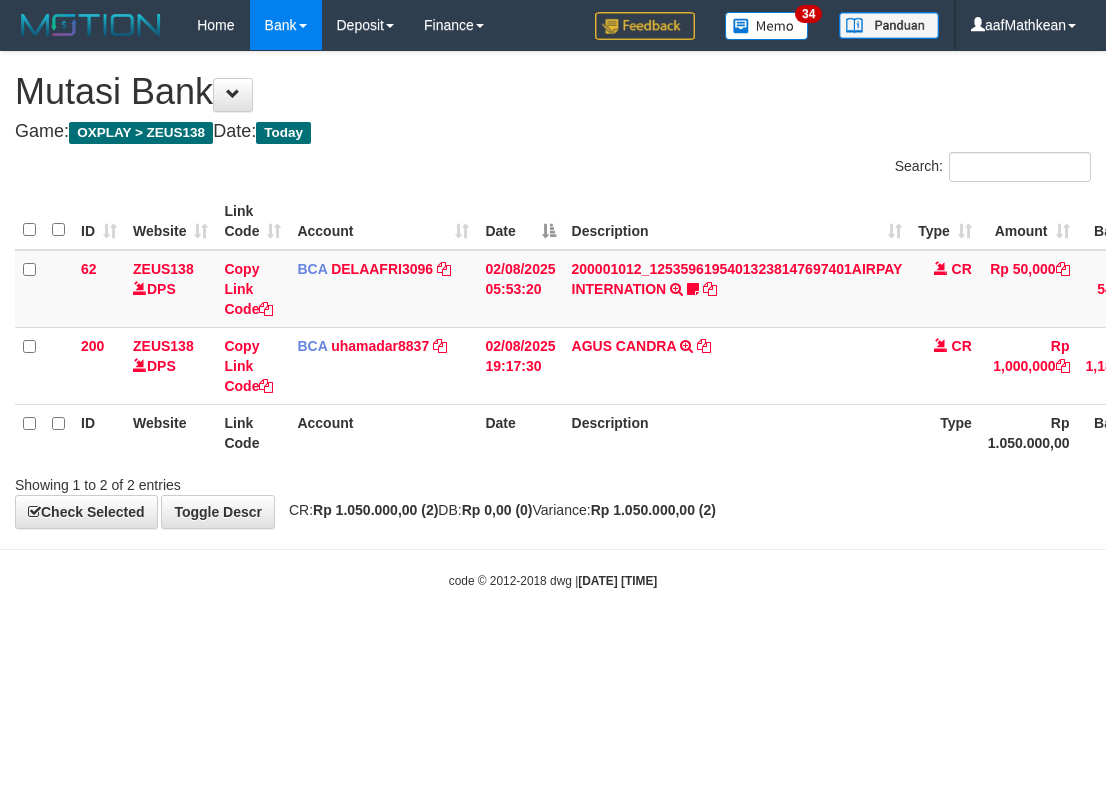scroll, scrollTop: 0, scrollLeft: 131, axis: horizontal 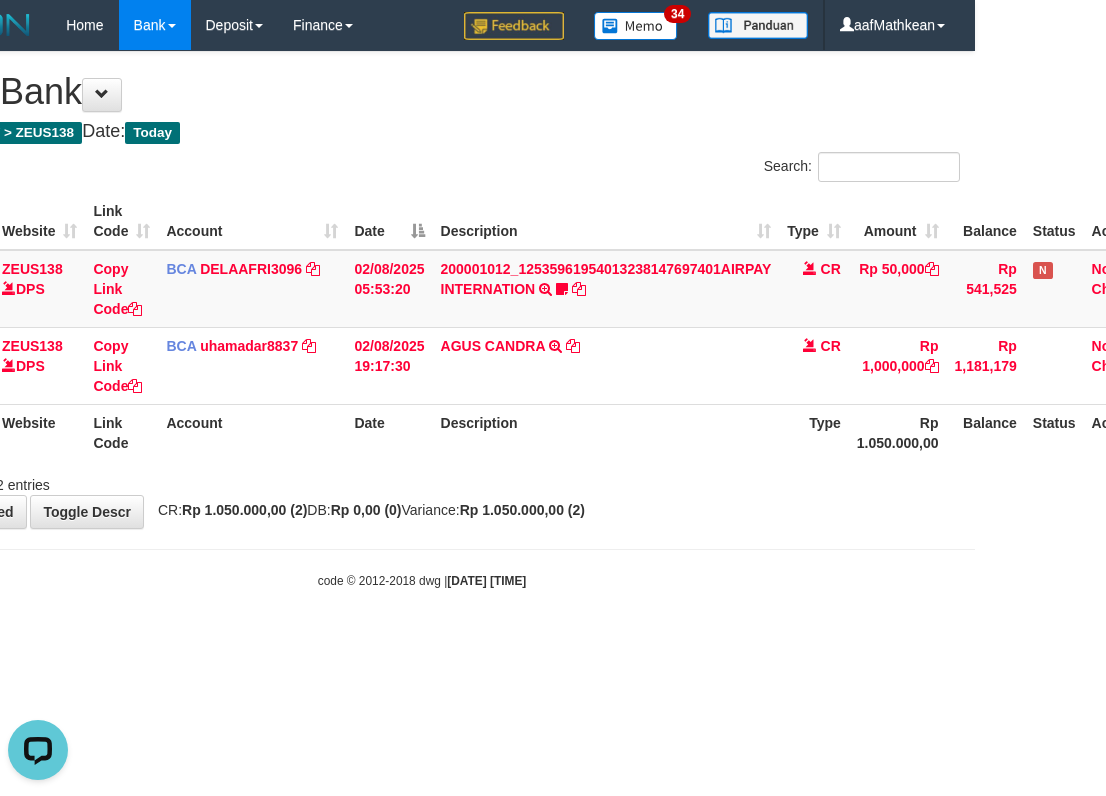 click on "2025/08/02 19:17:57" at bounding box center [486, 581] 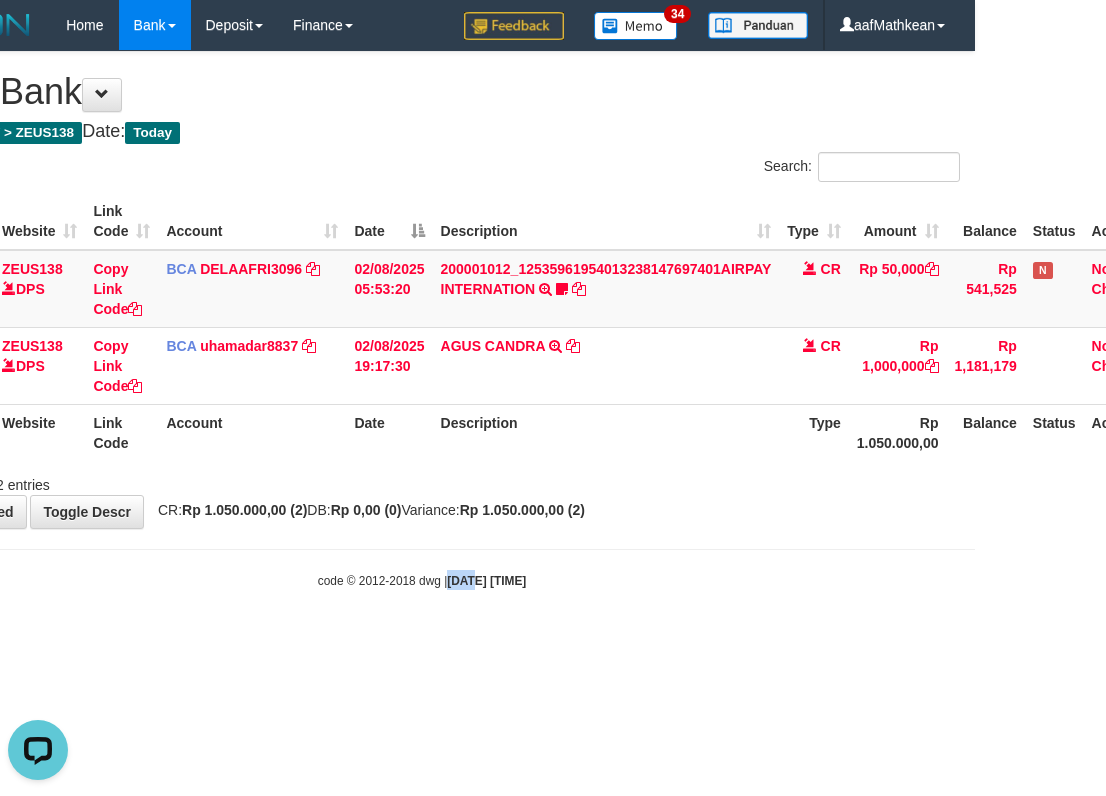 click on "2025/08/02 19:17:57" at bounding box center [486, 581] 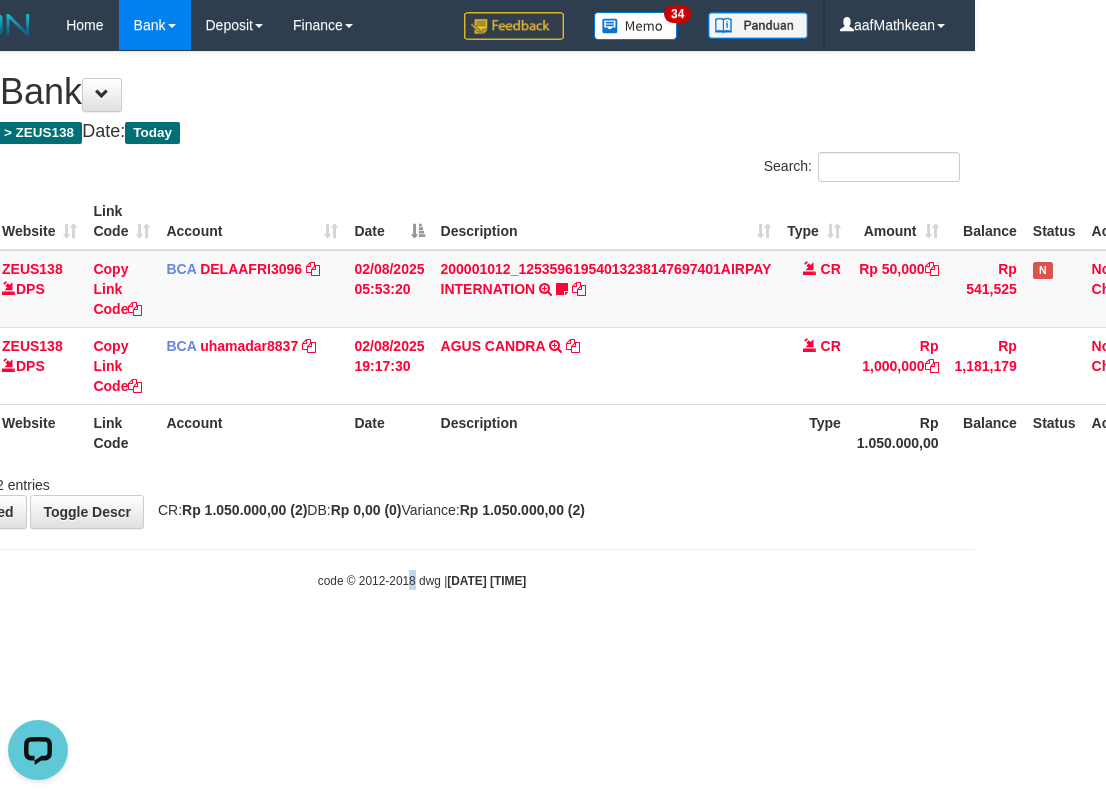 click on "Toggle navigation
Home
Bank
Account List
Load
By Website
Group
[OXPLAY]													ZEUS138
By Load Group (DPS)" at bounding box center (422, 320) 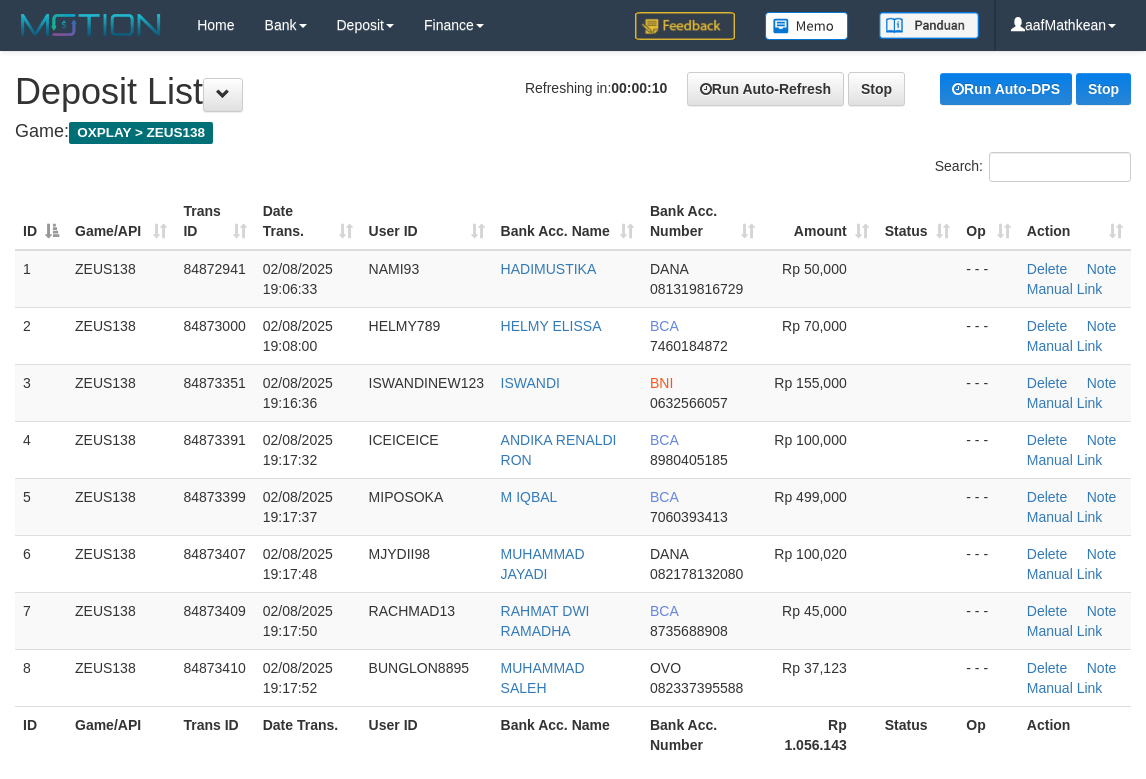 scroll, scrollTop: 0, scrollLeft: 0, axis: both 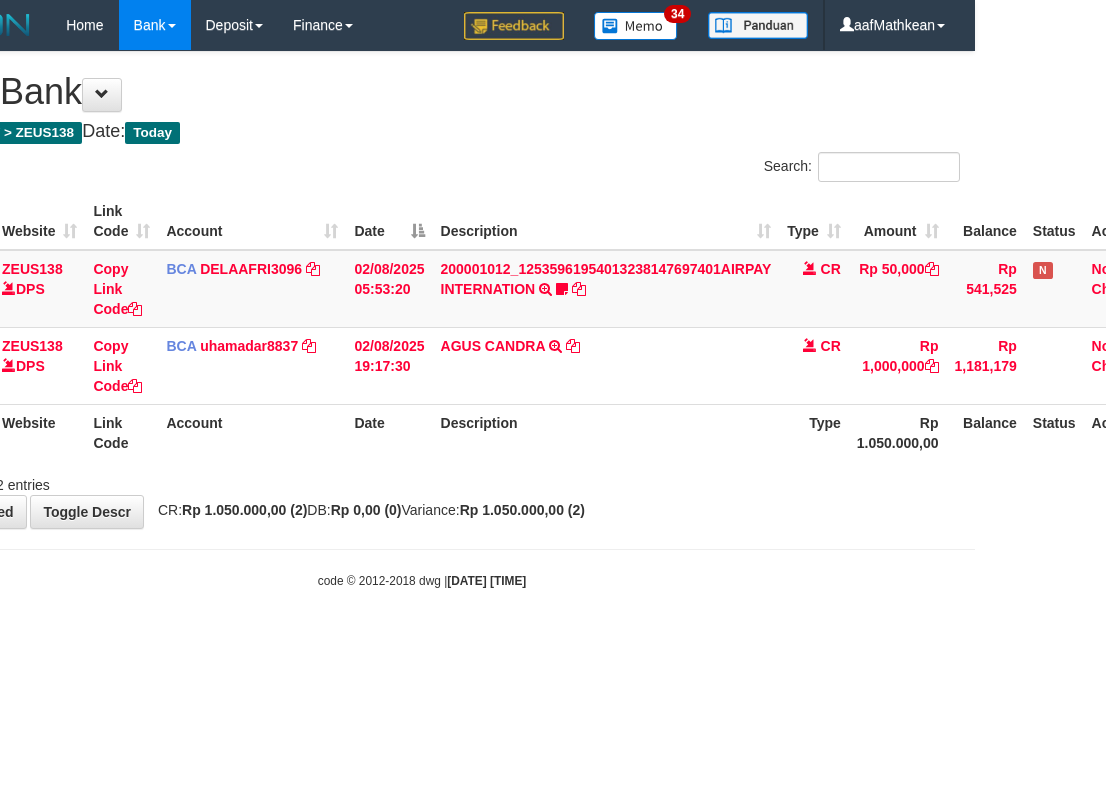 click on "[DATE] [TIME]" at bounding box center (486, 581) 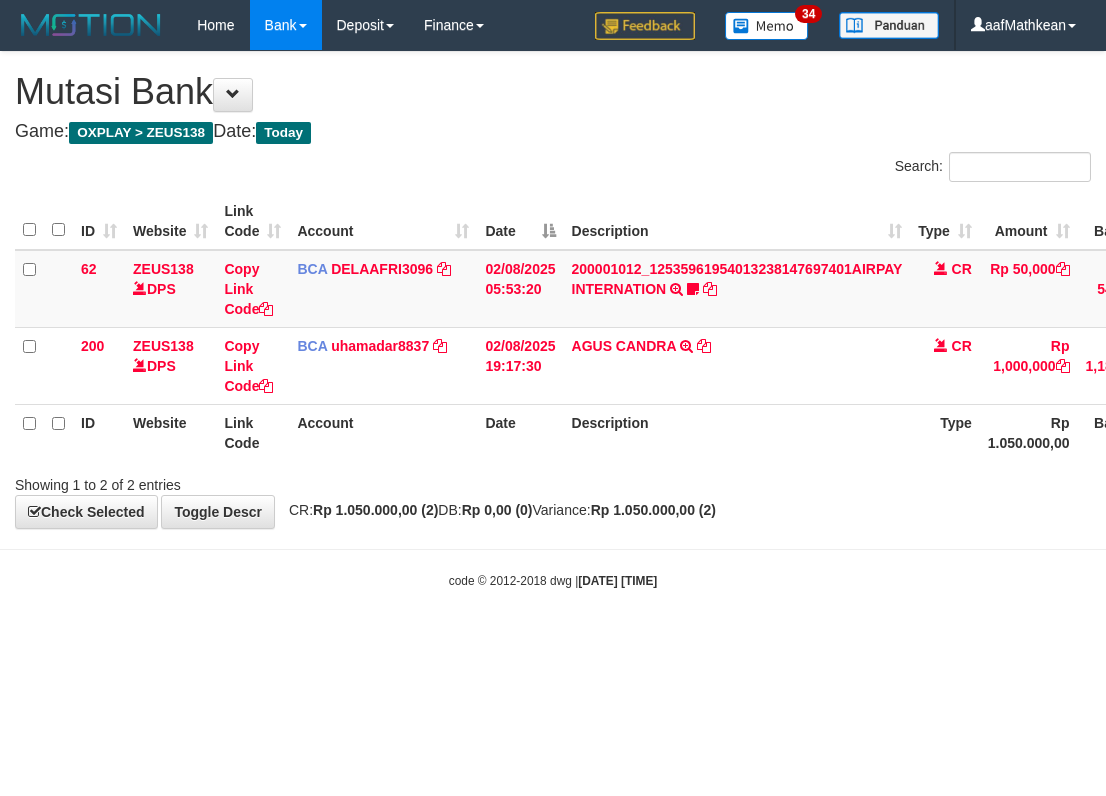 scroll, scrollTop: 0, scrollLeft: 131, axis: horizontal 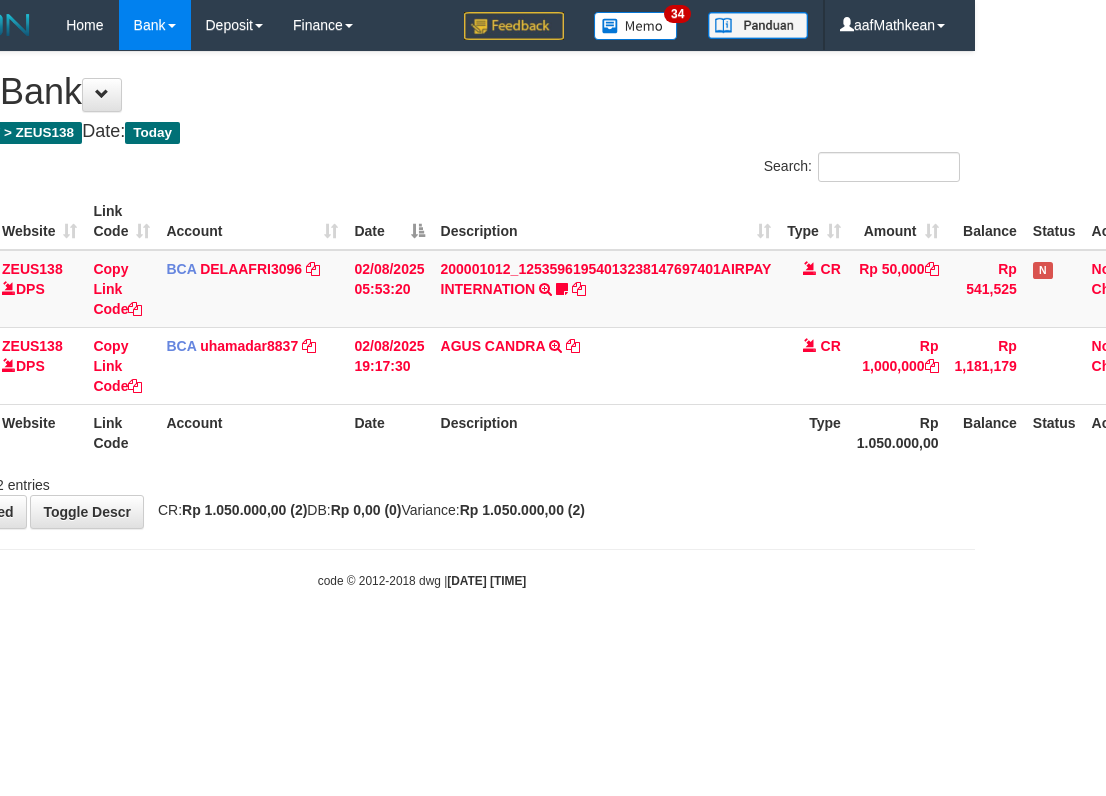 click on "Toggle navigation
Home
Bank
Account List
Load
By Website
Group
[OXPLAY]													ZEUS138
By Load Group (DPS)" at bounding box center [422, 320] 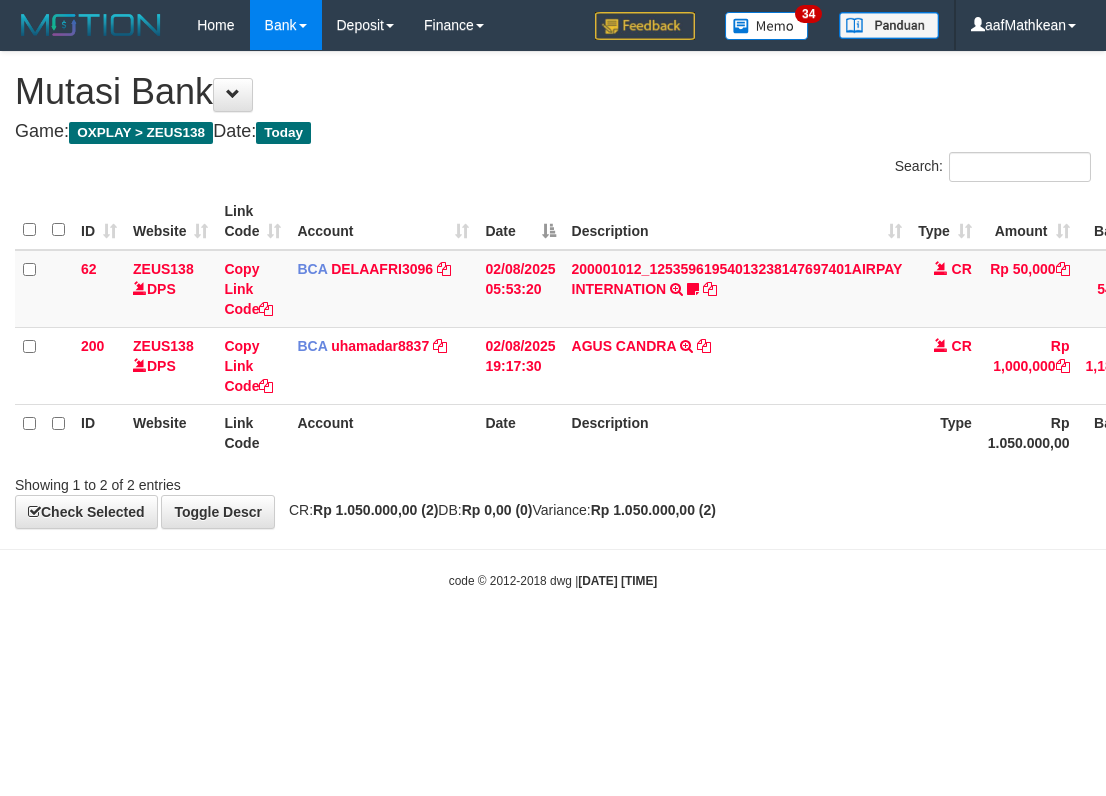 scroll, scrollTop: 0, scrollLeft: 131, axis: horizontal 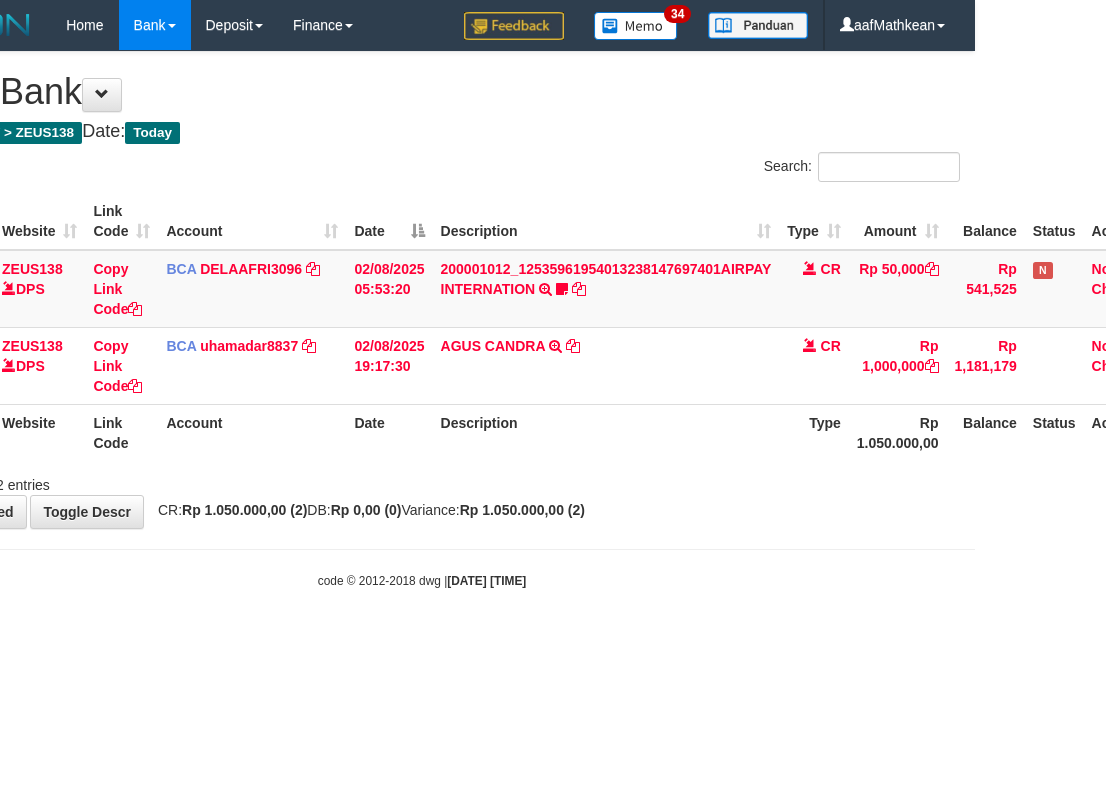 click on "[DATE] [TIME]" at bounding box center [486, 581] 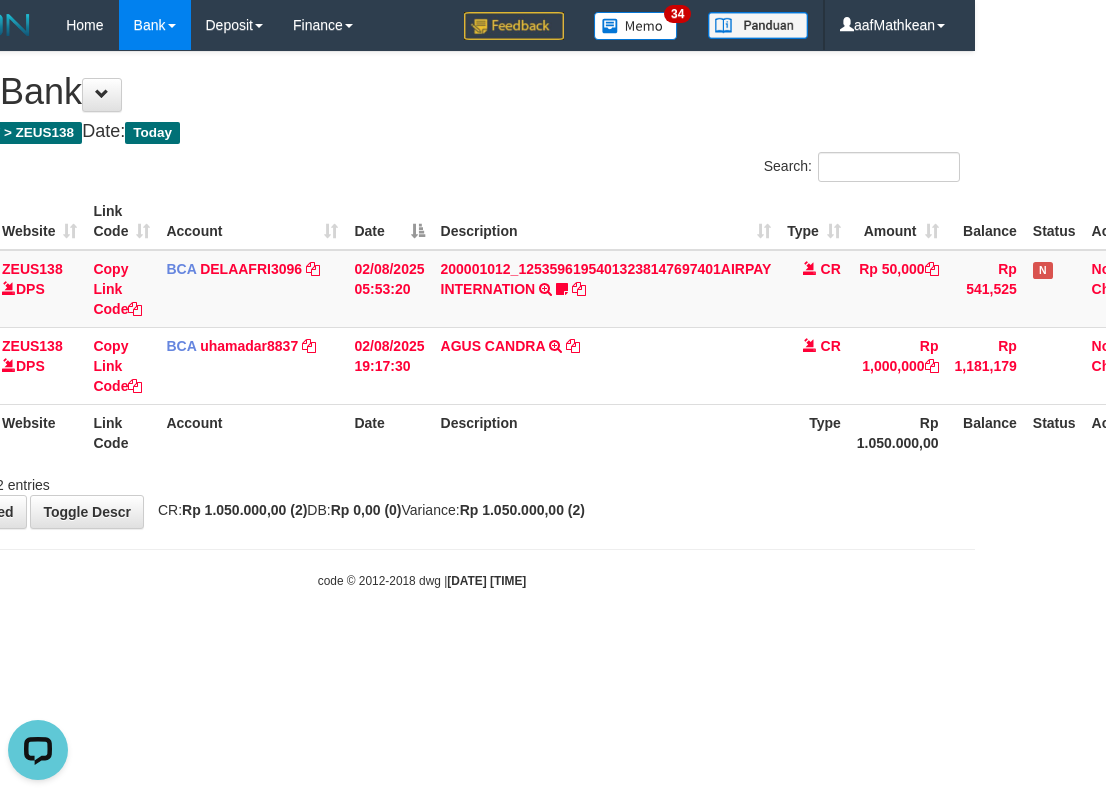 click on "Toggle navigation
Home
Bank
Account List
Load
By Website
Group
[OXPLAY]													ZEUS138
By Load Group (DPS)" at bounding box center [422, 320] 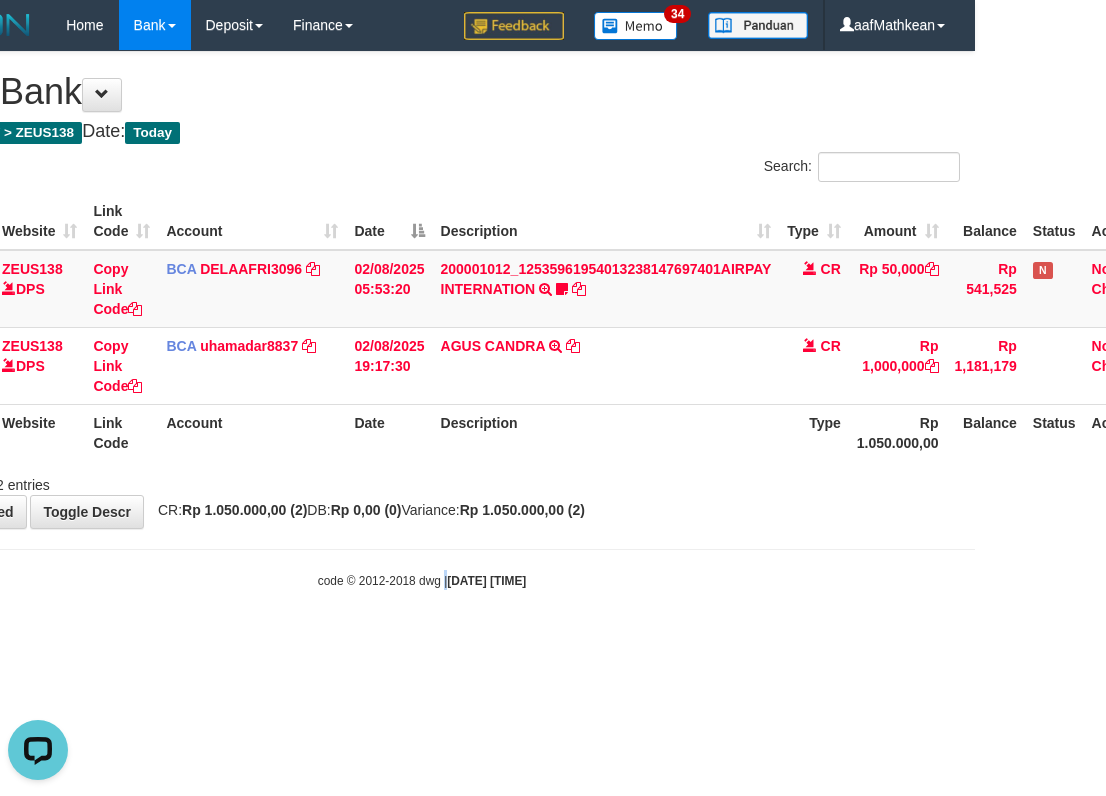 click on "code © 2012-2018 dwg |  2025/08/02 19:18:05" at bounding box center [422, 580] 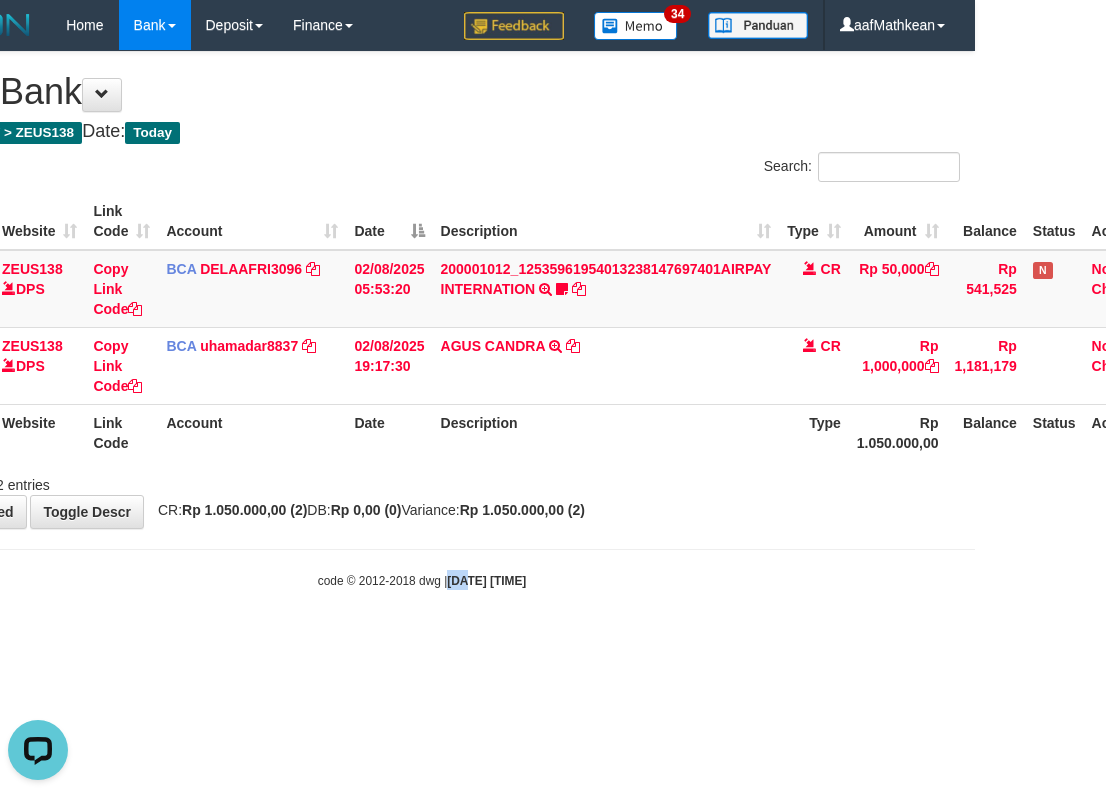 drag, startPoint x: 441, startPoint y: 575, endPoint x: 1094, endPoint y: 603, distance: 653.60004 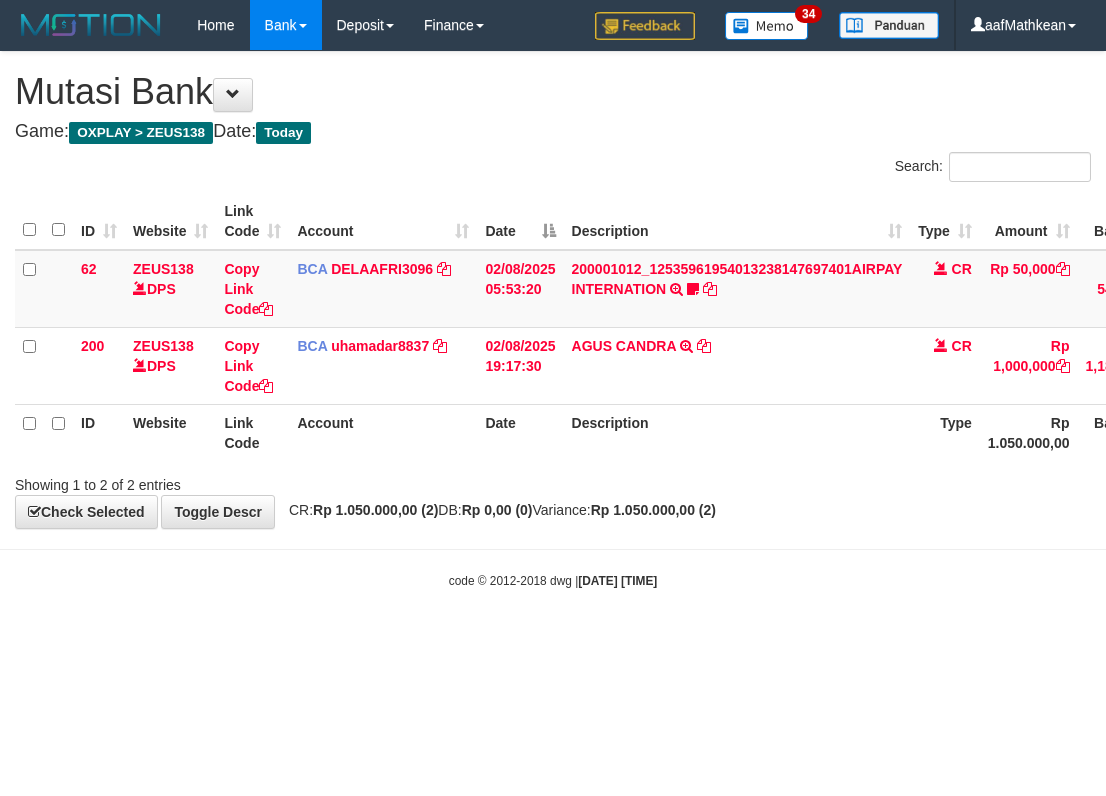 scroll, scrollTop: 0, scrollLeft: 131, axis: horizontal 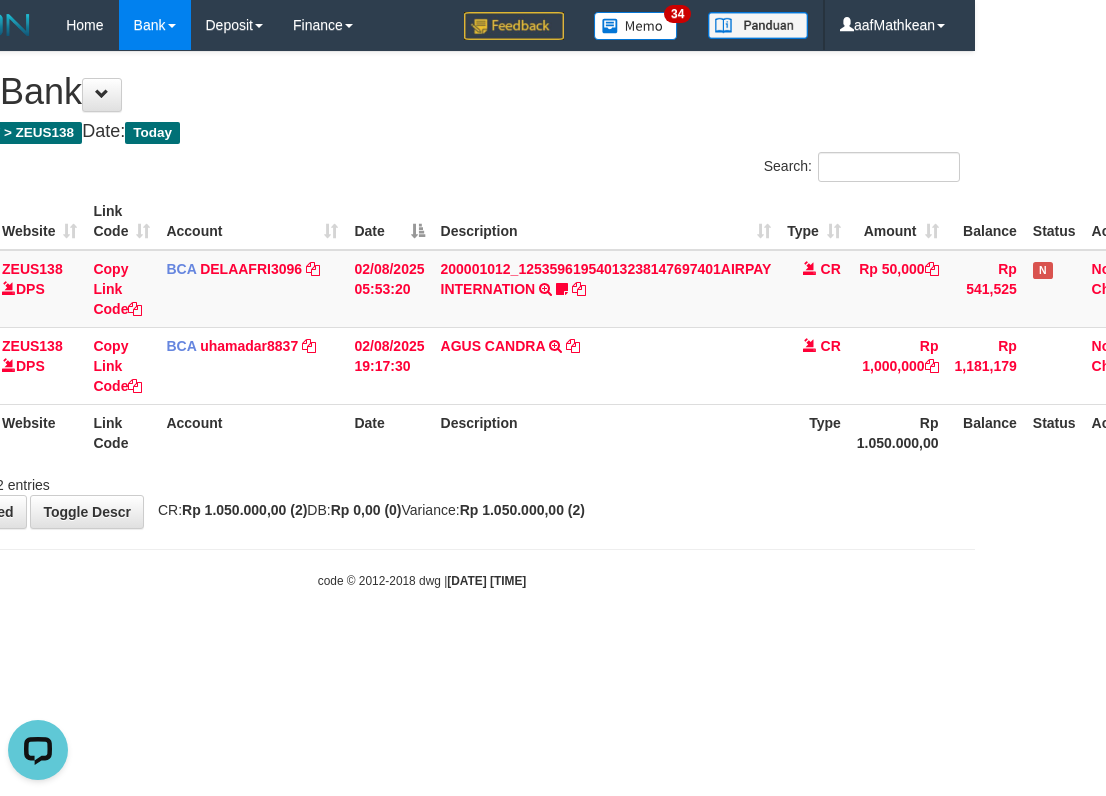 drag, startPoint x: 599, startPoint y: 540, endPoint x: 578, endPoint y: 547, distance: 22.135944 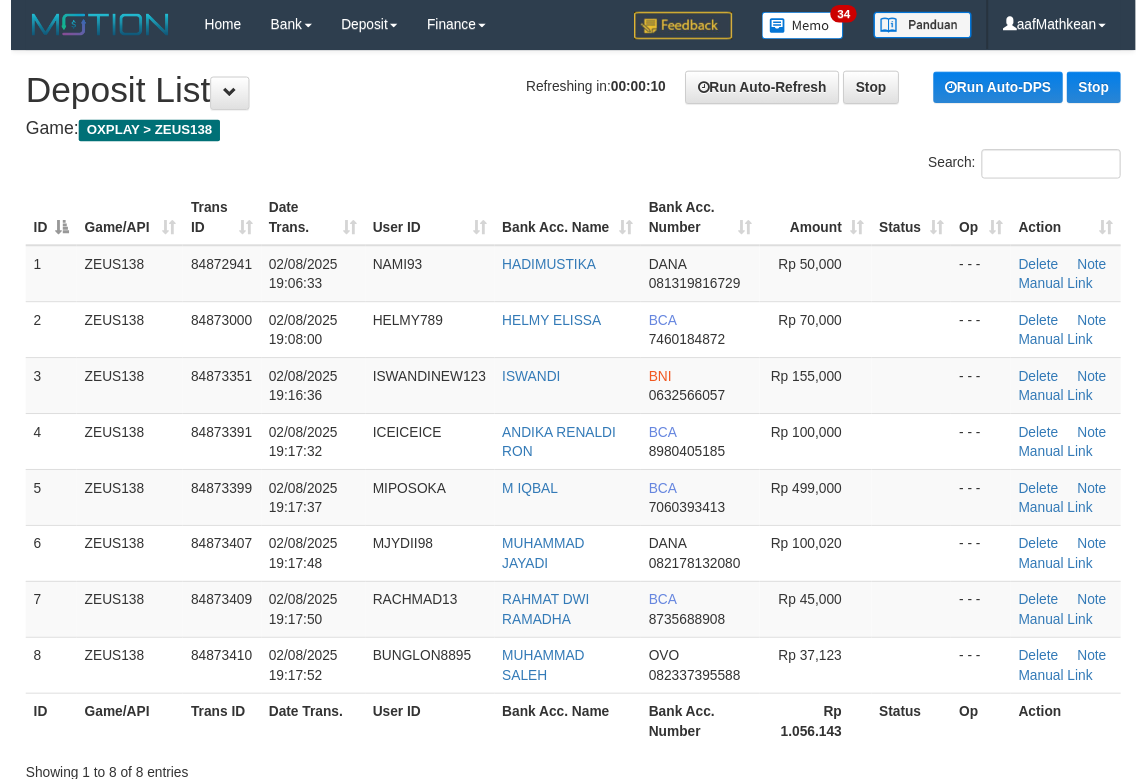 scroll, scrollTop: 0, scrollLeft: 0, axis: both 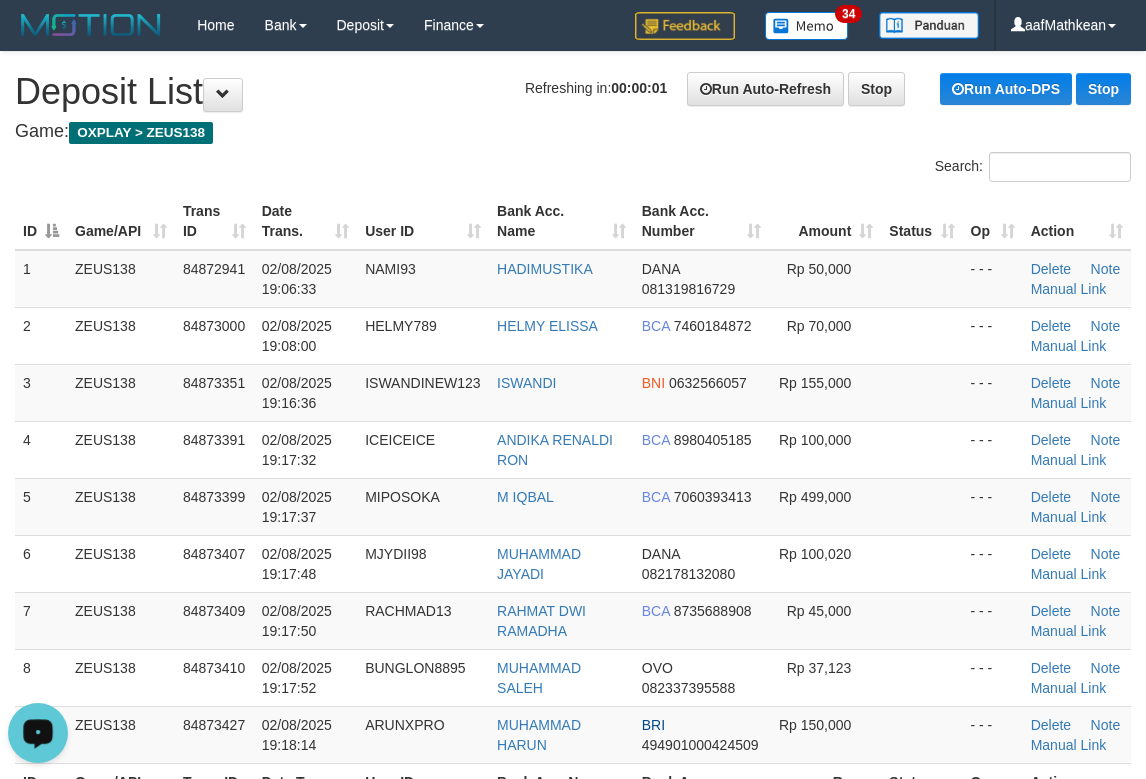 drag, startPoint x: 365, startPoint y: 116, endPoint x: 437, endPoint y: 167, distance: 88.23265 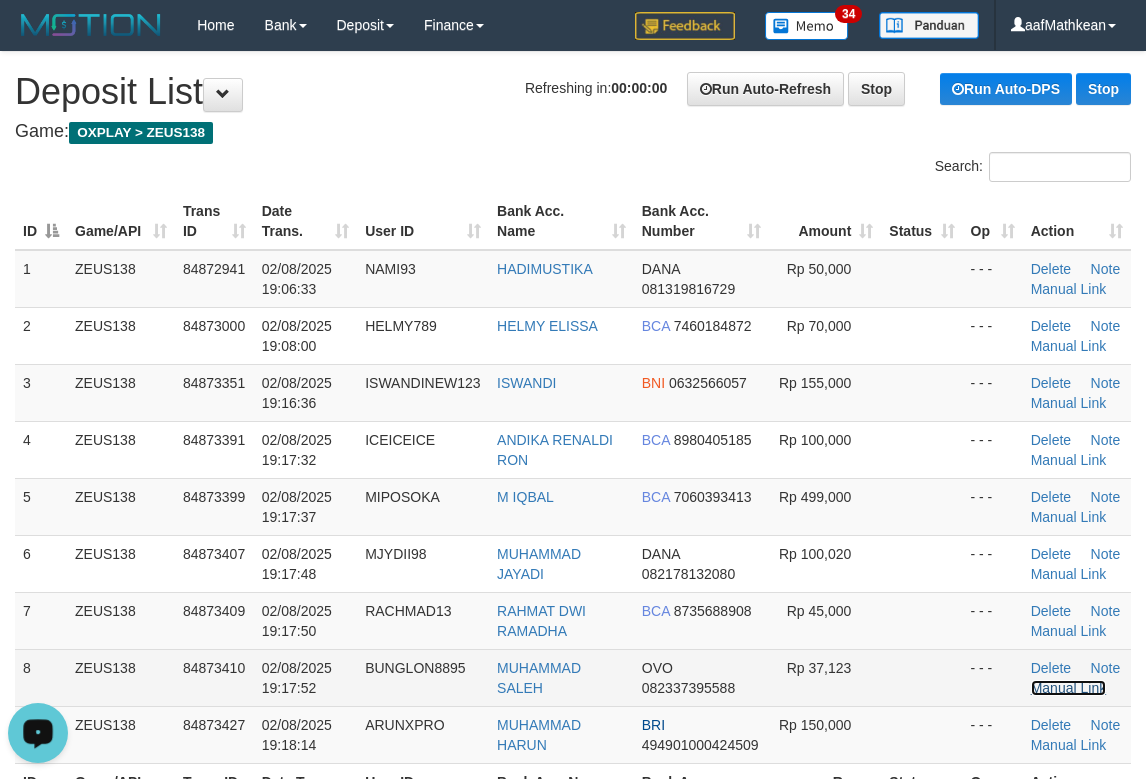 click on "Manual Link" at bounding box center [1069, 688] 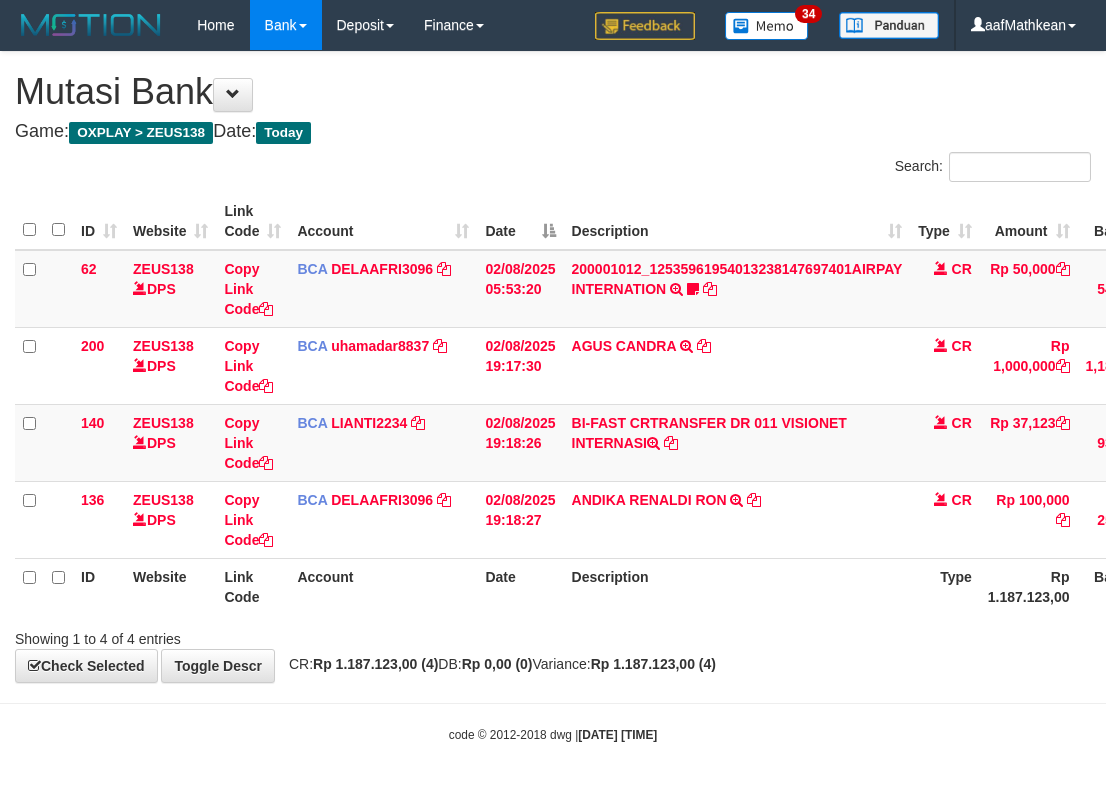 click on "Description" at bounding box center (737, 586) 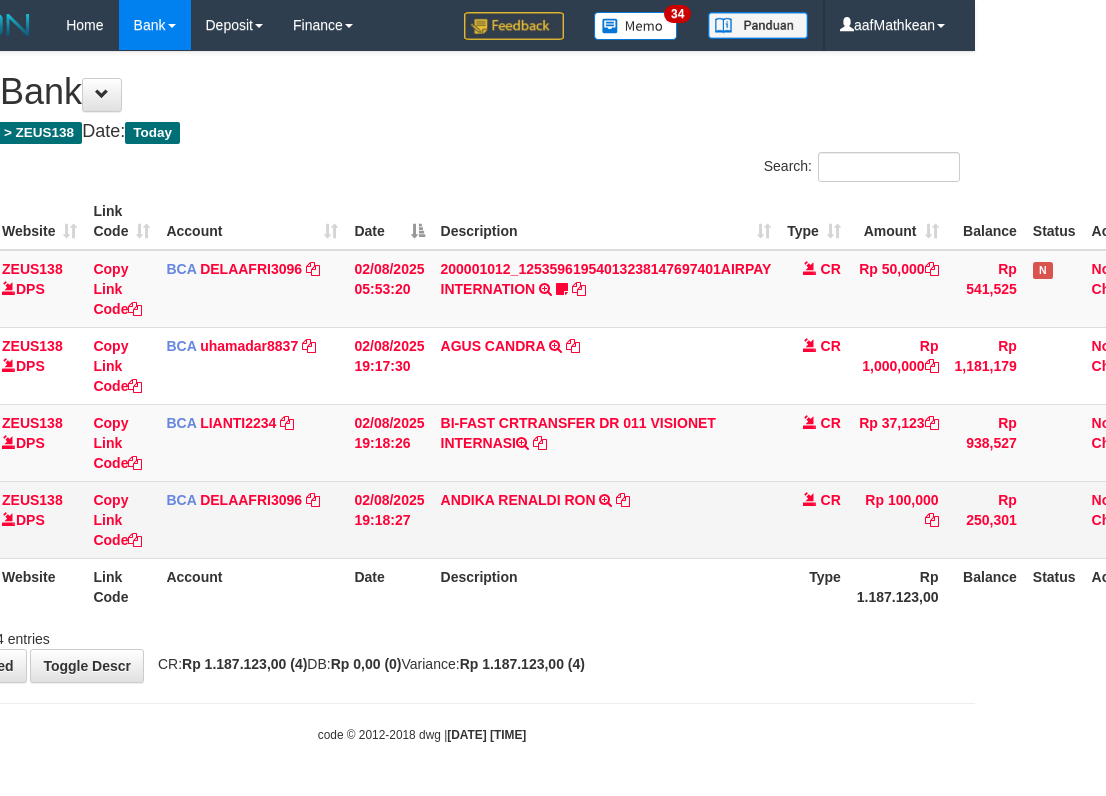 drag, startPoint x: 721, startPoint y: 580, endPoint x: 687, endPoint y: 524, distance: 65.51336 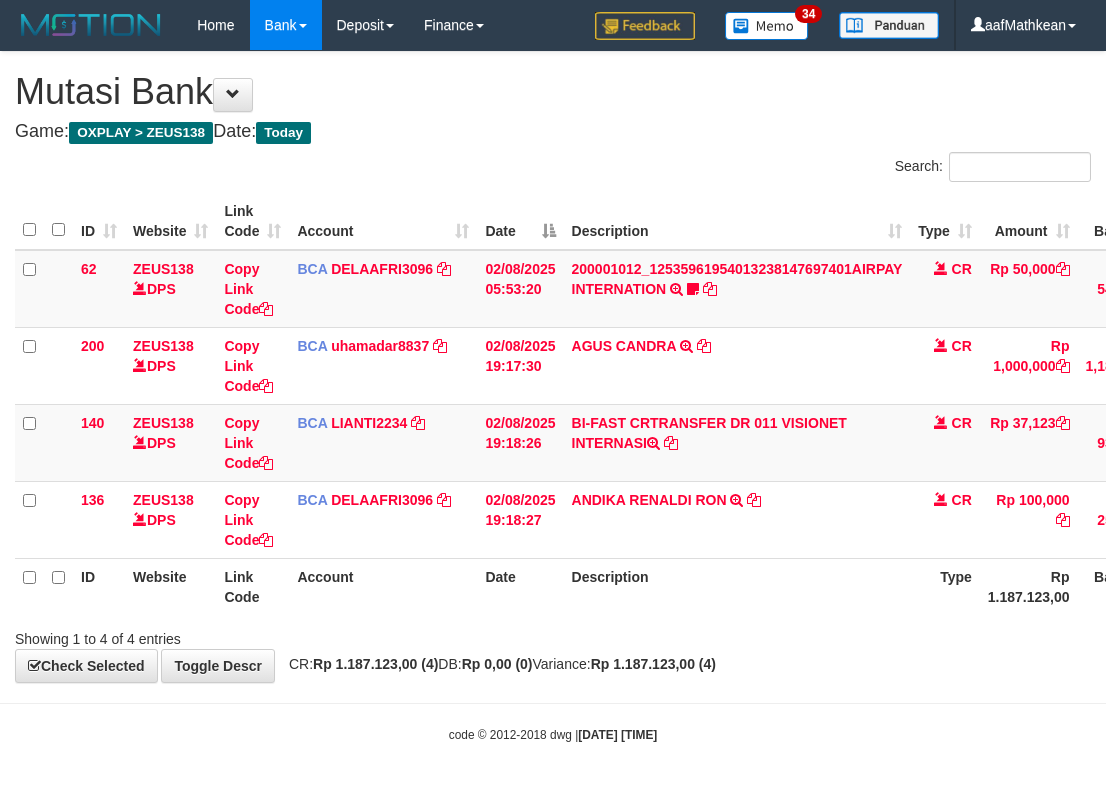 scroll, scrollTop: 0, scrollLeft: 131, axis: horizontal 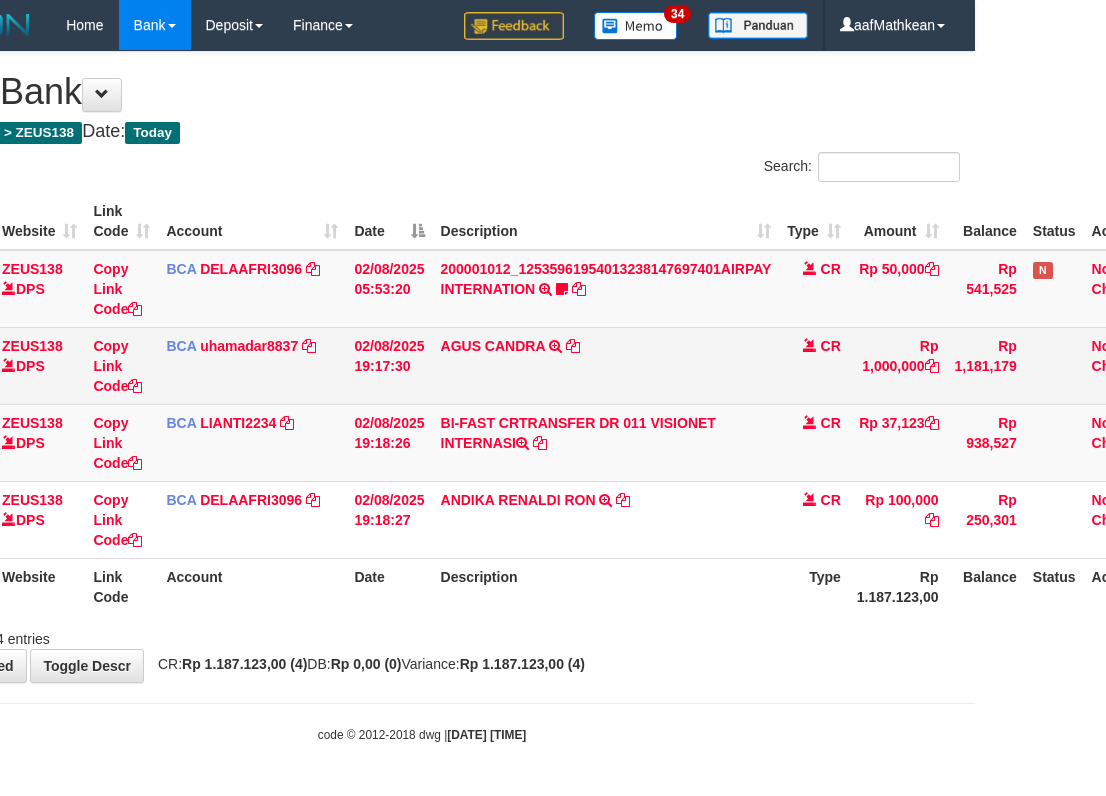 drag, startPoint x: 907, startPoint y: 419, endPoint x: 1104, endPoint y: 330, distance: 216.17123 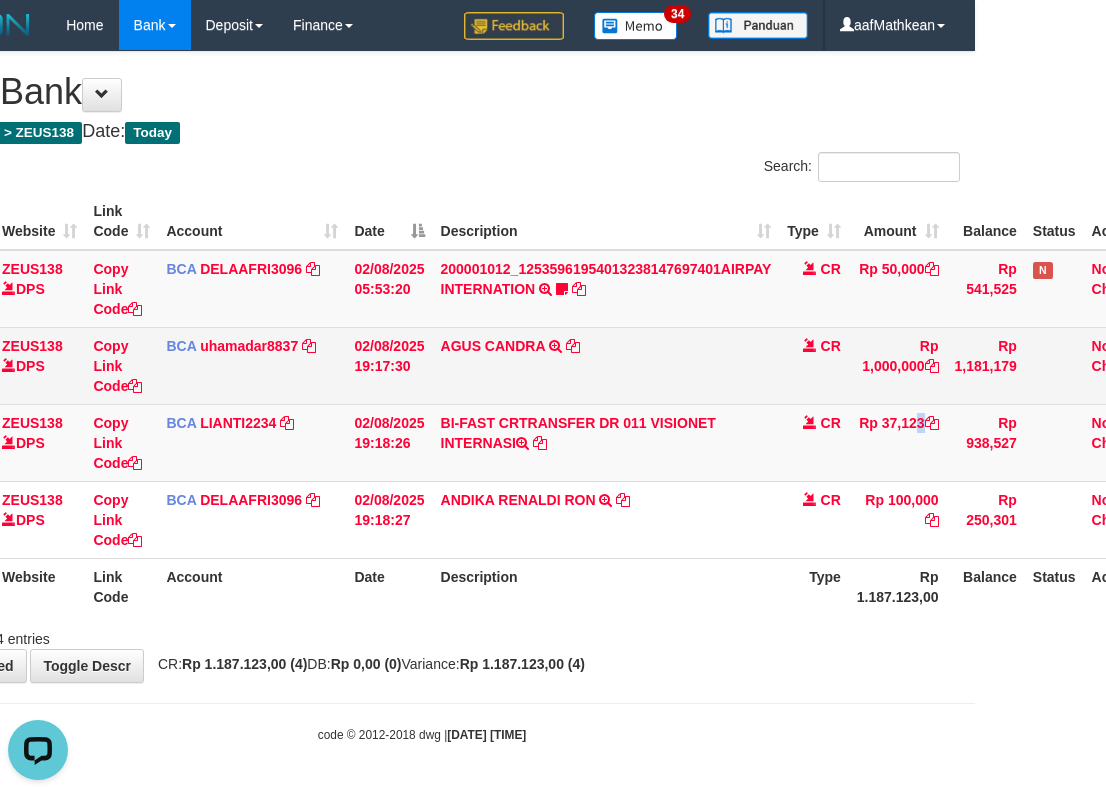 scroll, scrollTop: 0, scrollLeft: 0, axis: both 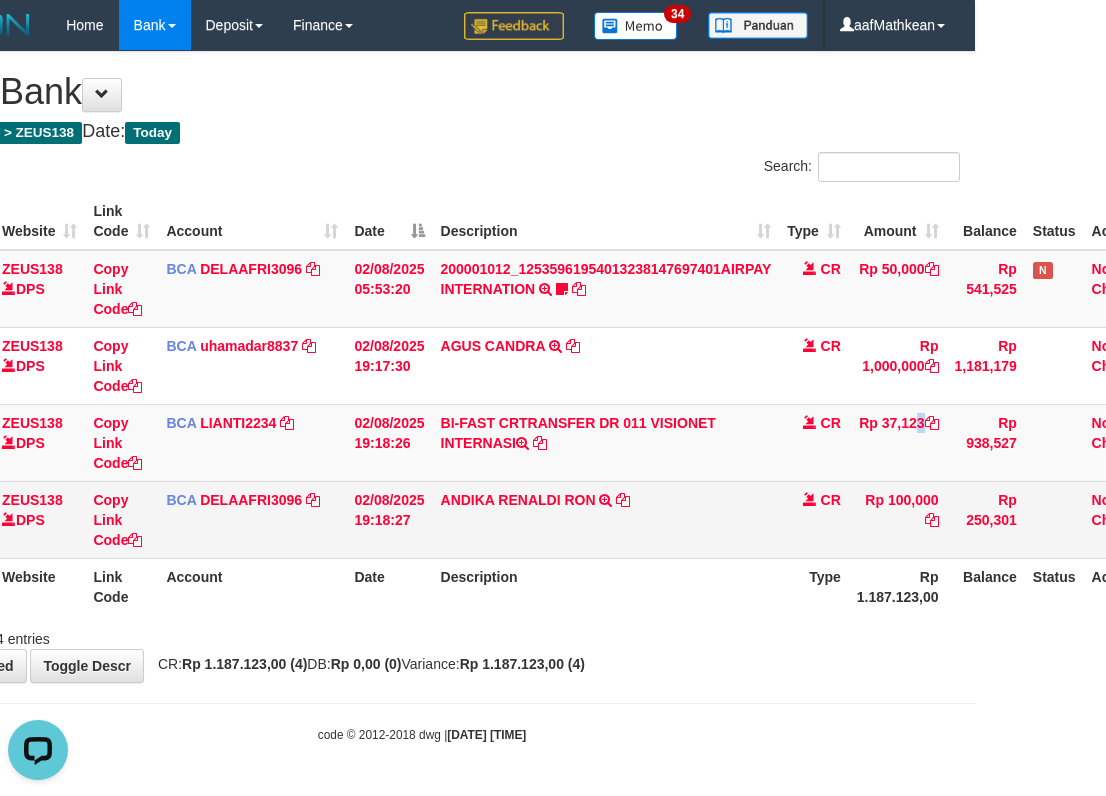 drag, startPoint x: 595, startPoint y: 471, endPoint x: 932, endPoint y: 501, distance: 338.33267 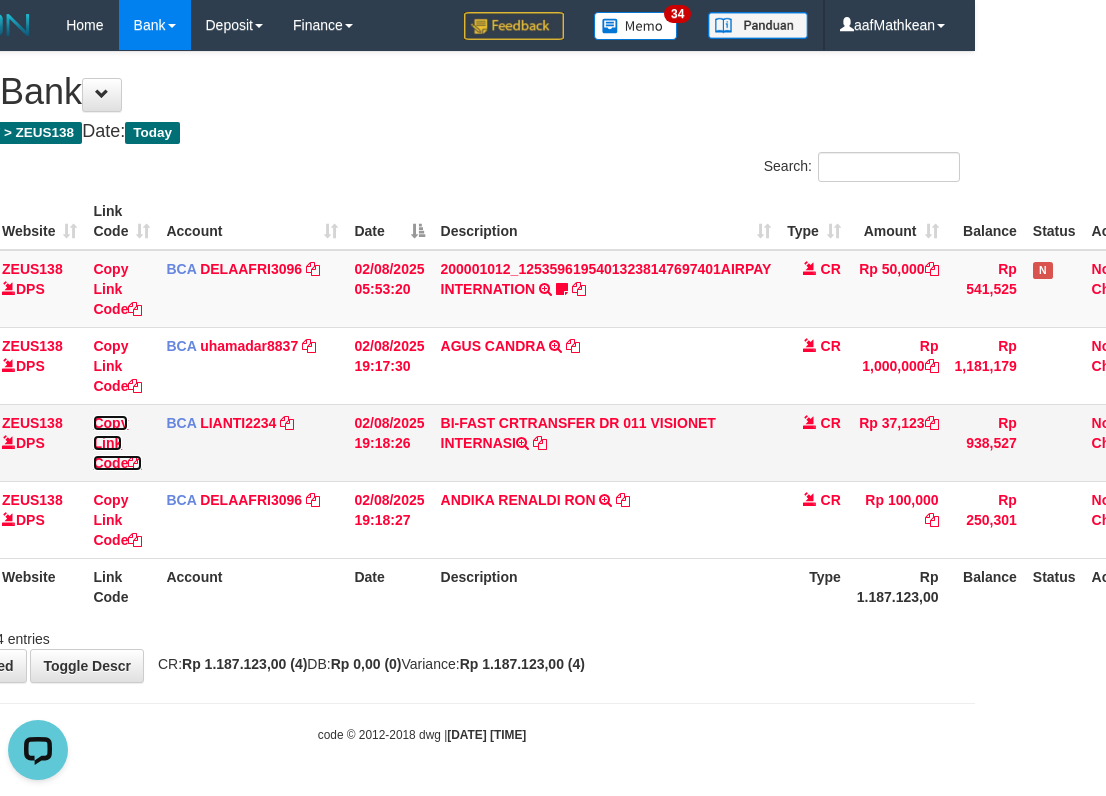 click on "Copy Link Code" at bounding box center (117, 443) 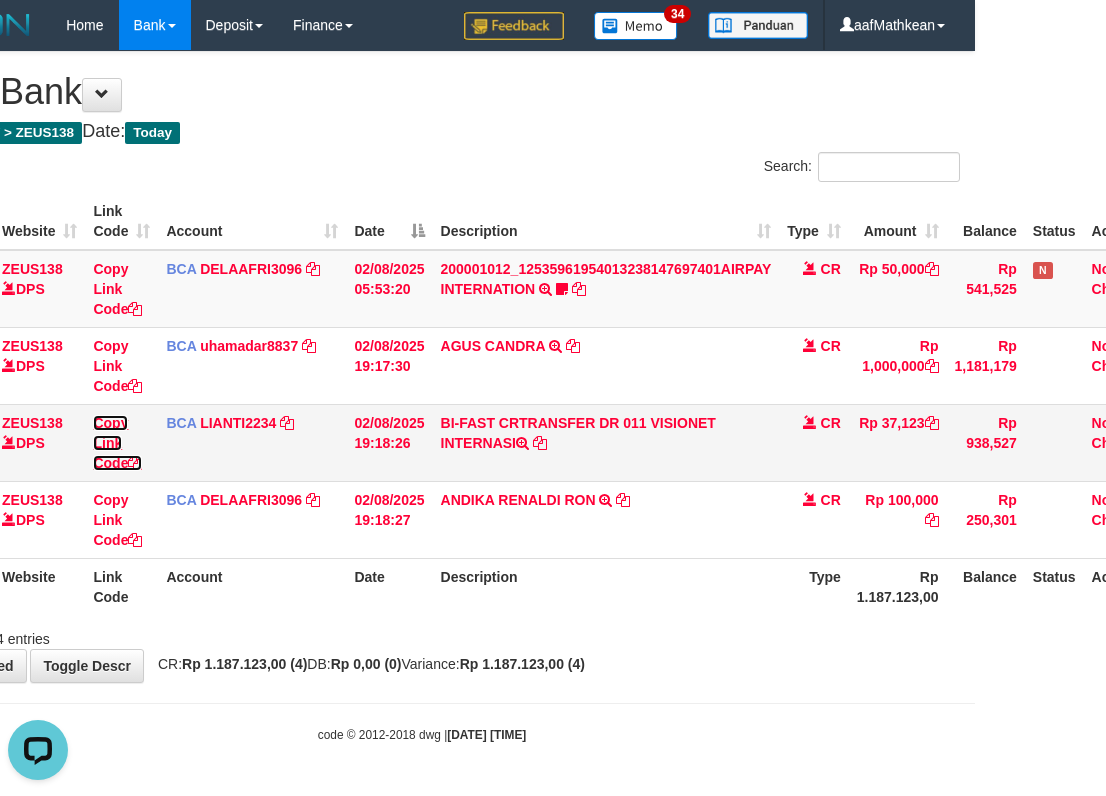 scroll, scrollTop: 297, scrollLeft: 0, axis: vertical 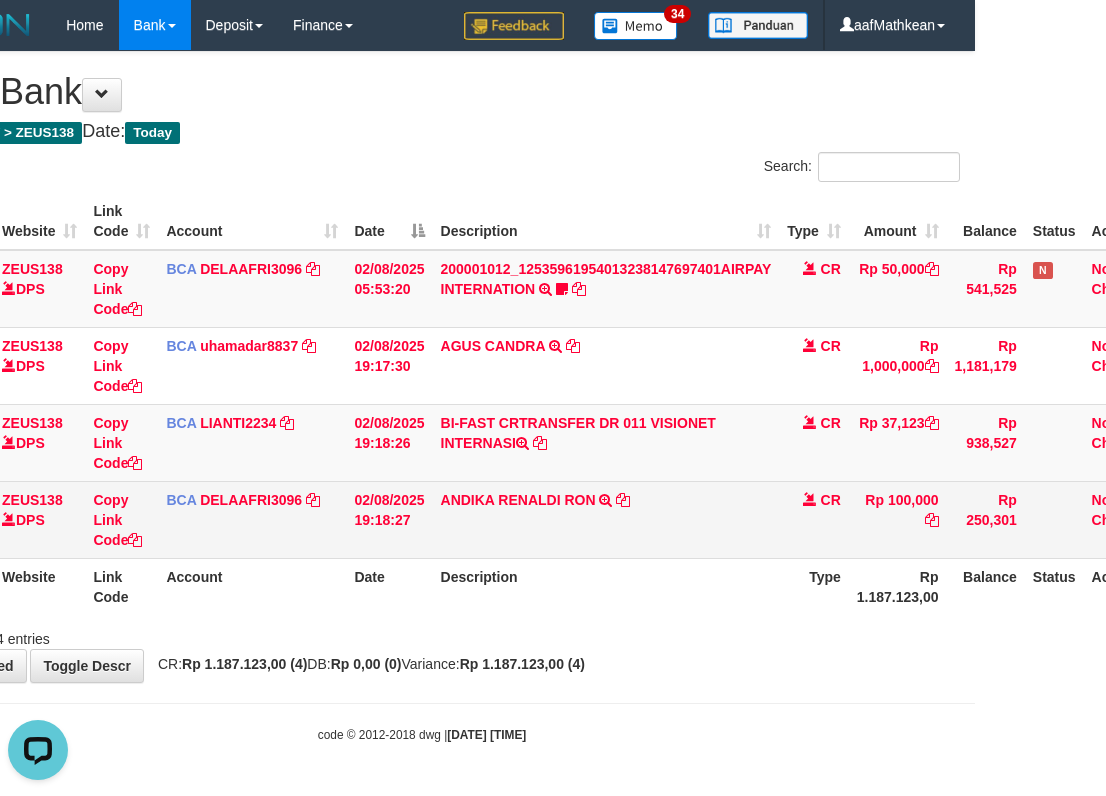 drag, startPoint x: 848, startPoint y: 498, endPoint x: 1001, endPoint y: 489, distance: 153.26448 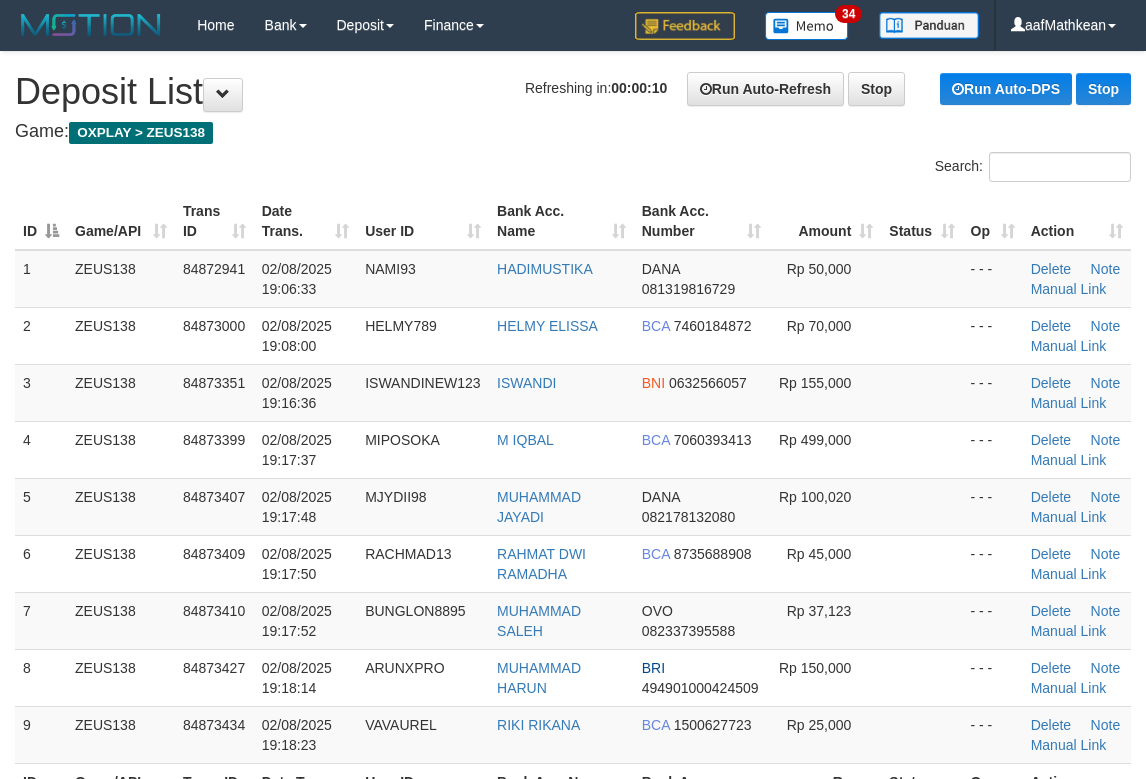 scroll, scrollTop: 0, scrollLeft: 0, axis: both 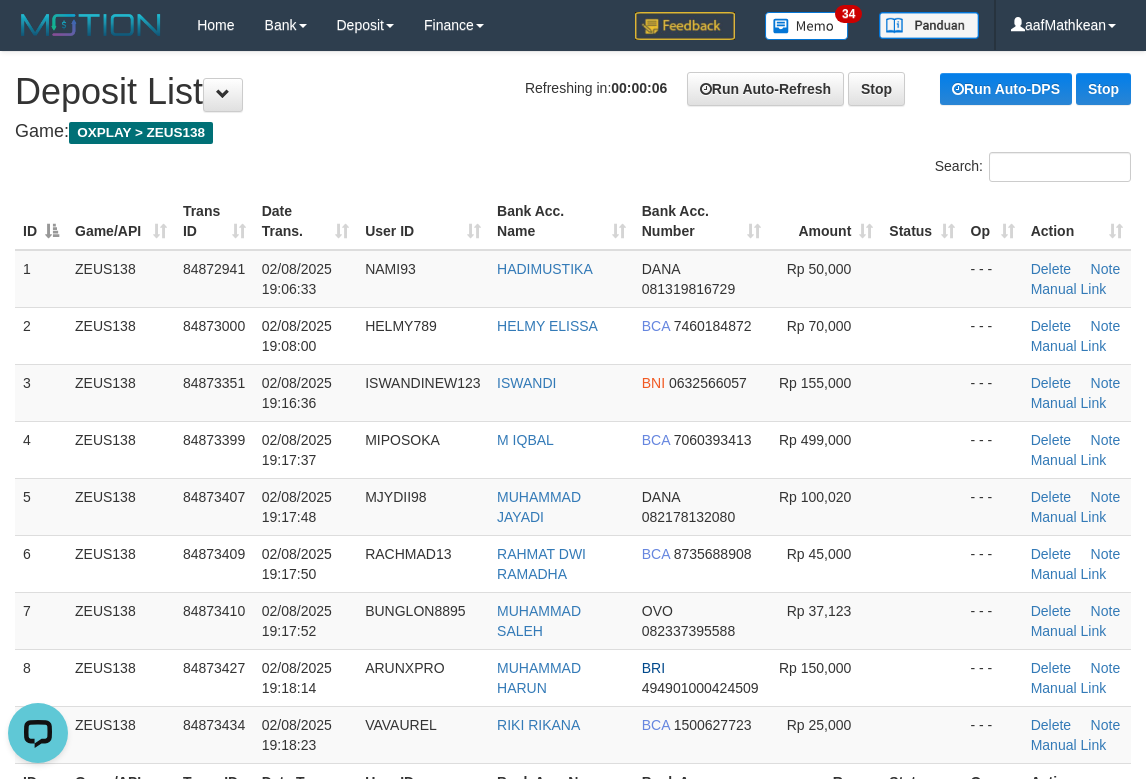 drag, startPoint x: 588, startPoint y: 137, endPoint x: 8, endPoint y: 258, distance: 592.4871 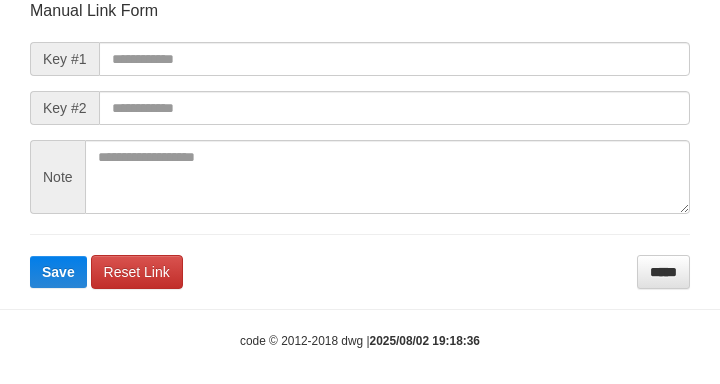 scroll, scrollTop: 233, scrollLeft: 0, axis: vertical 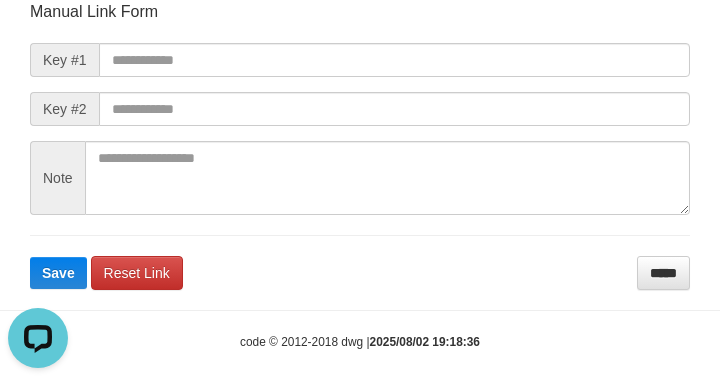 drag, startPoint x: 116, startPoint y: 37, endPoint x: 163, endPoint y: 50, distance: 48.76474 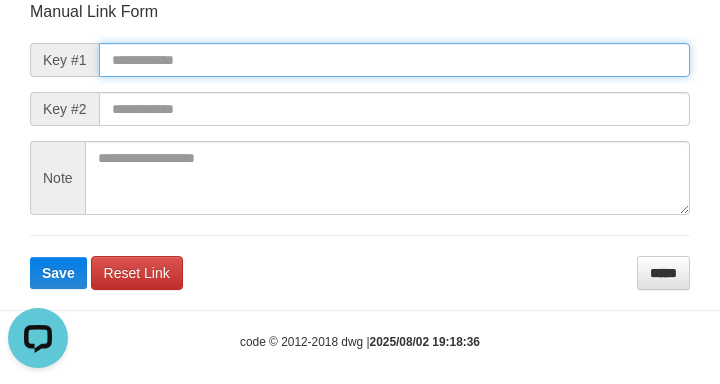click at bounding box center [394, 60] 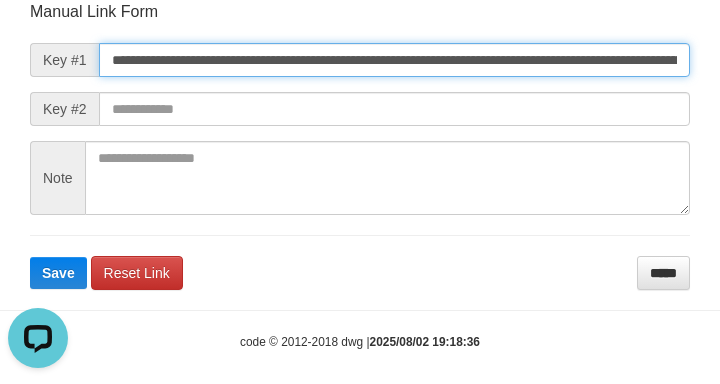 scroll, scrollTop: 0, scrollLeft: 1458, axis: horizontal 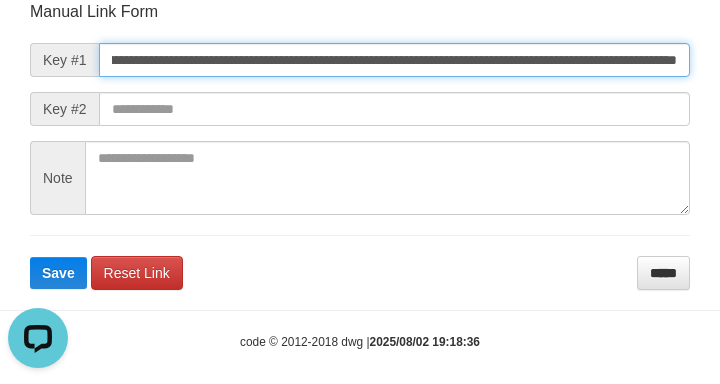 type on "**********" 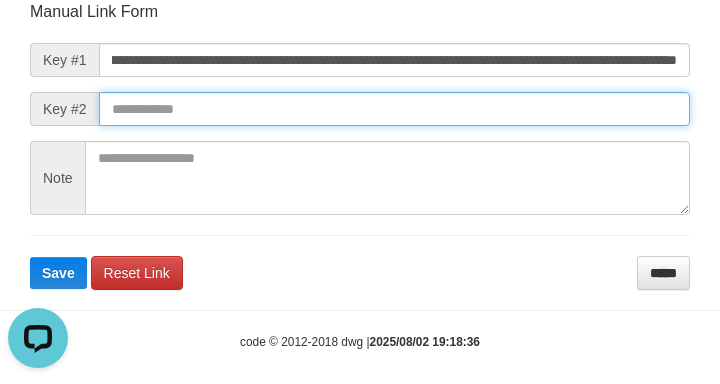 drag, startPoint x: 539, startPoint y: 93, endPoint x: 553, endPoint y: 120, distance: 30.413813 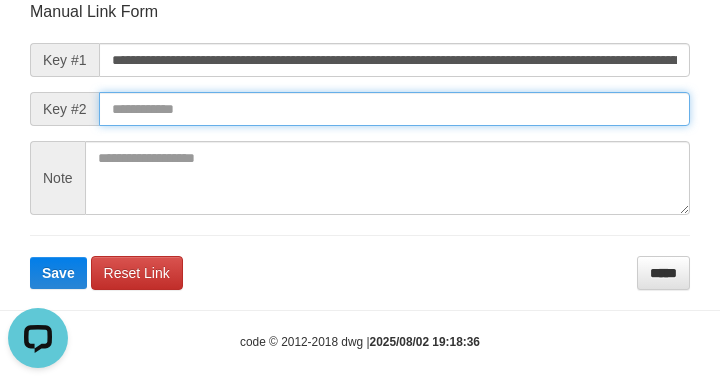 click on "Save" at bounding box center [58, 273] 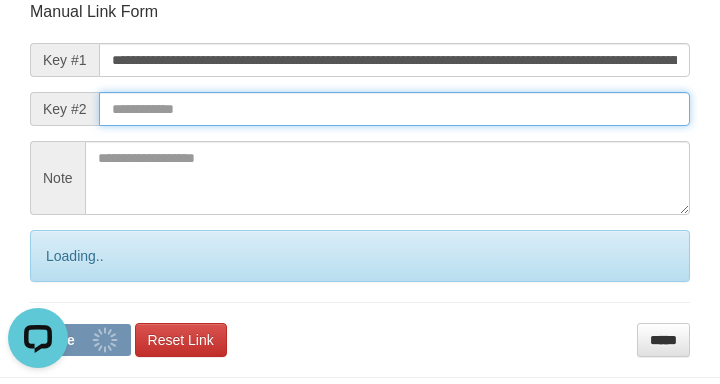 drag, startPoint x: 557, startPoint y: 122, endPoint x: 577, endPoint y: 133, distance: 22.825424 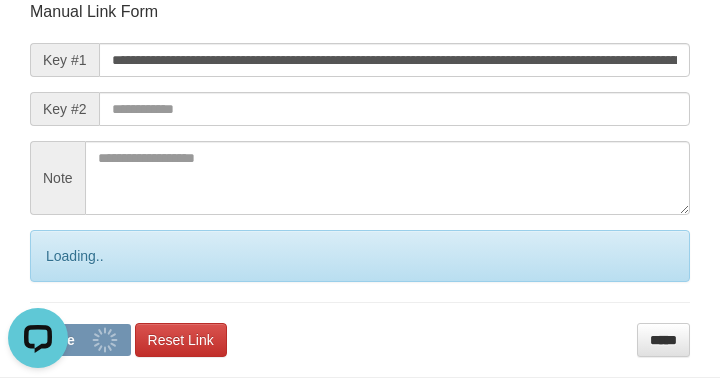 click on "**********" at bounding box center (360, 179) 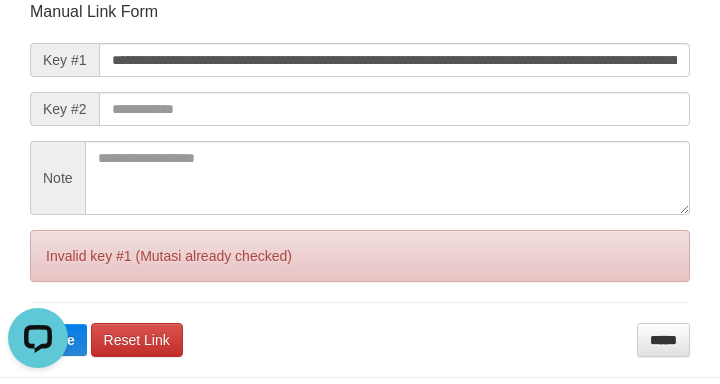 click on "**********" at bounding box center (360, 179) 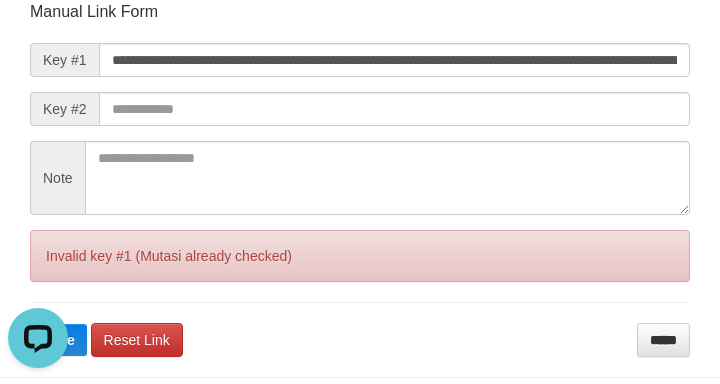 click on "**********" at bounding box center (360, 179) 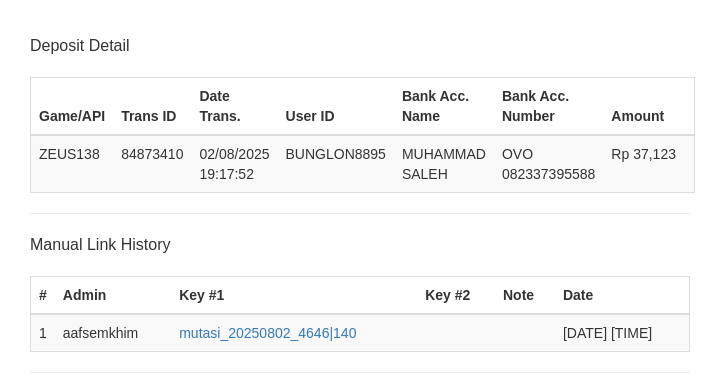 scroll, scrollTop: 392, scrollLeft: 0, axis: vertical 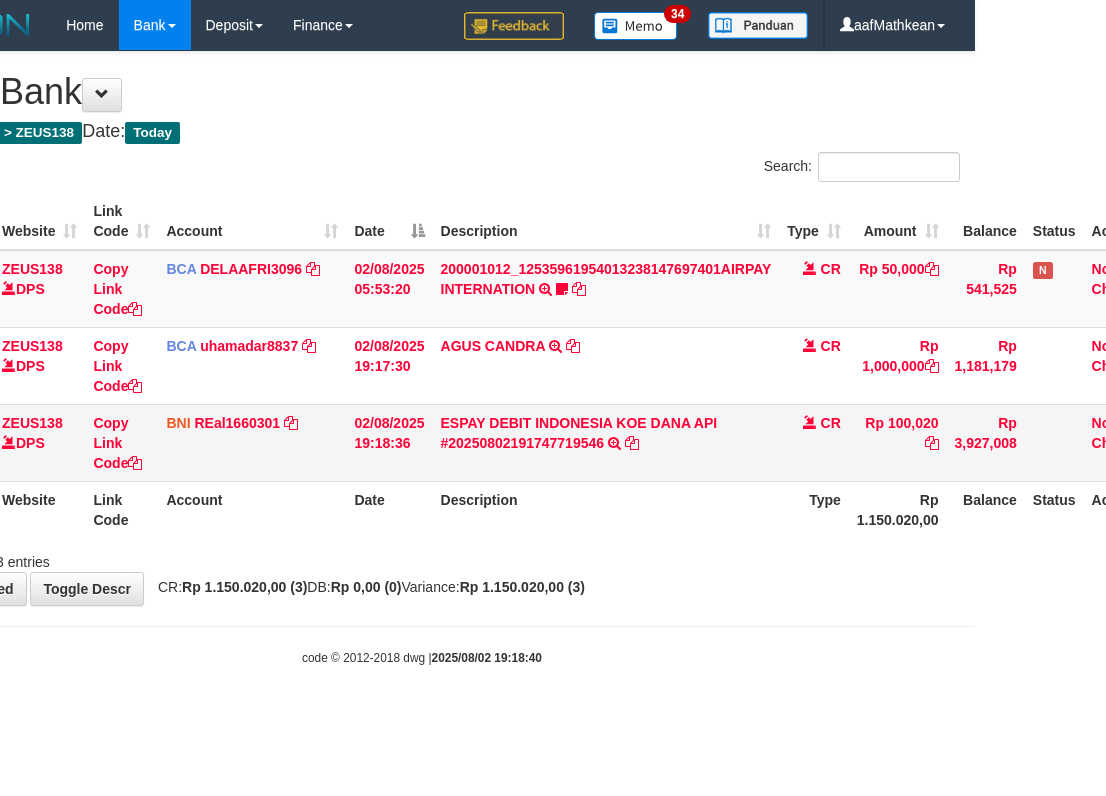 click on "CR" at bounding box center (814, 442) 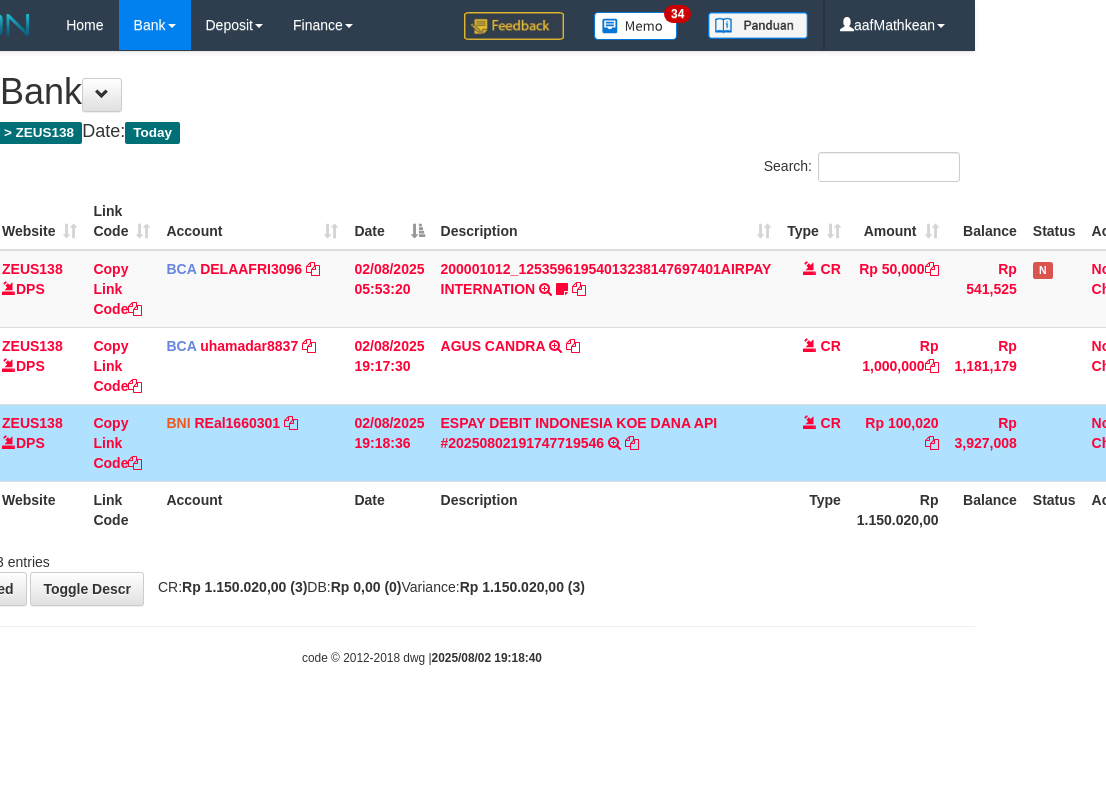 click on "CR" at bounding box center [814, 442] 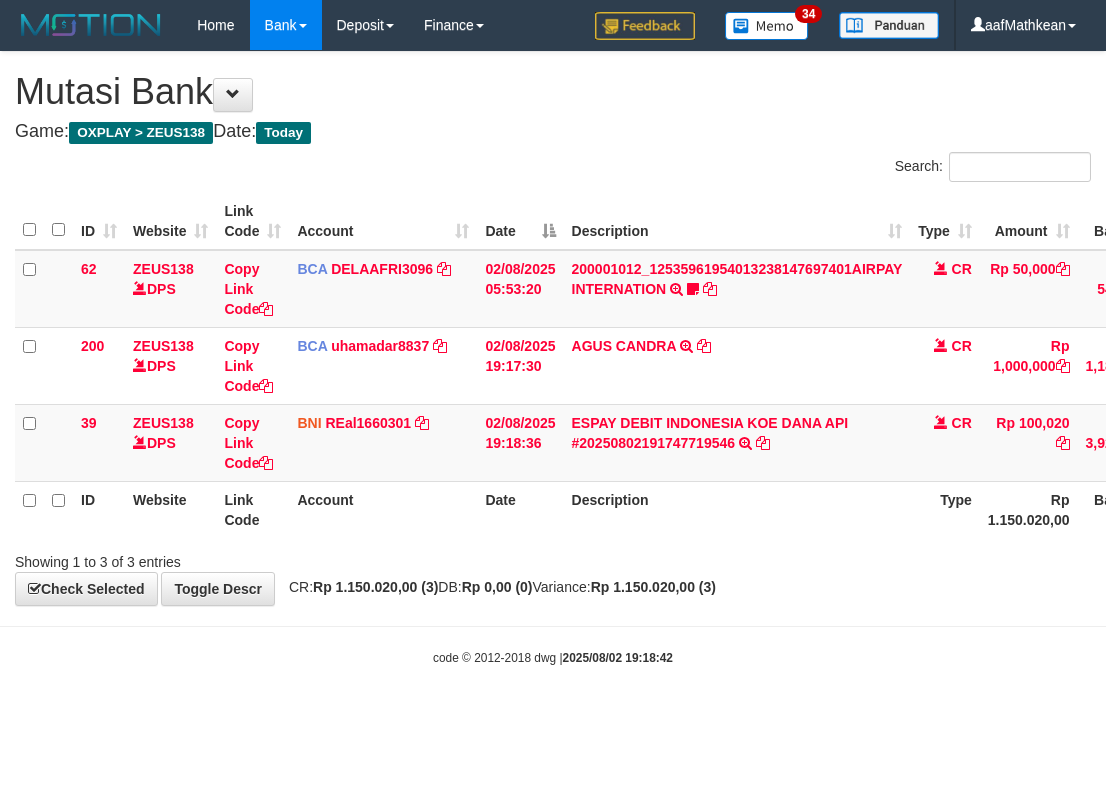 scroll, scrollTop: 0, scrollLeft: 131, axis: horizontal 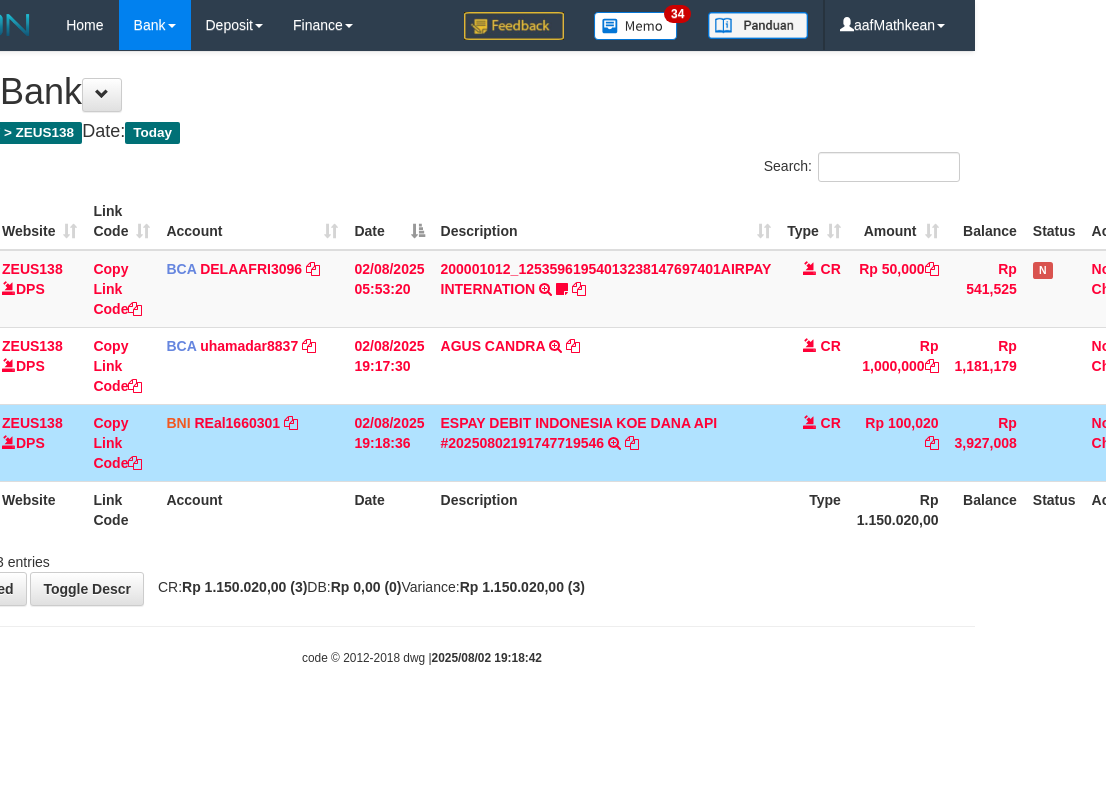 click on "CR" at bounding box center (814, 442) 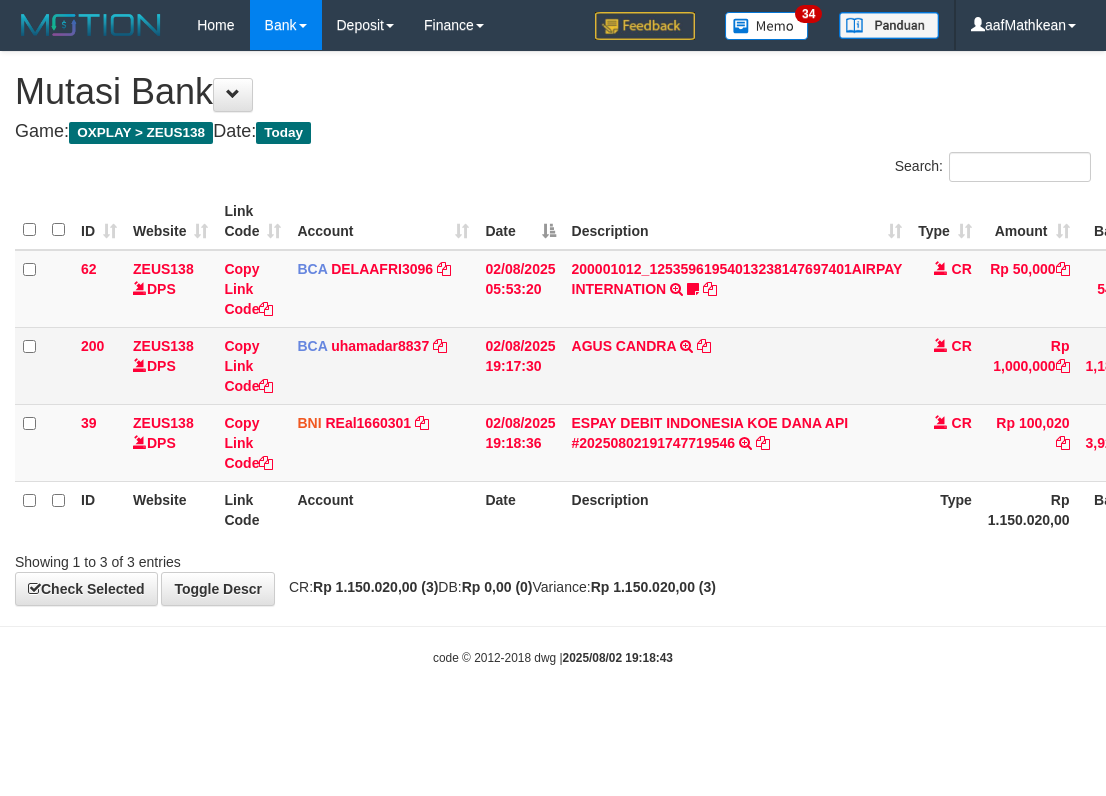 scroll, scrollTop: 0, scrollLeft: 131, axis: horizontal 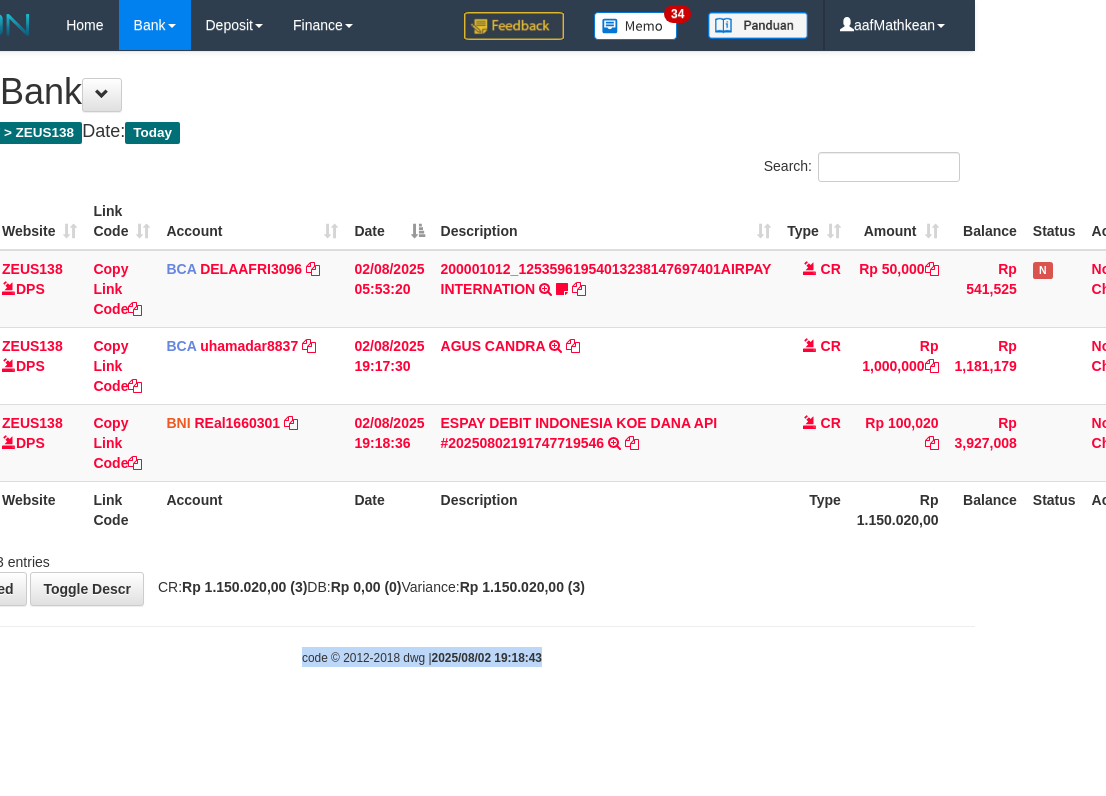 drag, startPoint x: 673, startPoint y: 612, endPoint x: 609, endPoint y: 683, distance: 95.587654 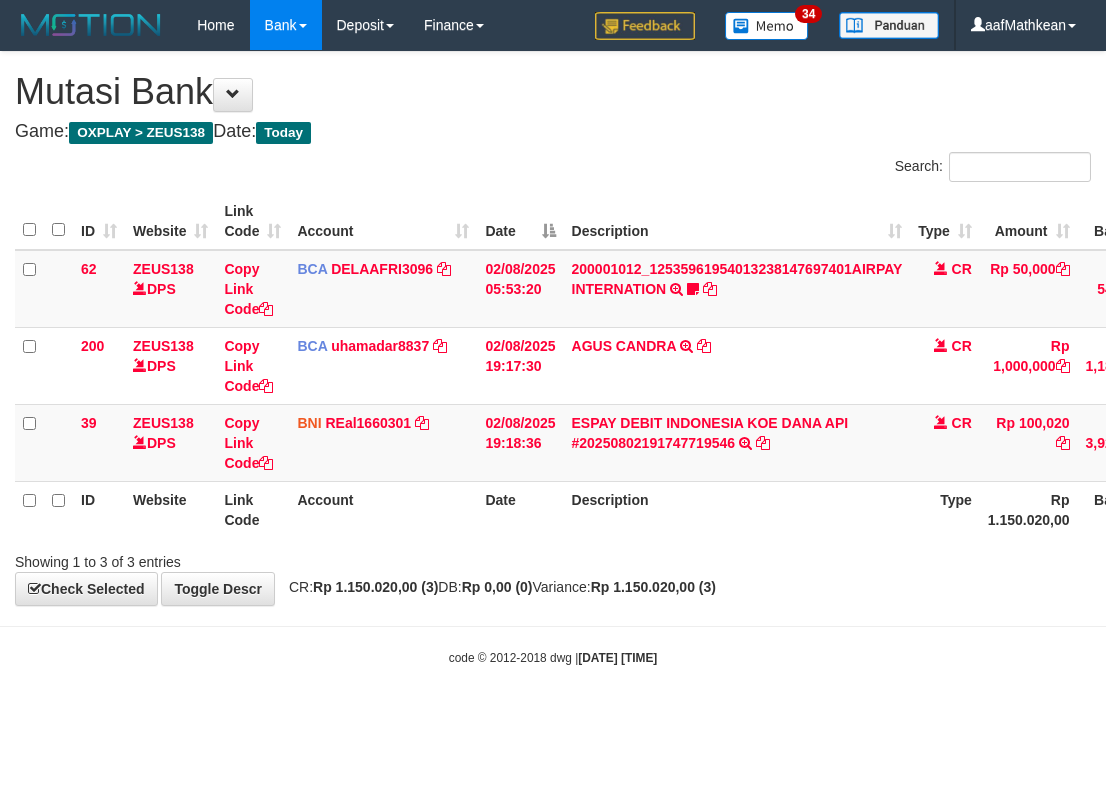scroll, scrollTop: 0, scrollLeft: 131, axis: horizontal 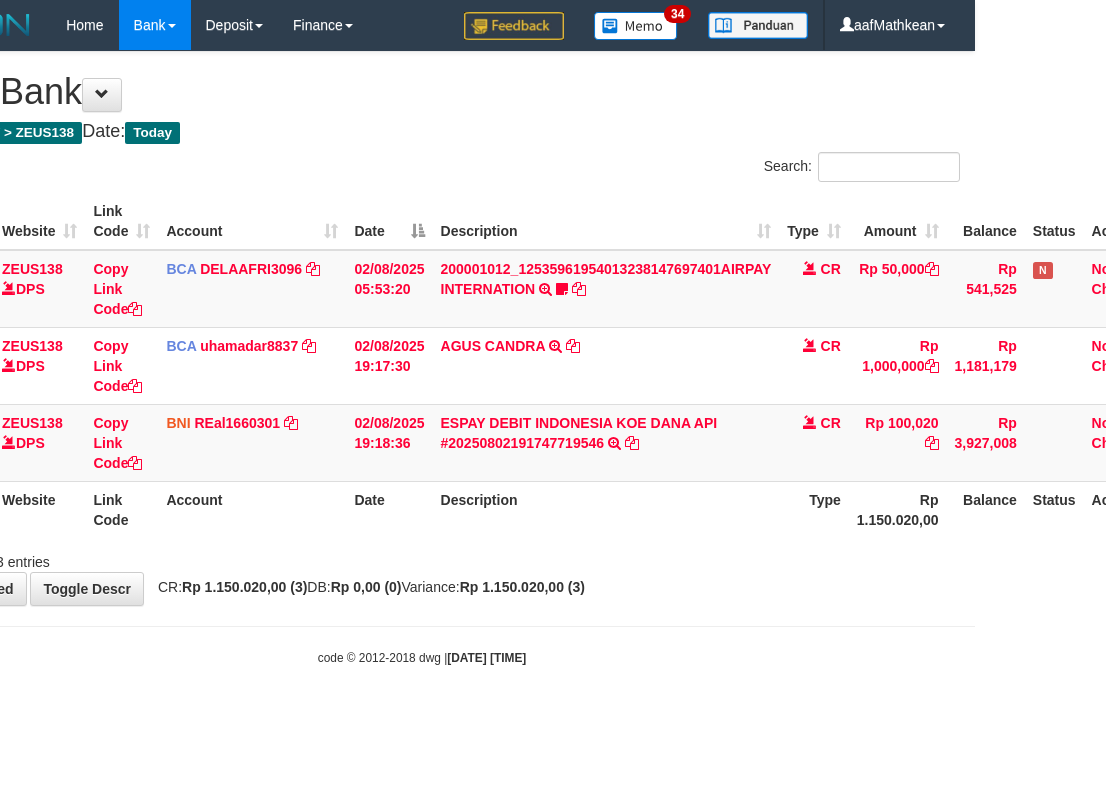 drag, startPoint x: 596, startPoint y: 631, endPoint x: 592, endPoint y: 641, distance: 10.770329 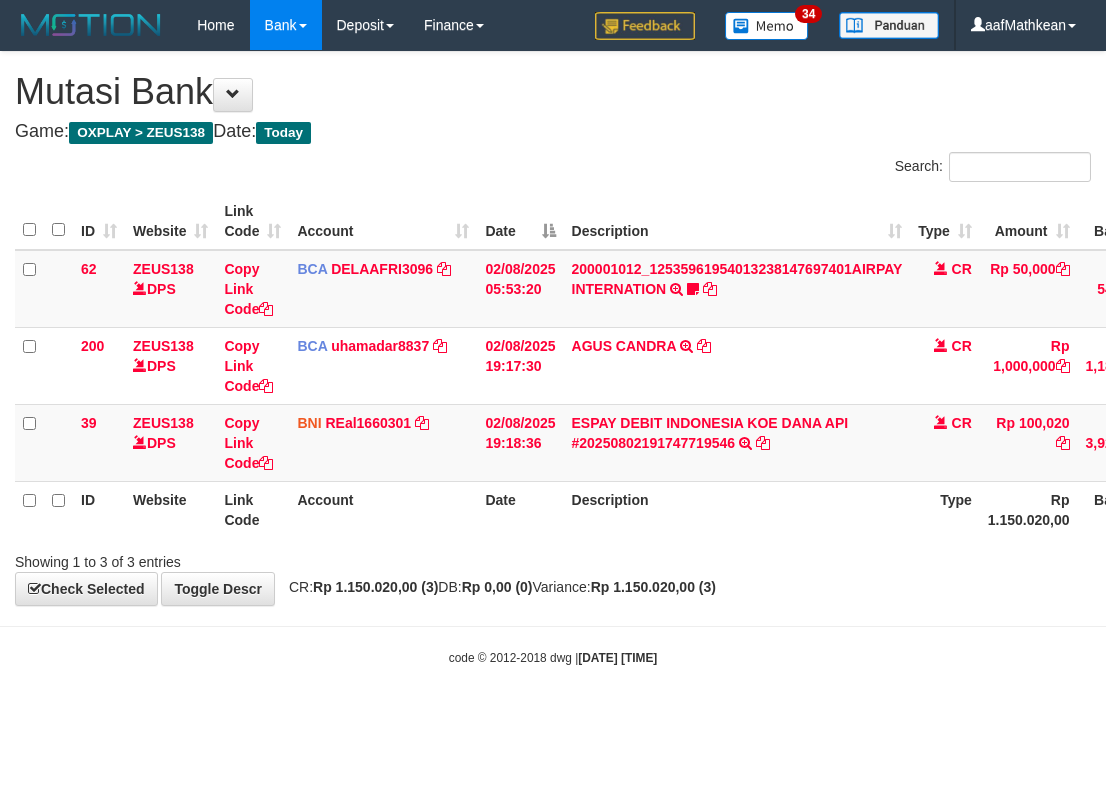 scroll, scrollTop: 0, scrollLeft: 131, axis: horizontal 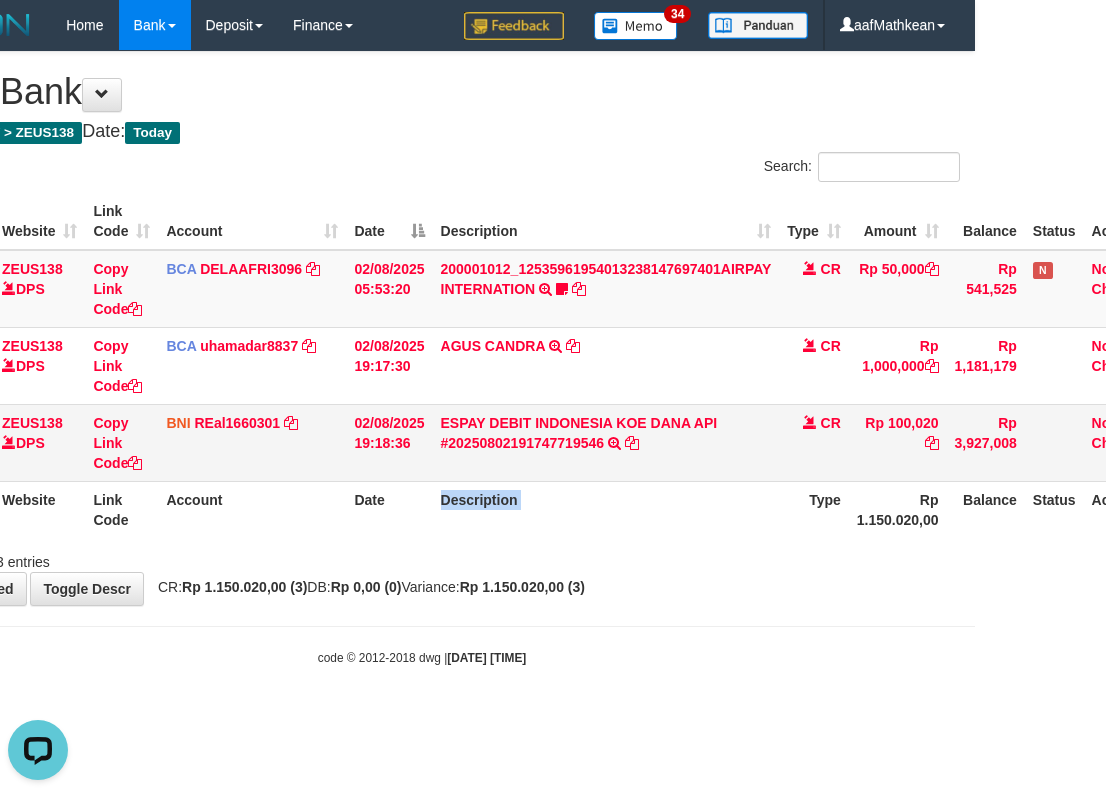 drag, startPoint x: 640, startPoint y: 539, endPoint x: 1104, endPoint y: 451, distance: 472.27112 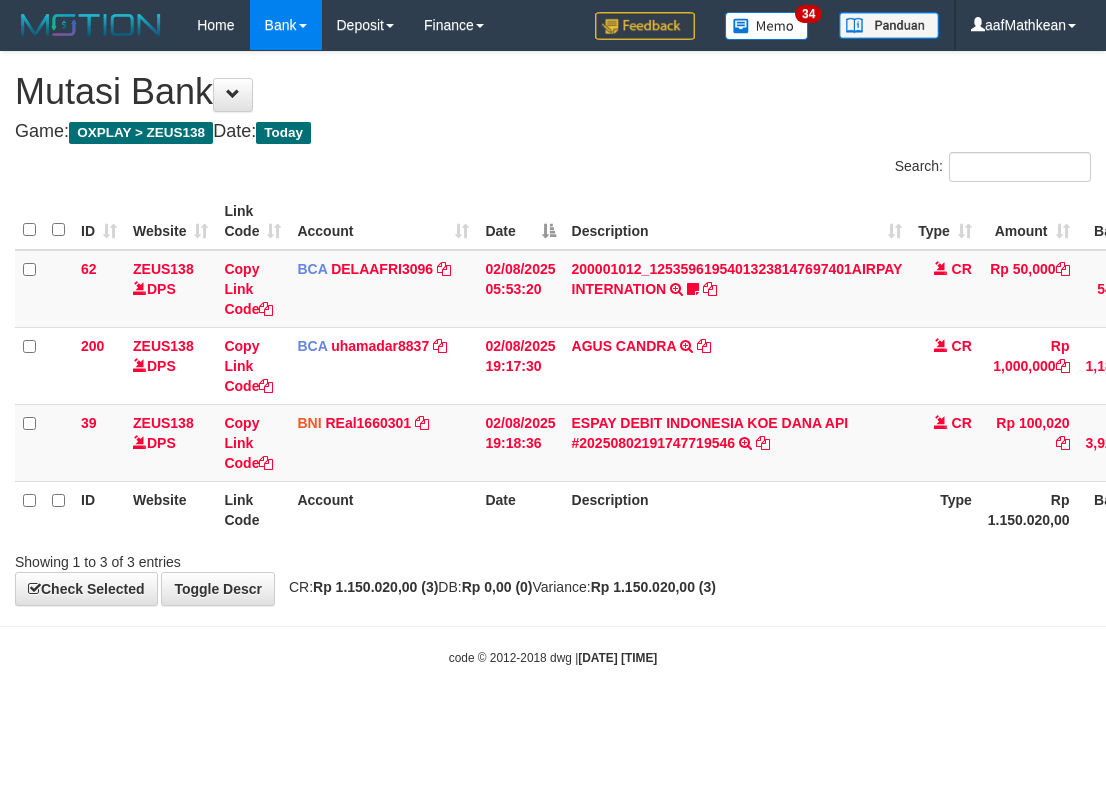scroll, scrollTop: 0, scrollLeft: 131, axis: horizontal 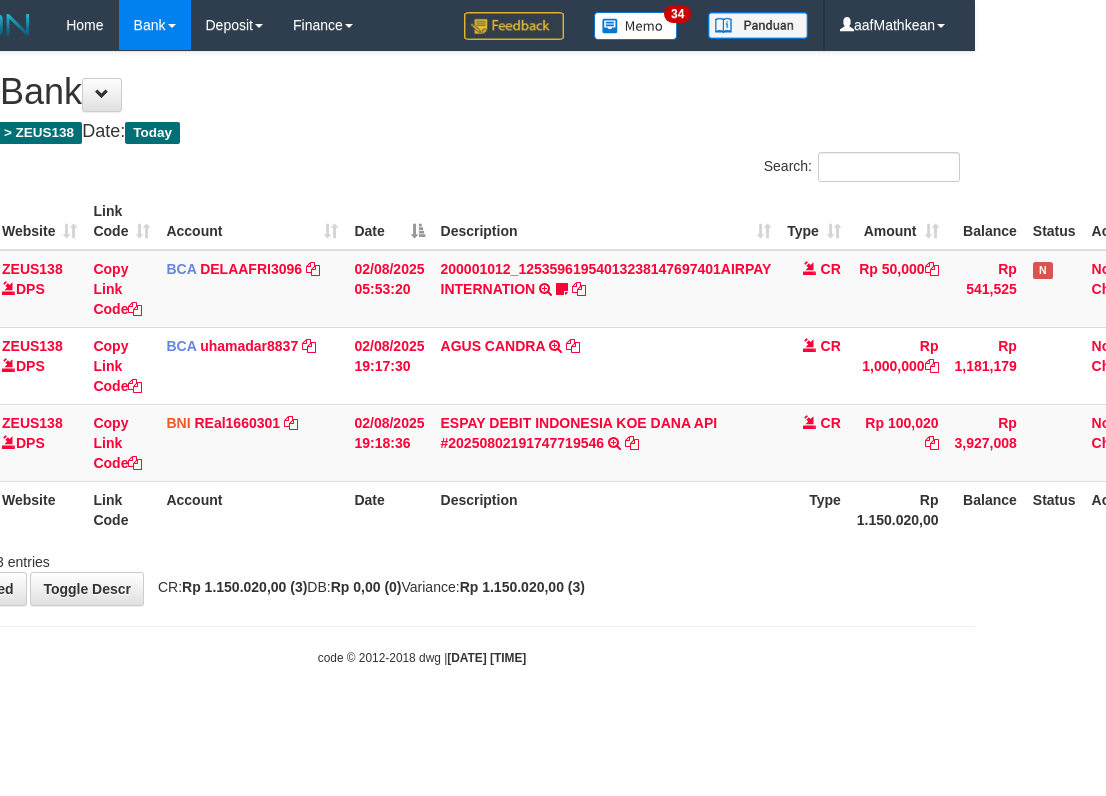 click on "**********" at bounding box center [422, 328] 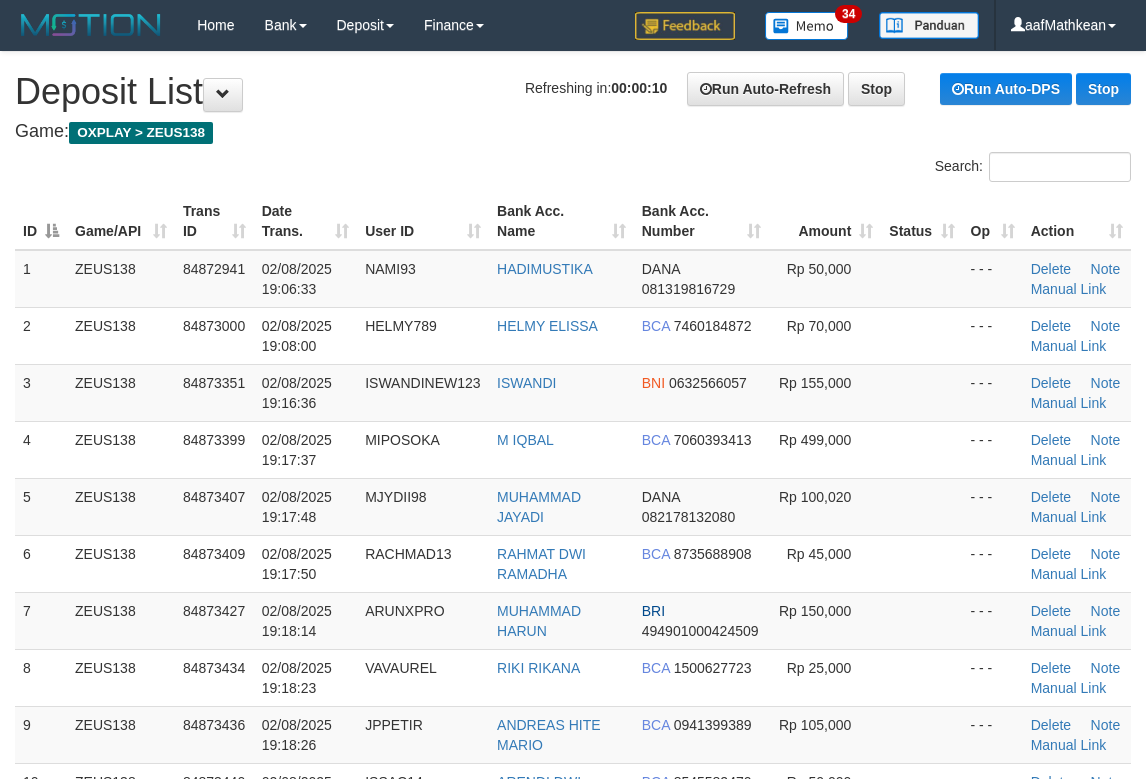 scroll, scrollTop: 0, scrollLeft: 0, axis: both 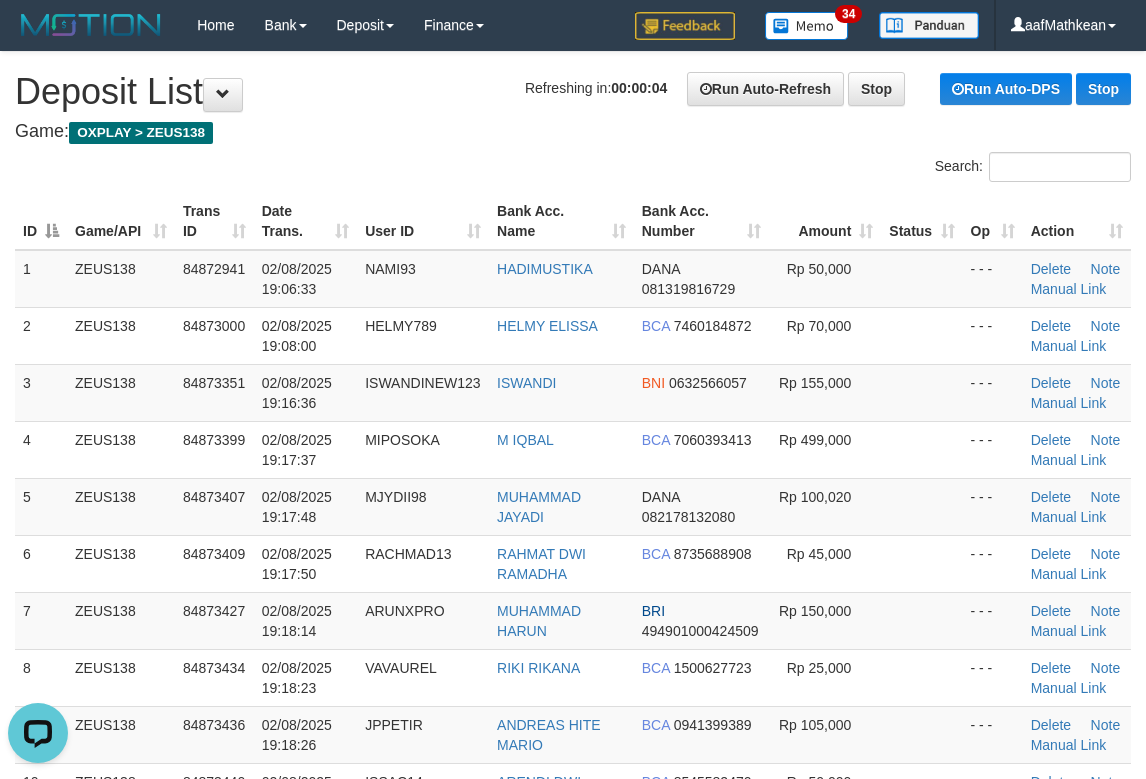 drag, startPoint x: 245, startPoint y: 192, endPoint x: 336, endPoint y: 152, distance: 99.40322 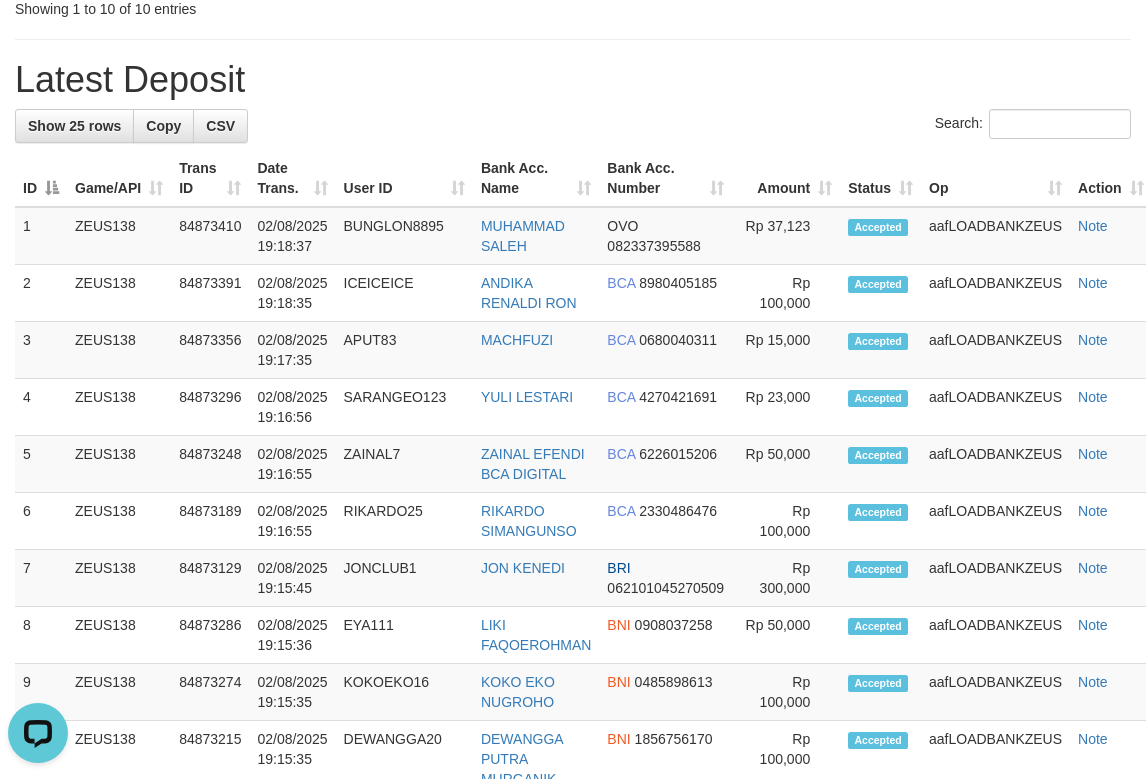 scroll, scrollTop: 900, scrollLeft: 0, axis: vertical 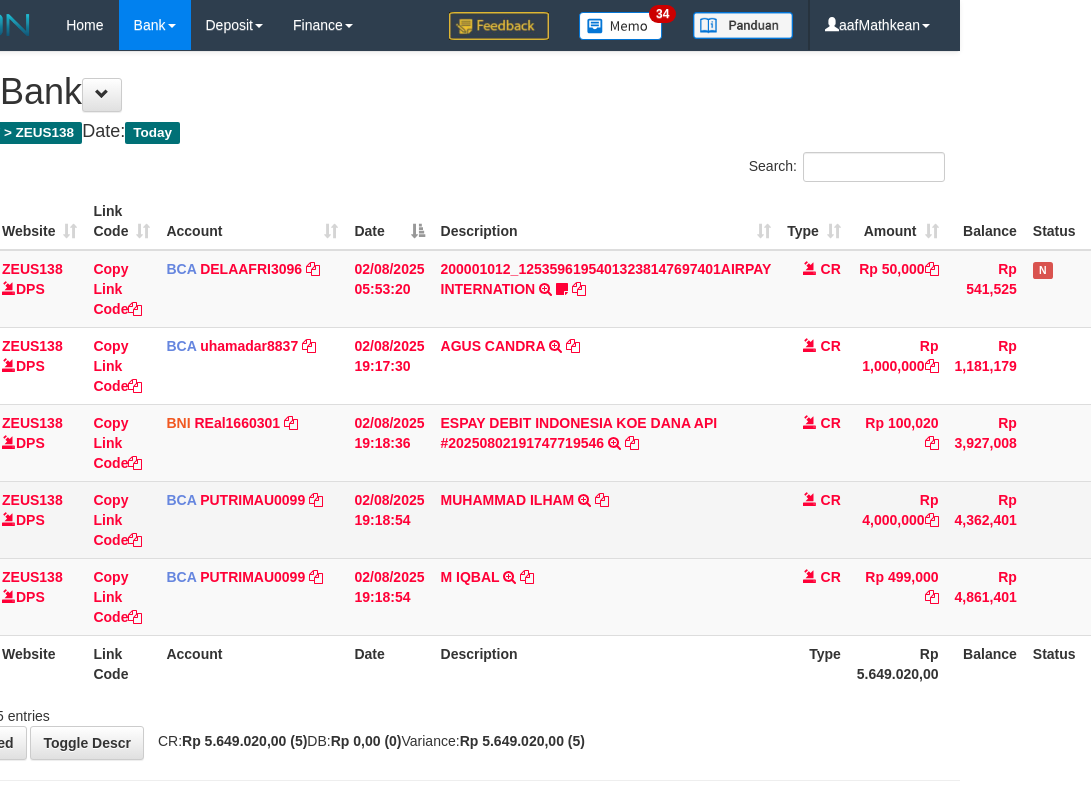 click on "MUHAMMAD ILHAM         TRSF E-BANKING CR 08/02 ZKZ71
MUHAMMAD ILHAM" at bounding box center (606, 519) 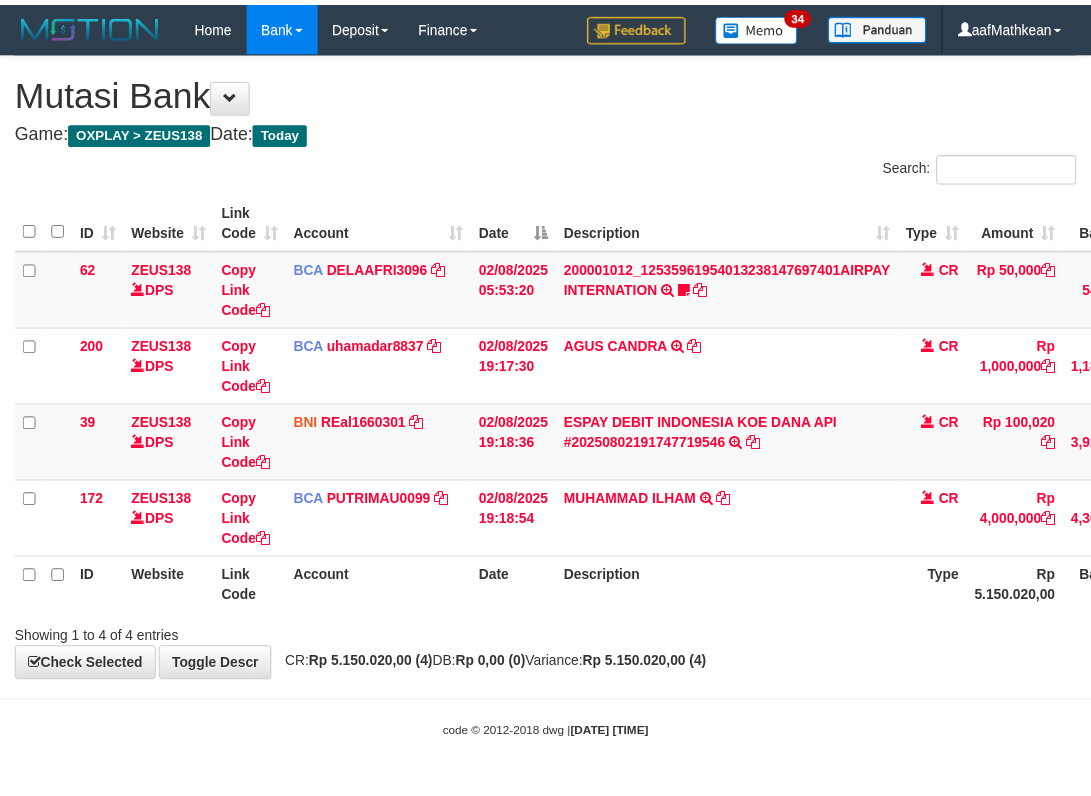 scroll, scrollTop: 0, scrollLeft: 131, axis: horizontal 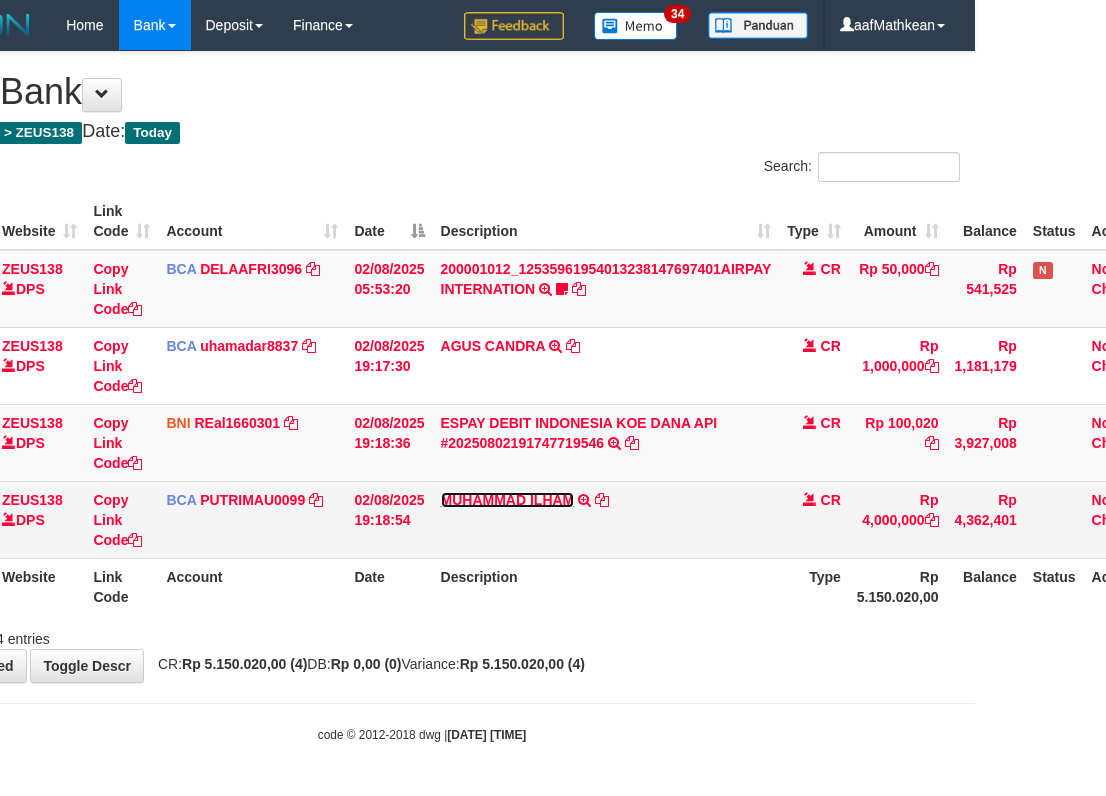 click on "MUHAMMAD ILHAM" at bounding box center (508, 500) 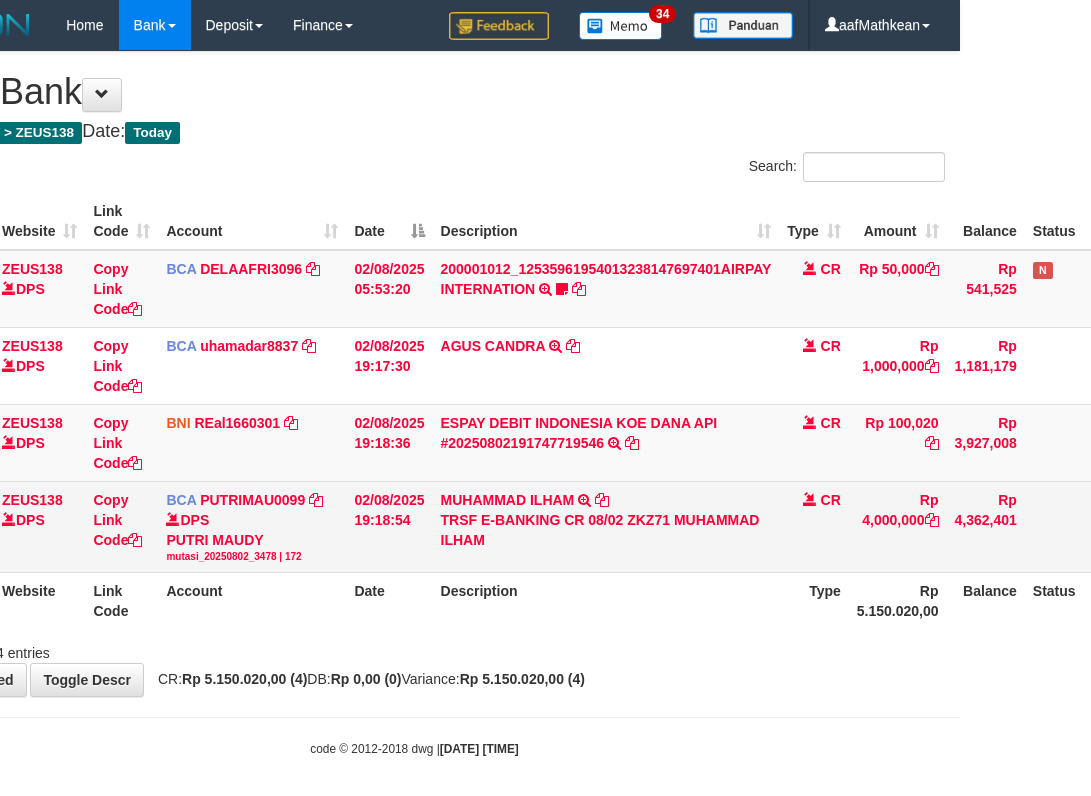 click on "MUHAMMAD ILHAM         TRSF E-BANKING CR 08/02 ZKZ71
MUHAMMAD ILHAM" at bounding box center [606, 526] 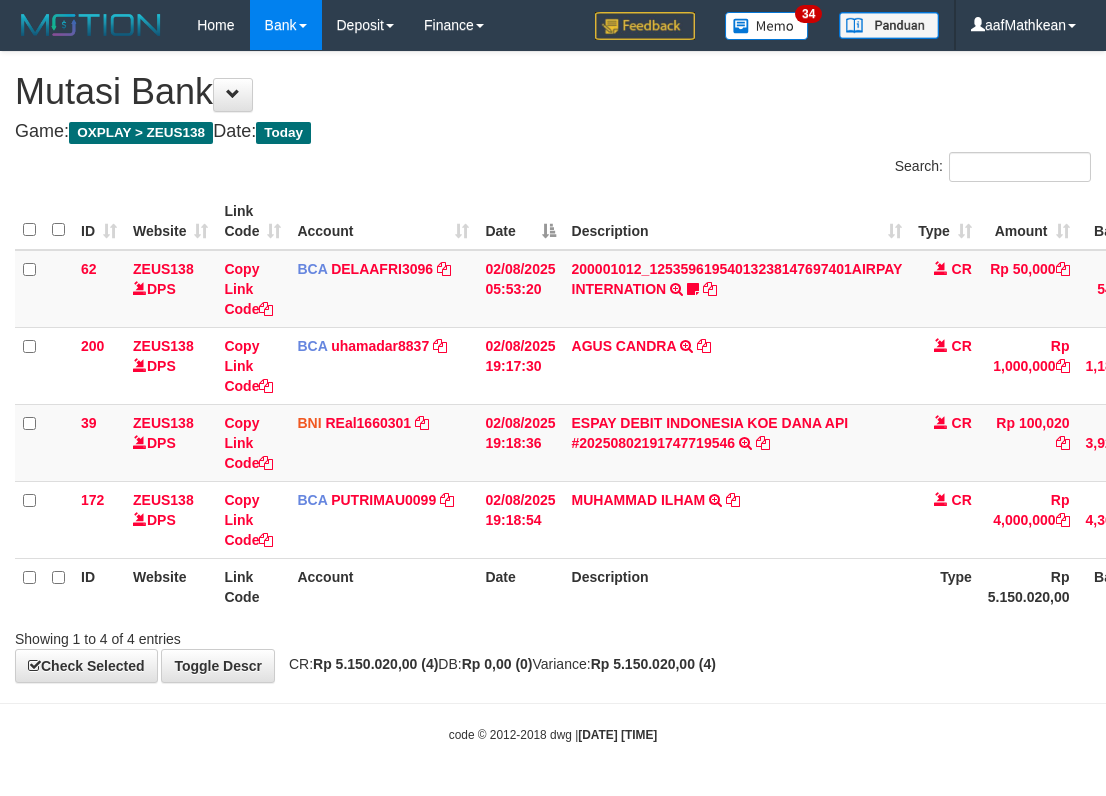 scroll, scrollTop: 0, scrollLeft: 131, axis: horizontal 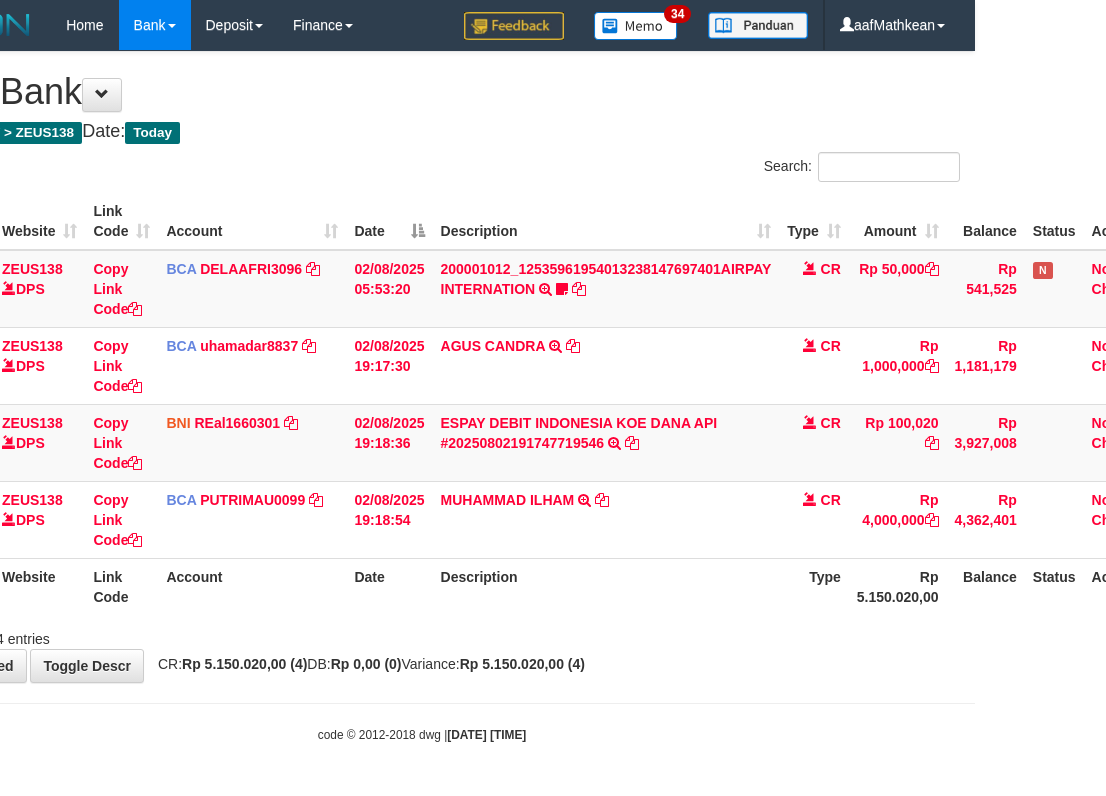 drag, startPoint x: 401, startPoint y: 613, endPoint x: 412, endPoint y: 618, distance: 12.083046 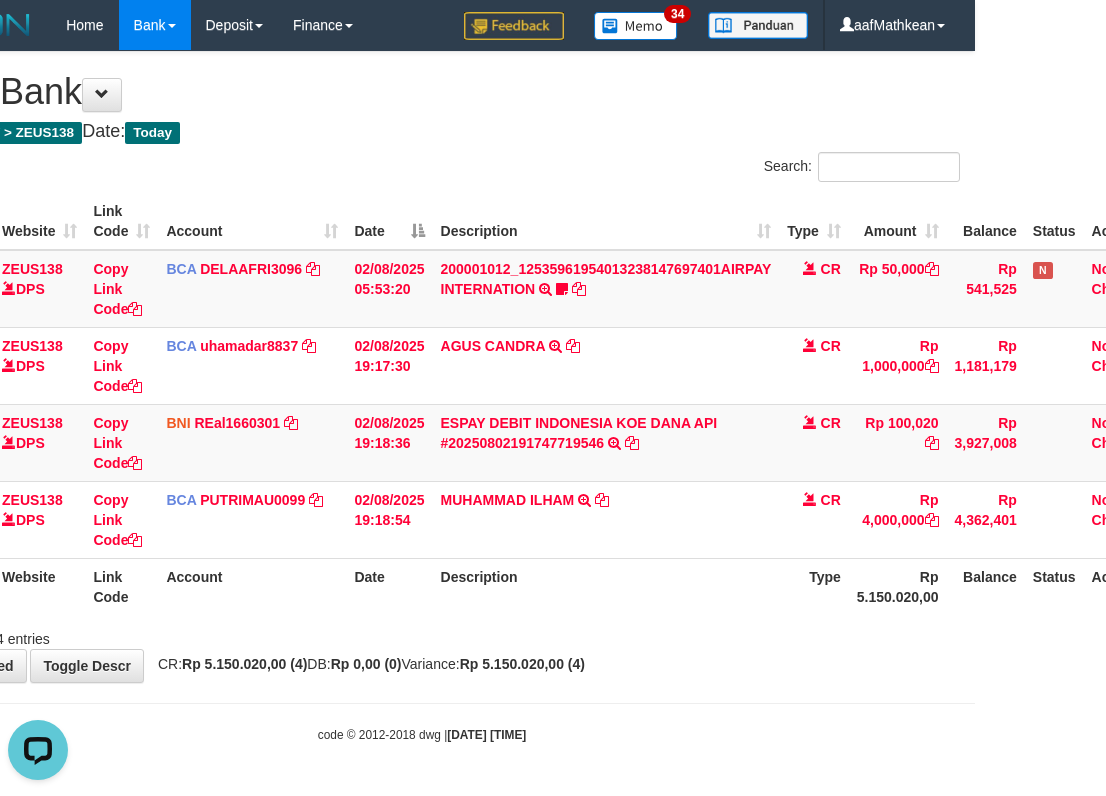 scroll, scrollTop: 0, scrollLeft: 0, axis: both 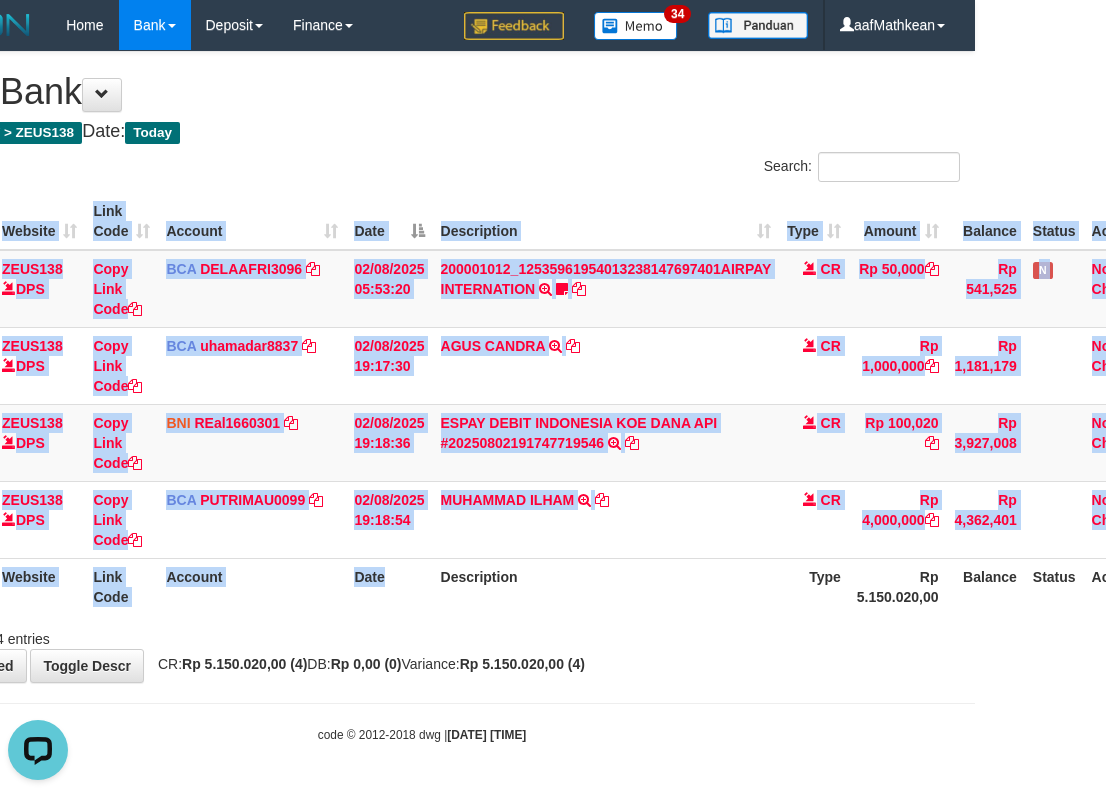 drag, startPoint x: 412, startPoint y: 618, endPoint x: 436, endPoint y: 639, distance: 31.890438 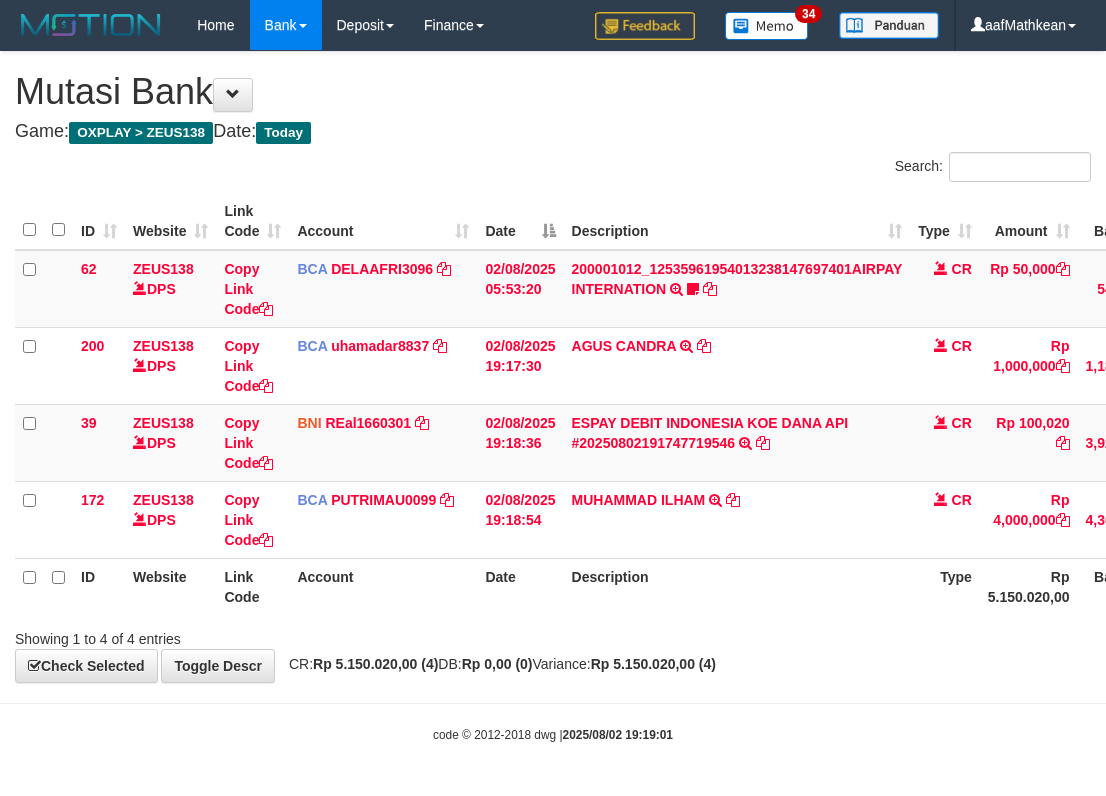 scroll, scrollTop: 0, scrollLeft: 131, axis: horizontal 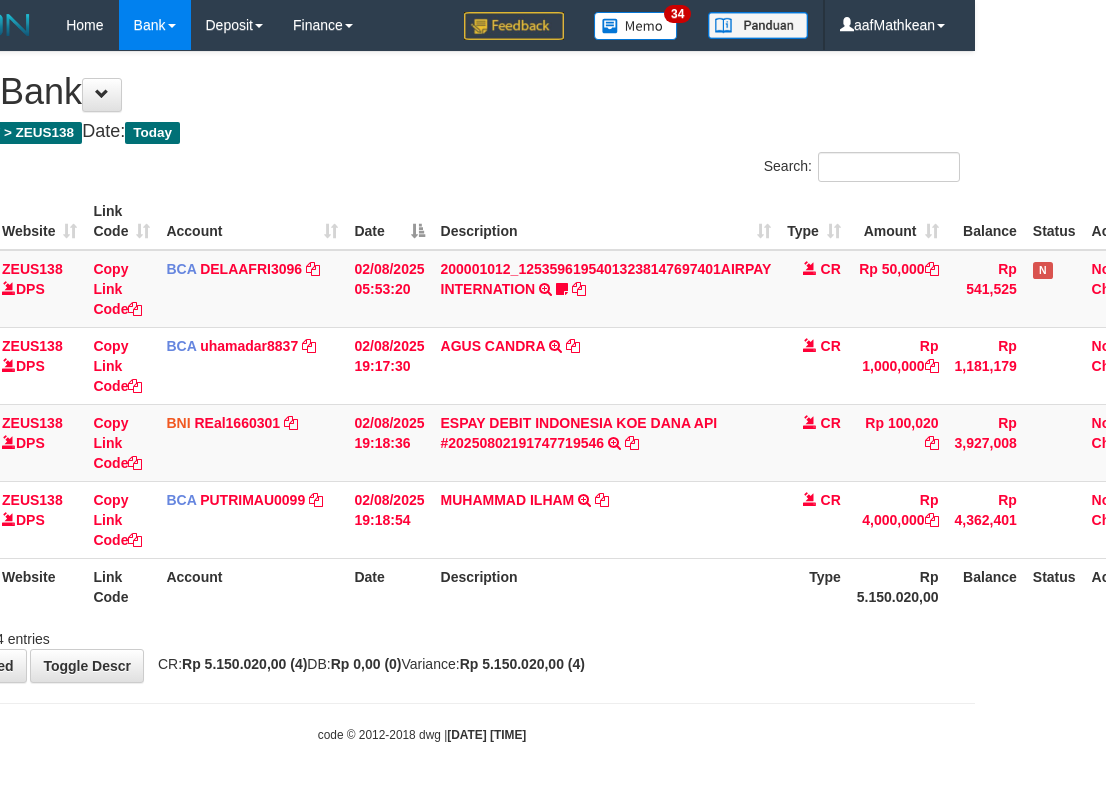 drag, startPoint x: 585, startPoint y: 596, endPoint x: 576, endPoint y: 589, distance: 11.401754 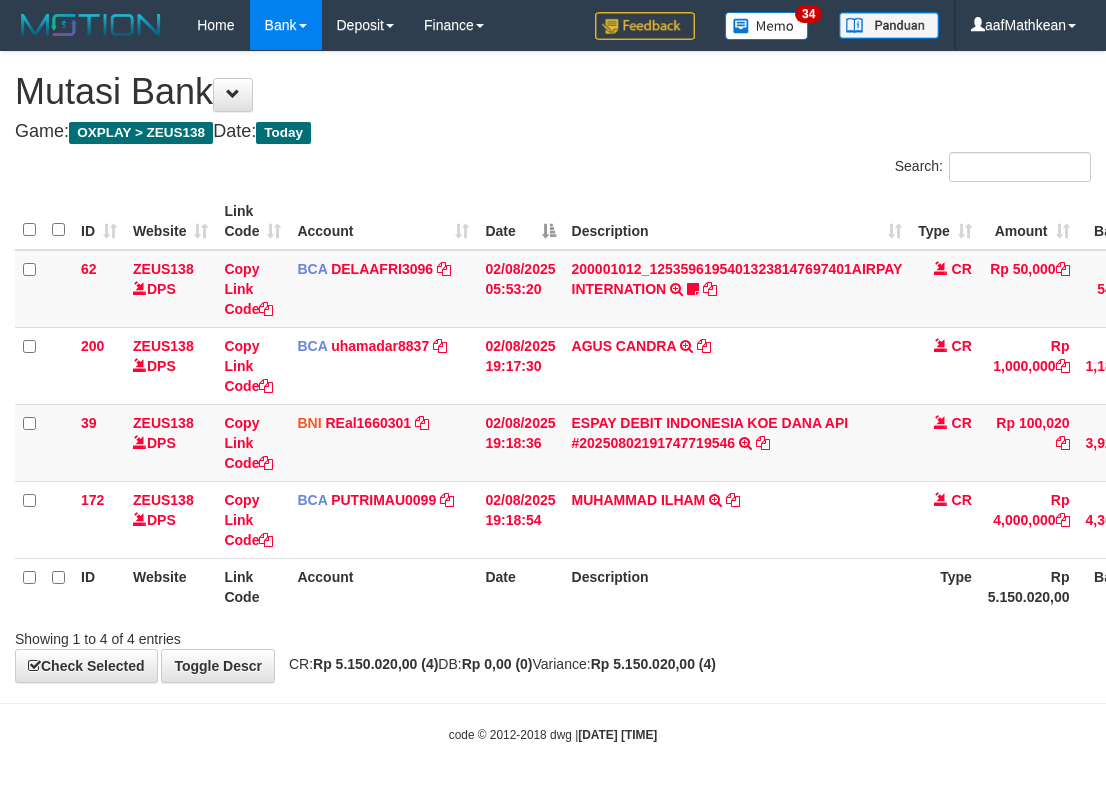 scroll, scrollTop: 0, scrollLeft: 131, axis: horizontal 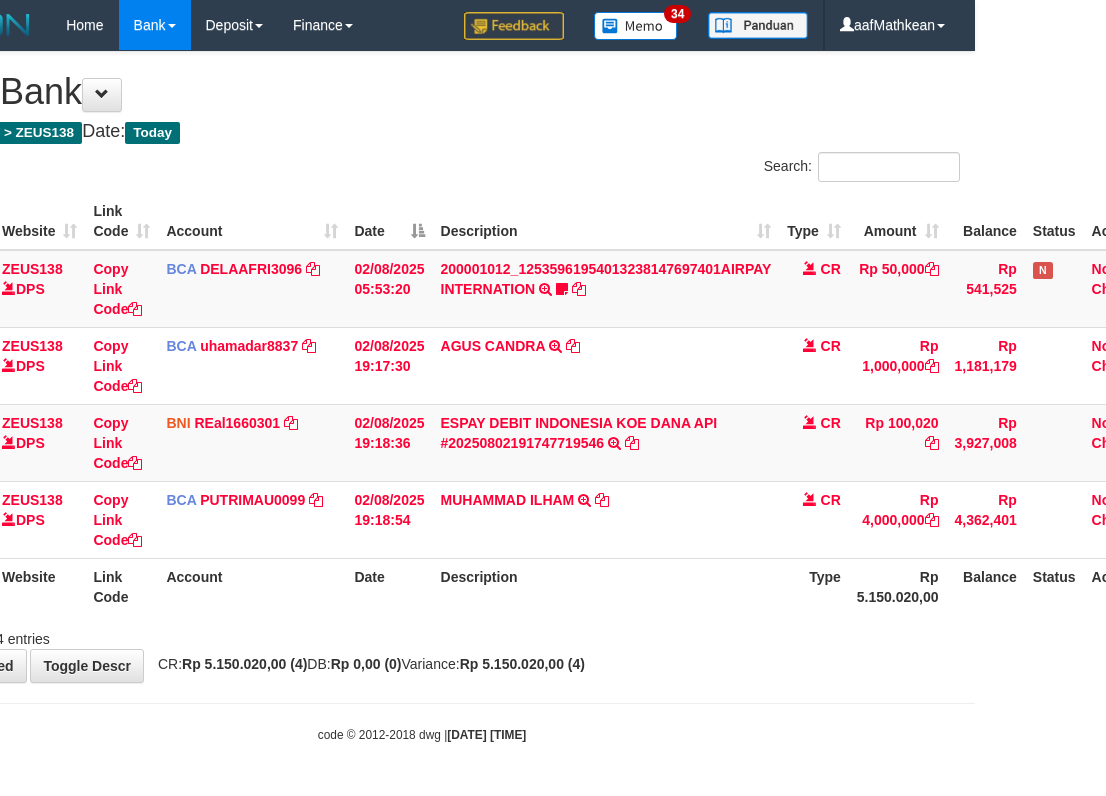click on "Description" at bounding box center (606, 586) 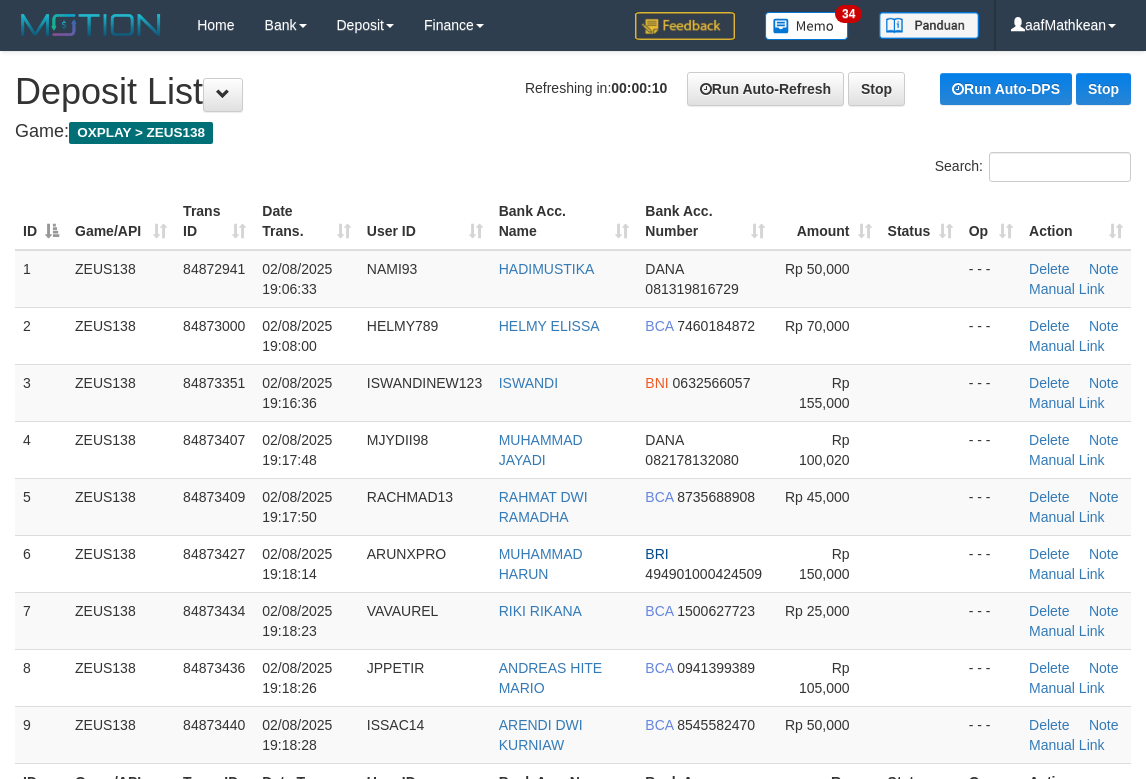 scroll, scrollTop: 0, scrollLeft: 0, axis: both 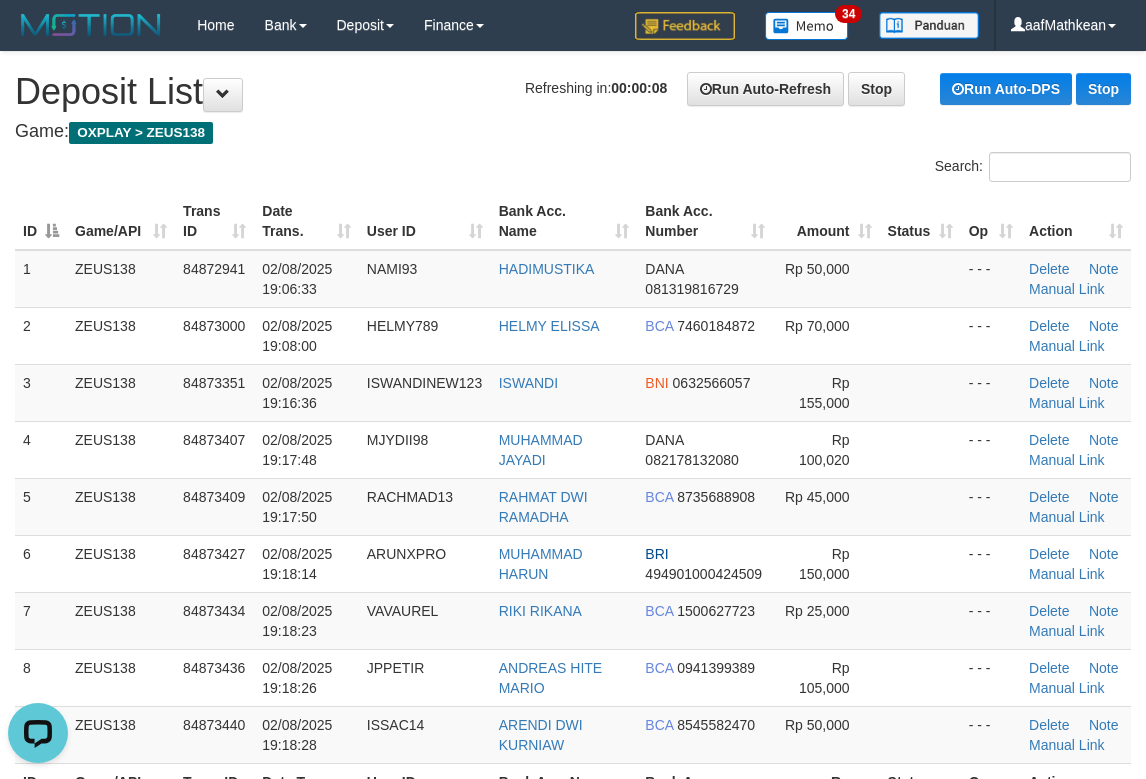 click on "ID Game/API Trans ID Date Trans. User ID Bank Acc. Name Bank Acc. Number Amount Status Op Action" at bounding box center [573, 221] 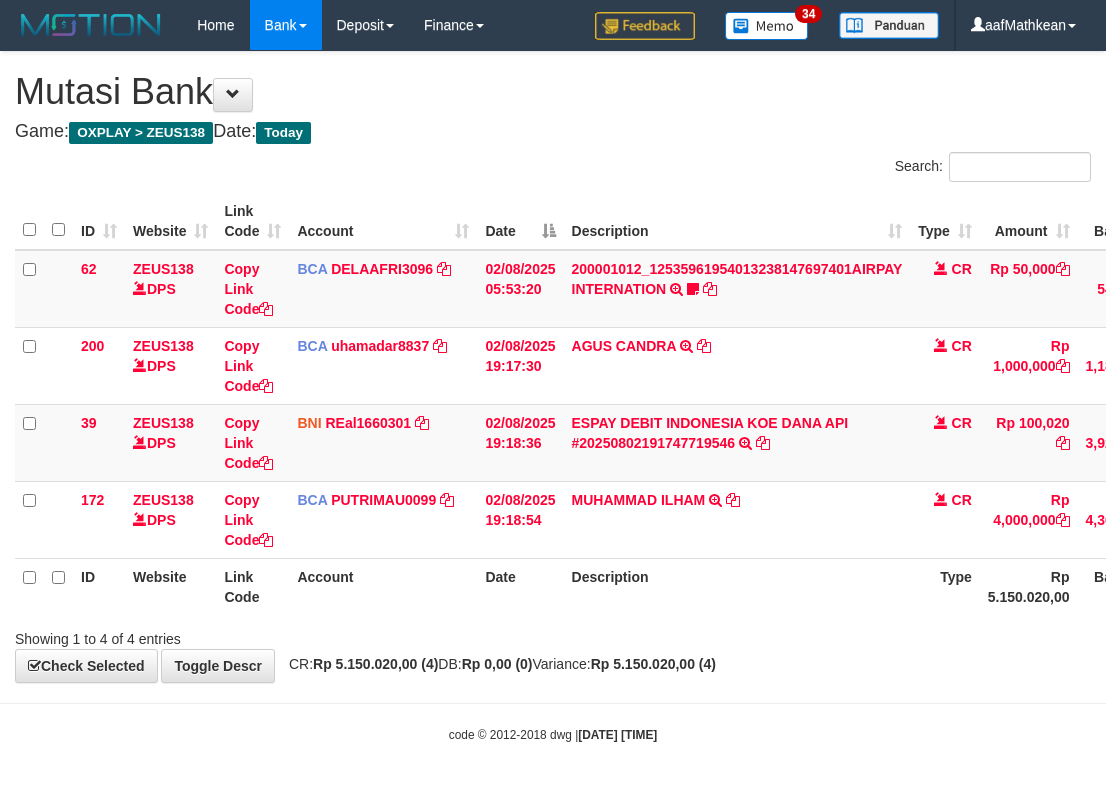 scroll, scrollTop: 0, scrollLeft: 131, axis: horizontal 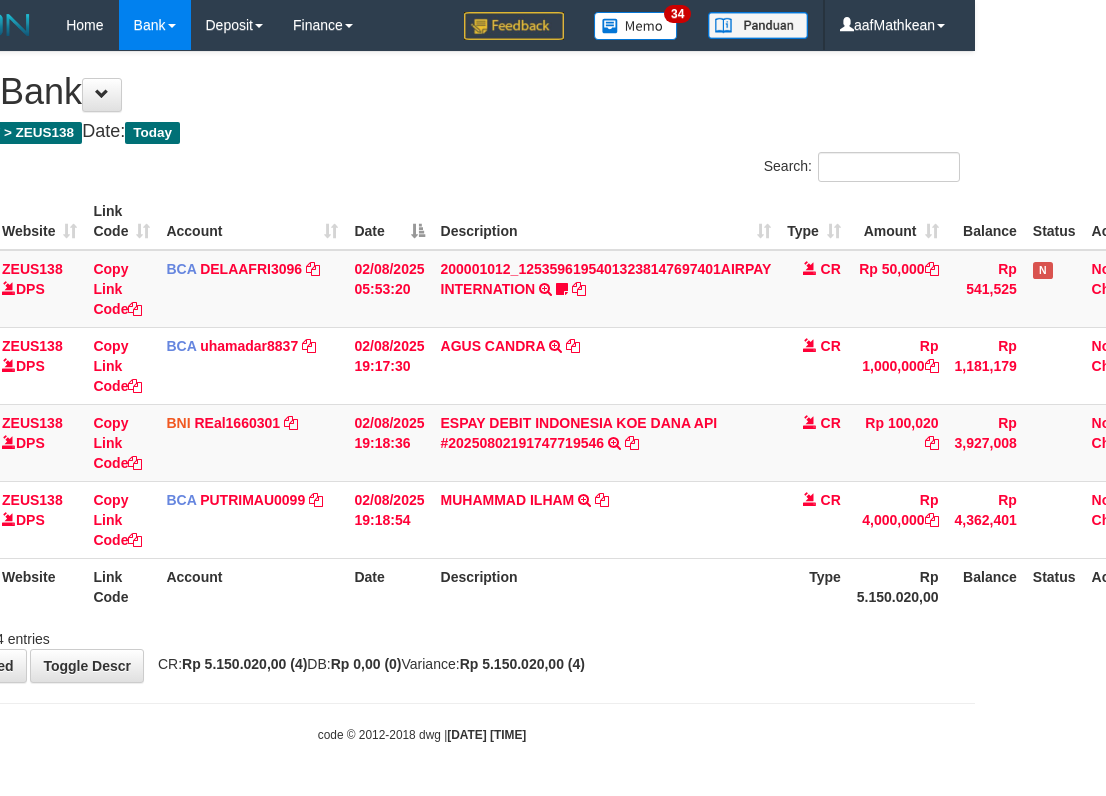click on "Description" at bounding box center [606, 586] 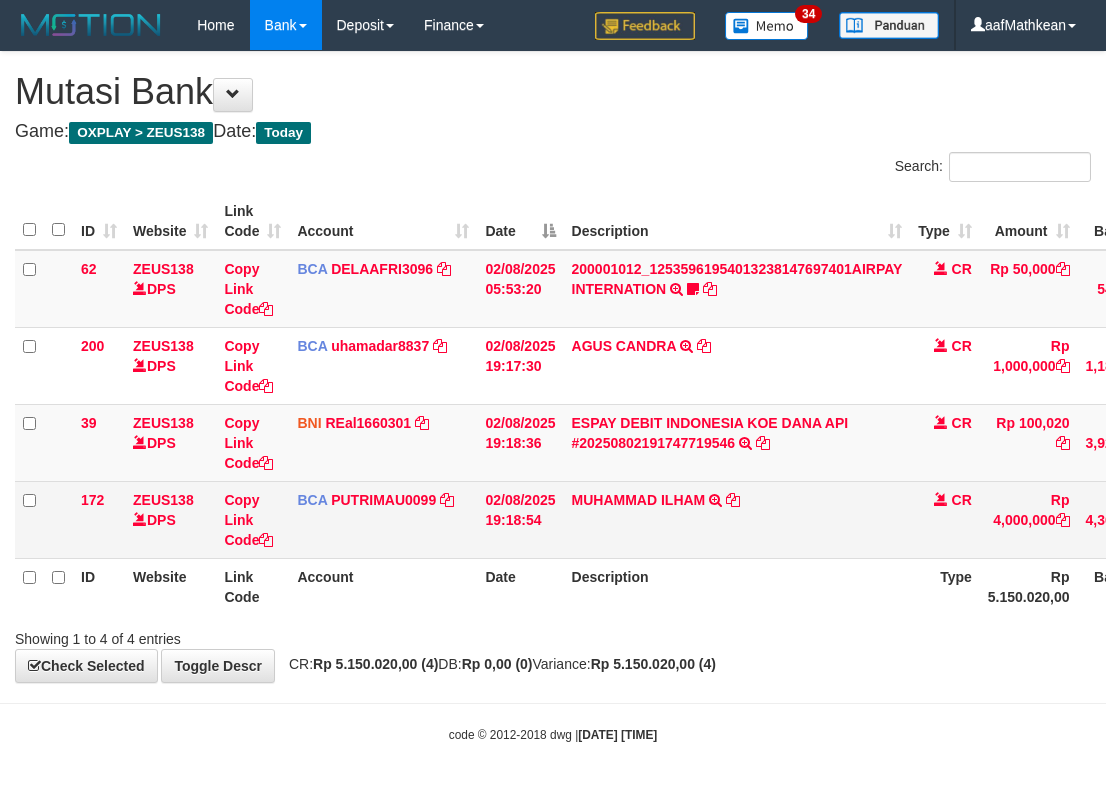 scroll, scrollTop: 0, scrollLeft: 131, axis: horizontal 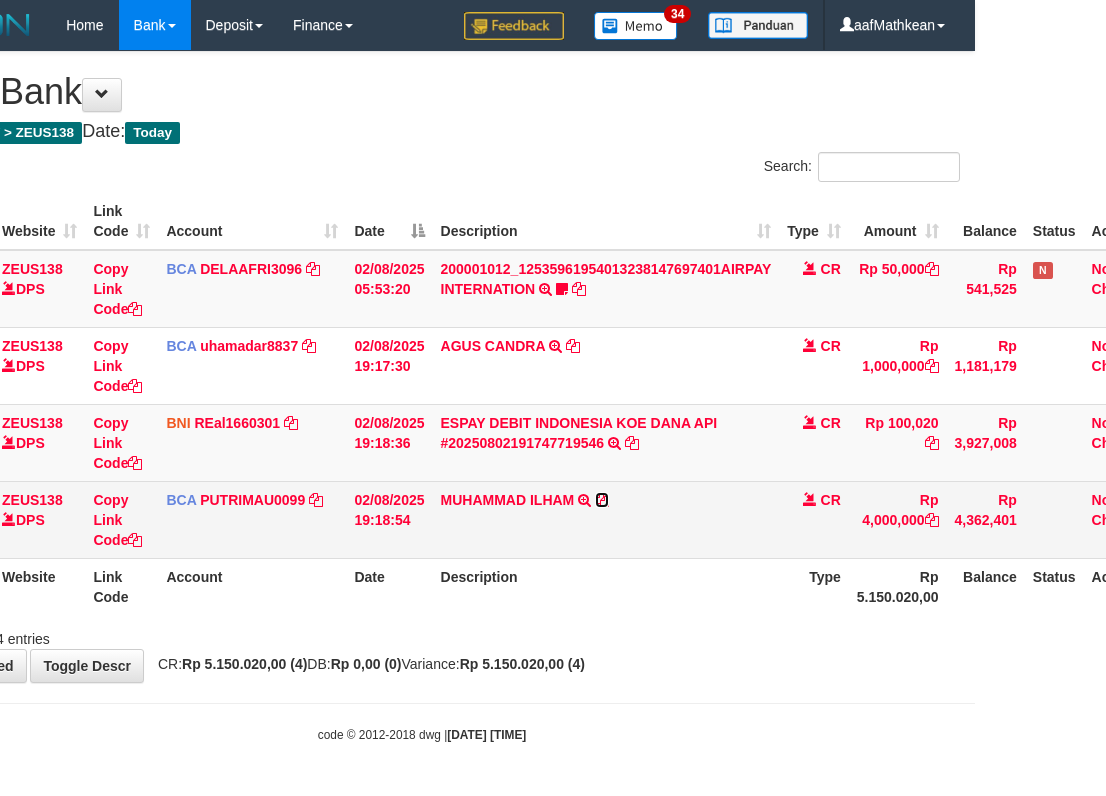 click at bounding box center [602, 500] 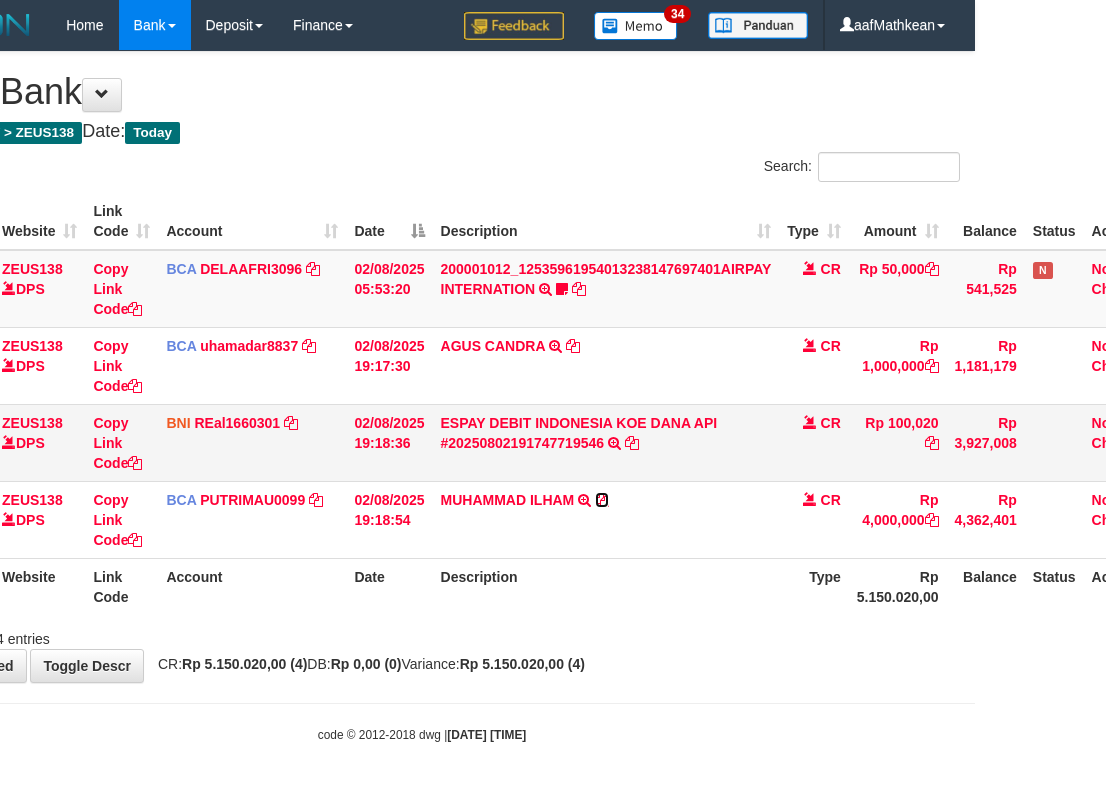 click at bounding box center [602, 500] 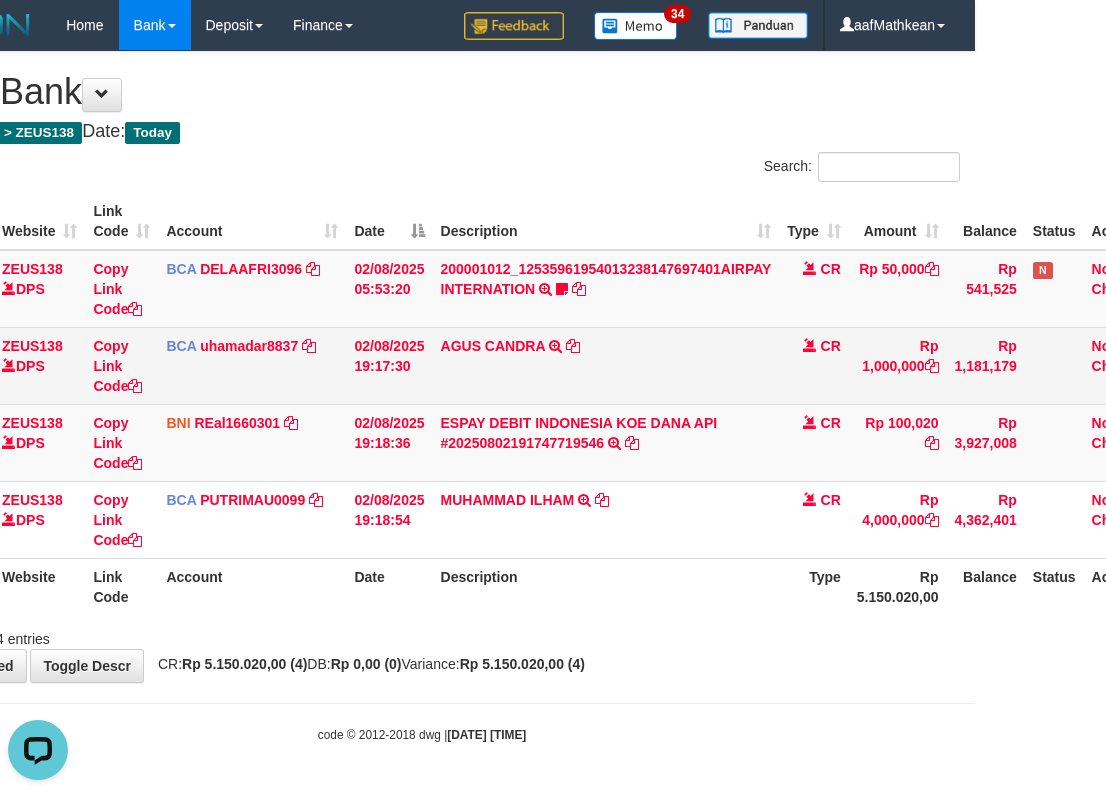 scroll, scrollTop: 0, scrollLeft: 0, axis: both 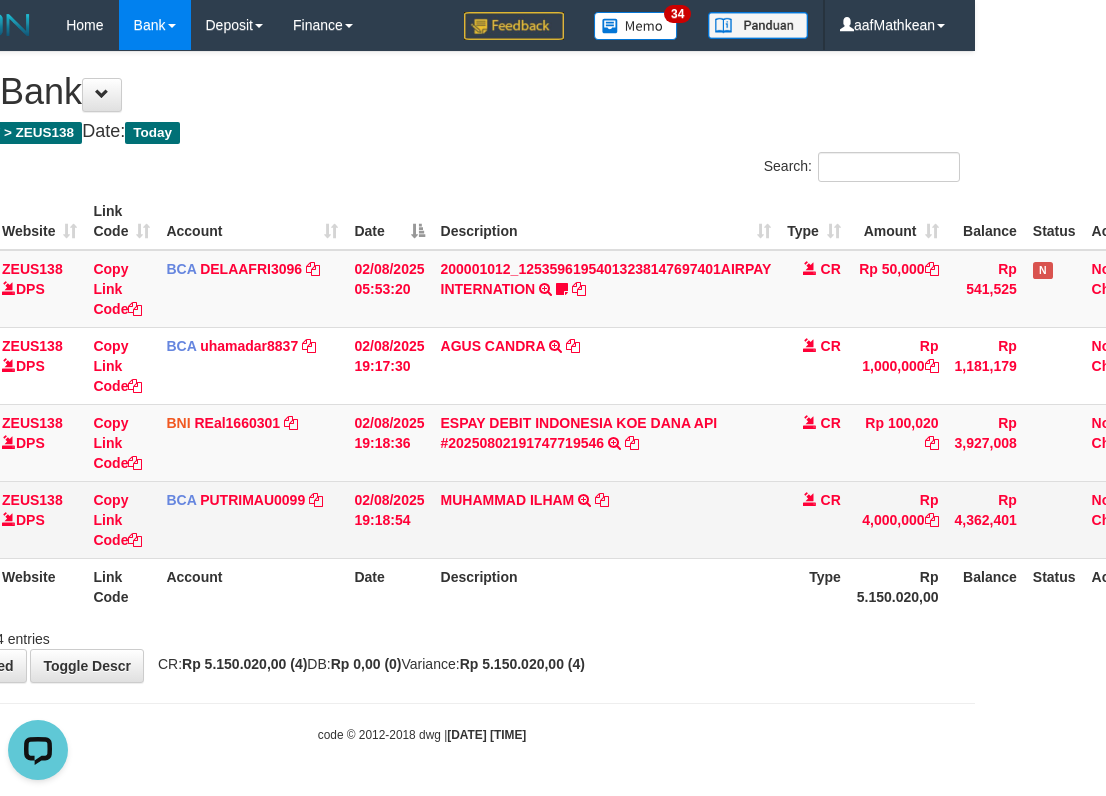 drag, startPoint x: 652, startPoint y: 547, endPoint x: 663, endPoint y: 566, distance: 21.954498 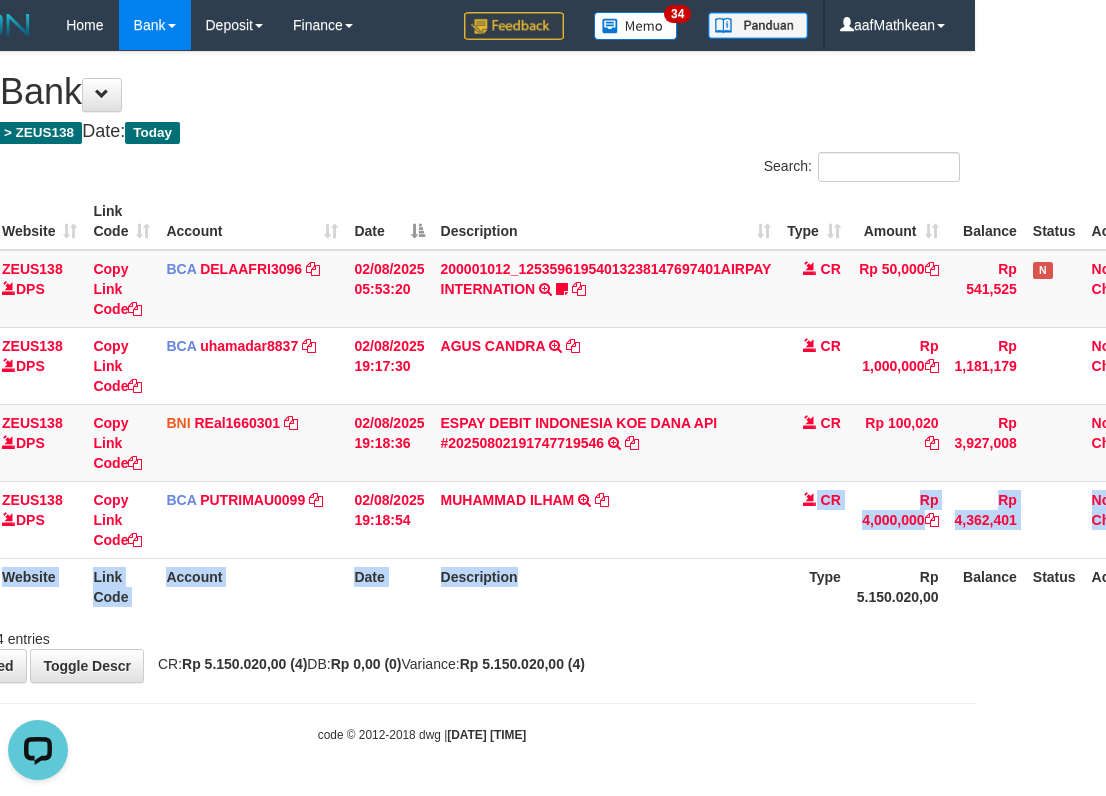 drag, startPoint x: 663, startPoint y: 566, endPoint x: 638, endPoint y: 558, distance: 26.24881 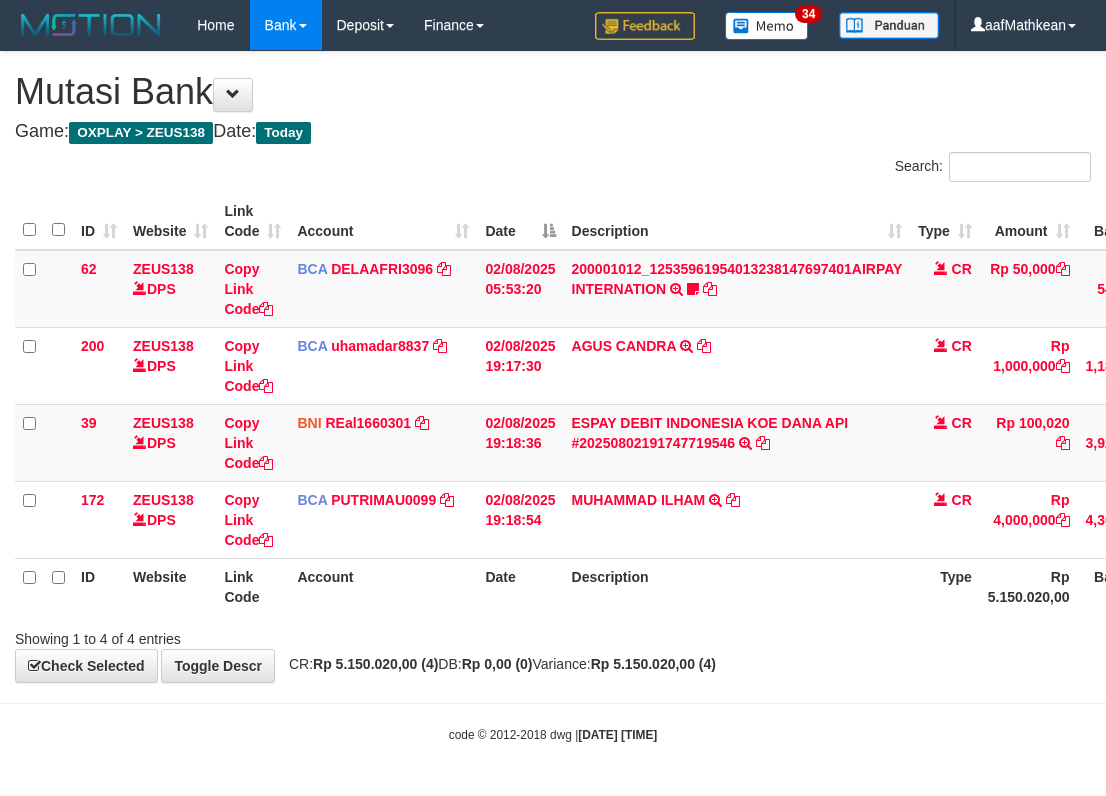 click on "Description" at bounding box center (737, 586) 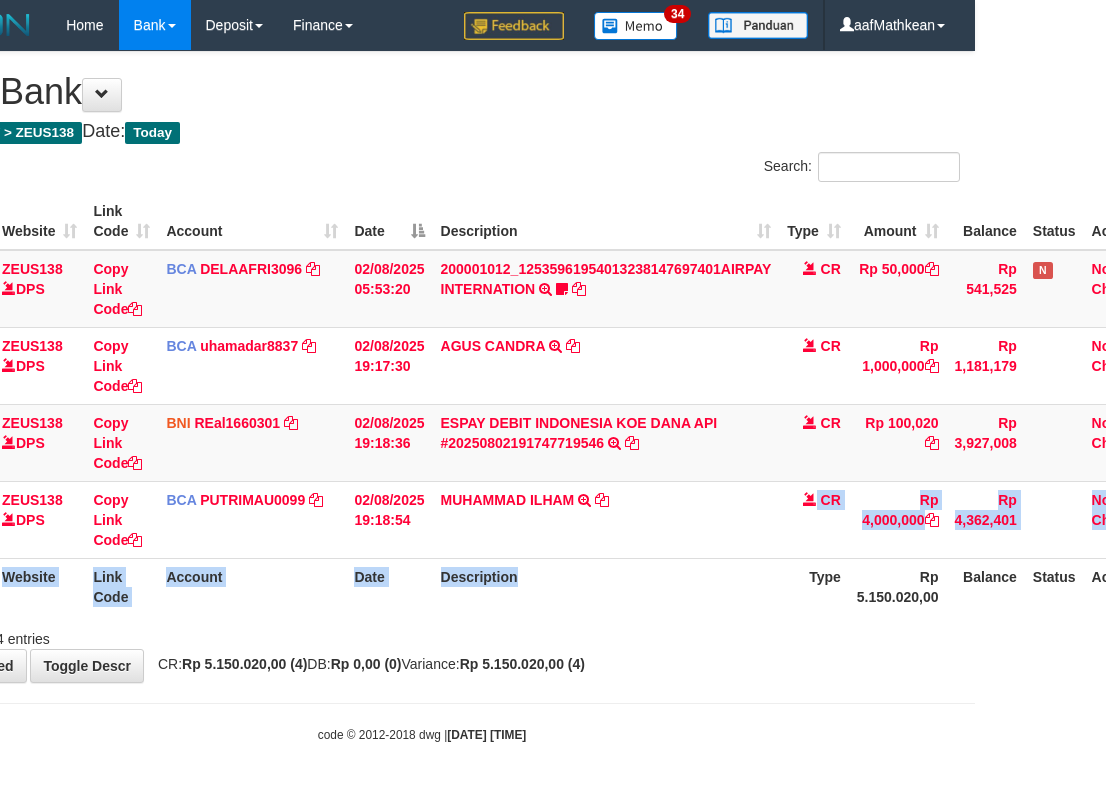 click on "Description" at bounding box center [606, 586] 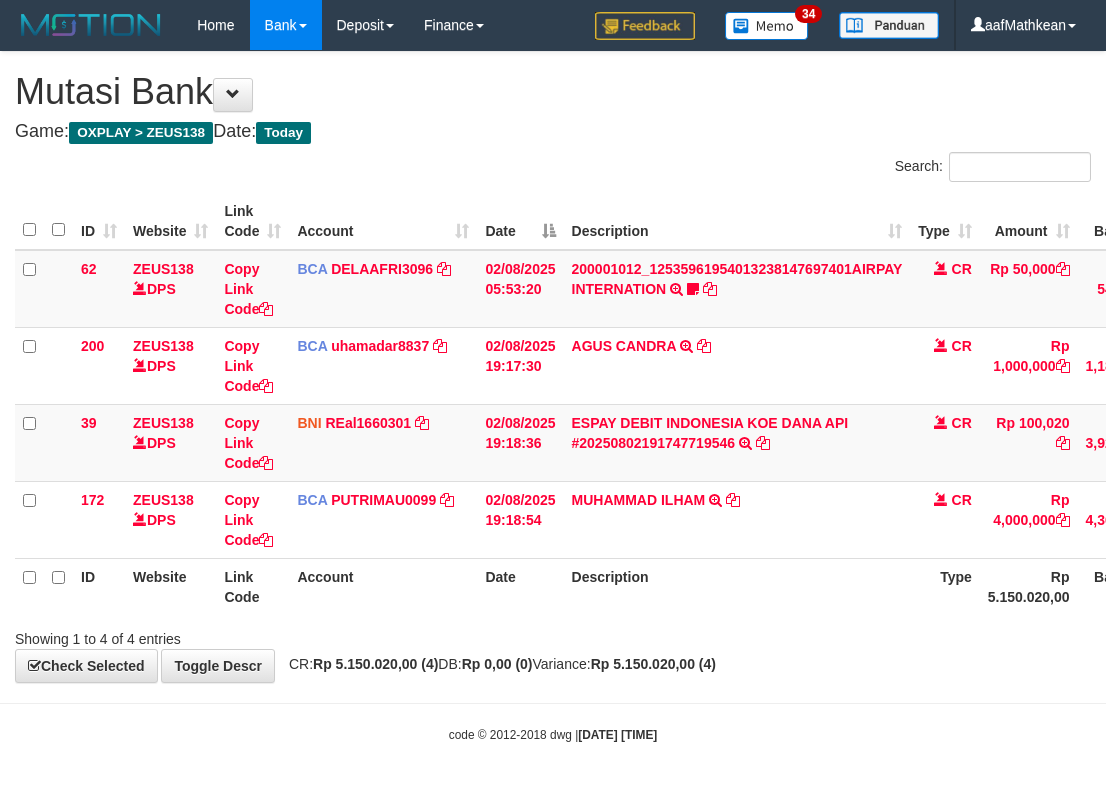 scroll, scrollTop: 0, scrollLeft: 131, axis: horizontal 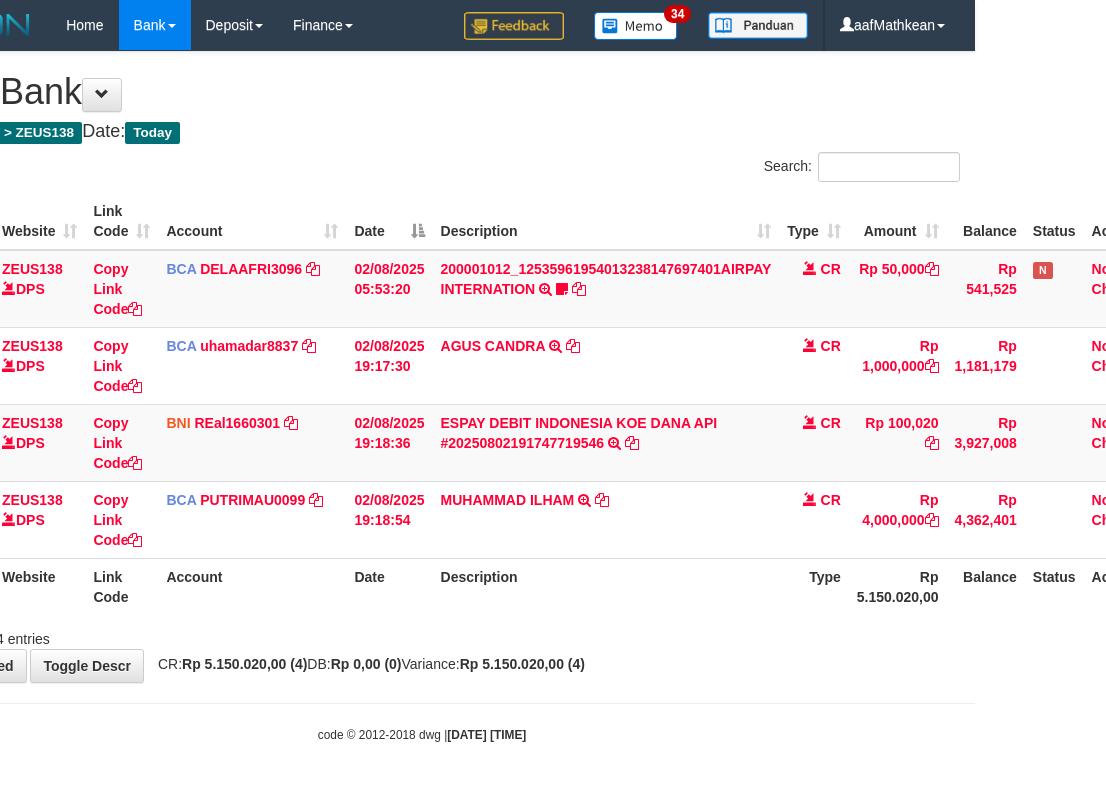 click on "Description" at bounding box center (606, 586) 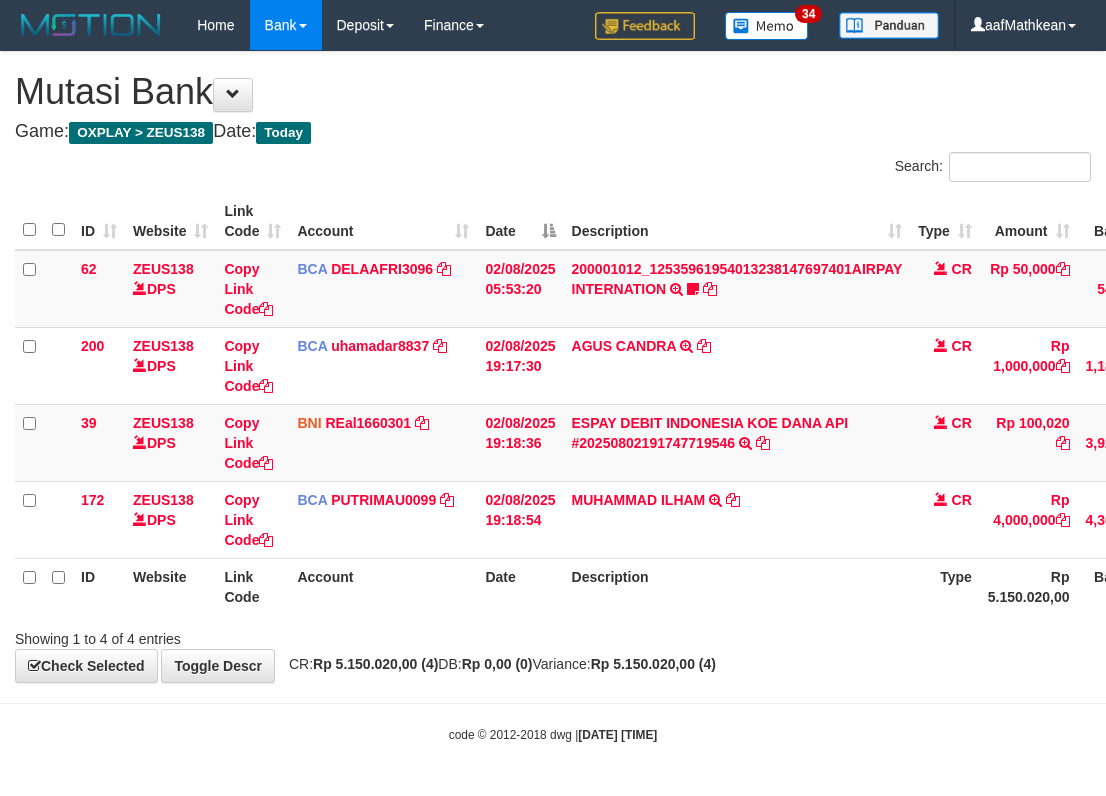 scroll, scrollTop: 0, scrollLeft: 131, axis: horizontal 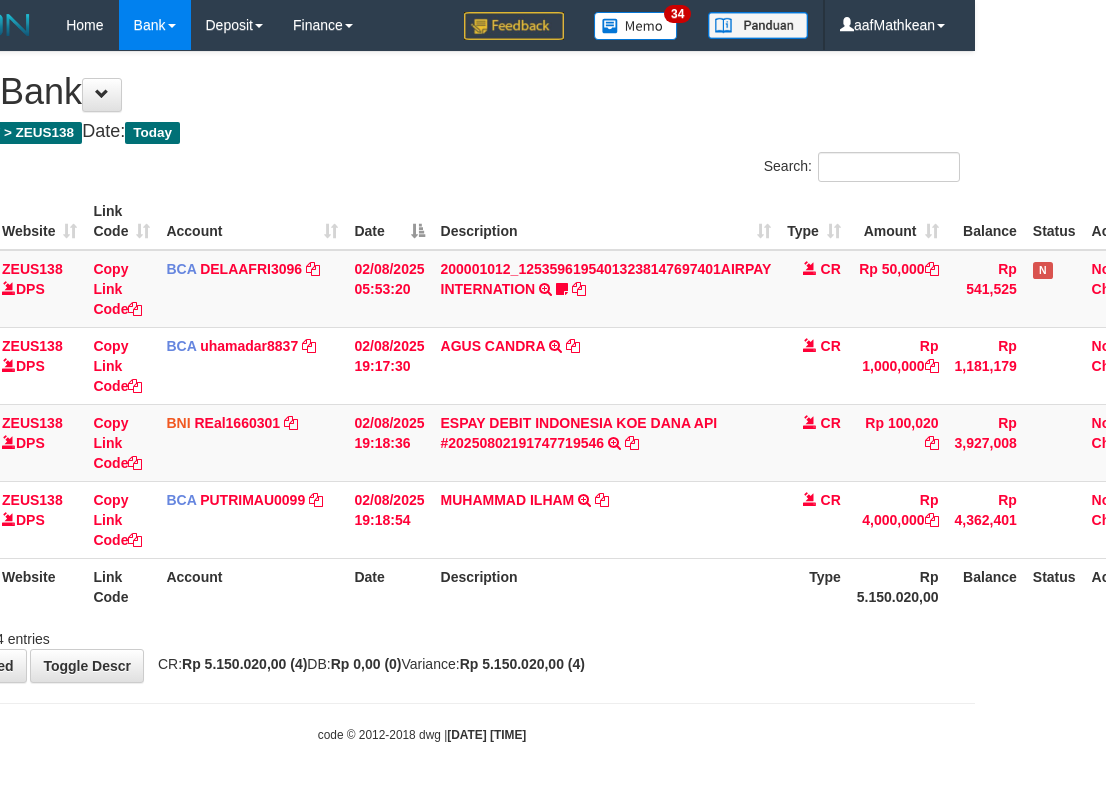 click on "Description" at bounding box center (606, 586) 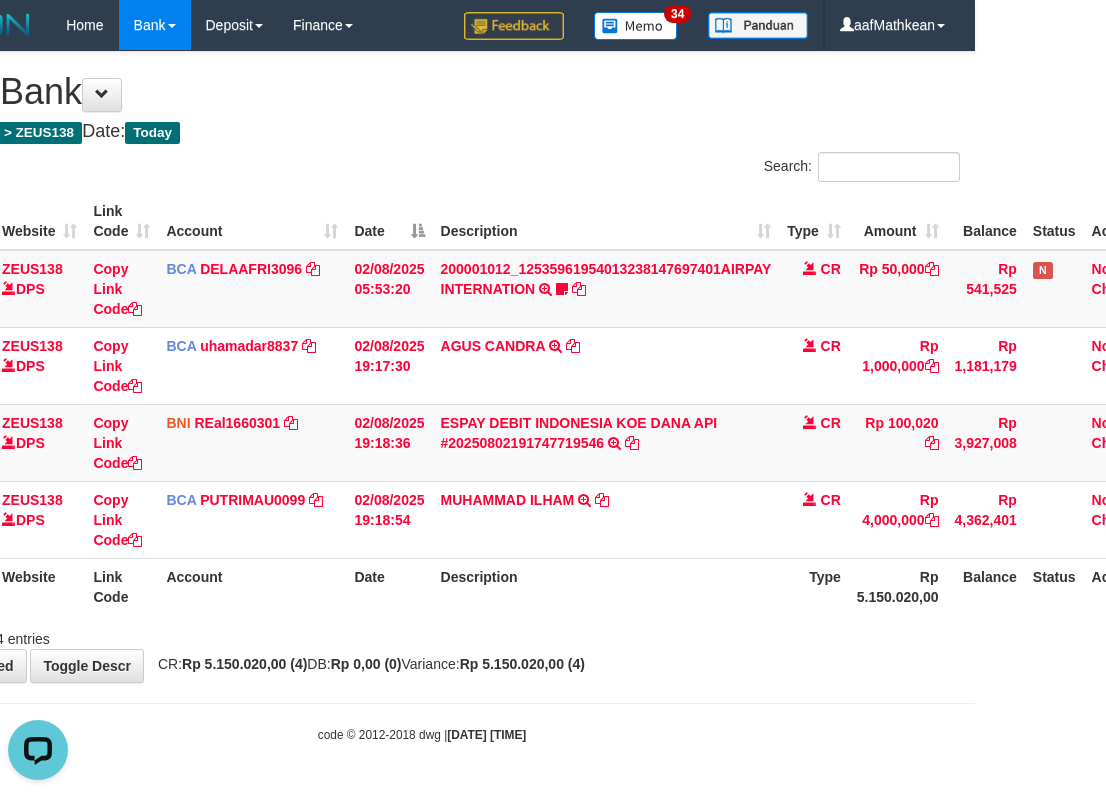 scroll, scrollTop: 0, scrollLeft: 0, axis: both 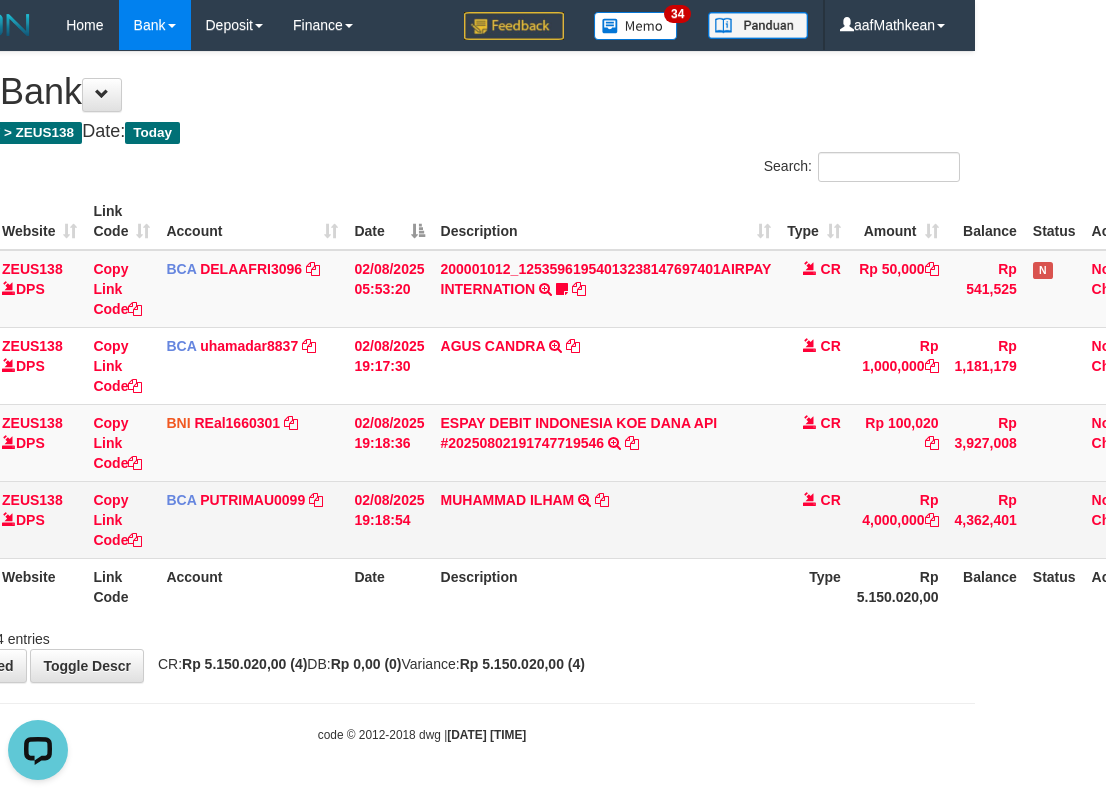 click on "CR" at bounding box center [814, 519] 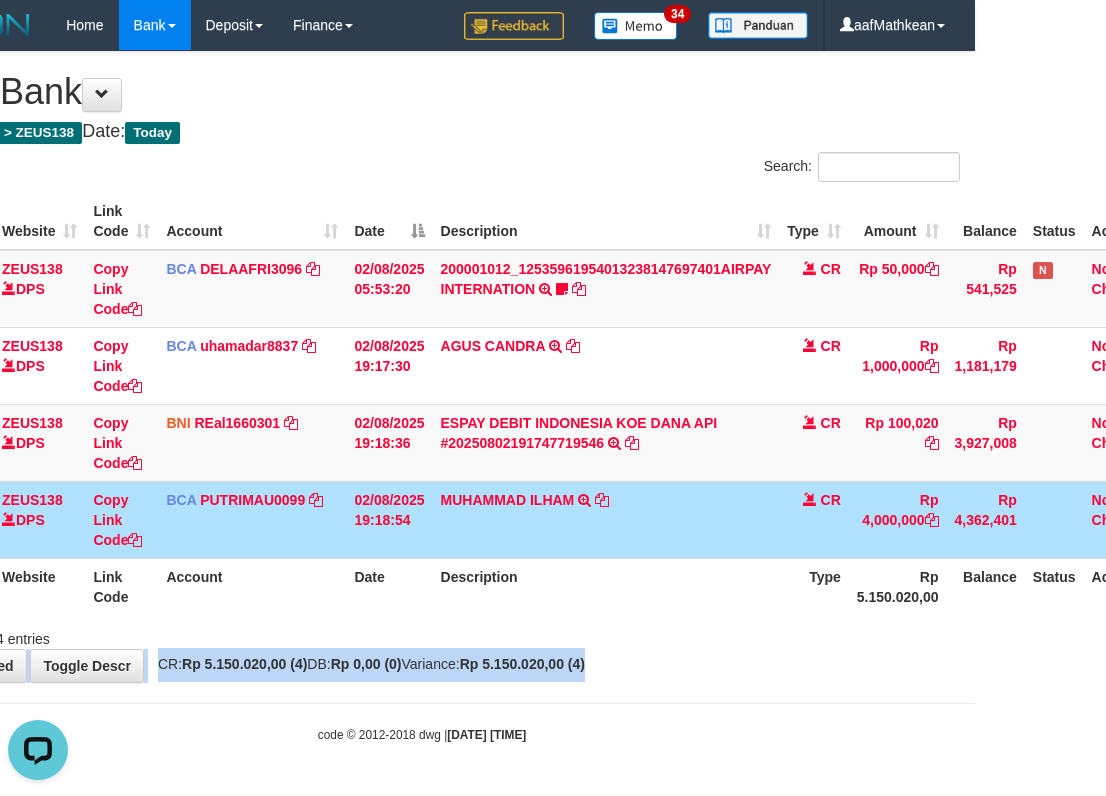 click on "**********" at bounding box center [422, 367] 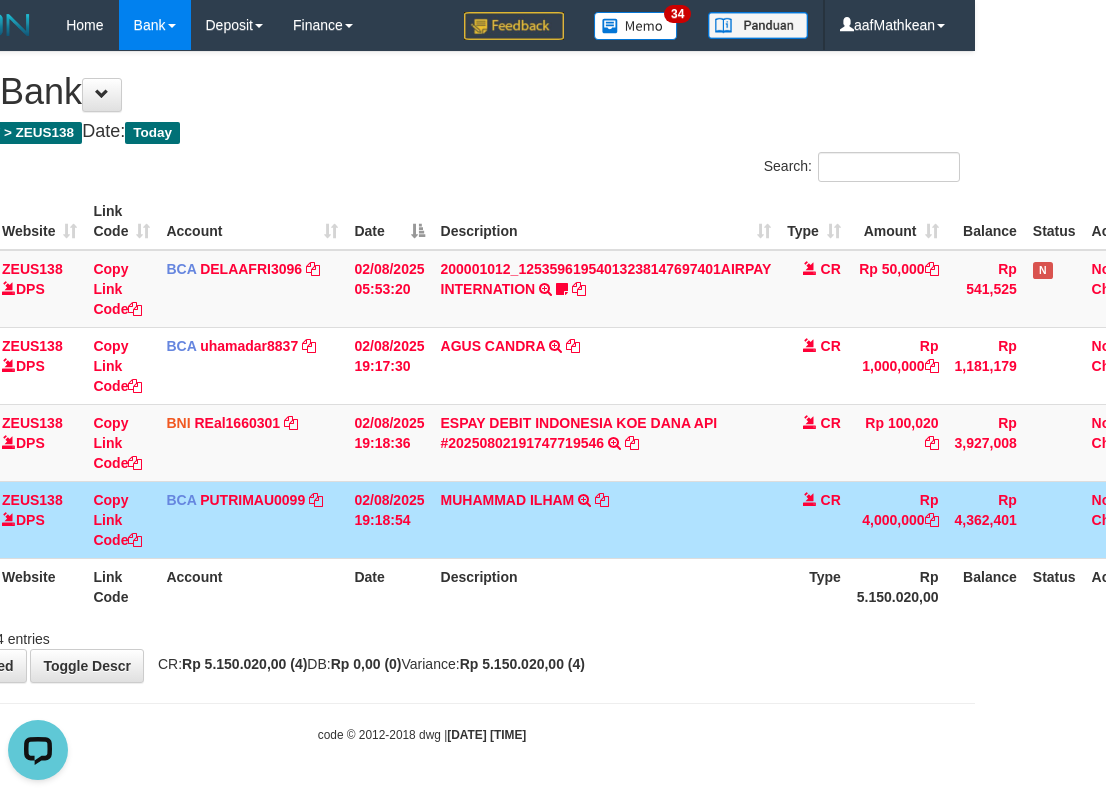 drag, startPoint x: 835, startPoint y: 649, endPoint x: 826, endPoint y: 658, distance: 12.727922 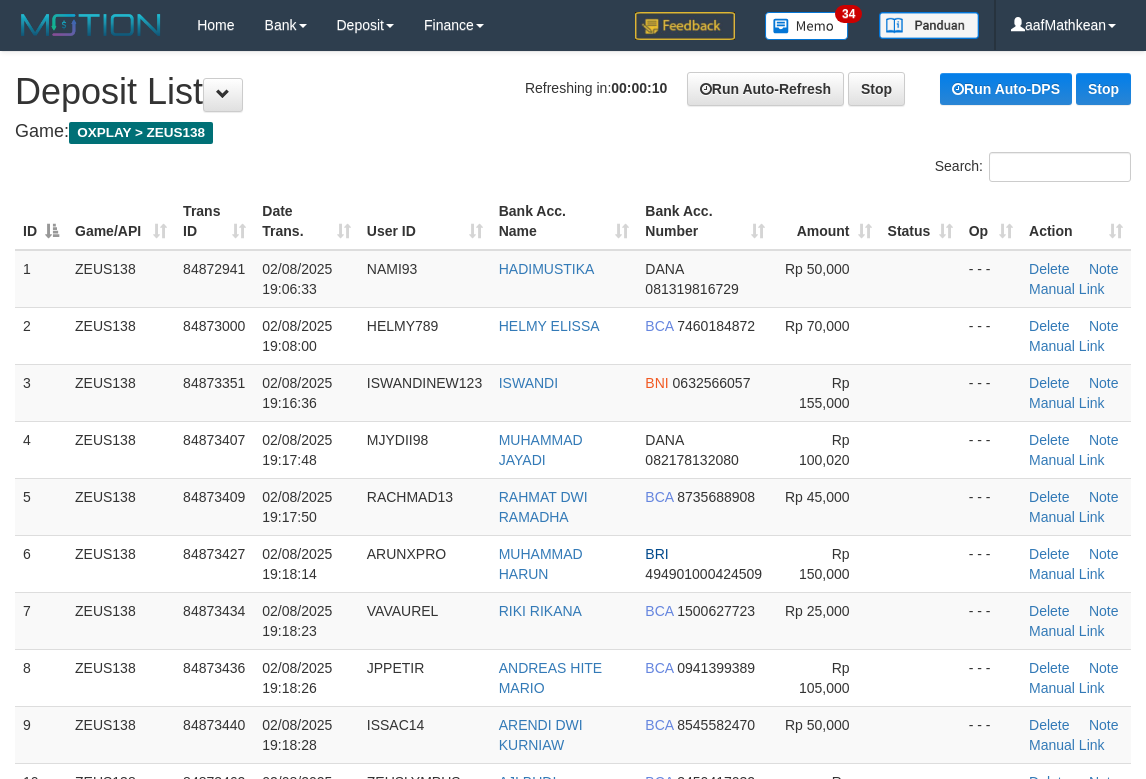 scroll, scrollTop: 0, scrollLeft: 0, axis: both 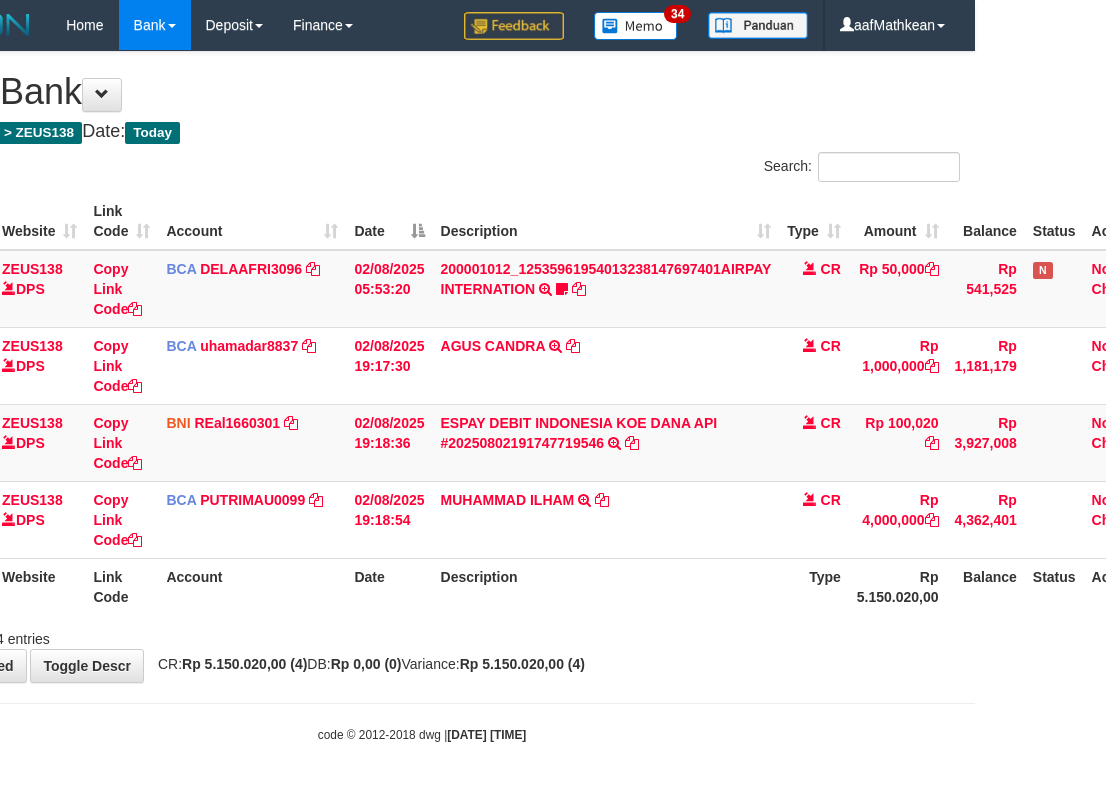 drag, startPoint x: 622, startPoint y: 583, endPoint x: 639, endPoint y: 601, distance: 24.758837 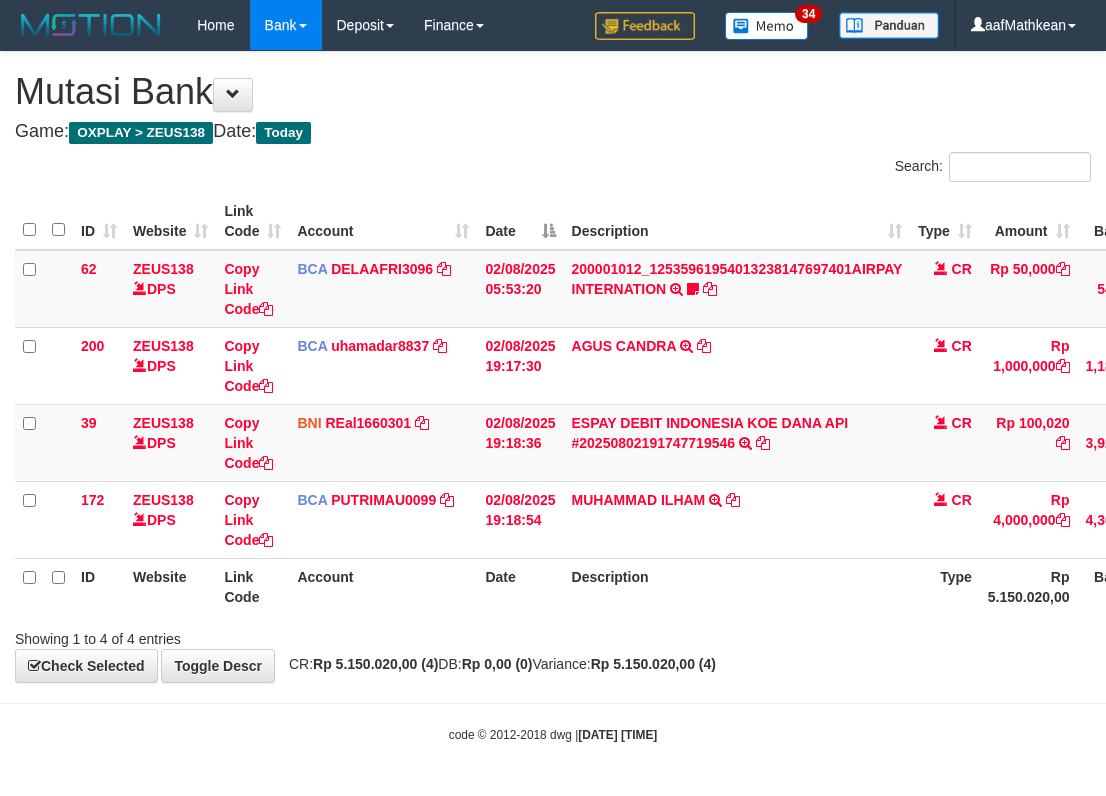 scroll, scrollTop: 0, scrollLeft: 131, axis: horizontal 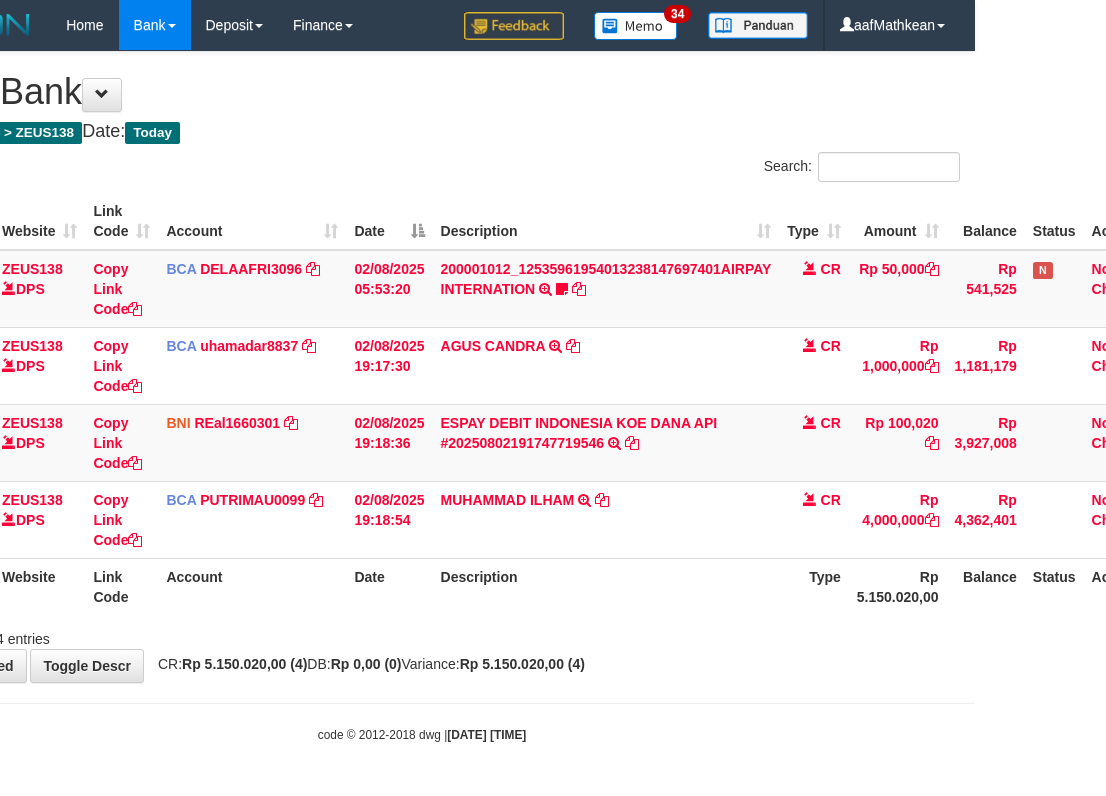 click on "Description" at bounding box center (606, 586) 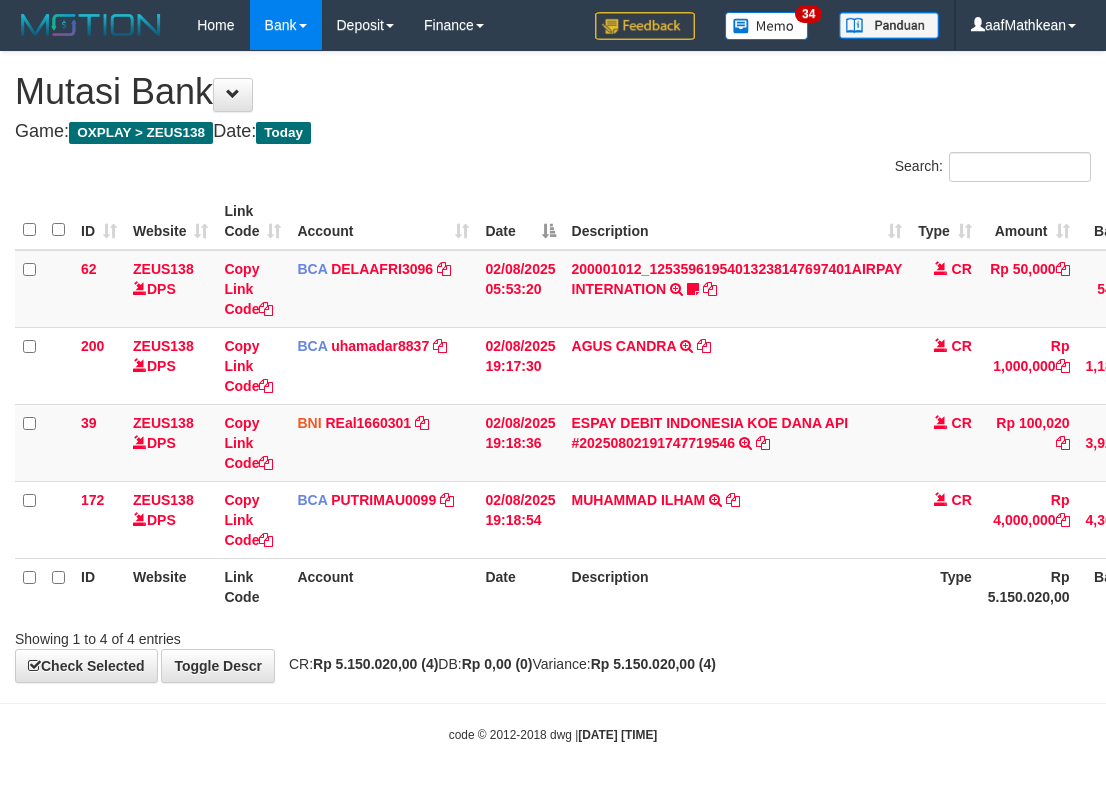 click on "Description" at bounding box center (737, 586) 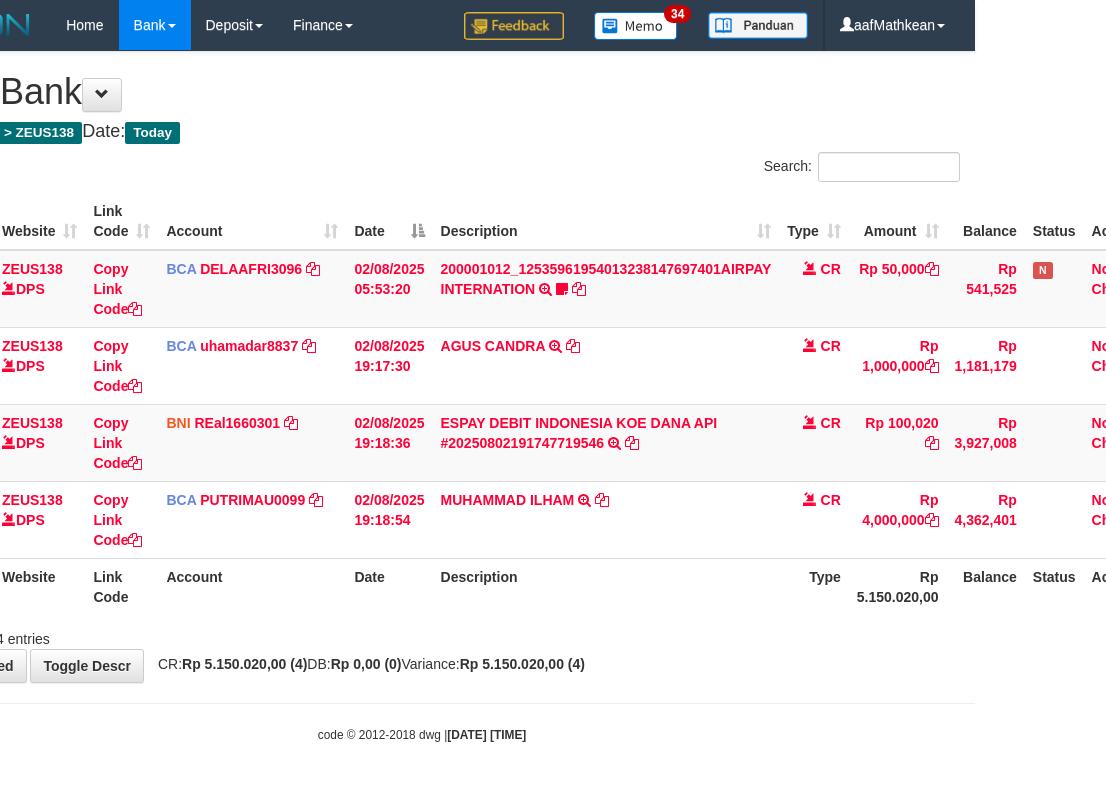click on "Description" at bounding box center (606, 586) 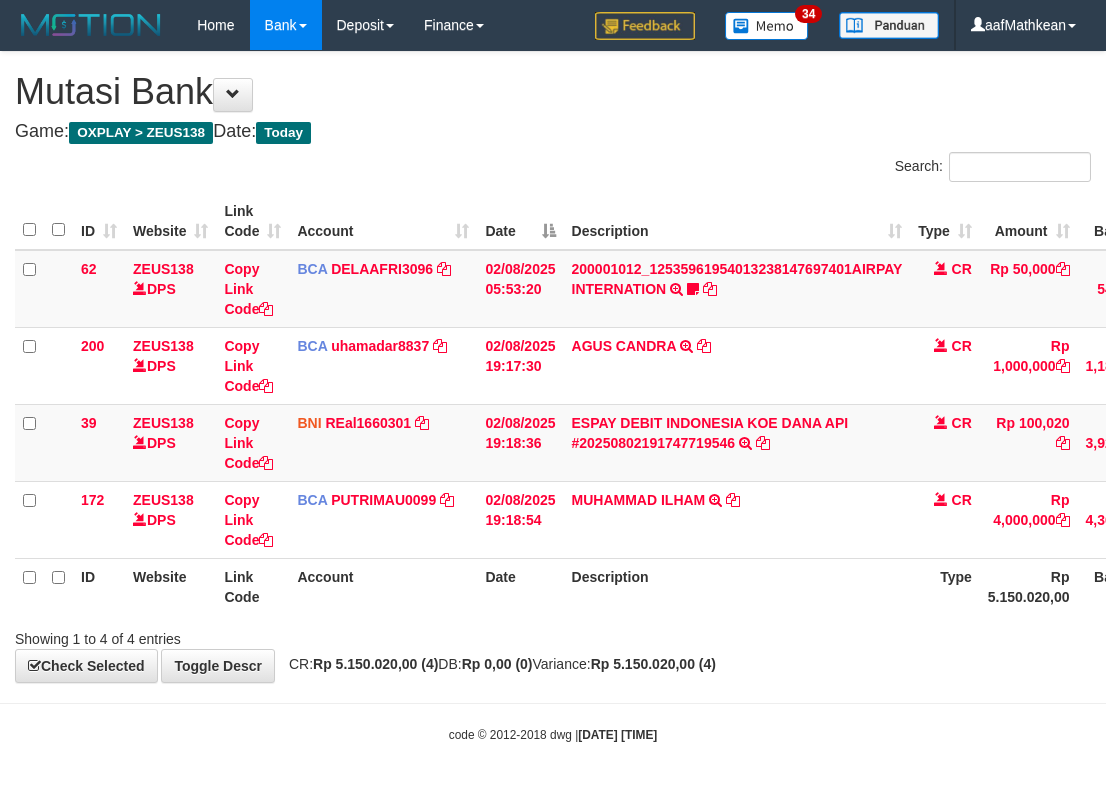 scroll, scrollTop: 0, scrollLeft: 131, axis: horizontal 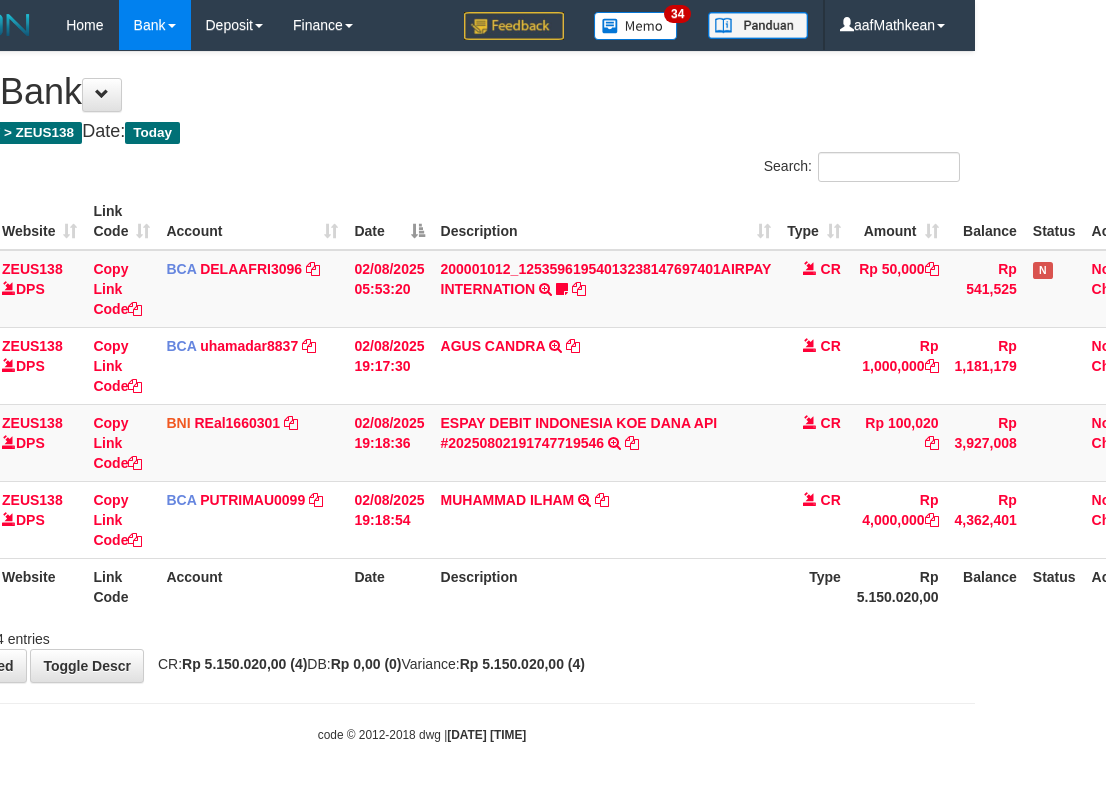 click on "Description" at bounding box center [606, 586] 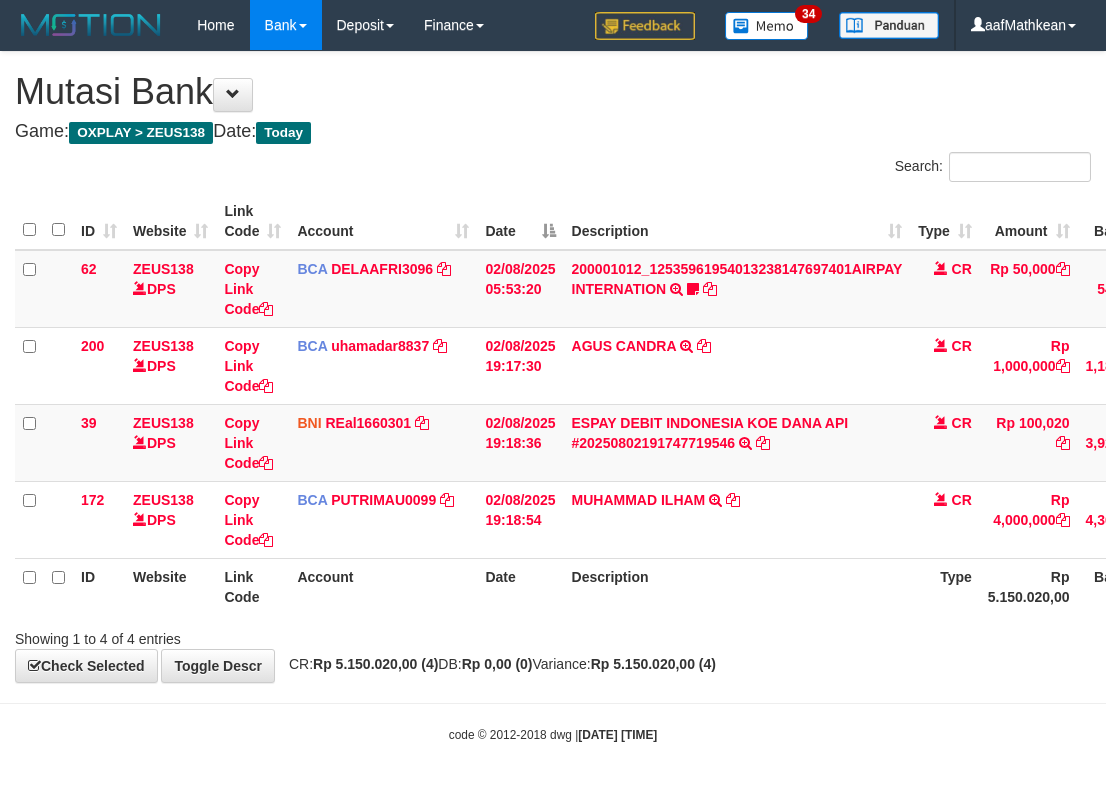 scroll, scrollTop: 0, scrollLeft: 131, axis: horizontal 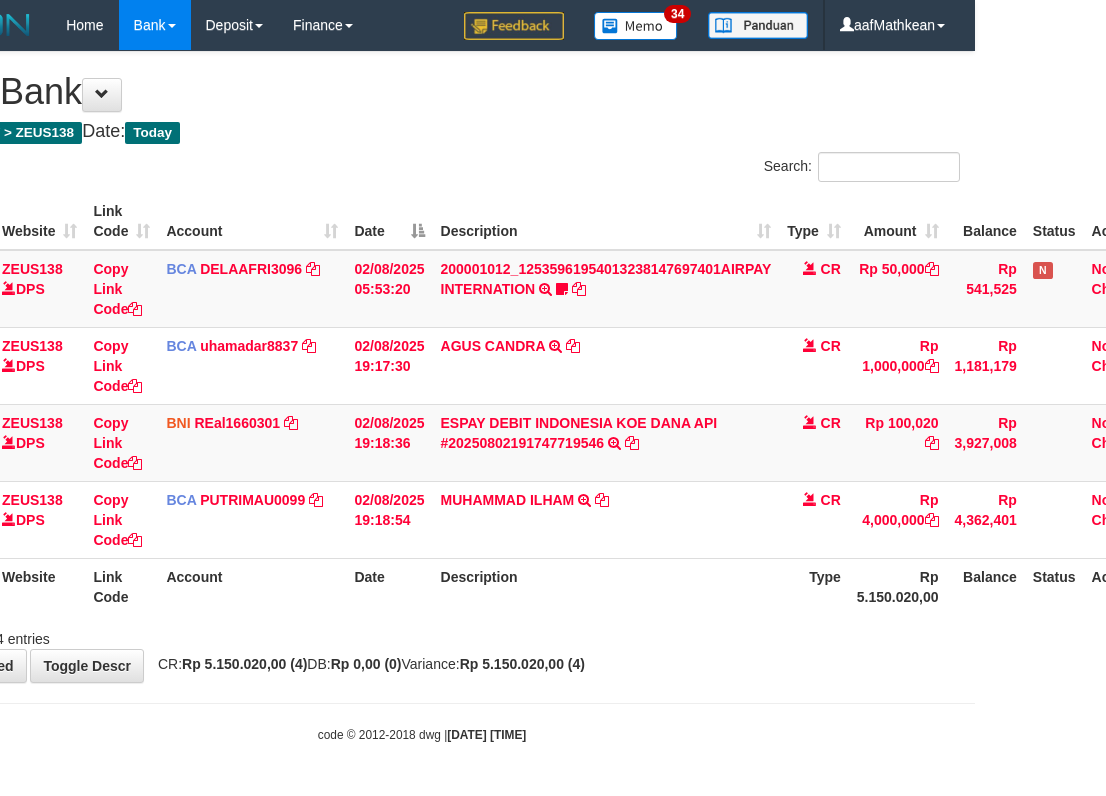 click on "Description" at bounding box center (606, 586) 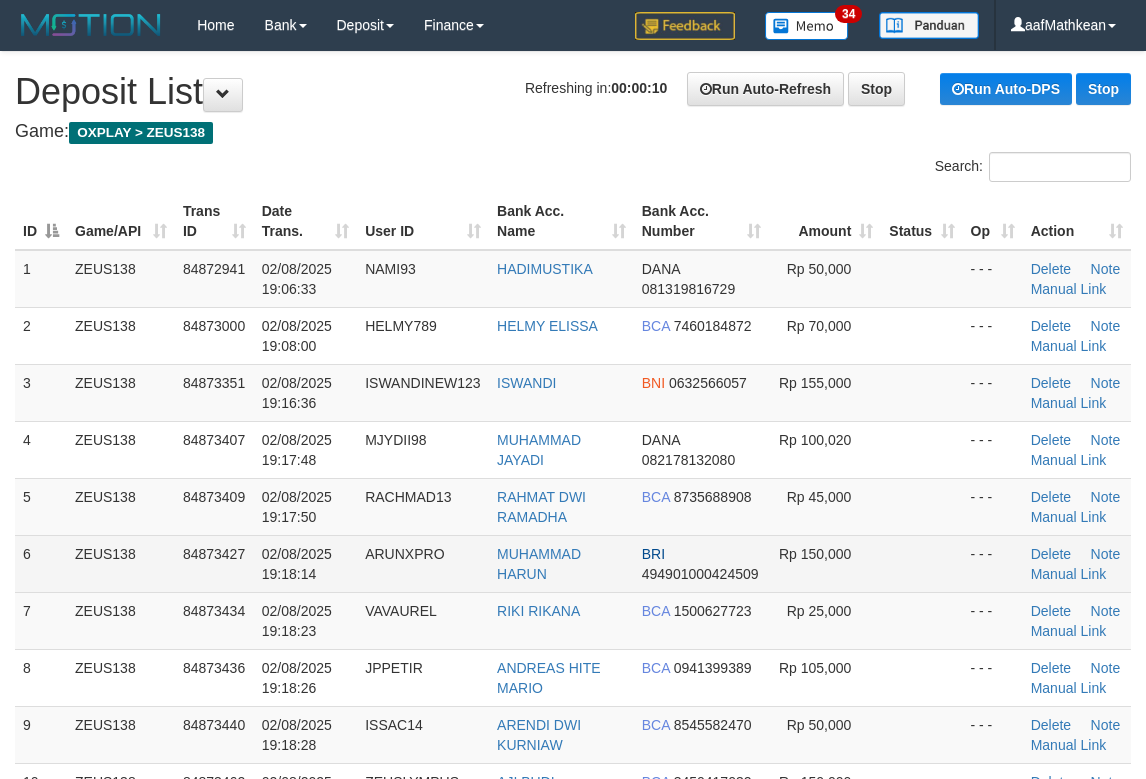 scroll, scrollTop: 0, scrollLeft: 0, axis: both 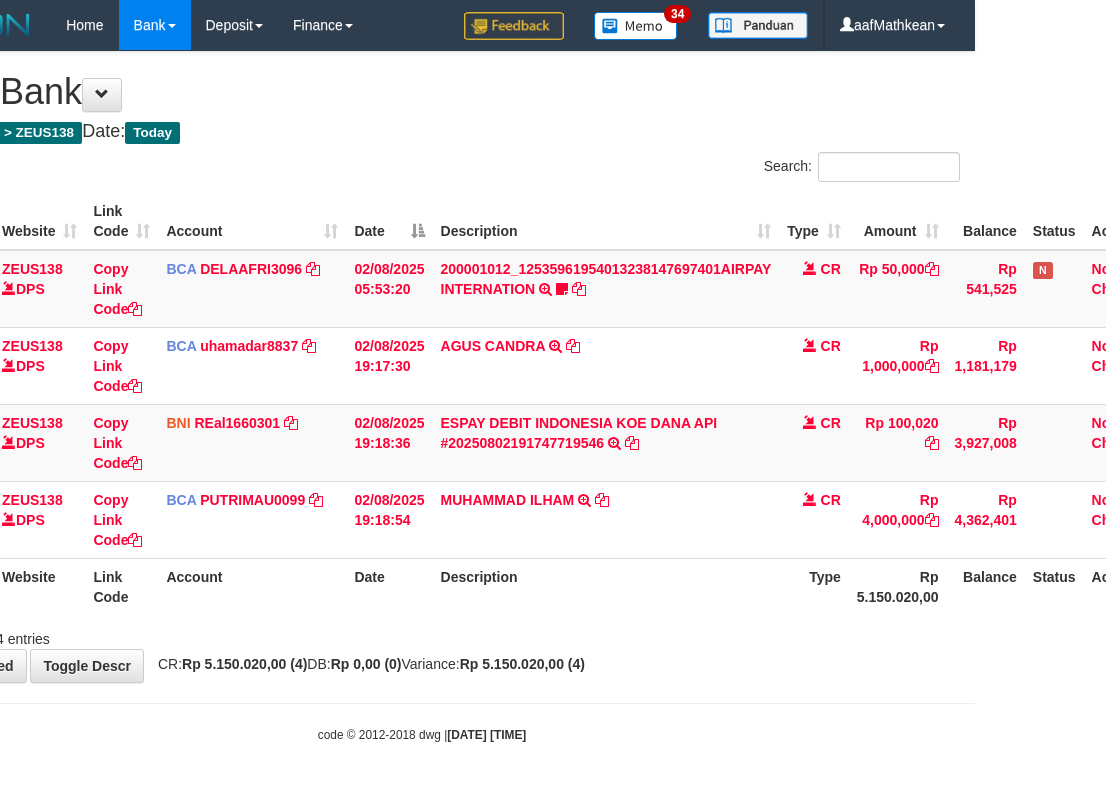 click on "Description" at bounding box center (606, 586) 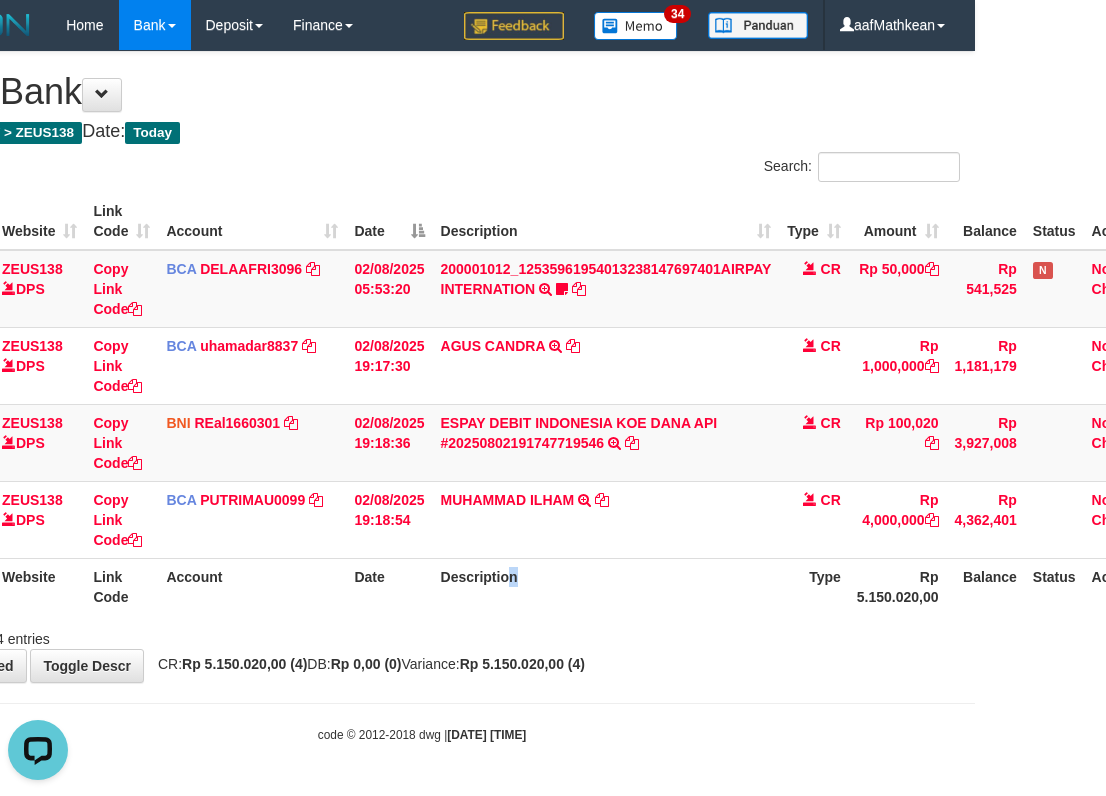 scroll, scrollTop: 0, scrollLeft: 0, axis: both 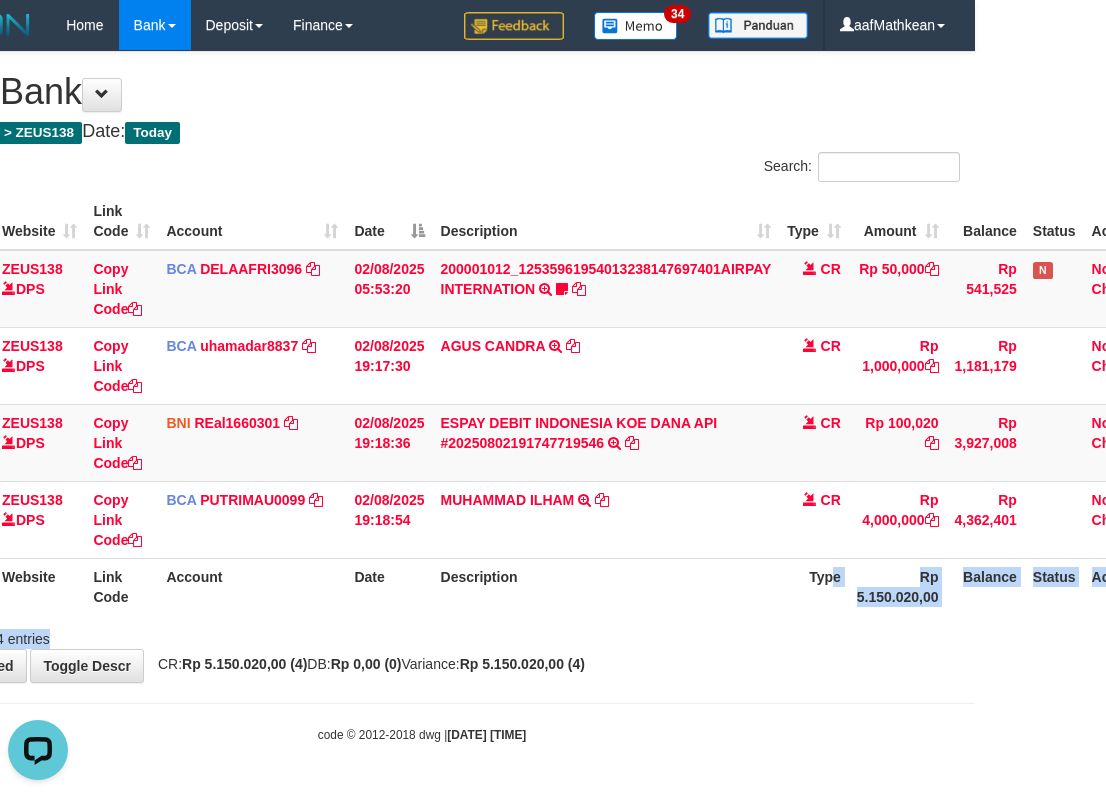 click on "Search:
ID Website Link Code Account Date Description Type Amount Balance Status Action
62
ZEUS138    DPS
Copy Link Code
BCA
DELAAFRI3096
DPS
[FIRST] [LAST]
mutasi_[DATE]_[NUMBER] | 62
mutasi_[DATE]_[NUMBER] | 62
[TIME]
[NUMBER]_[NUMBER] | [NUMBER] | [NAME]            TRSF E-BANKING CR [NUMBER]/FTSCY/WS[NUMBER]
[PRICE][NUMBER] | [NAME]    [NAME]
https://prnt.sc/l7T6Eus7w_Qi
CR
Rp [PRICE]
Rp [PRICE]
N
Note
Check
200
ZEUS138    DPS" at bounding box center (422, 400) 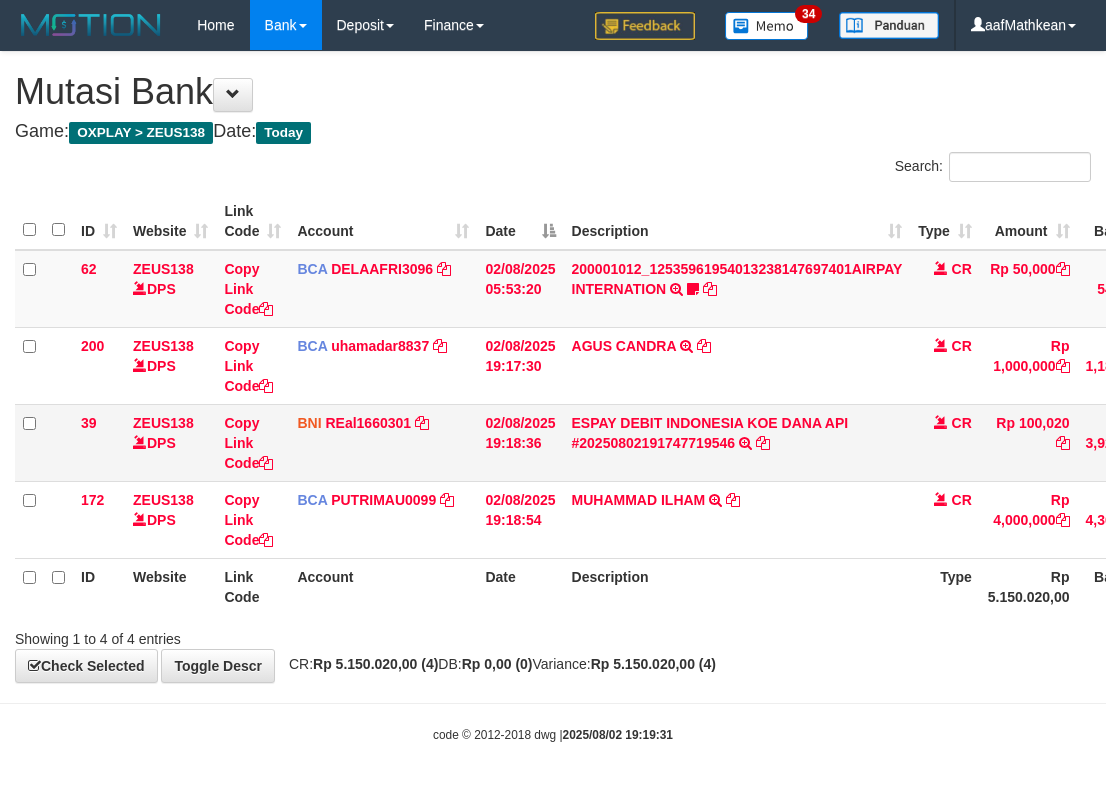 scroll, scrollTop: 0, scrollLeft: 131, axis: horizontal 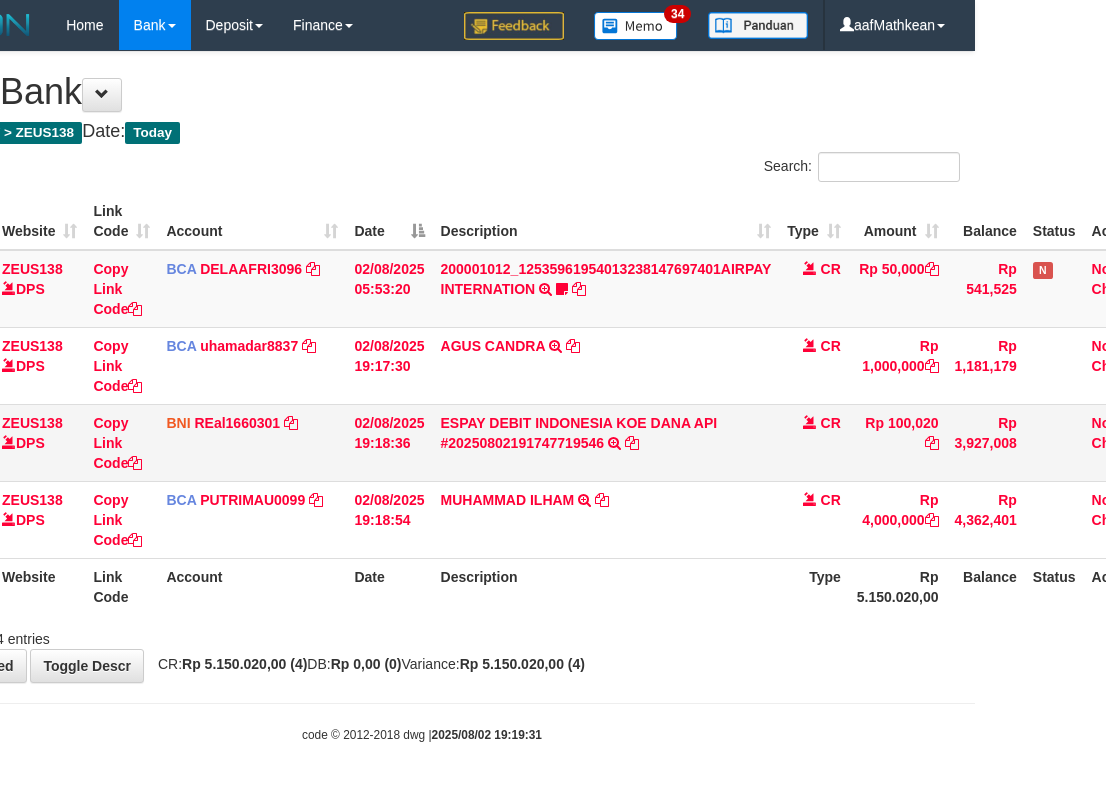 click on "Showing 1 to 4 of 4 entries" at bounding box center [422, 635] 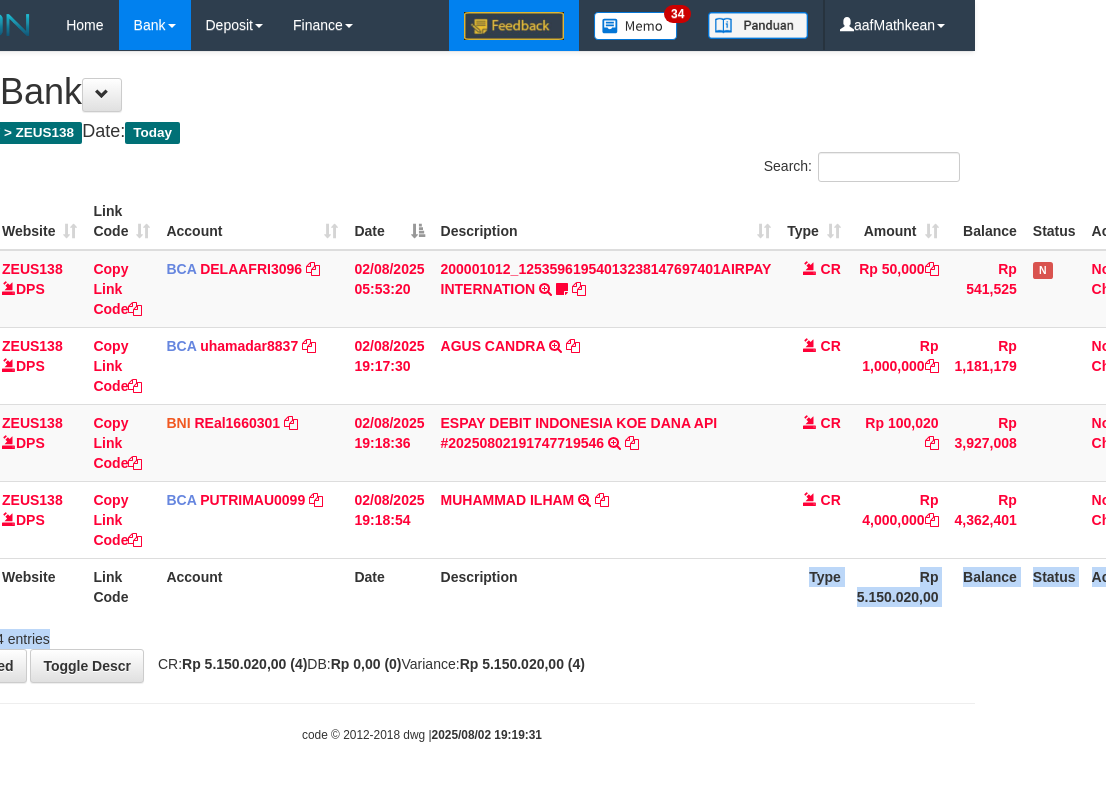 drag, startPoint x: 646, startPoint y: 433, endPoint x: 453, endPoint y: 10, distance: 464.94946 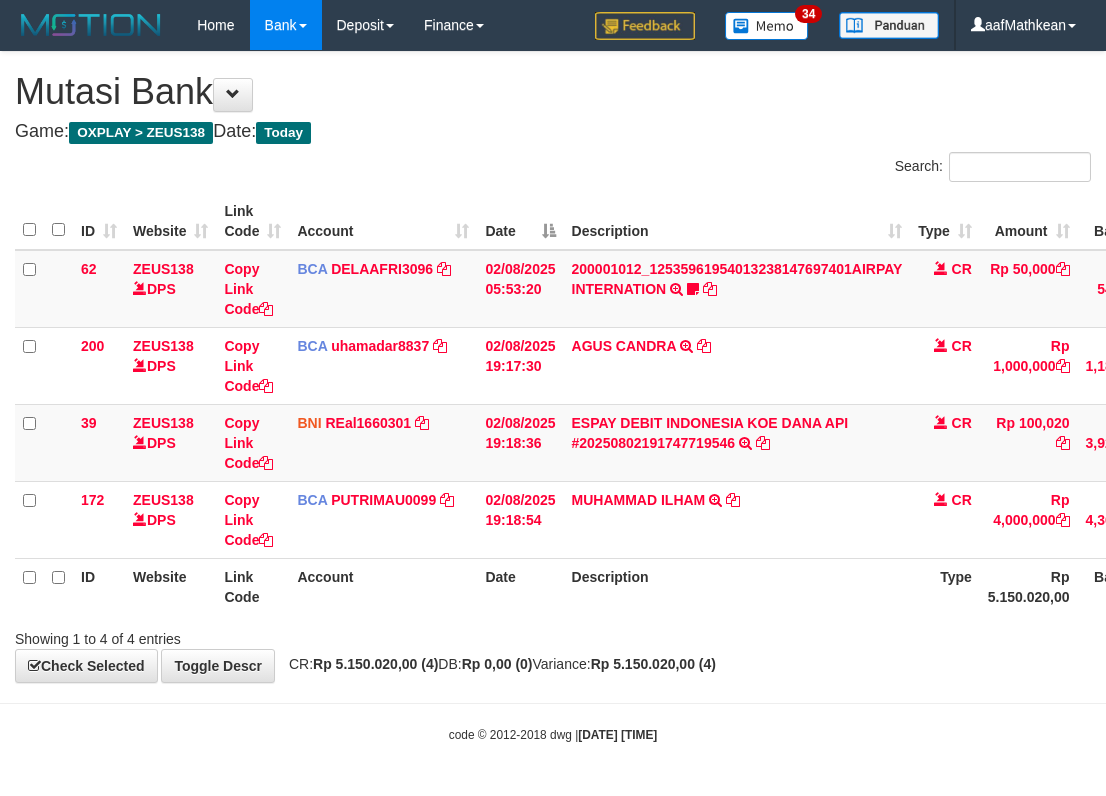 scroll, scrollTop: 0, scrollLeft: 131, axis: horizontal 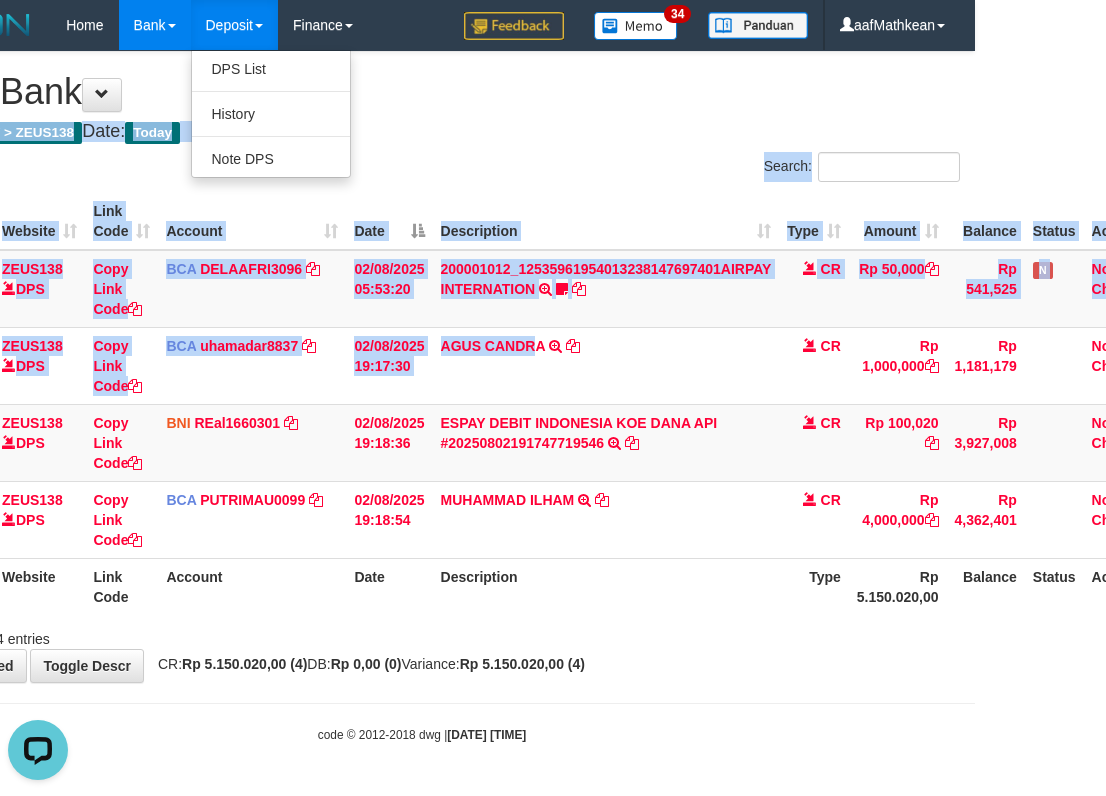 click on "**********" at bounding box center [422, 367] 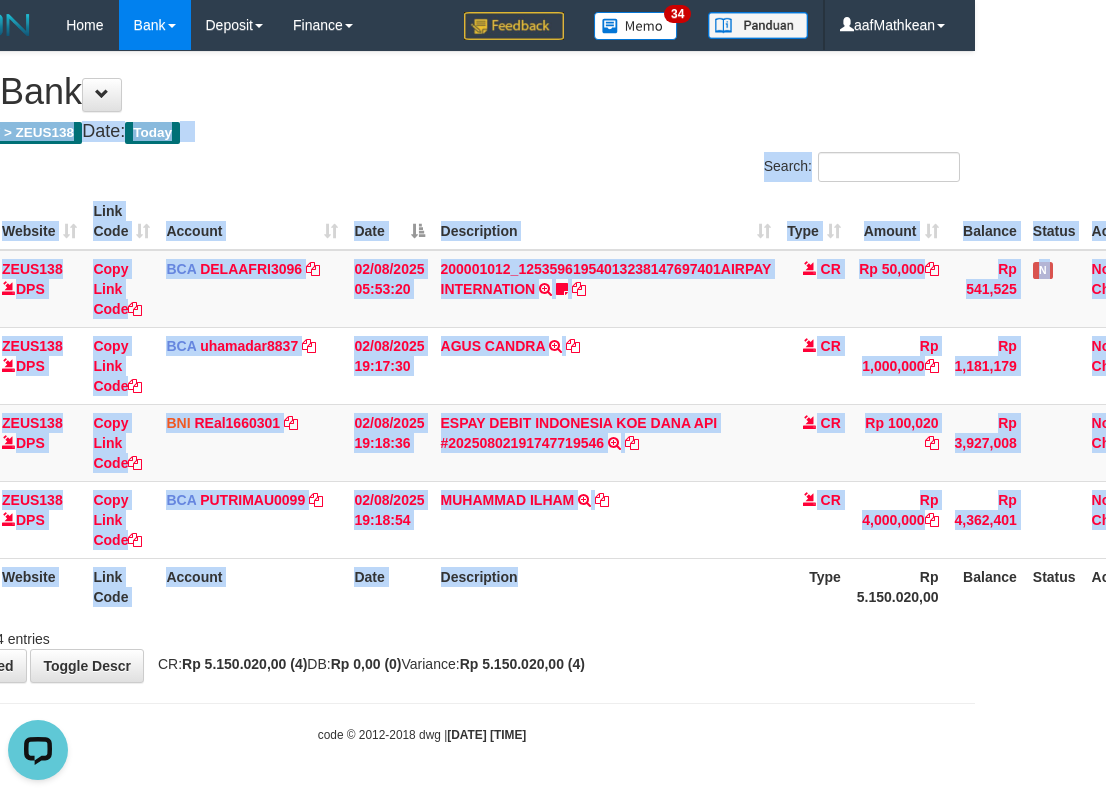 click on "Description" at bounding box center [606, 586] 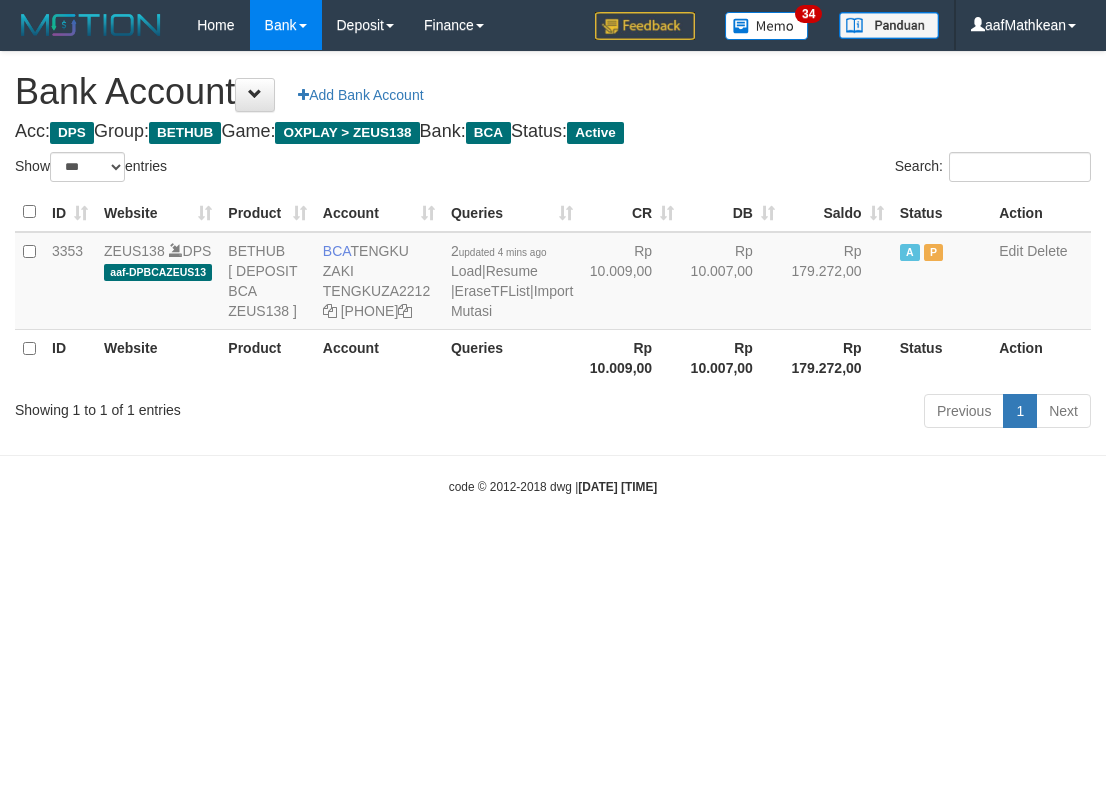 select on "***" 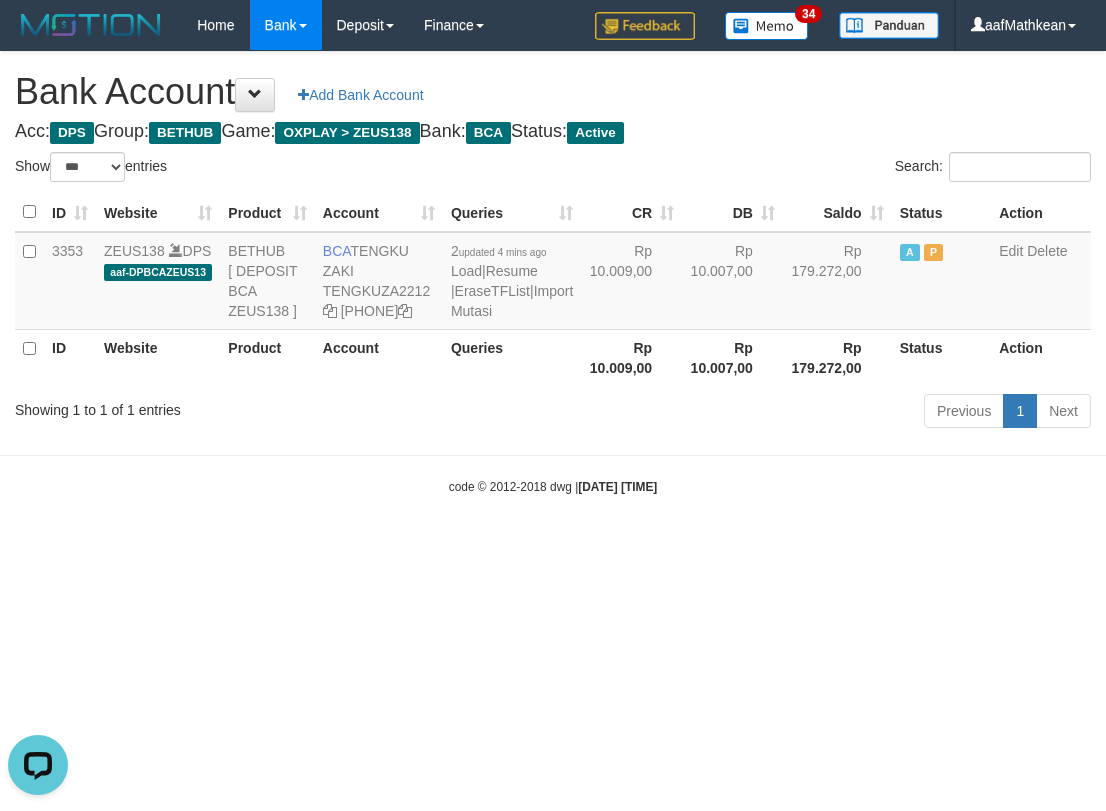 scroll, scrollTop: 0, scrollLeft: 0, axis: both 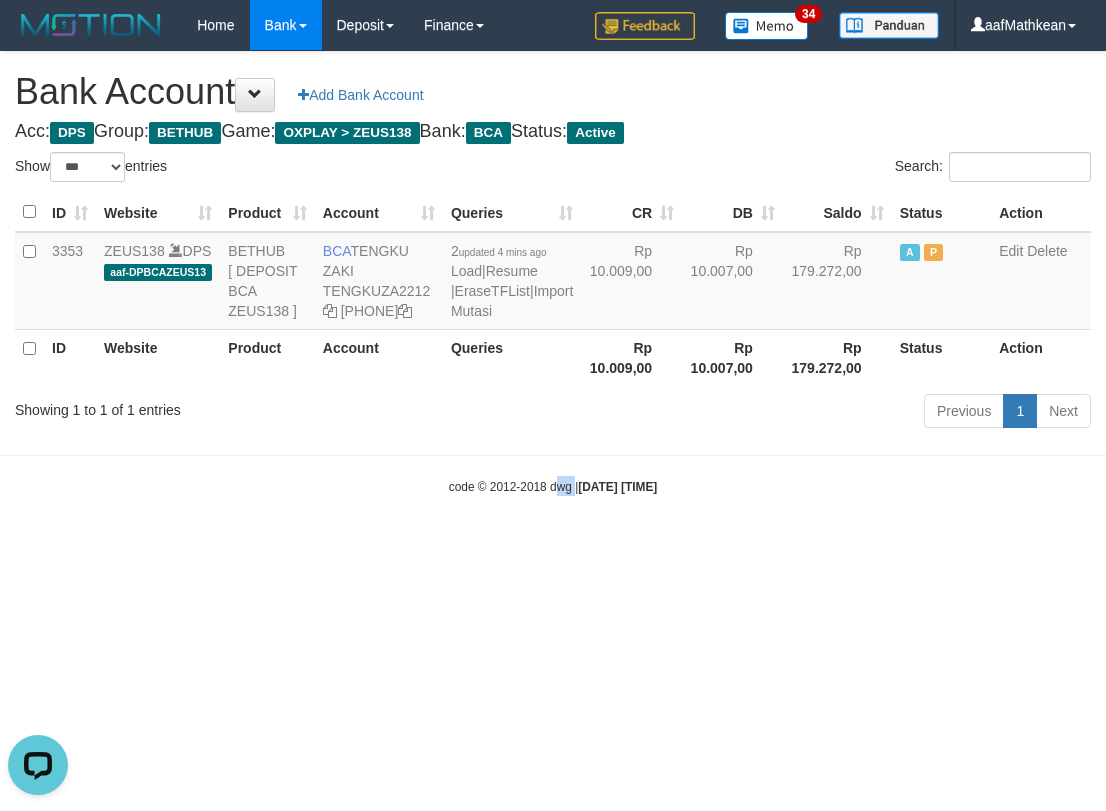 drag, startPoint x: 540, startPoint y: 589, endPoint x: 1102, endPoint y: 653, distance: 565.6324 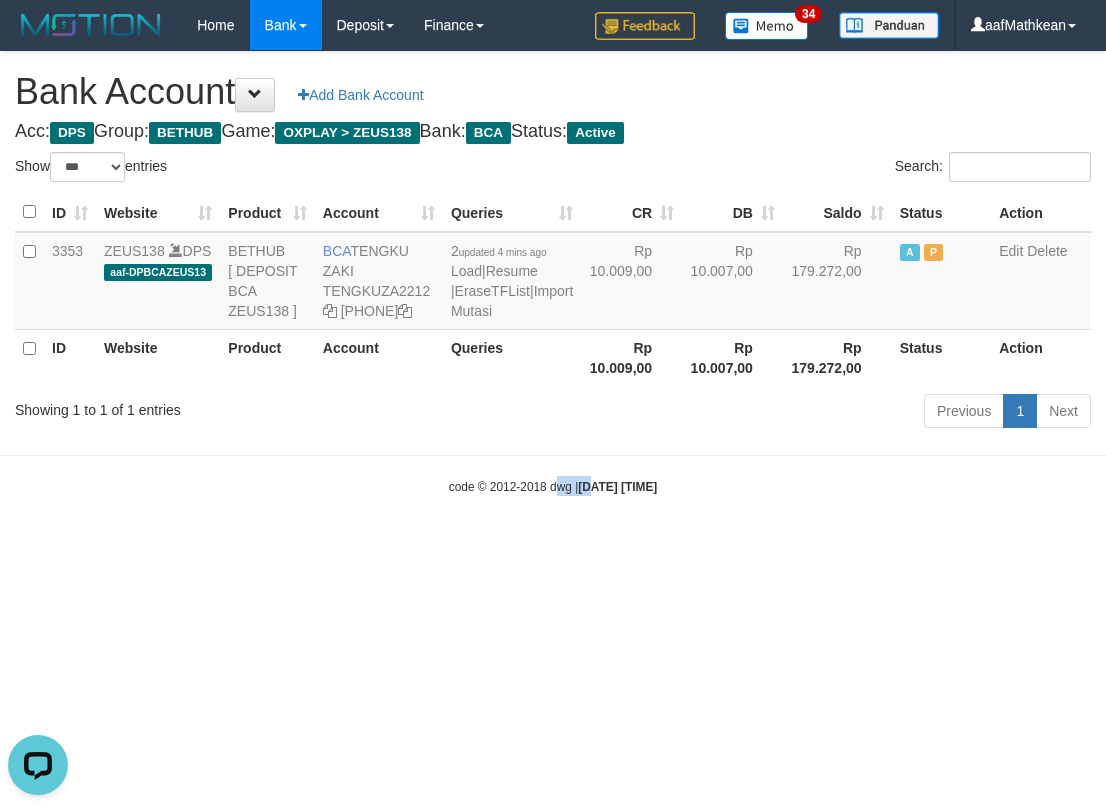 click on "Toggle navigation
Home
Bank
Account List
Load
By Website
Group
[OXPLAY]													ZEUS138
By Load Group (DPS)
Sync" at bounding box center (553, 273) 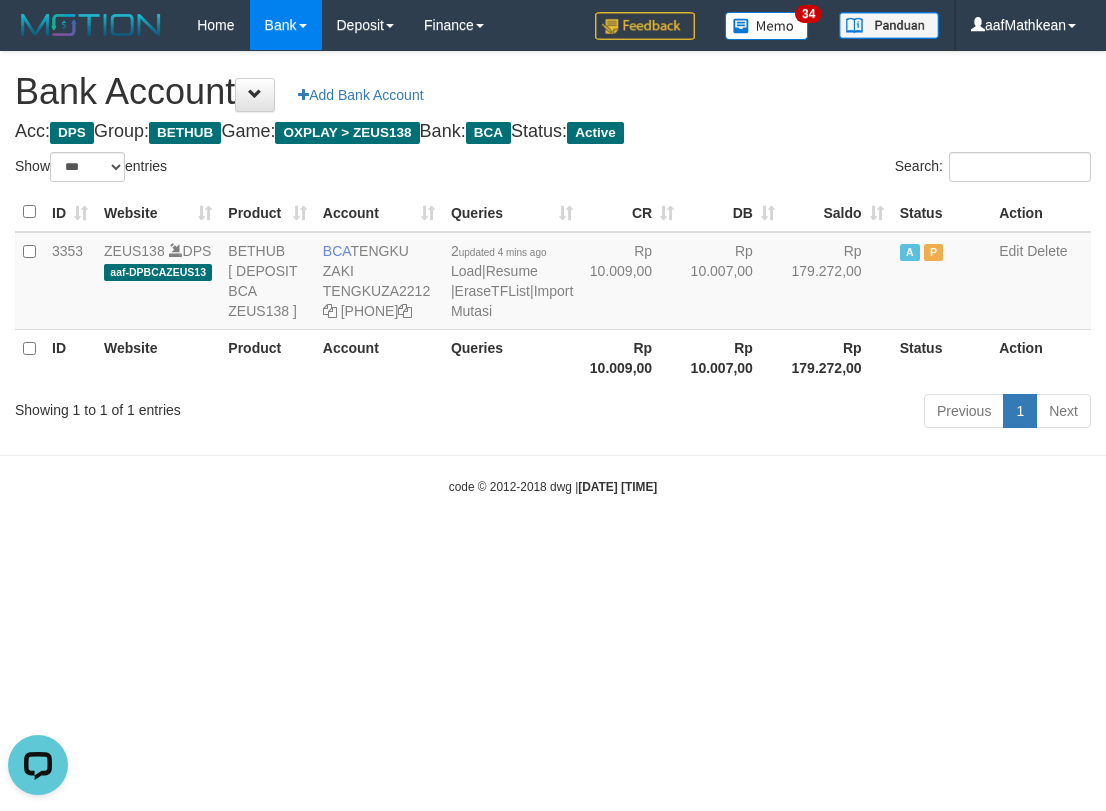 drag, startPoint x: 884, startPoint y: 601, endPoint x: 810, endPoint y: 629, distance: 79.12016 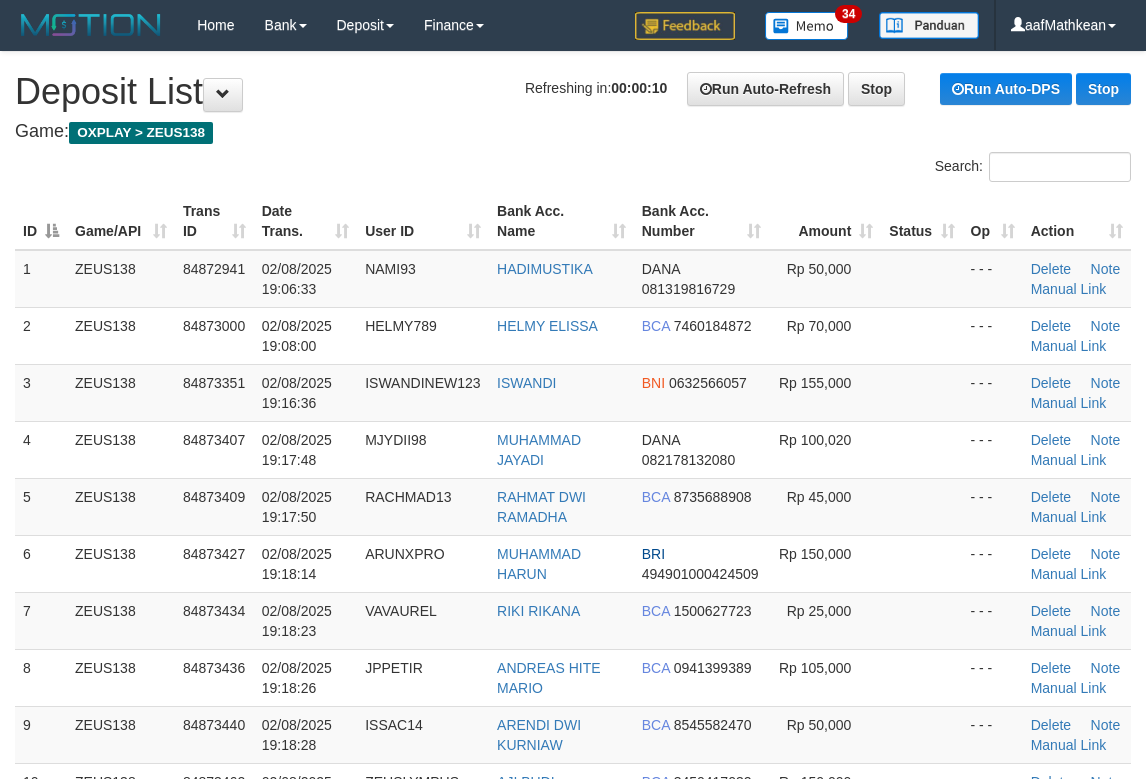 scroll, scrollTop: 0, scrollLeft: 0, axis: both 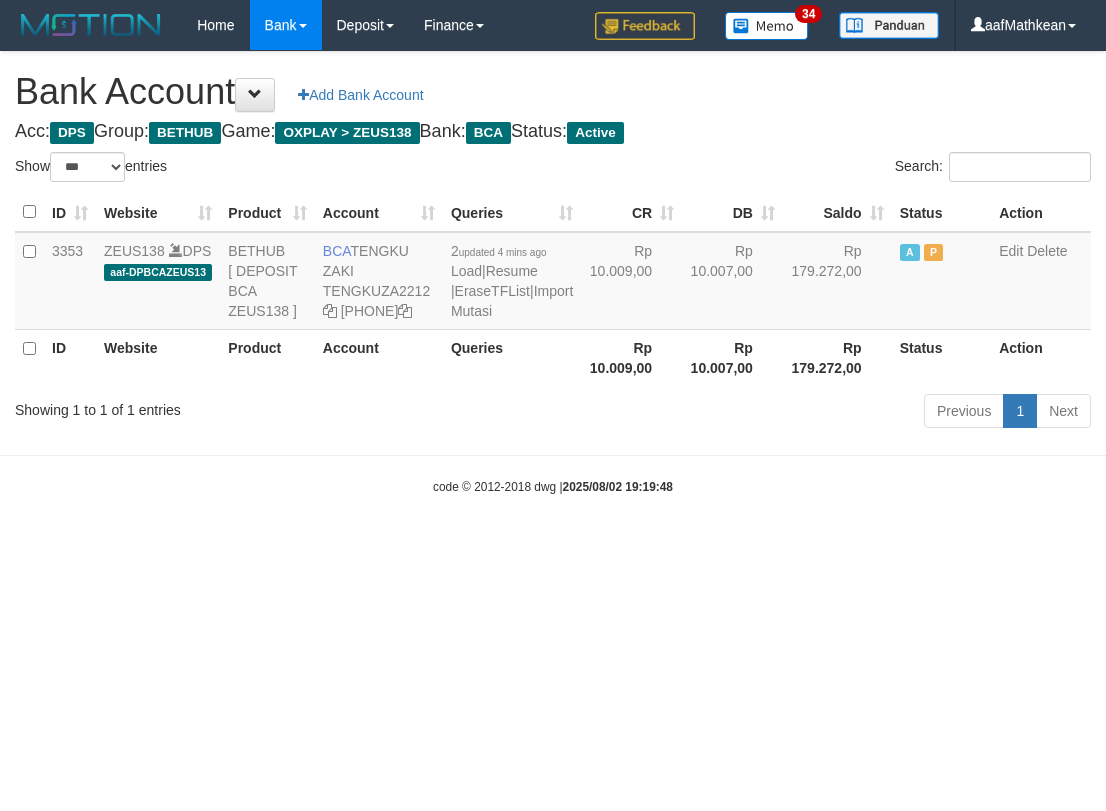 select on "***" 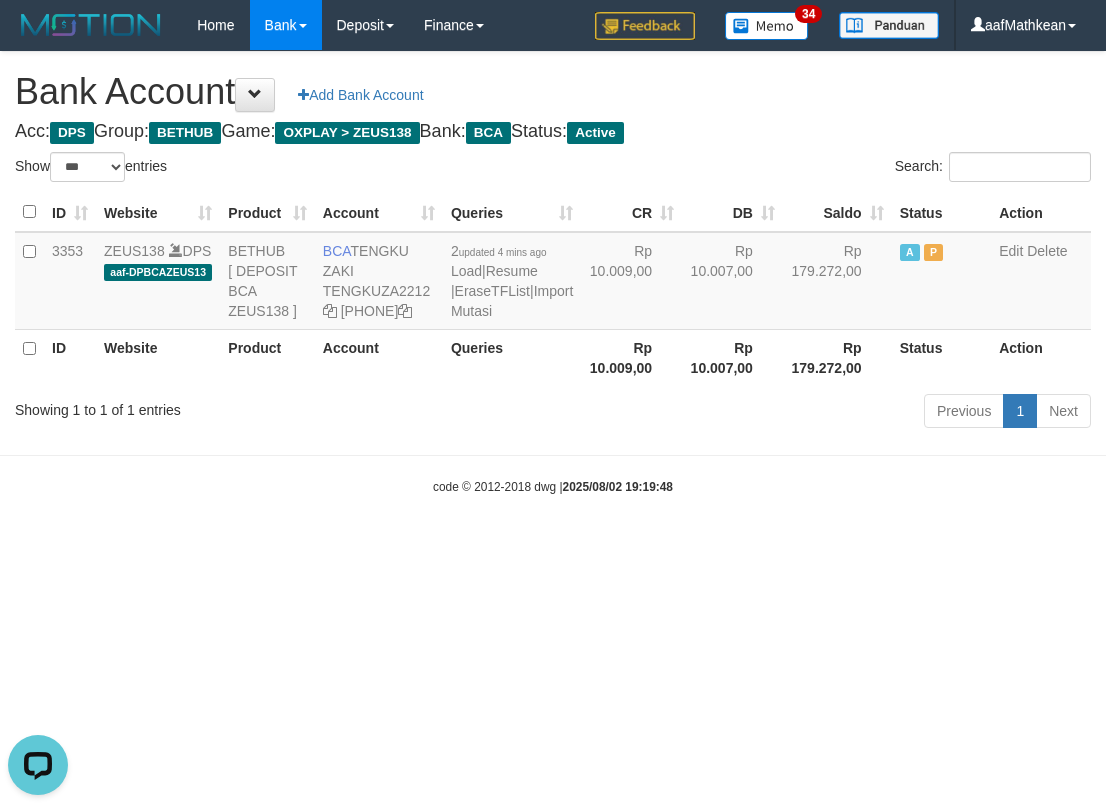 scroll, scrollTop: 0, scrollLeft: 0, axis: both 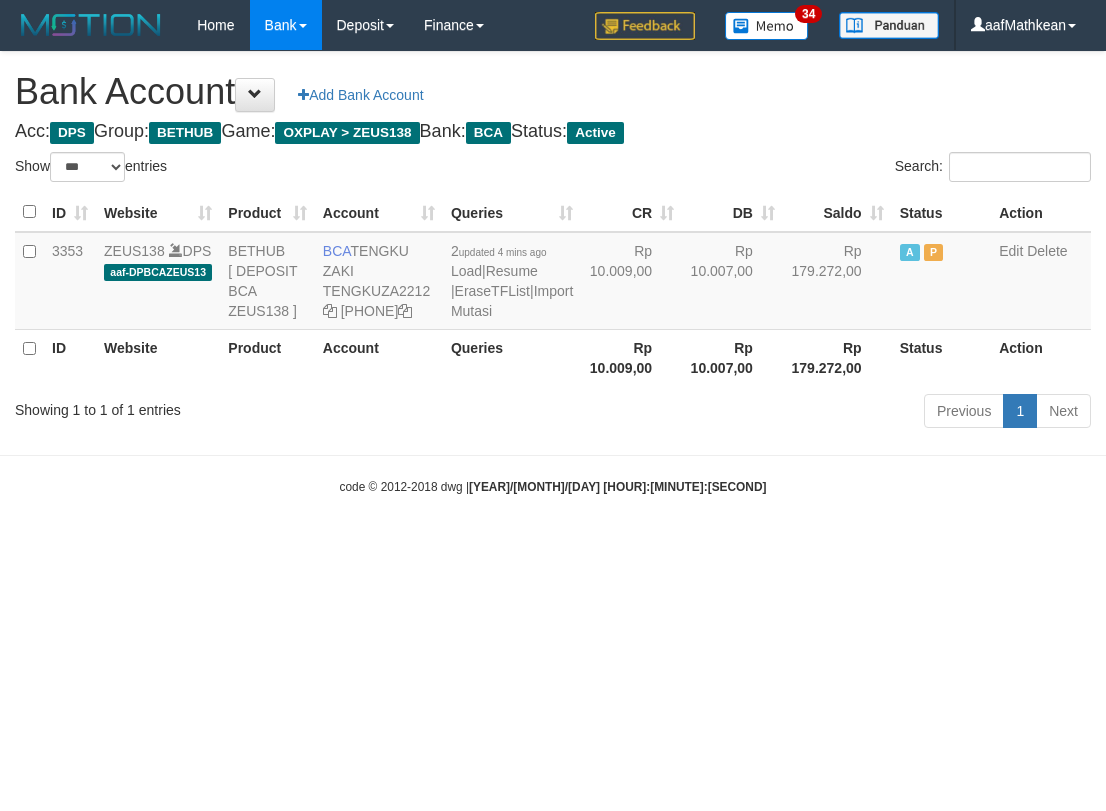 select on "***" 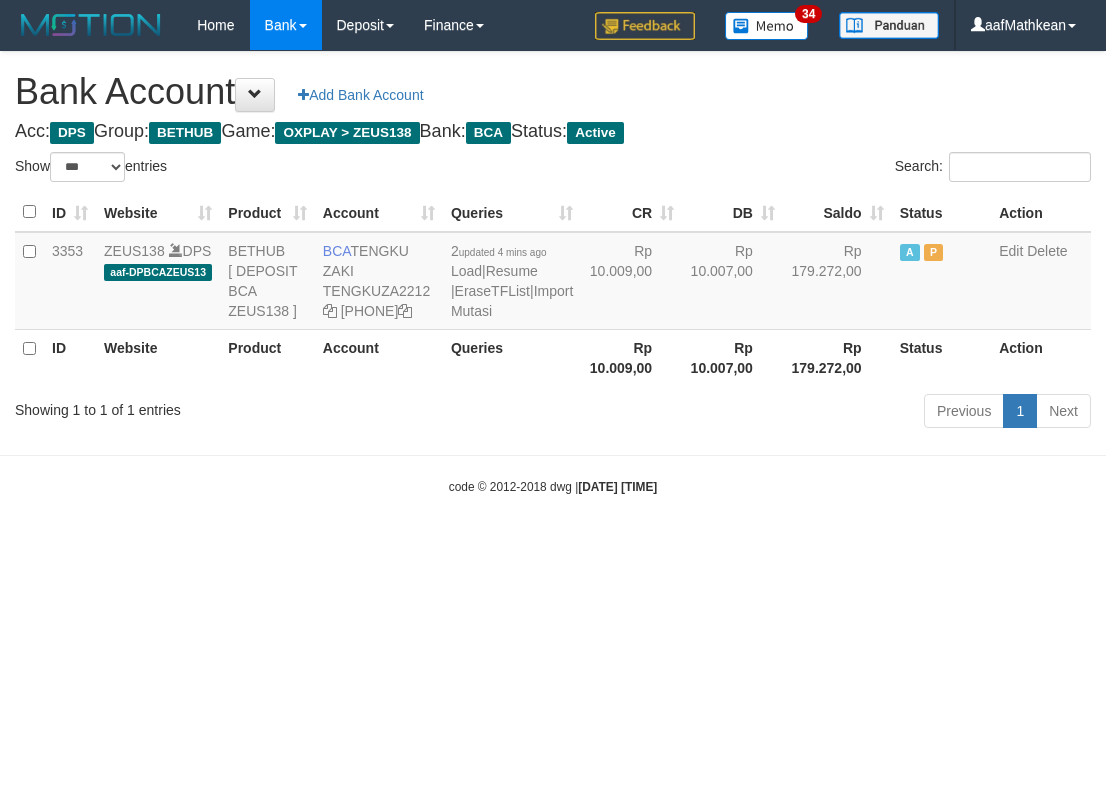 select on "***" 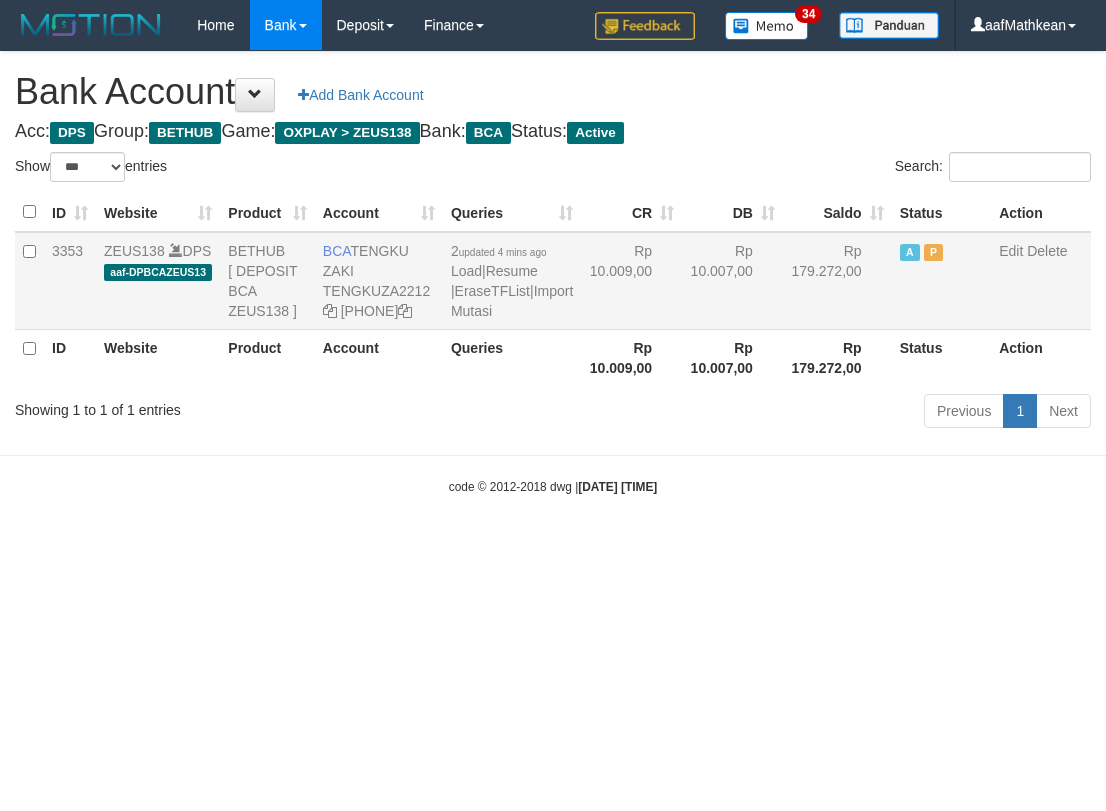 scroll, scrollTop: 0, scrollLeft: 0, axis: both 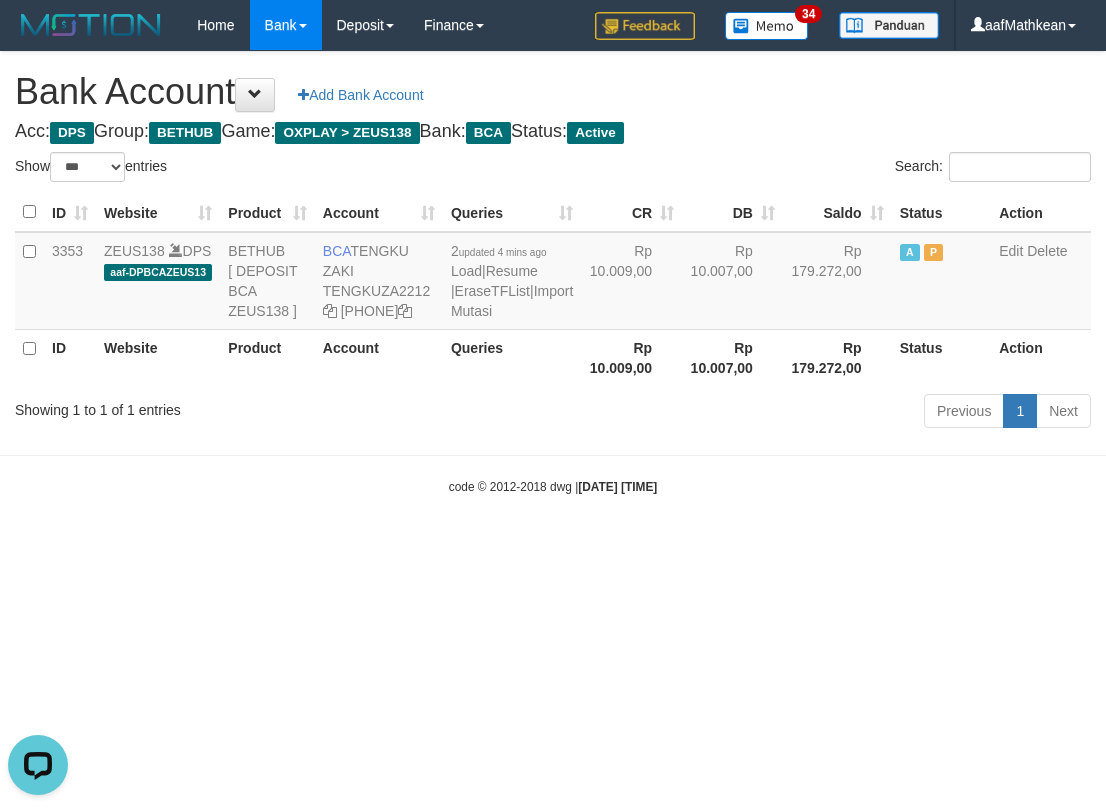 click on "Toggle navigation
Home
Bank
Account List
Load
By Website
Group
[OXPLAY]													ZEUS138
By Load Group (DPS)
Sync" at bounding box center [553, 273] 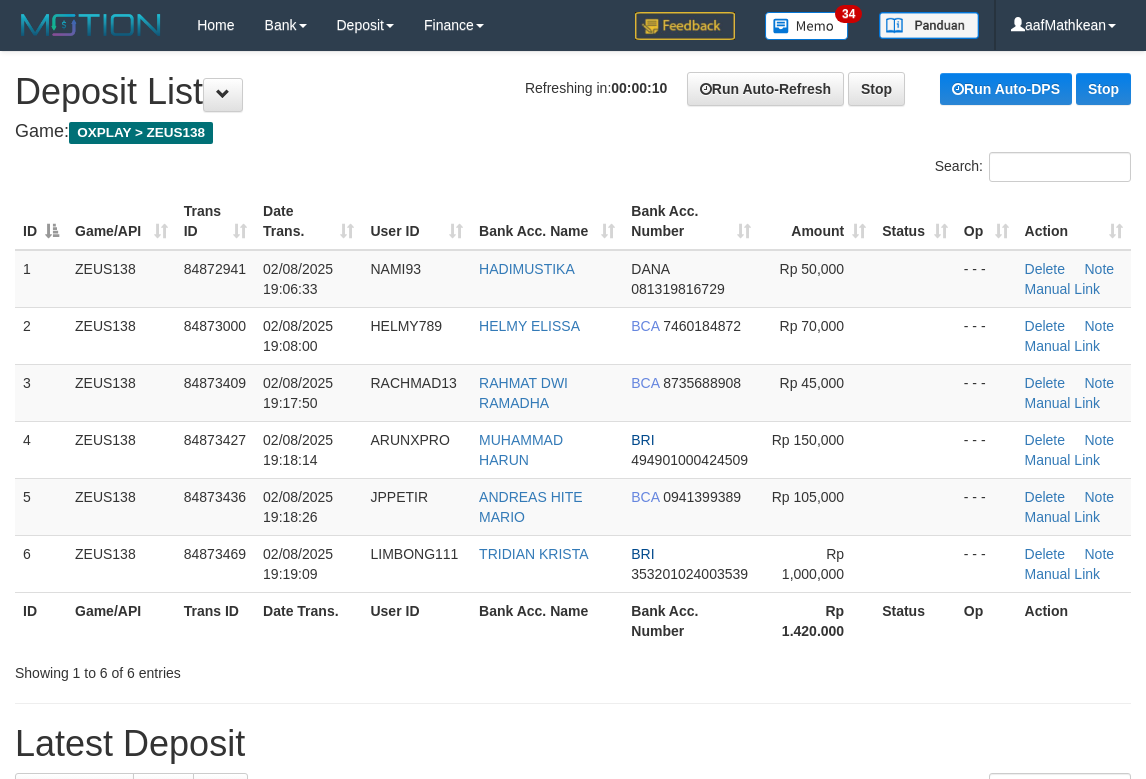 scroll, scrollTop: 0, scrollLeft: 0, axis: both 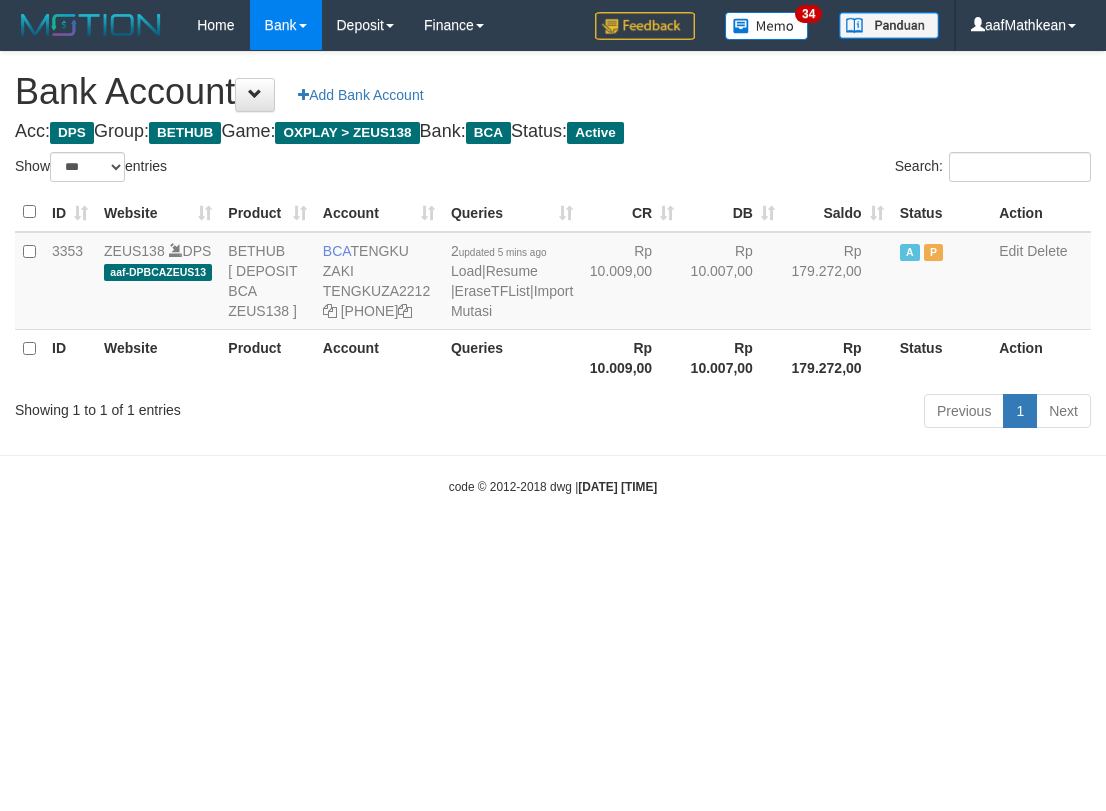 select on "***" 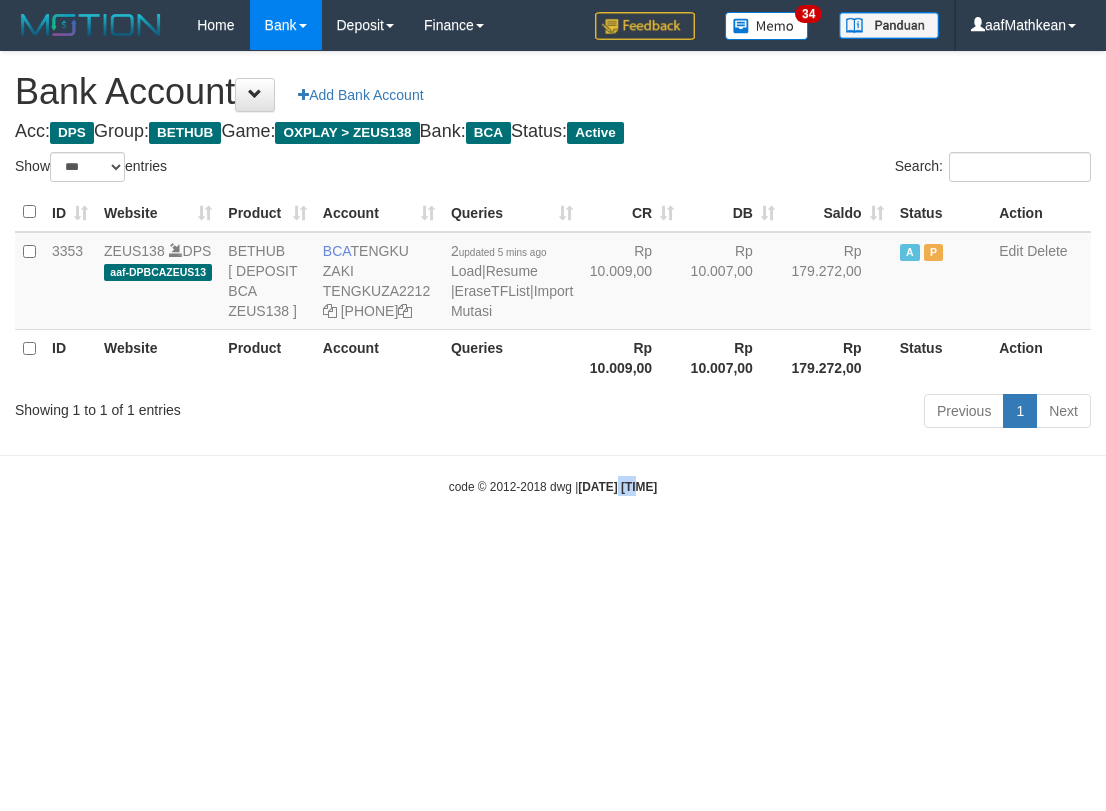 click on "Toggle navigation
Home
Bank
Account List
Load
By Website
Group
[OXPLAY]													ZEUS138
By Load Group (DPS)" at bounding box center [553, 273] 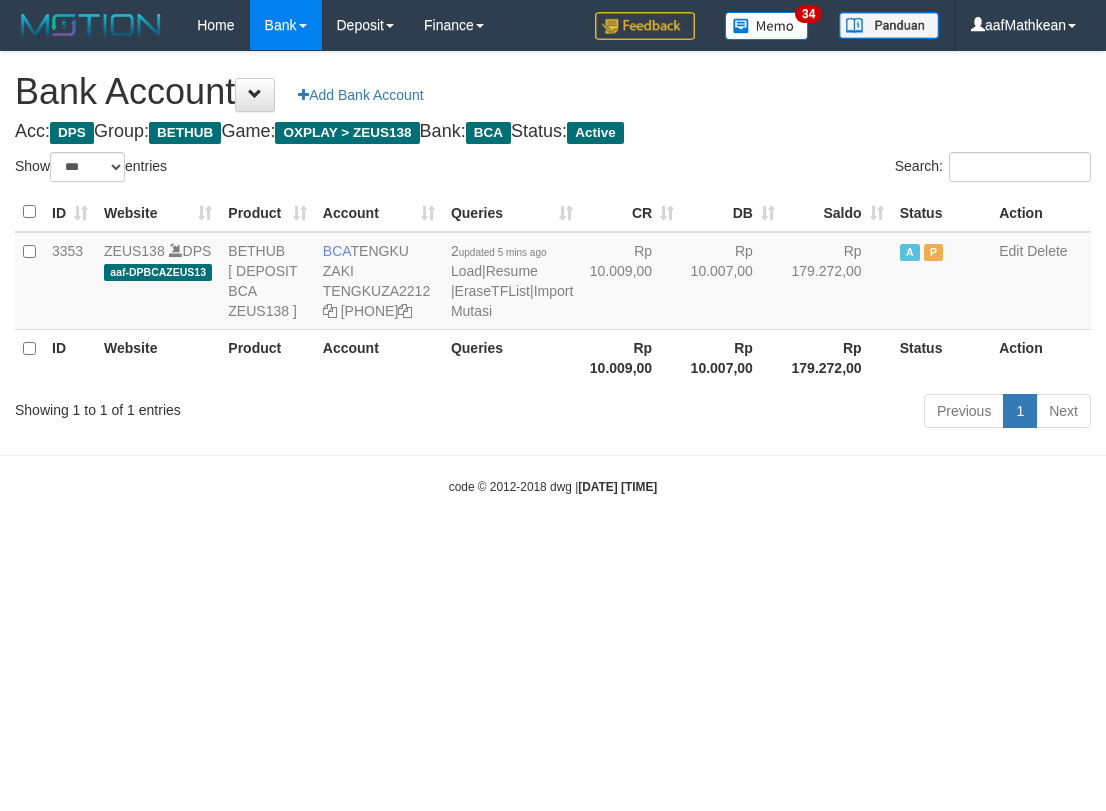 select on "***" 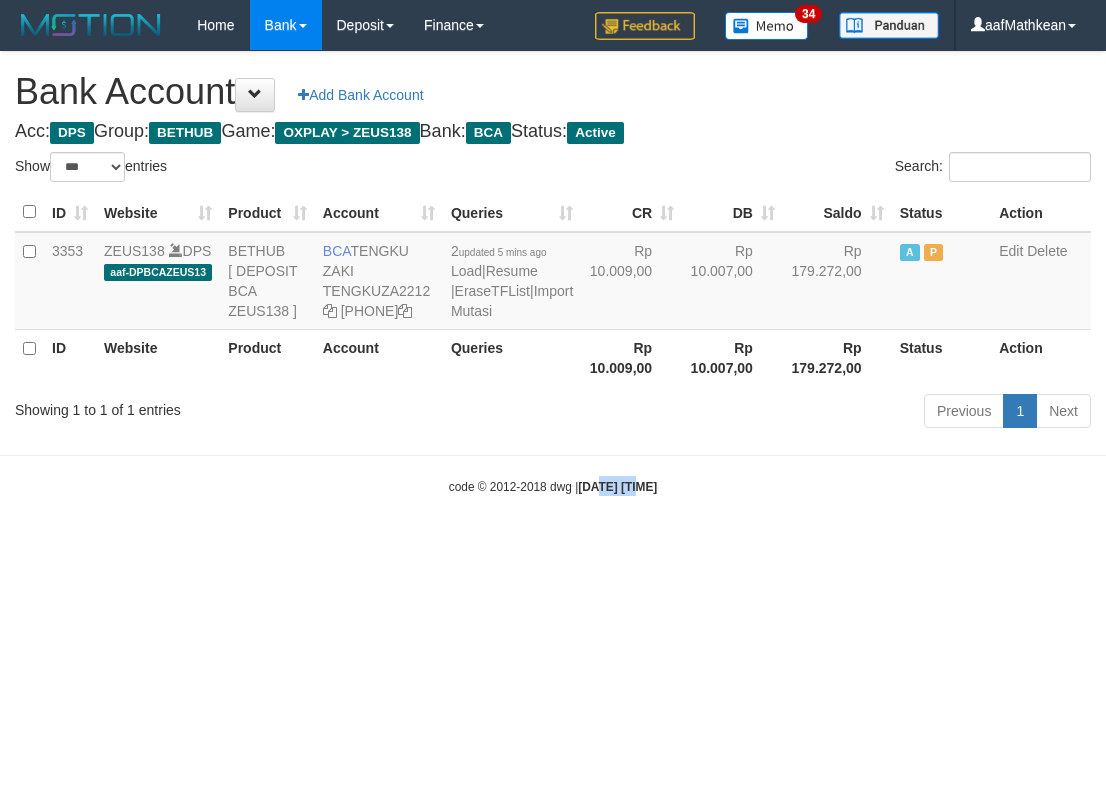 click on "Toggle navigation
Home
Bank
Account List
Load
By Website
Group
[OXPLAY]													ZEUS138
By Load Group (DPS)" at bounding box center [553, 273] 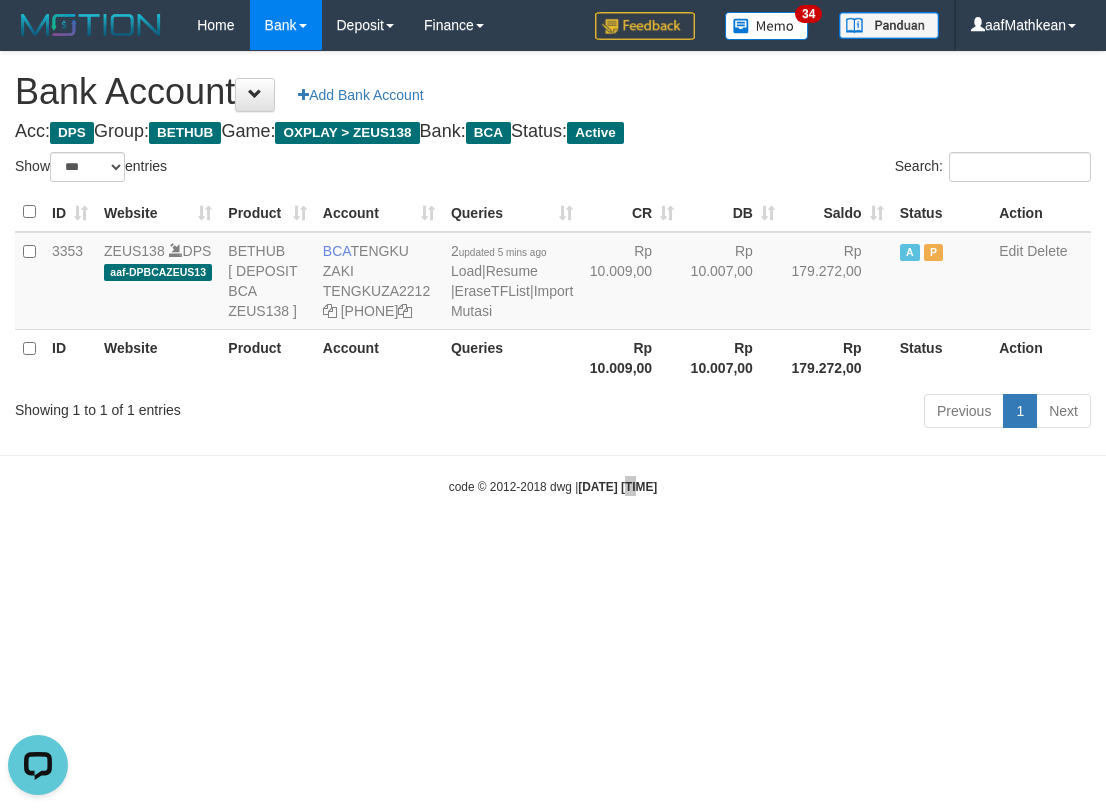 scroll, scrollTop: 0, scrollLeft: 0, axis: both 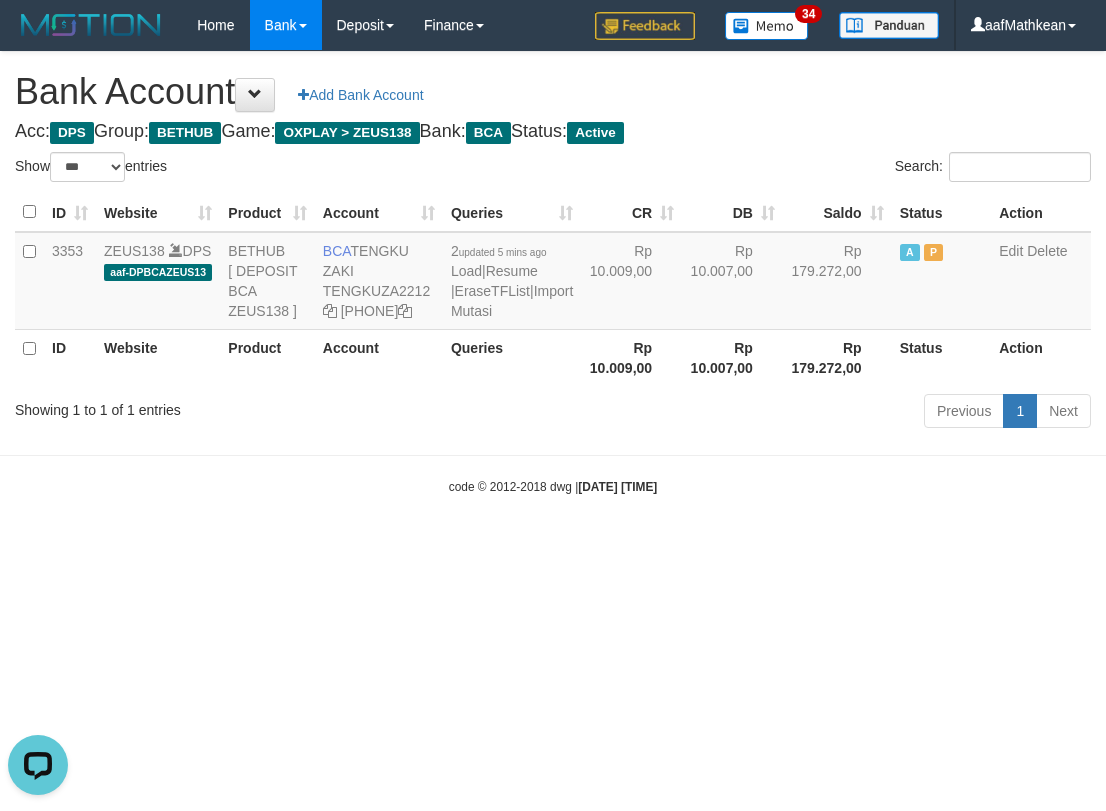 click on "Toggle navigation
Home
Bank
Account List
Load
By Website
Group
[OXPLAY]													ZEUS138
By Load Group (DPS)" at bounding box center (553, 273) 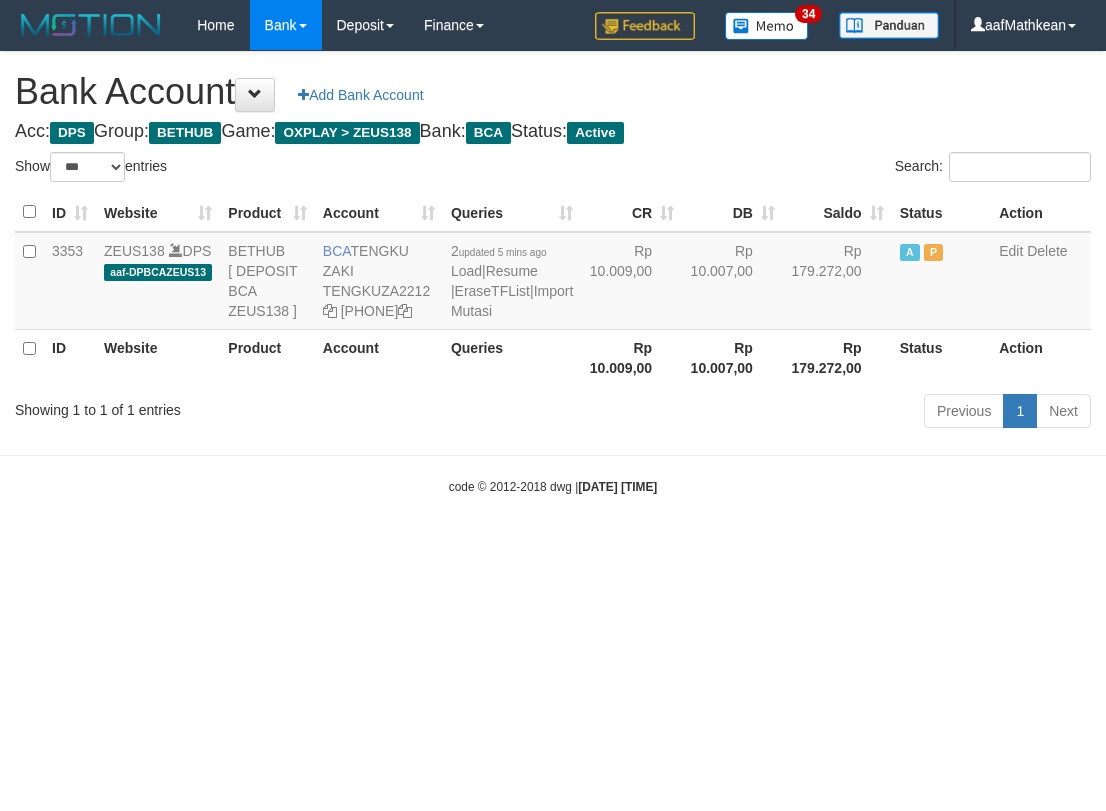 select on "***" 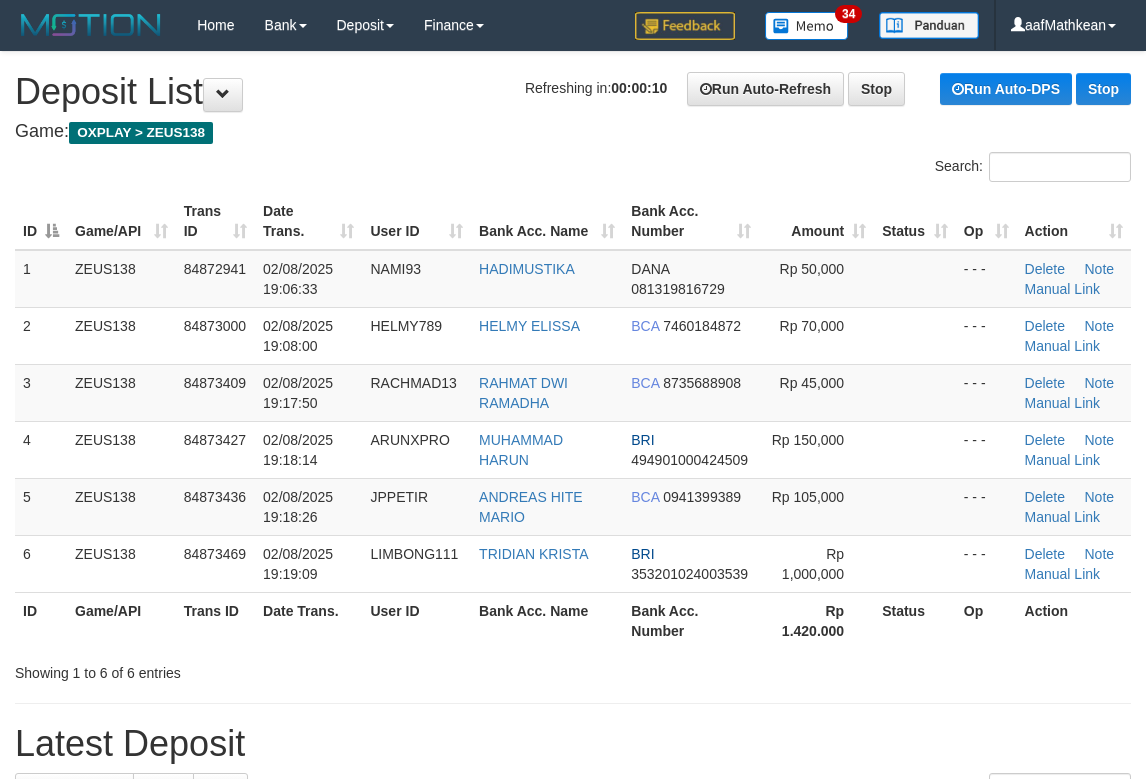 scroll, scrollTop: 0, scrollLeft: 0, axis: both 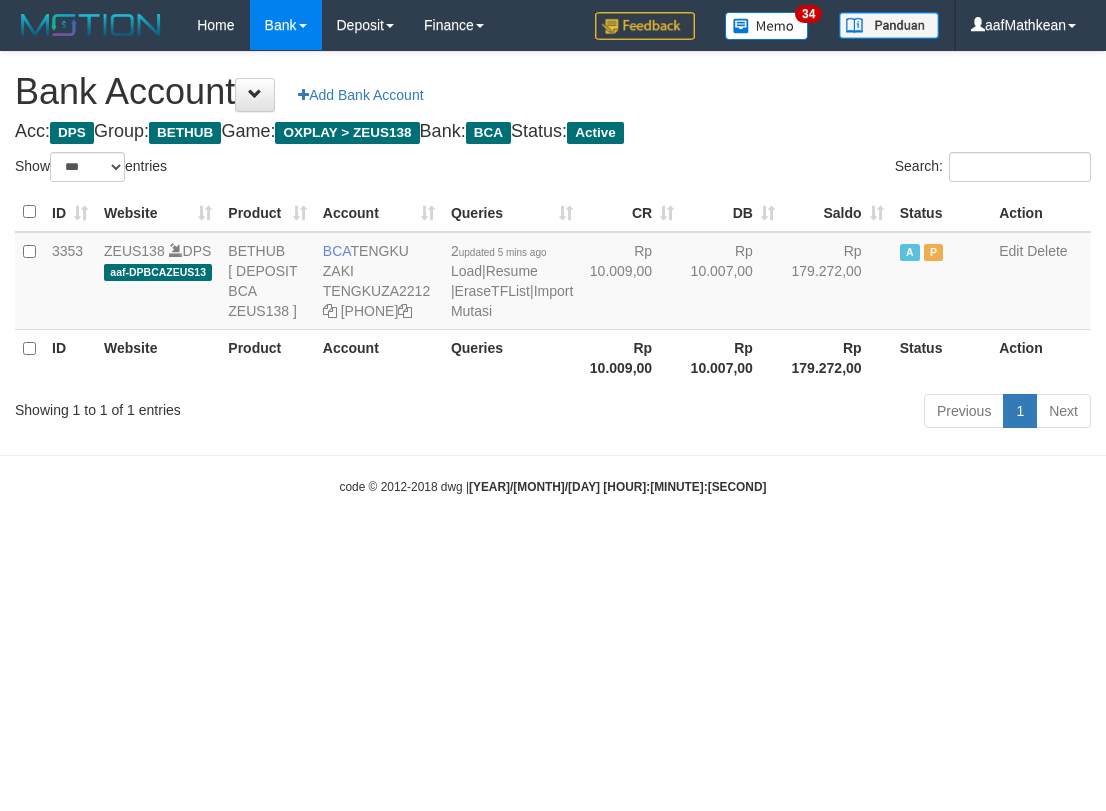 select on "***" 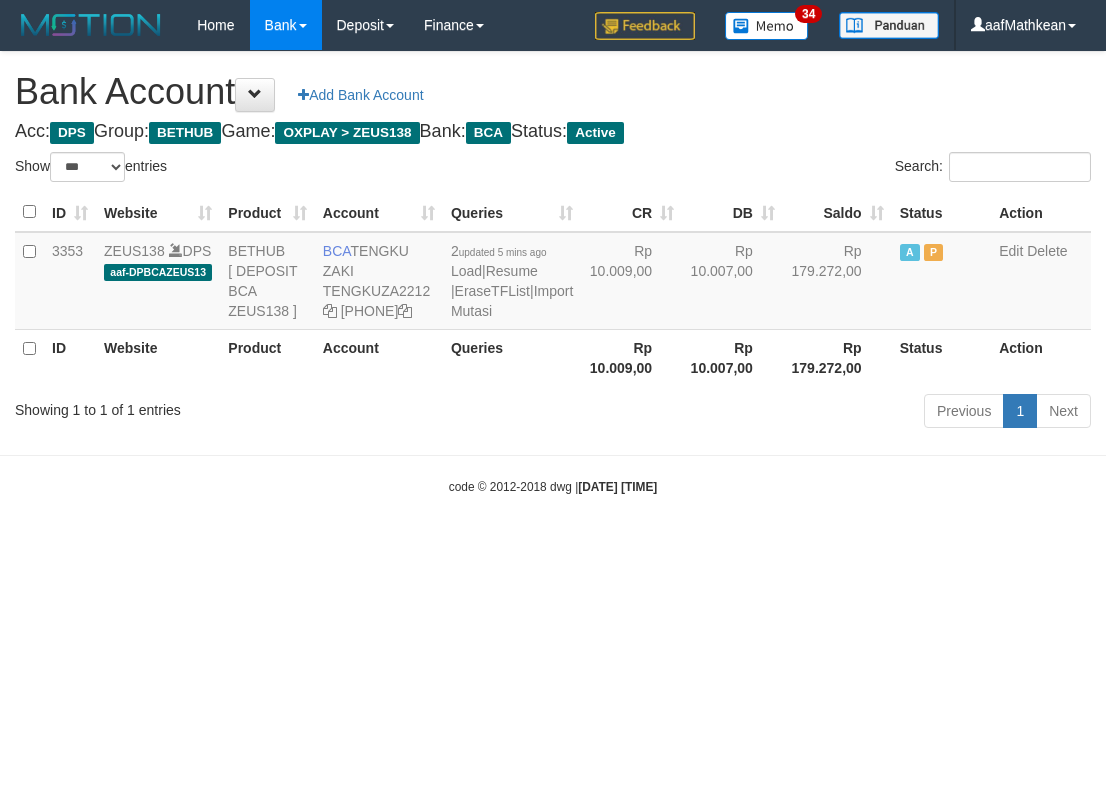 select on "***" 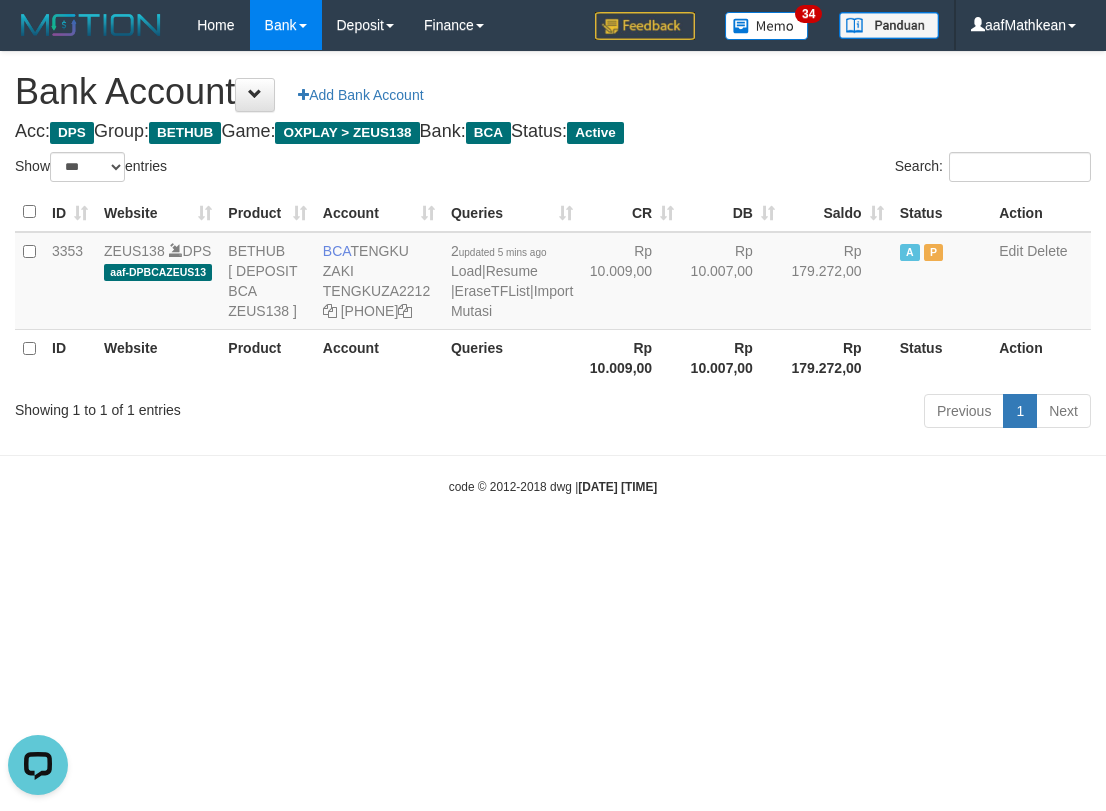 scroll, scrollTop: 0, scrollLeft: 0, axis: both 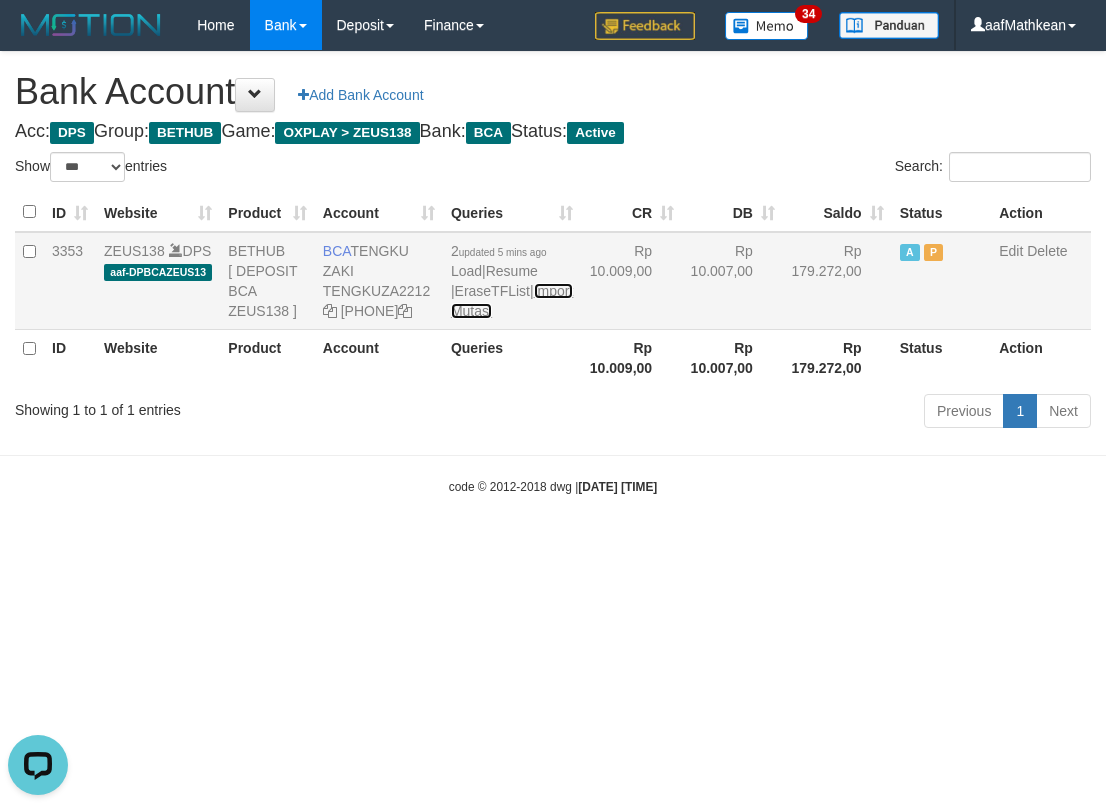click on "Import Mutasi" at bounding box center [512, 301] 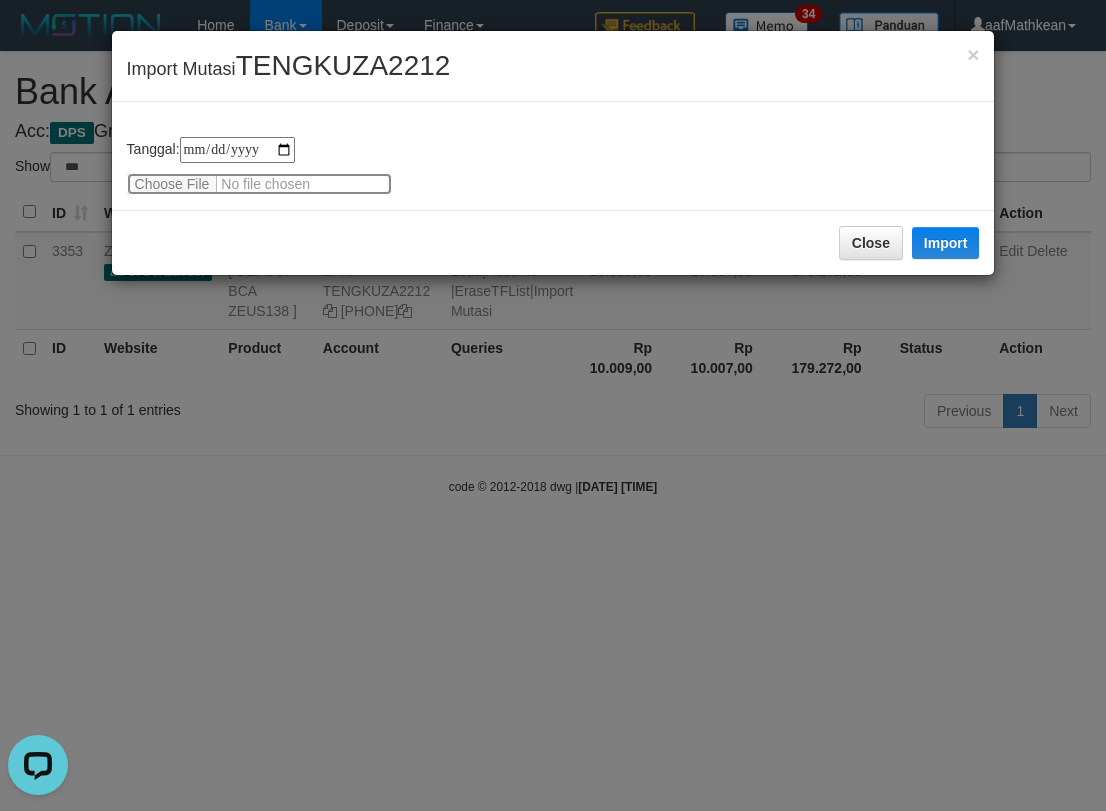 click at bounding box center [259, 184] 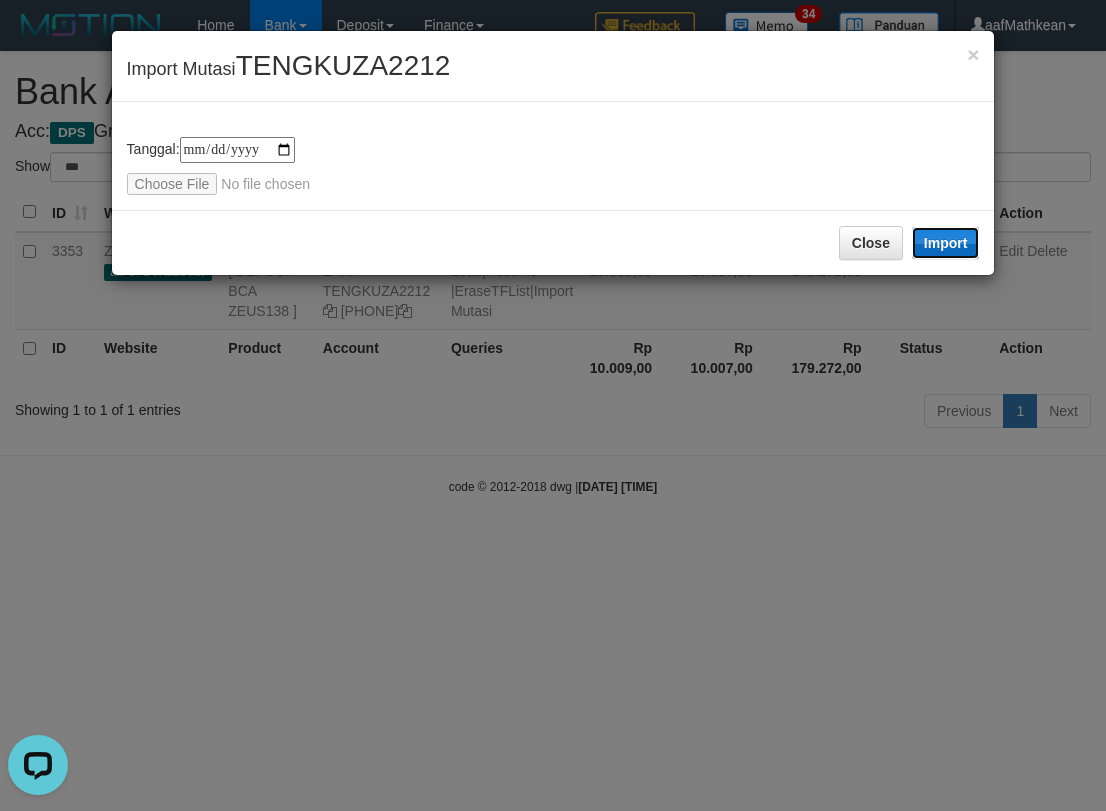 click on "Import" at bounding box center [946, 243] 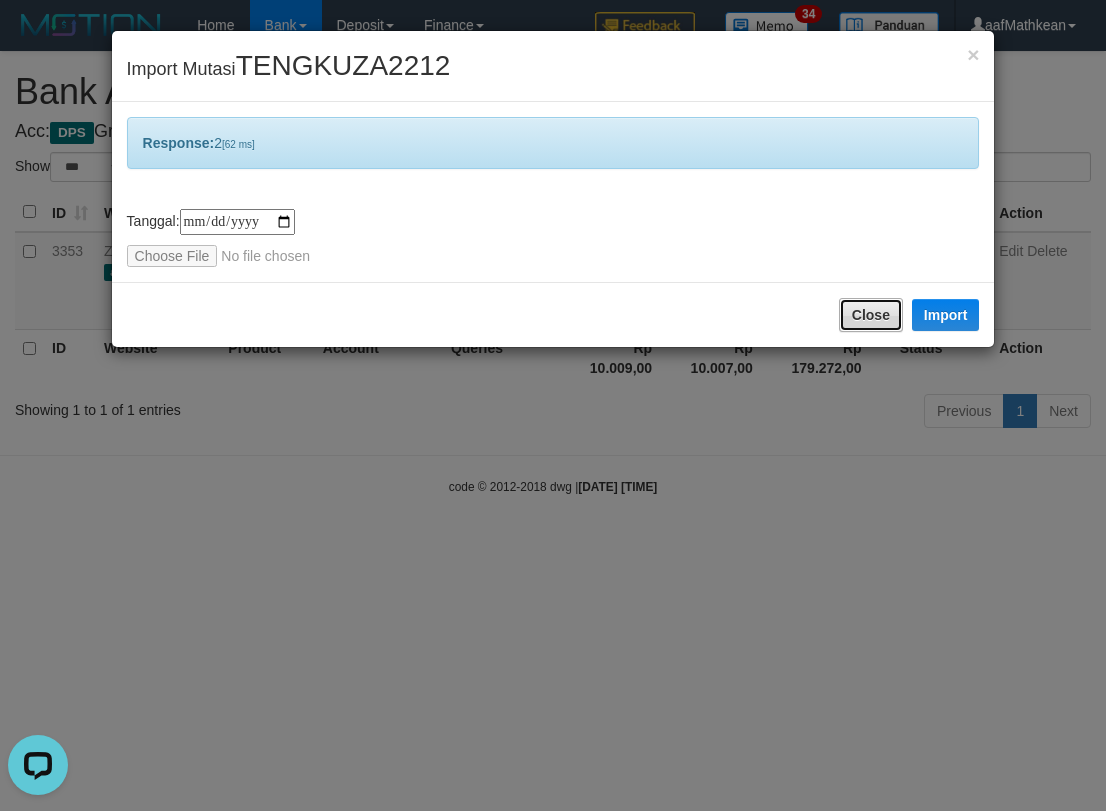 click on "Close" at bounding box center [871, 315] 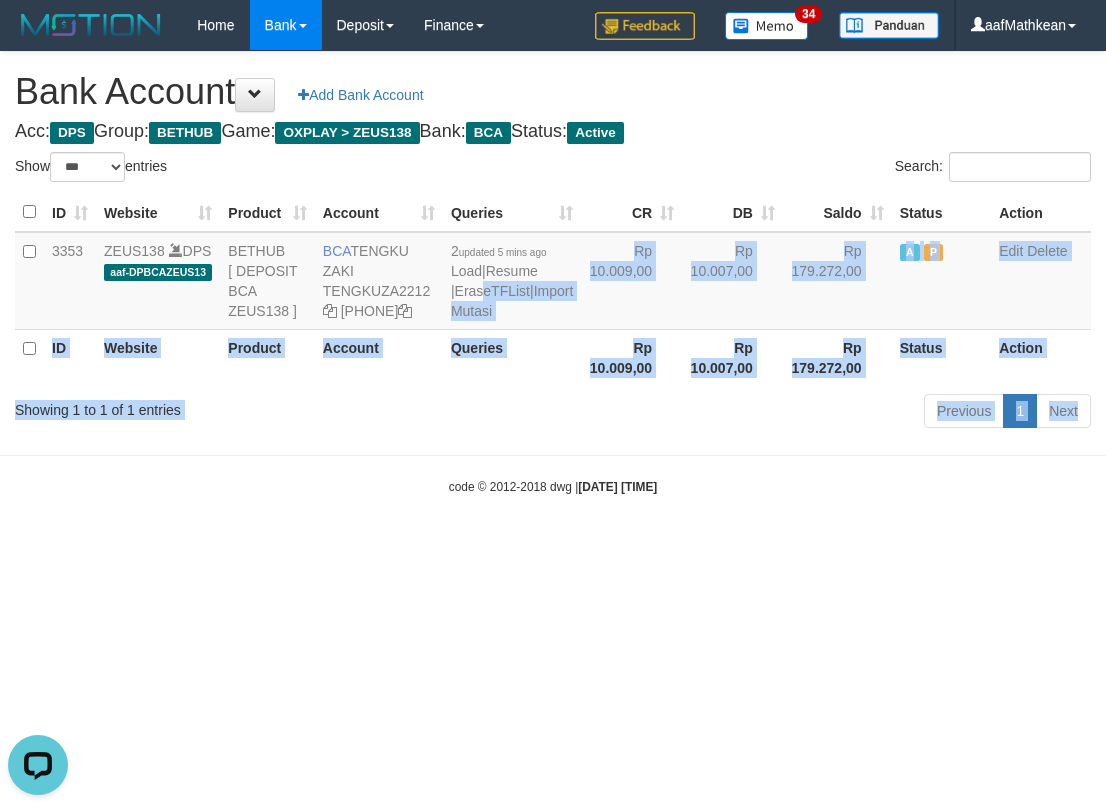 drag, startPoint x: 502, startPoint y: 439, endPoint x: 513, endPoint y: 544, distance: 105.574615 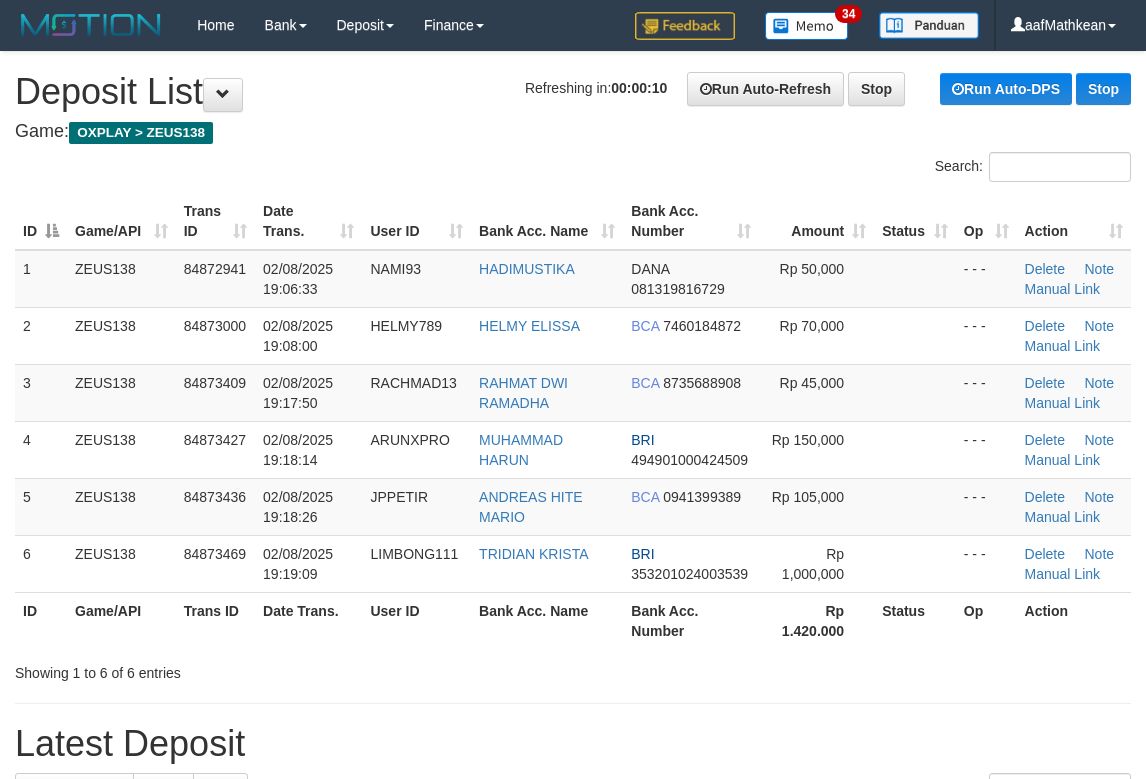 scroll, scrollTop: 0, scrollLeft: 0, axis: both 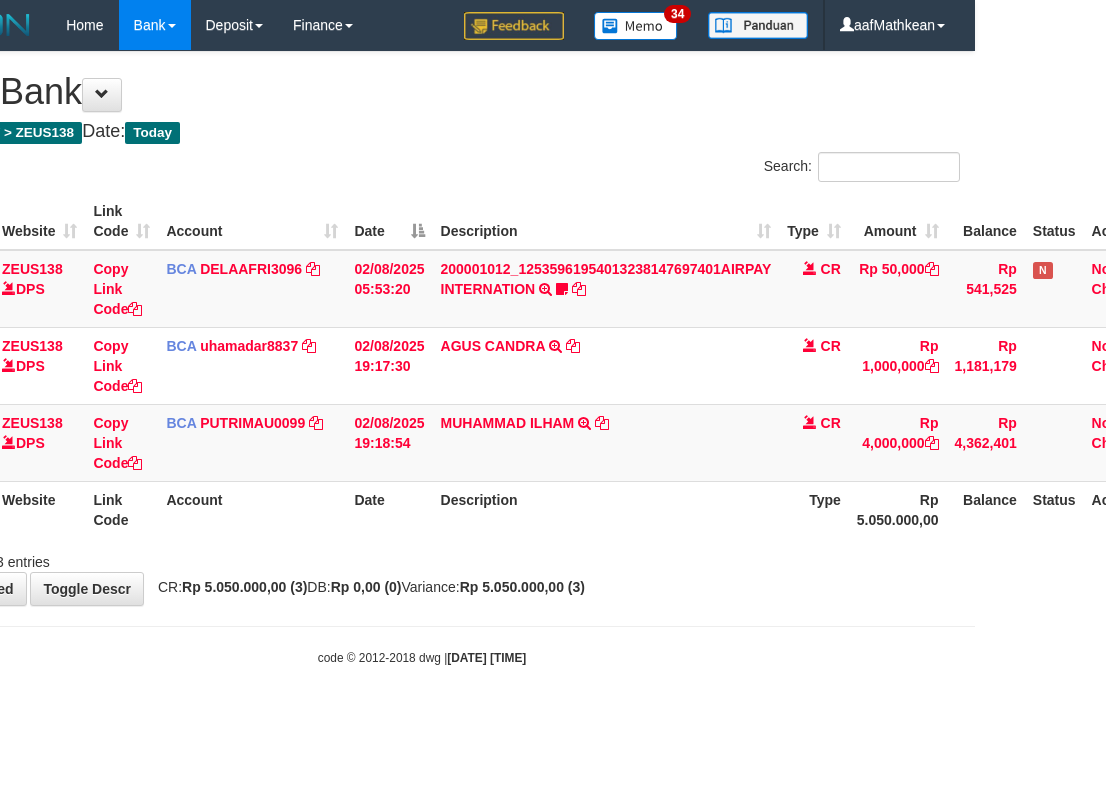 click on "code © [YEAR]-[YEAR] dwg |  [DATE] [TIME]" at bounding box center [422, 657] 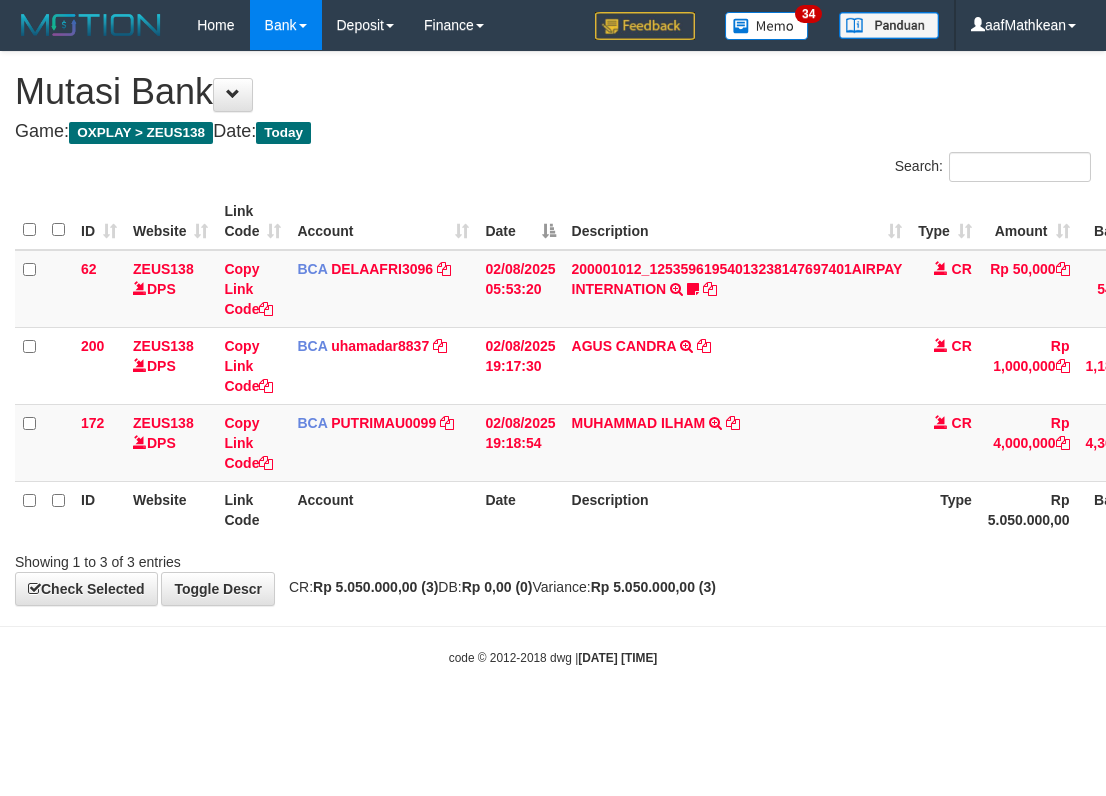 click on "Toggle navigation
Home
Bank
Account List
Load
By Website
Group
[OXPLAY]													ZEUS138
By Load Group (DPS)" at bounding box center (553, 358) 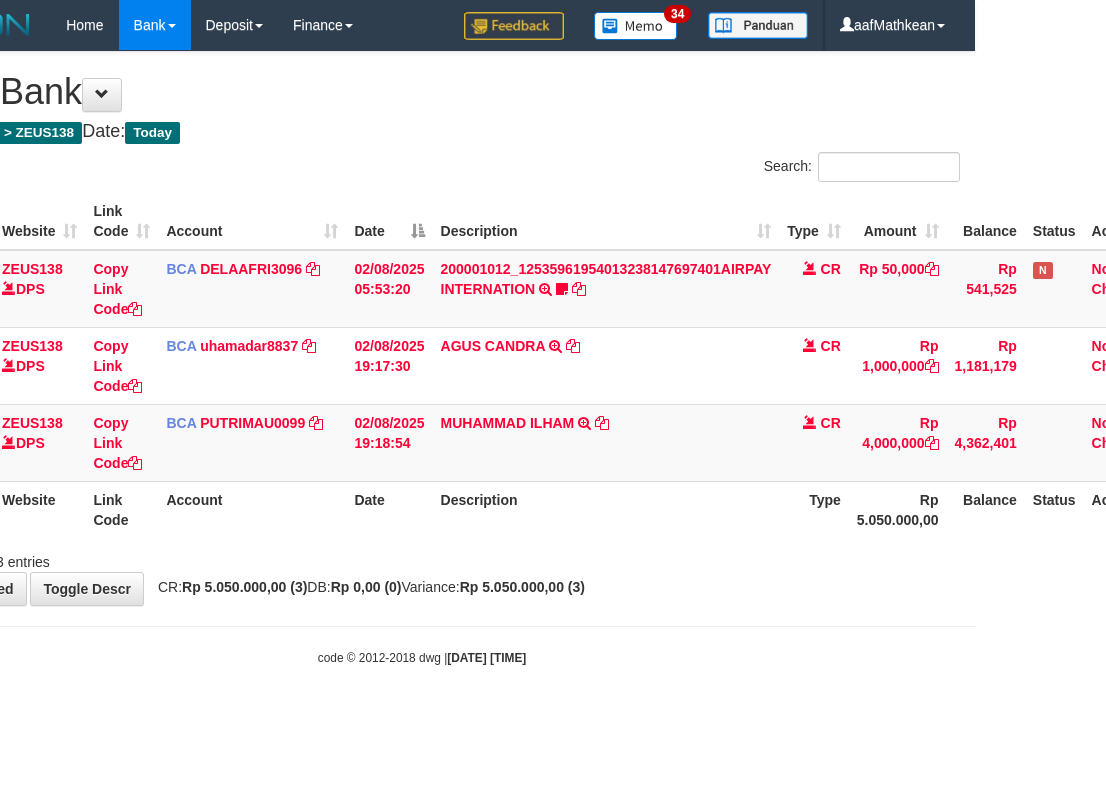 click on "Description" at bounding box center [606, 509] 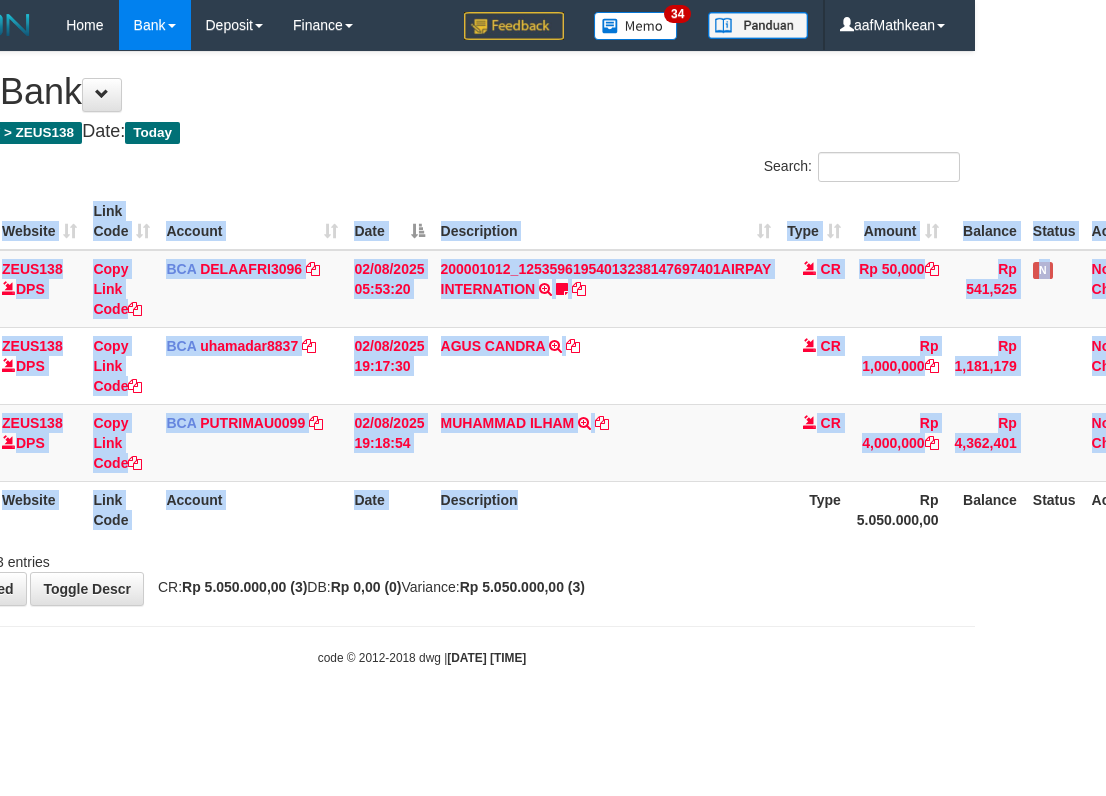 click on "ID Website Link Code Account Date Description Type Amount Balance Status Action
62
ZEUS138    DPS
Copy Link Code
BCA
DELAAFRI3096
DPS
DELA AFRIANI
mutasi_20250802_3552 | 62
mutasi_20250802_3552 | 62
02/08/2025 05:53:20
200001012_12535961954013238147697401AIRPAY INTERNATION            TRSF E-BANKING CR 0208/FTSCY/WS95051
50000.00200001012_12535961954013238147697401AIRPAY INTERNATION    Labubutaiki
https://prnt.sc/l7T6Eus7w_Qi
CR
Rp 50,000
Rp 541,525
N
Note
Check
200
ZEUS138    DPS" at bounding box center (422, 365) 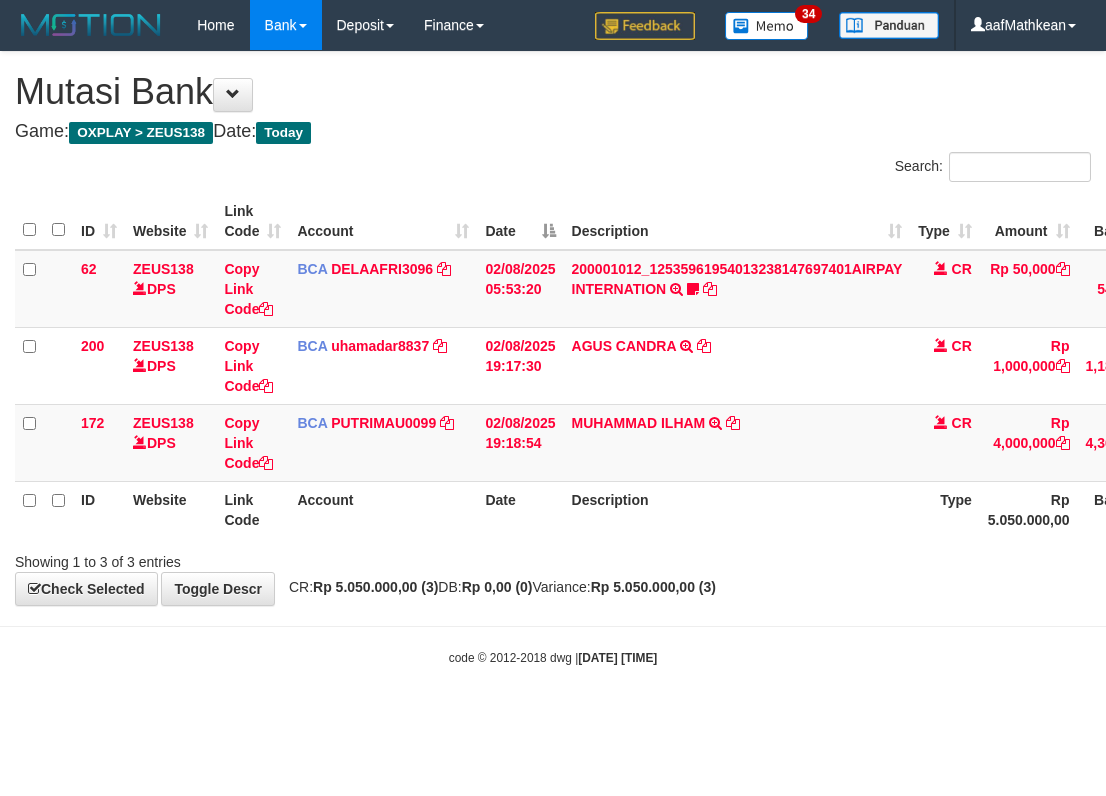 scroll, scrollTop: 0, scrollLeft: 131, axis: horizontal 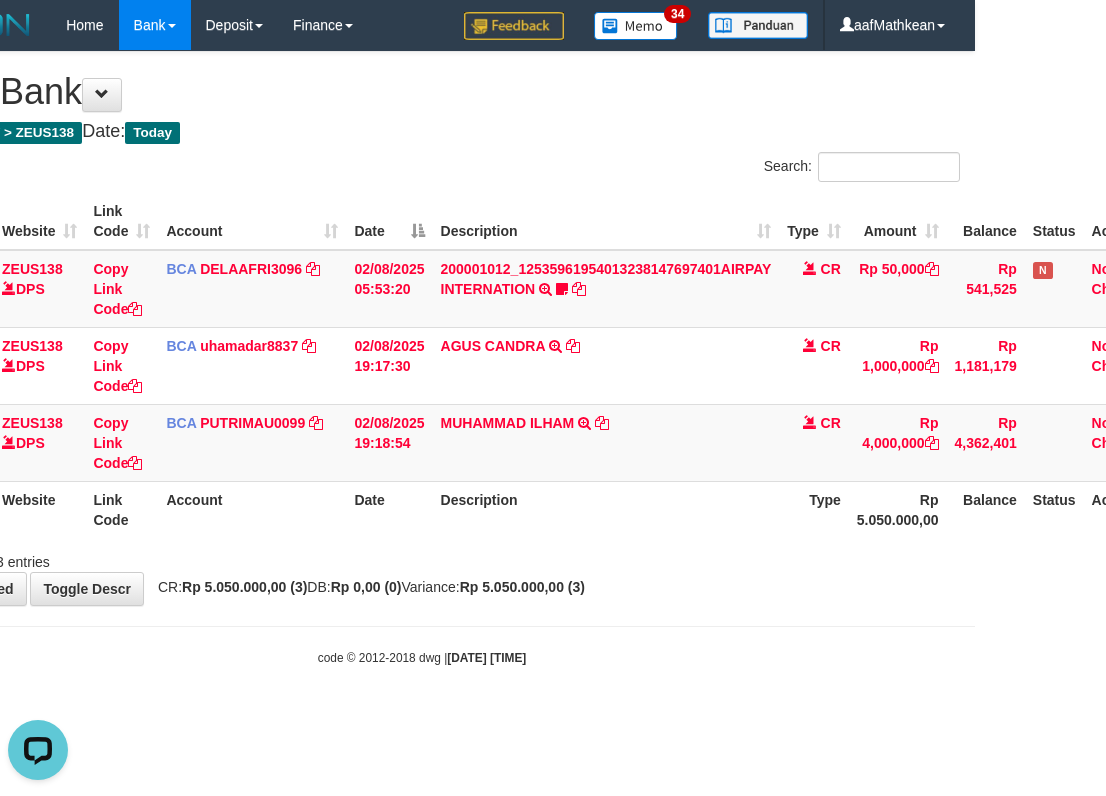 click on "**********" at bounding box center (422, 328) 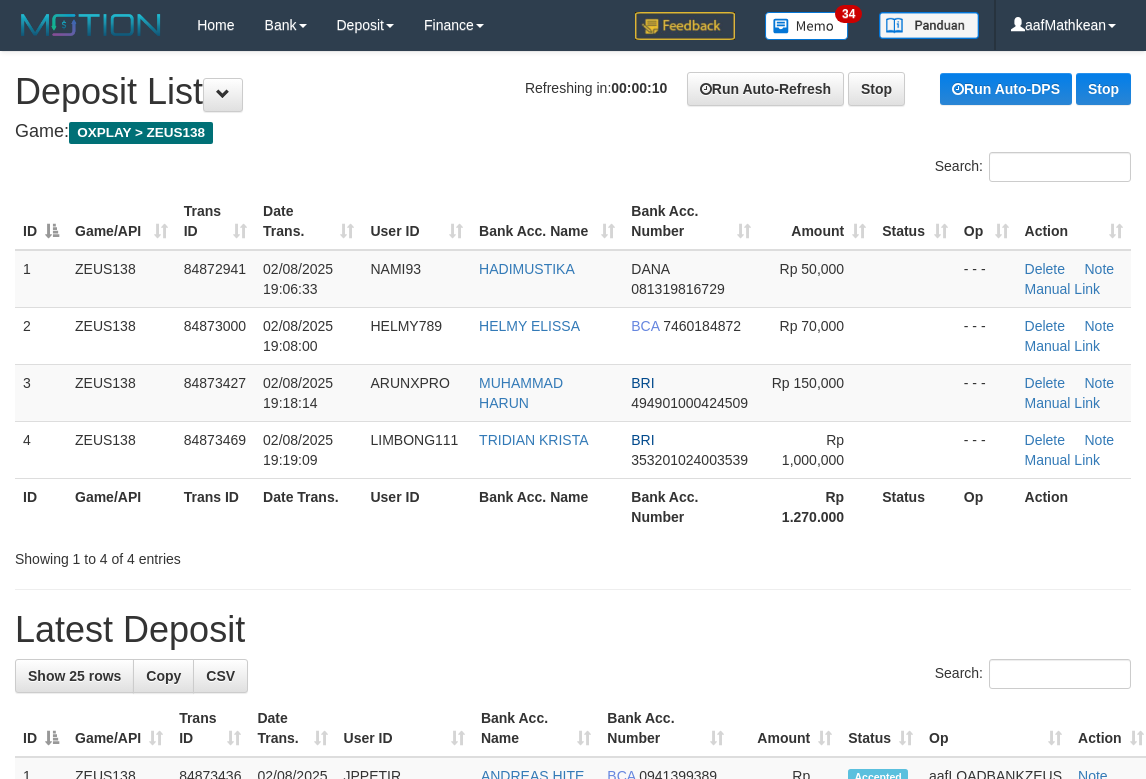 scroll, scrollTop: 0, scrollLeft: 0, axis: both 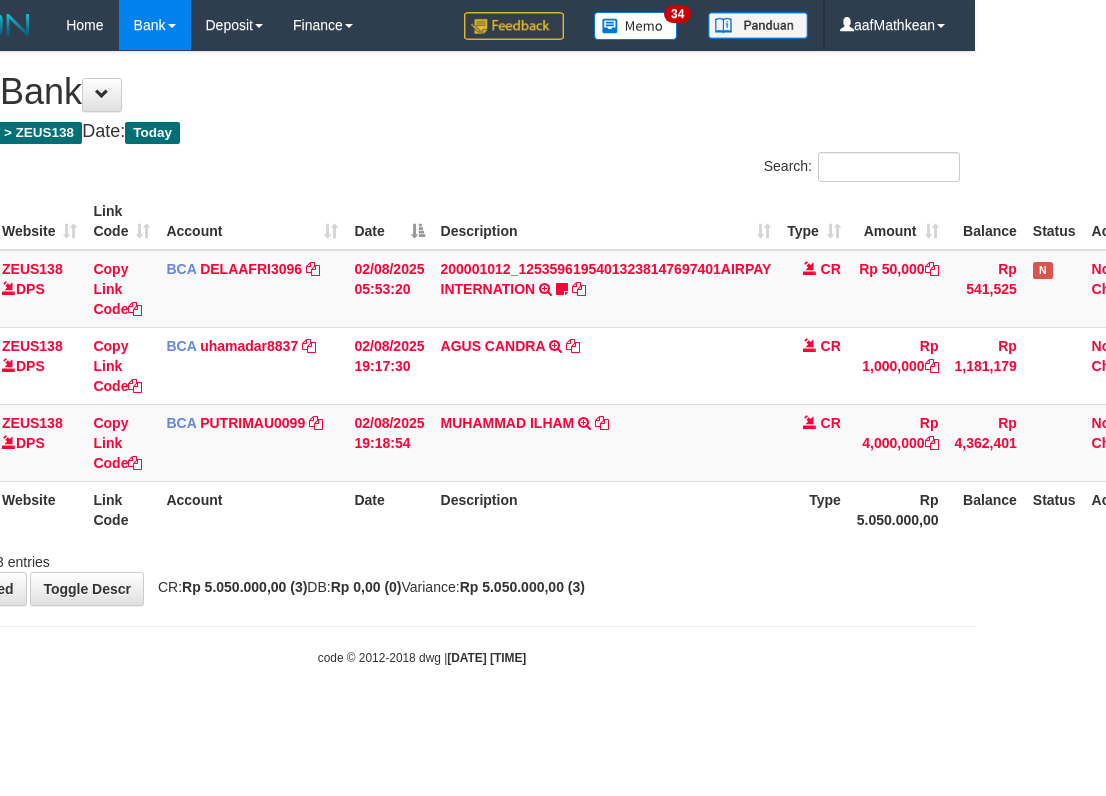click on "**********" at bounding box center [422, 328] 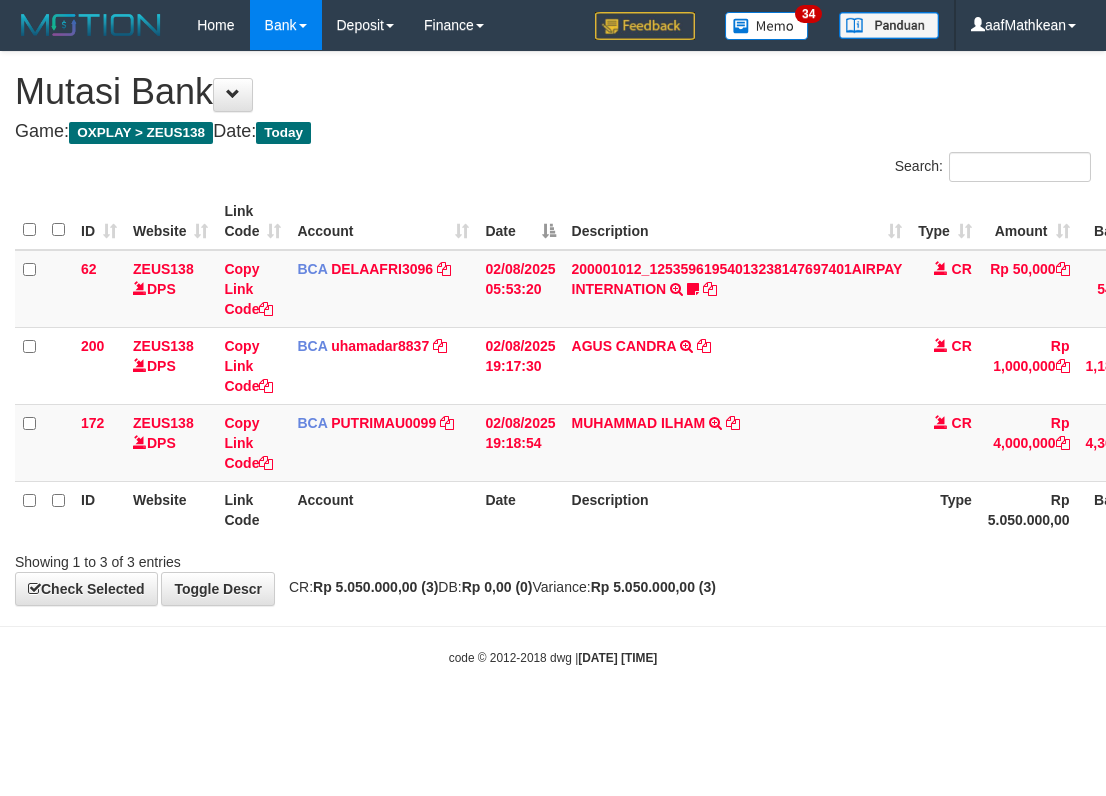 scroll, scrollTop: 0, scrollLeft: 131, axis: horizontal 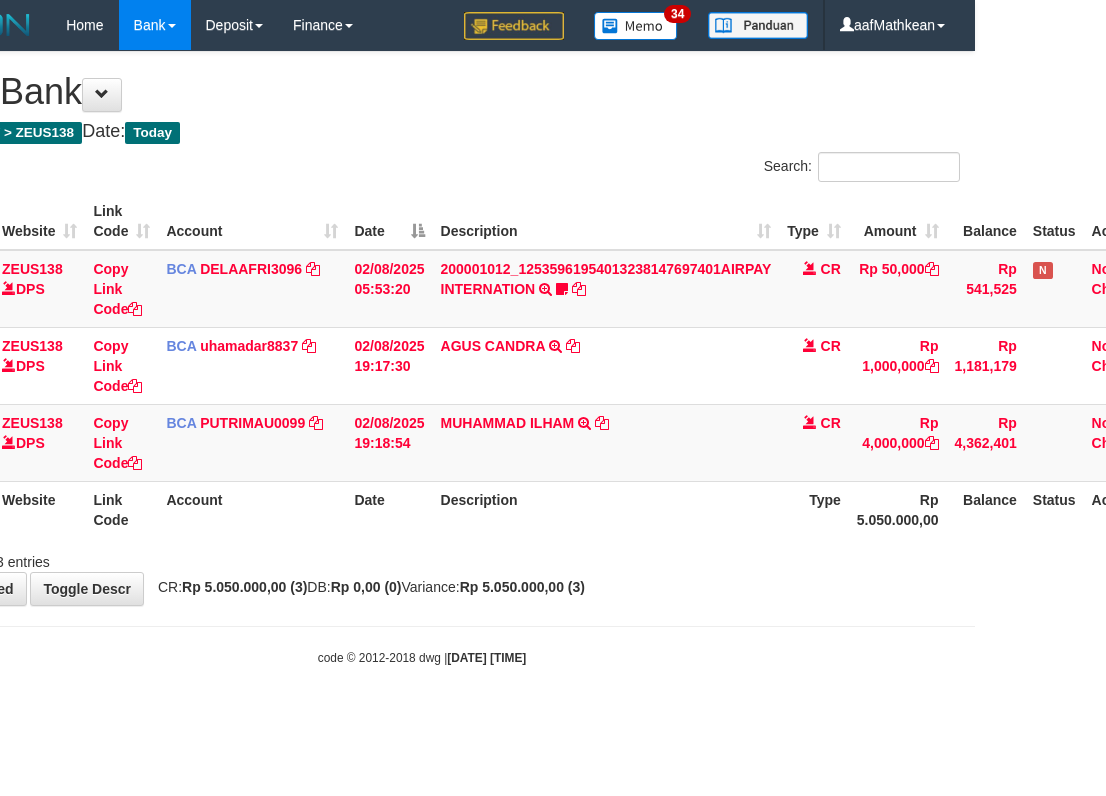 click on "Toggle navigation
Home
Bank
Account List
Load
By Website
Group
[OXPLAY]													ZEUS138
By Load Group (DPS)" at bounding box center (422, 358) 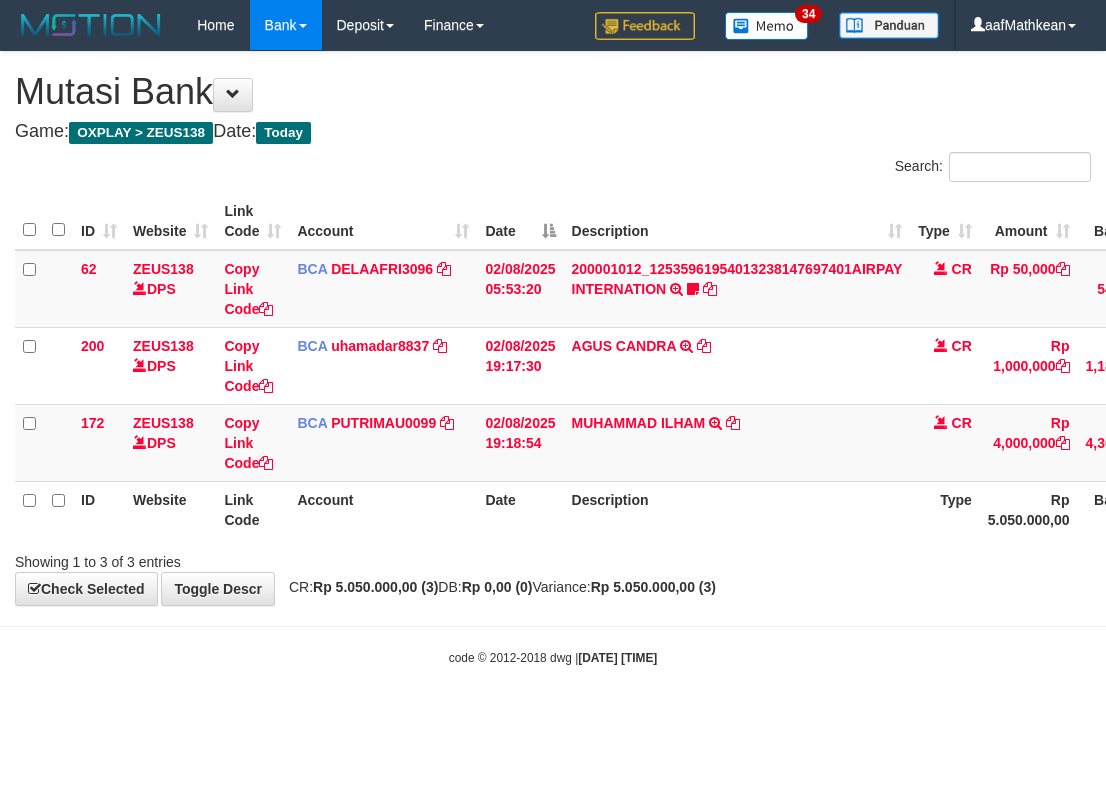 scroll, scrollTop: 0, scrollLeft: 131, axis: horizontal 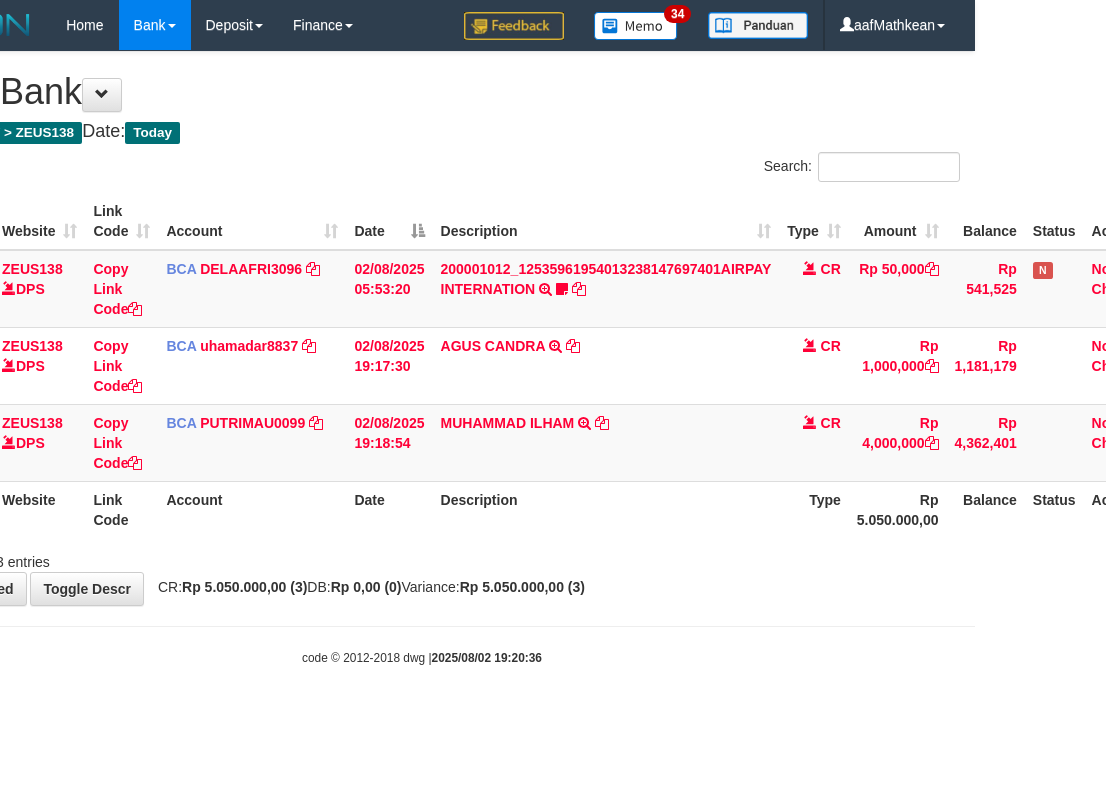 click on "**********" at bounding box center [422, 328] 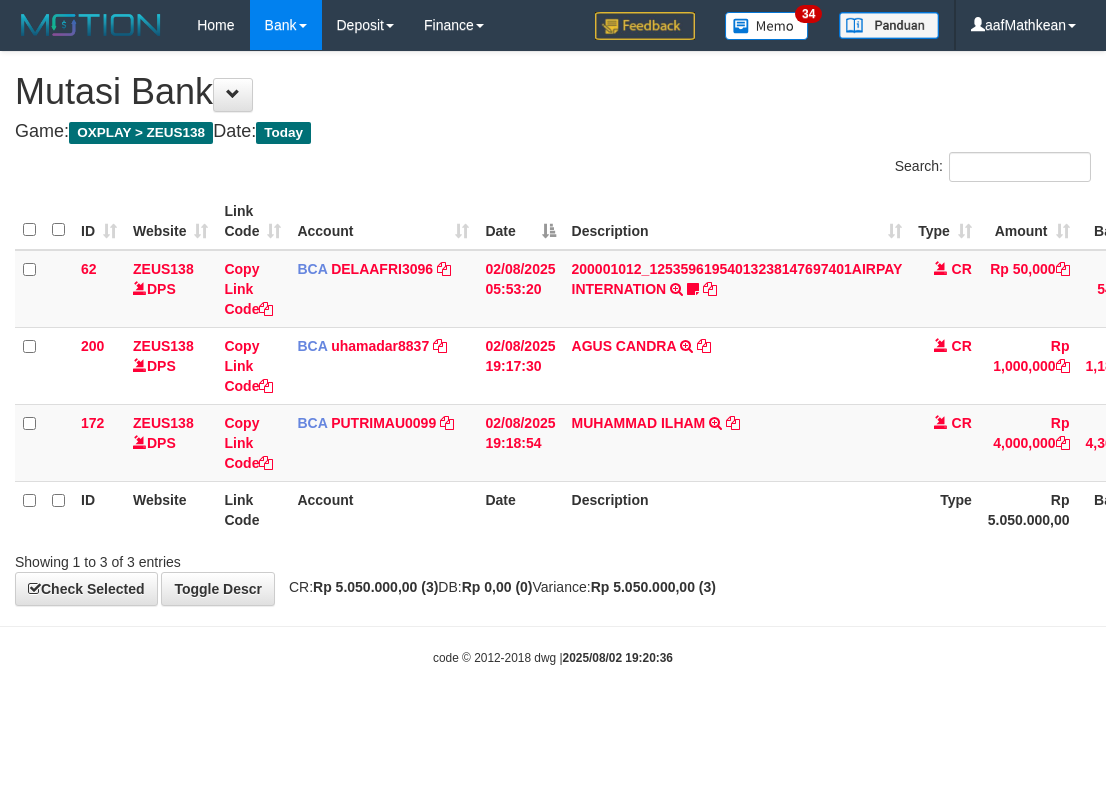 scroll, scrollTop: 0, scrollLeft: 131, axis: horizontal 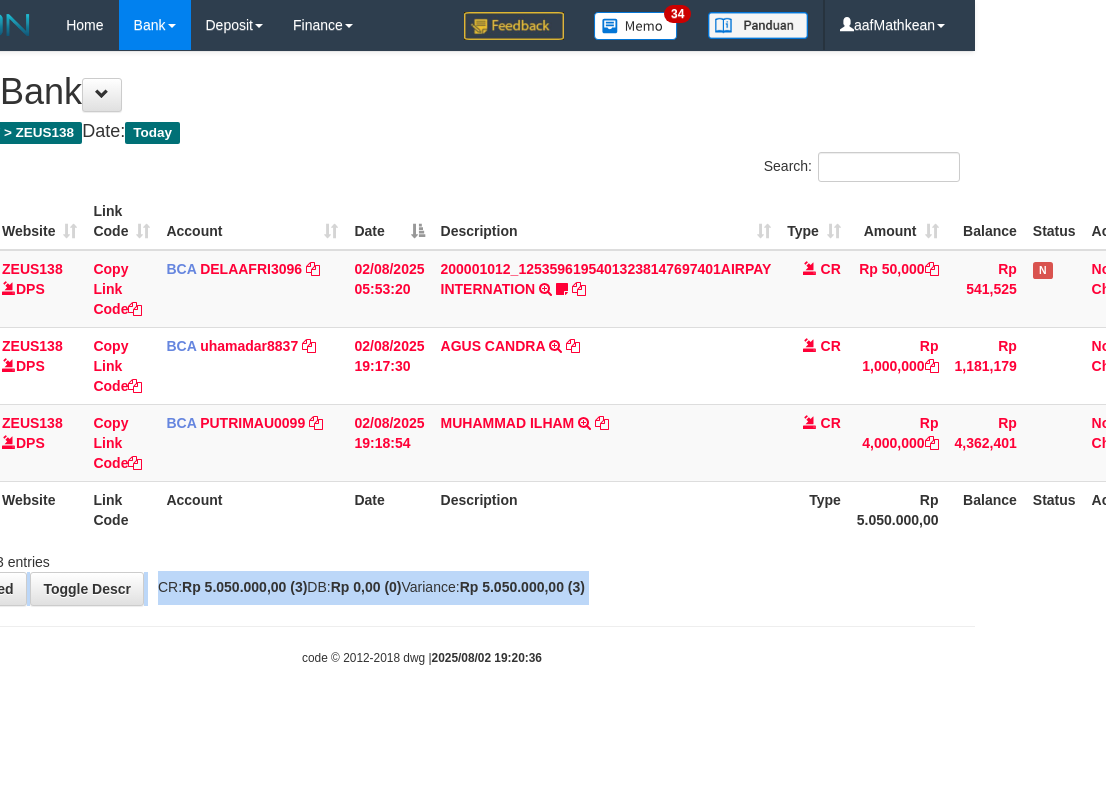drag, startPoint x: 0, startPoint y: 0, endPoint x: 673, endPoint y: 607, distance: 906.2991 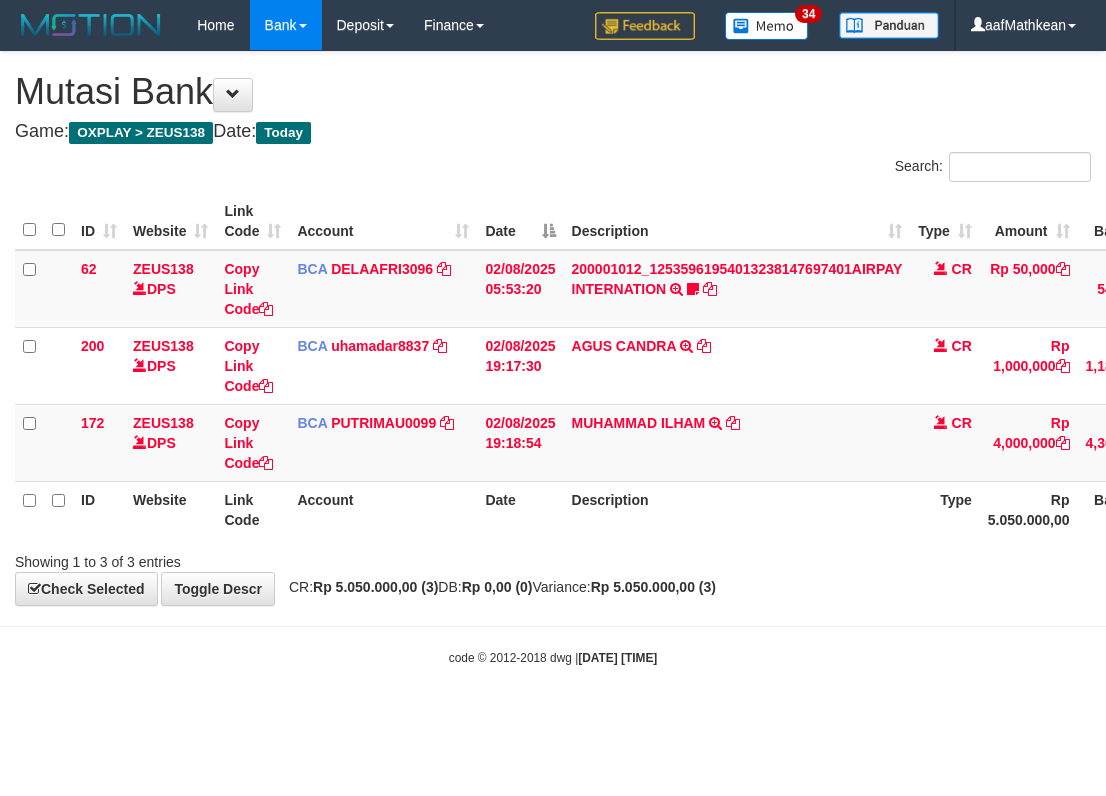 scroll, scrollTop: 0, scrollLeft: 131, axis: horizontal 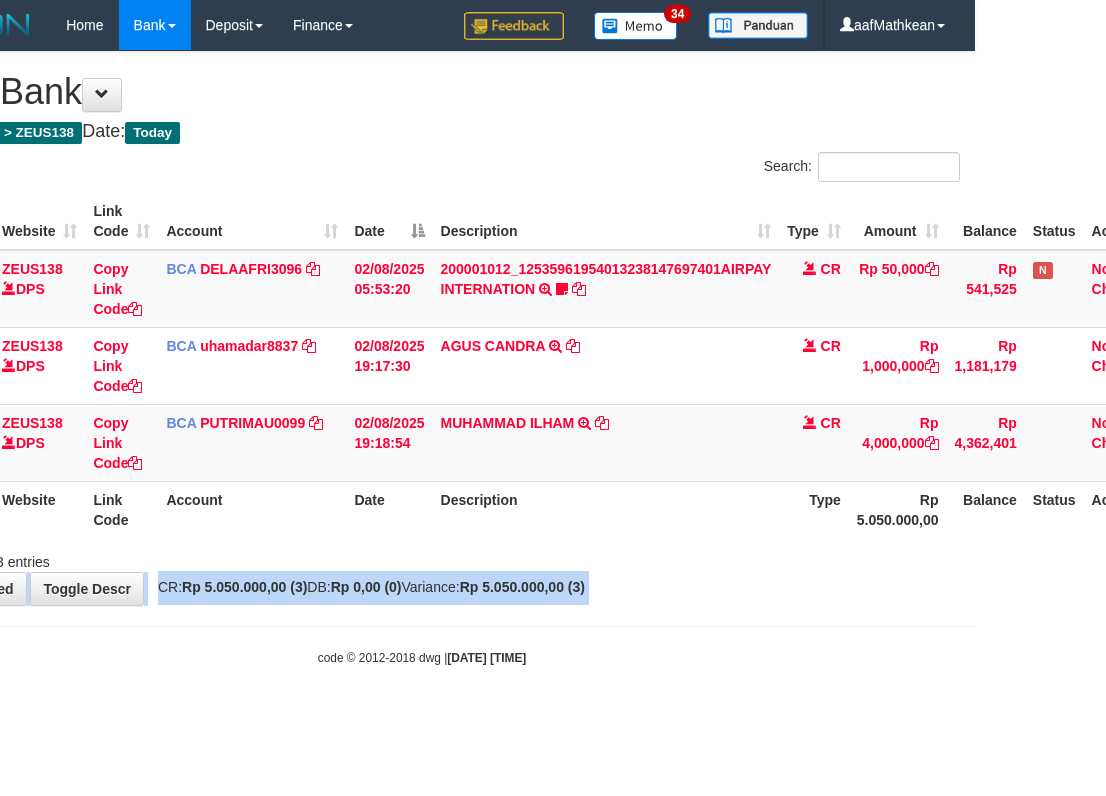 click on "**********" at bounding box center (422, 328) 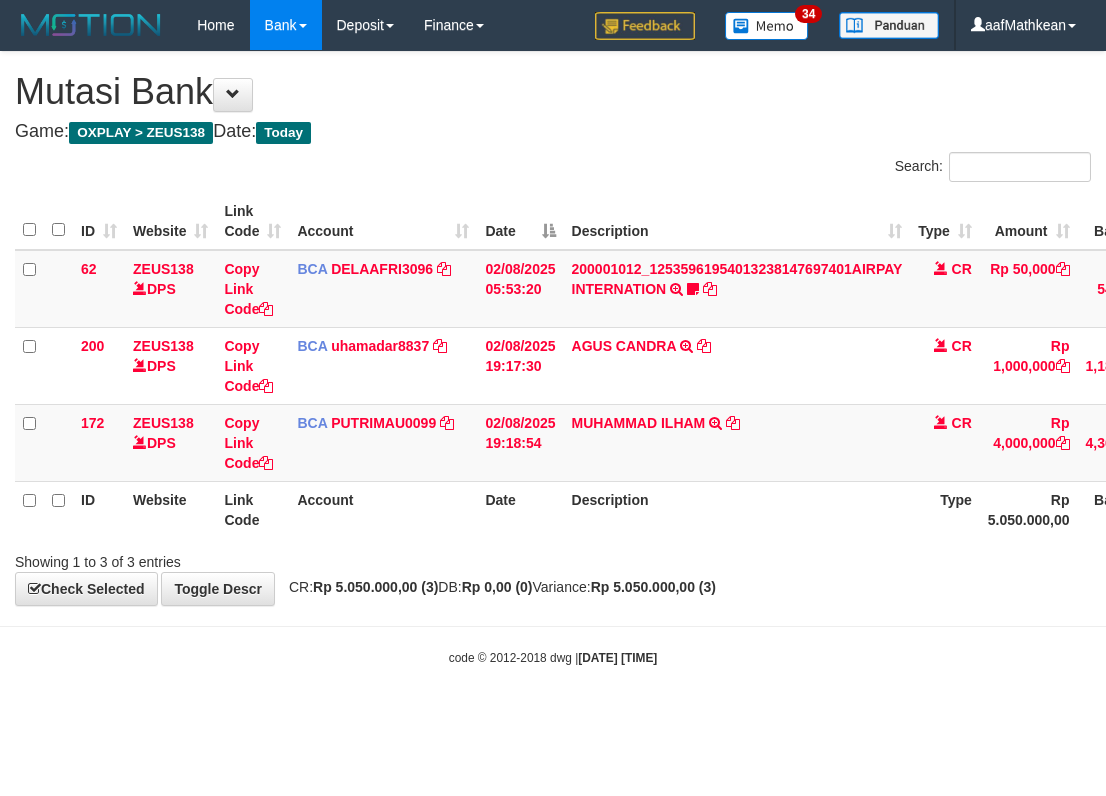 click on "**********" at bounding box center (553, 328) 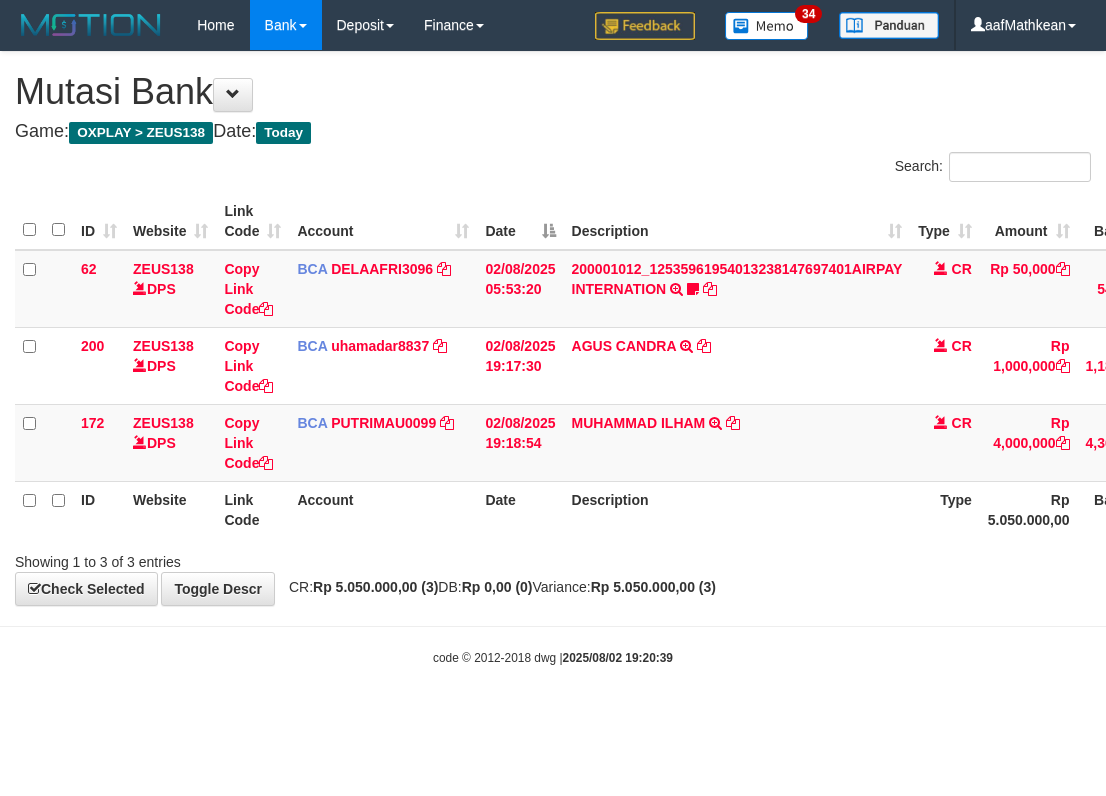 scroll, scrollTop: 0, scrollLeft: 131, axis: horizontal 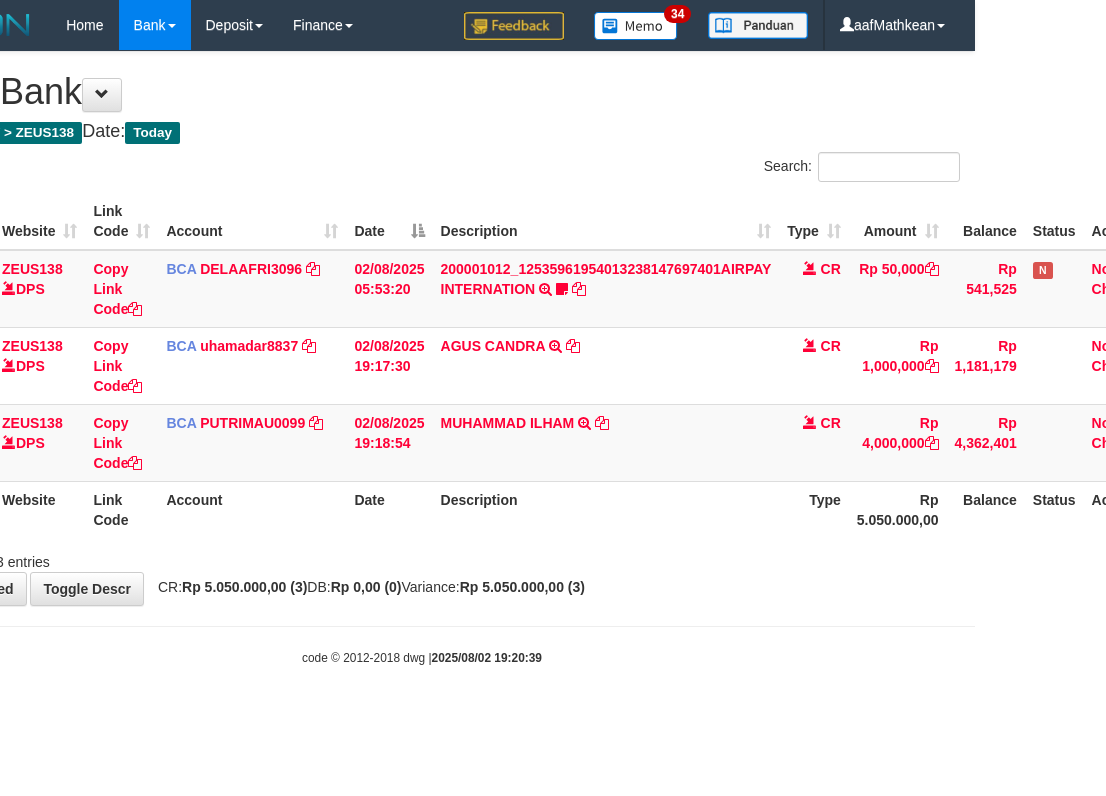 click on "**********" at bounding box center (422, 328) 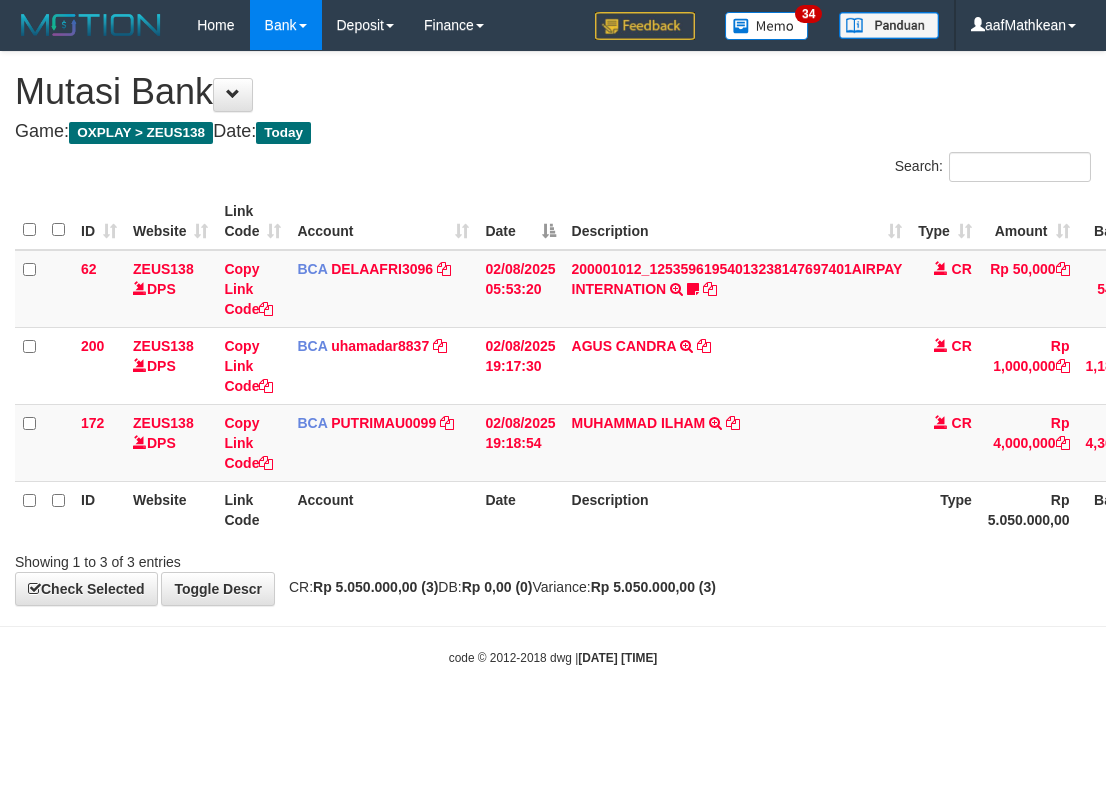 scroll, scrollTop: 0, scrollLeft: 131, axis: horizontal 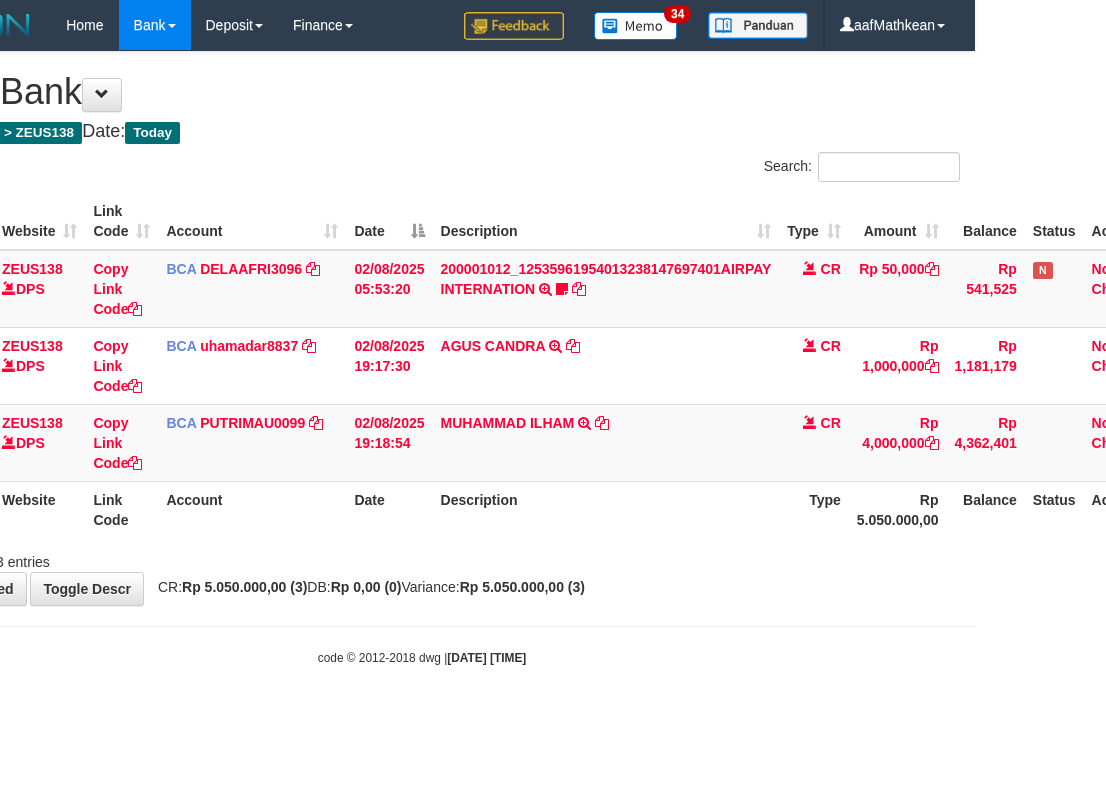 click on "**********" at bounding box center [422, 328] 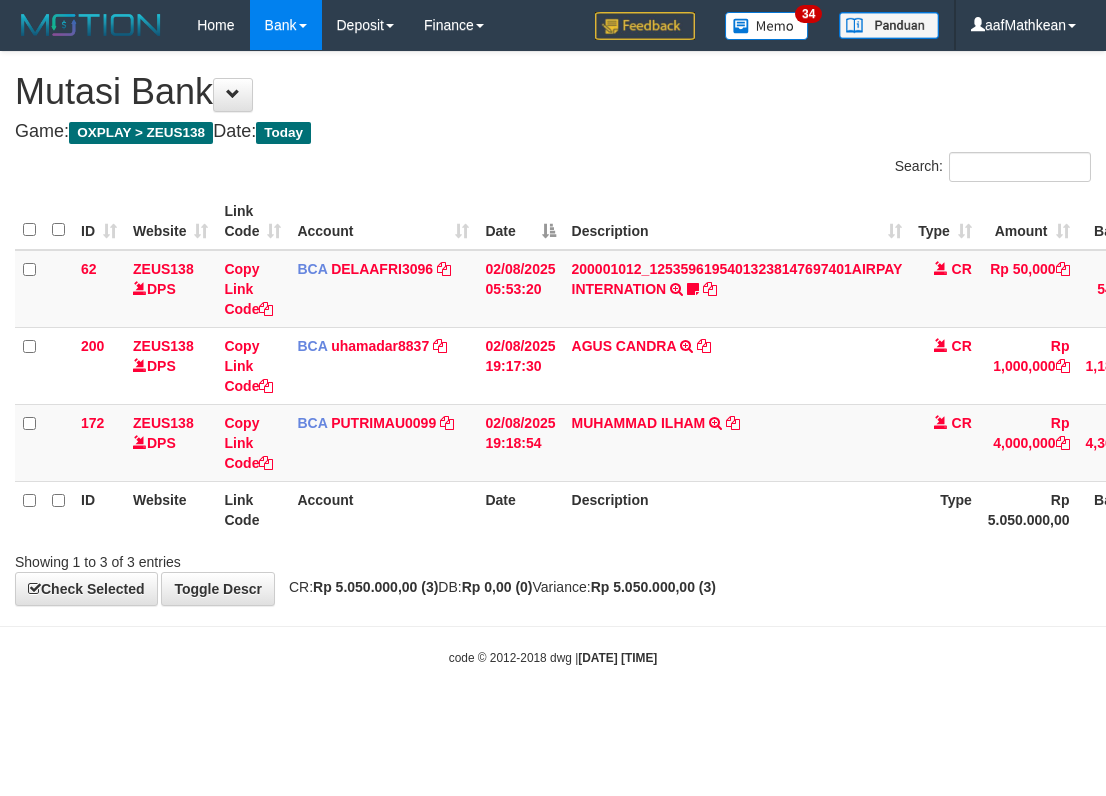 scroll, scrollTop: 0, scrollLeft: 131, axis: horizontal 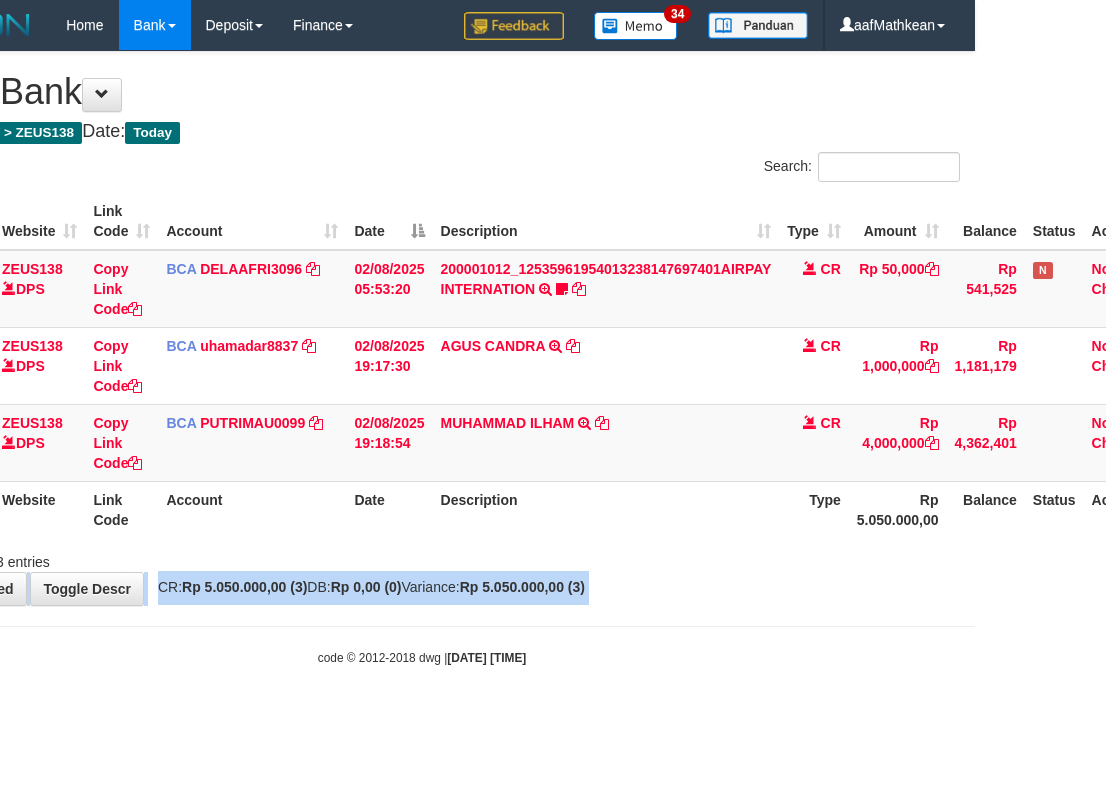 click on "**********" at bounding box center [422, 328] 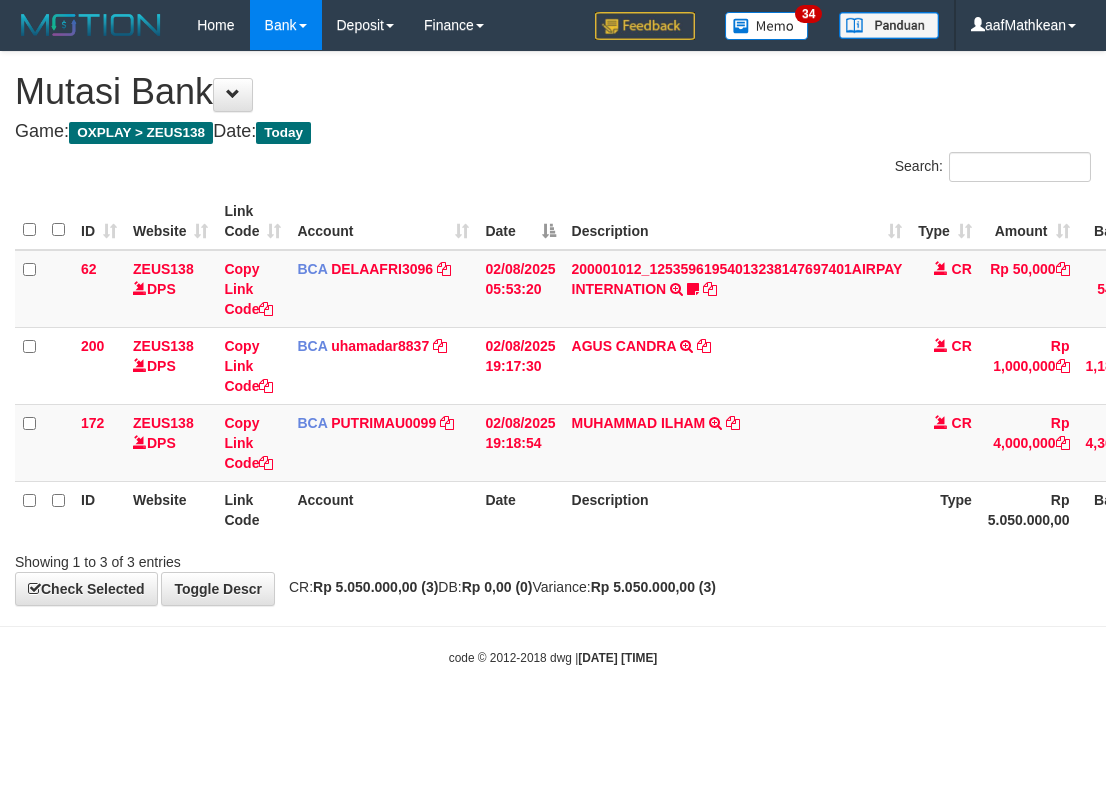 click on "**********" at bounding box center (553, 328) 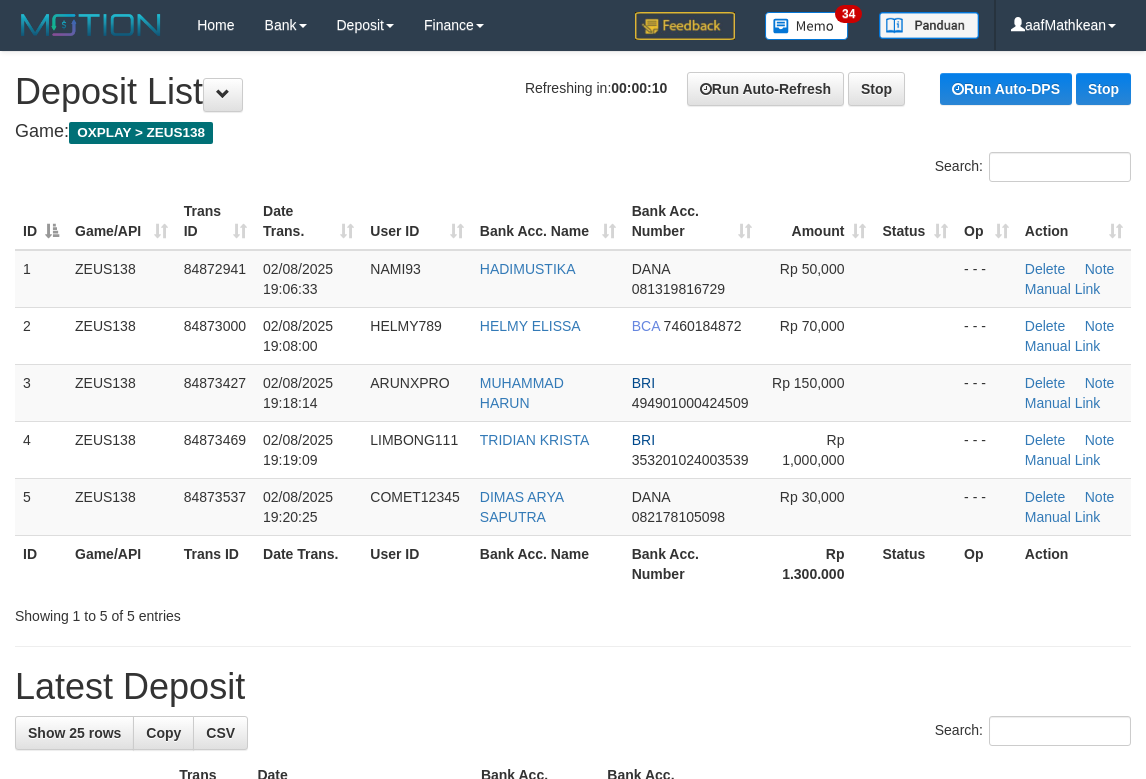 scroll, scrollTop: 0, scrollLeft: 0, axis: both 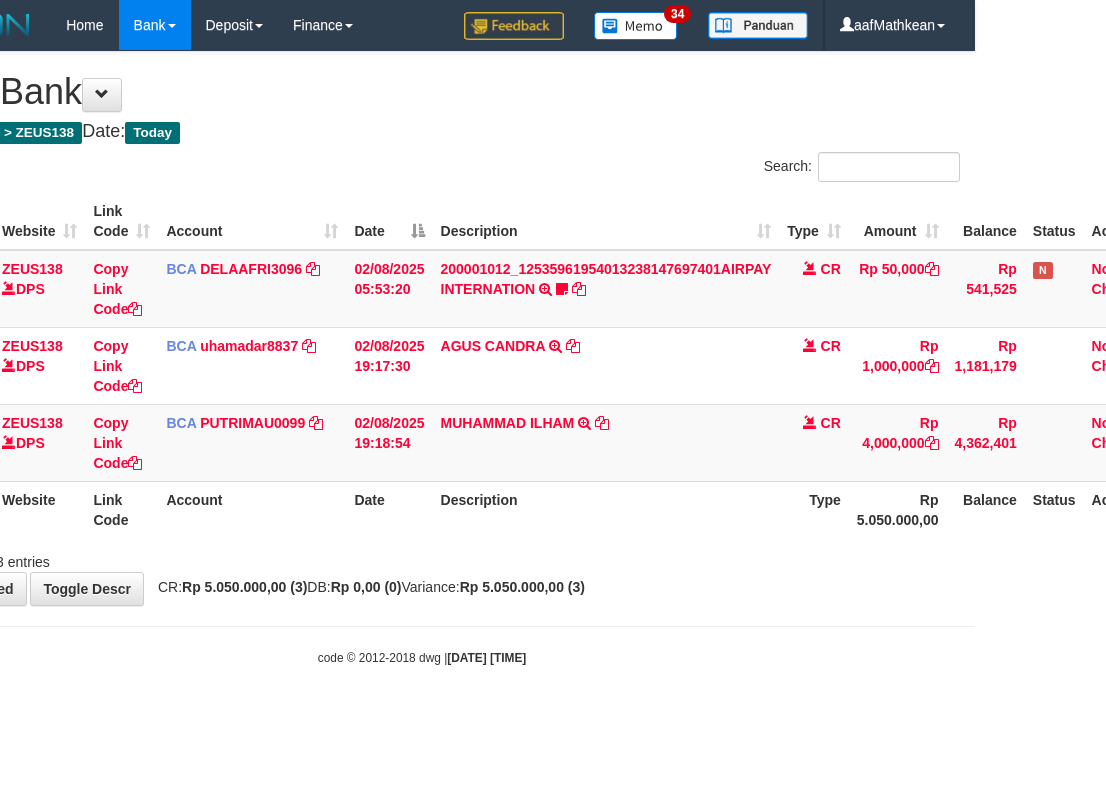 click on "**********" at bounding box center (422, 328) 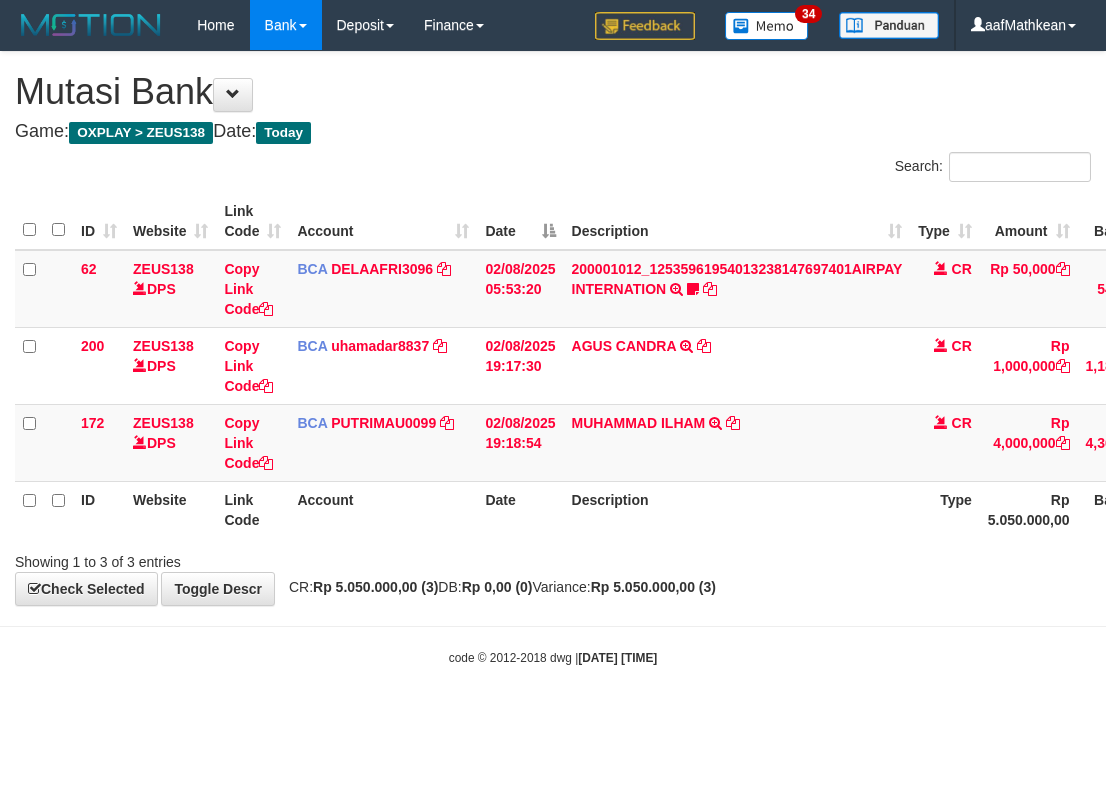 click on "**********" at bounding box center [553, 328] 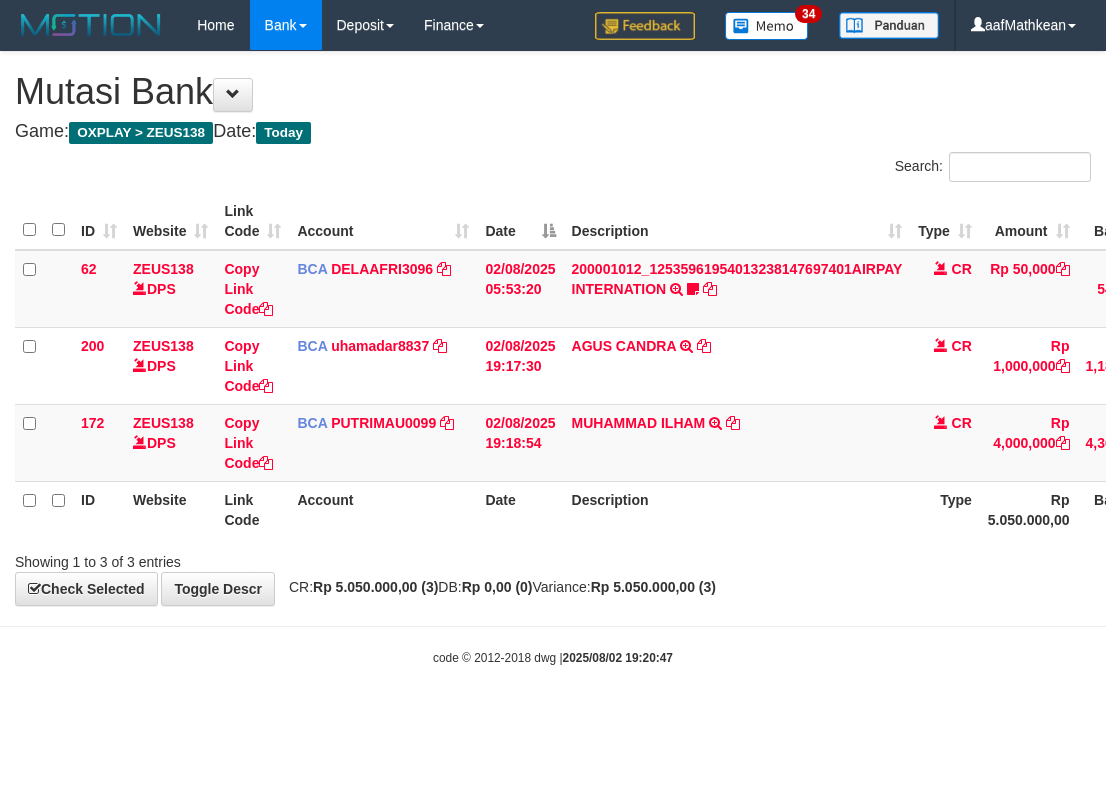 scroll, scrollTop: 0, scrollLeft: 131, axis: horizontal 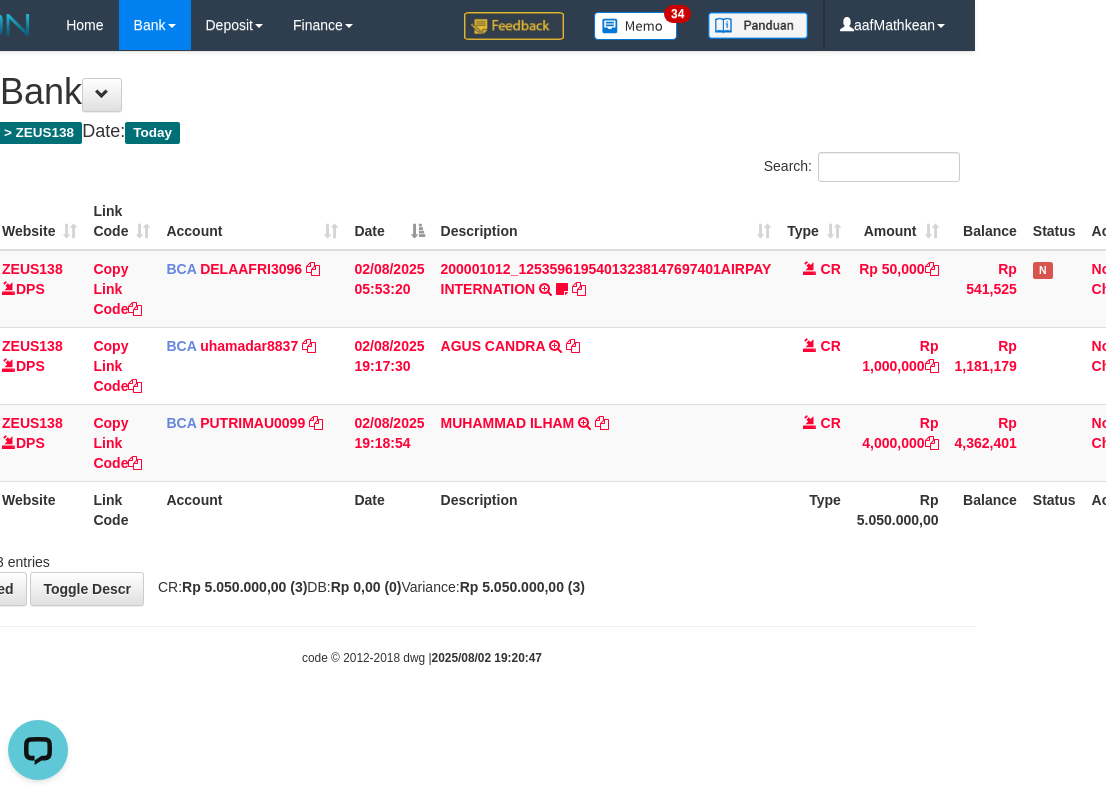 click on "Showing 1 to 3 of 3 entries" at bounding box center (422, 558) 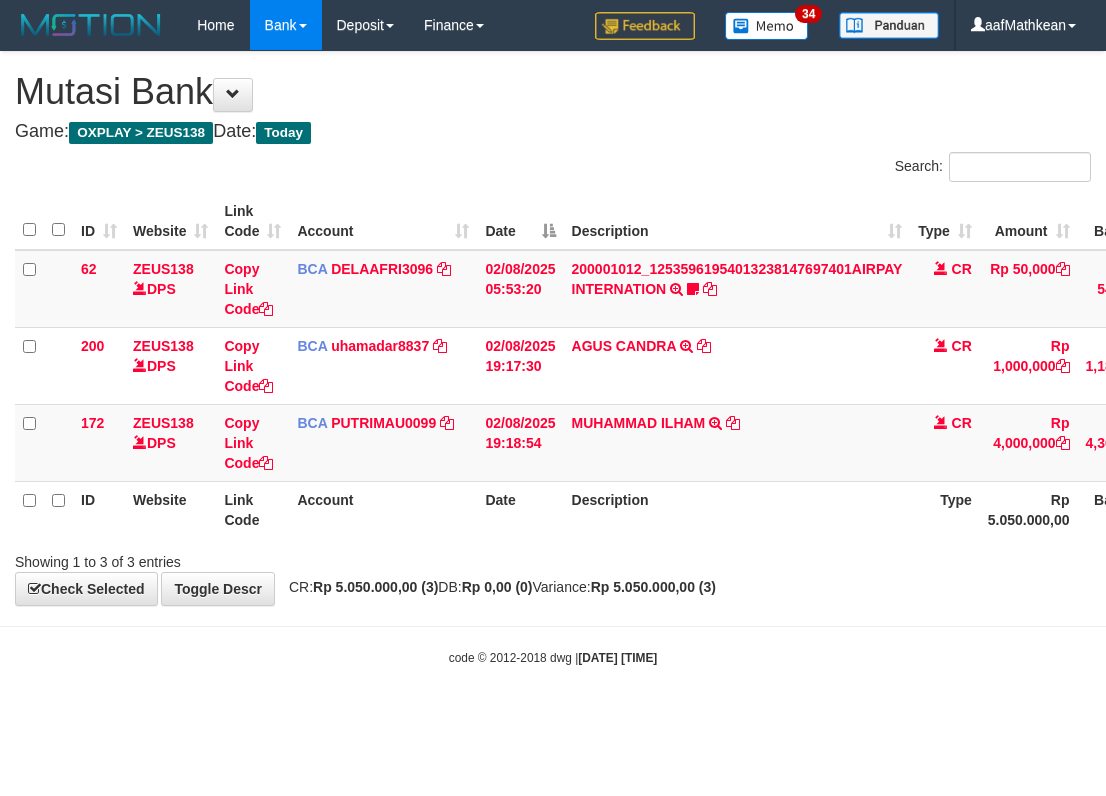 scroll, scrollTop: 0, scrollLeft: 131, axis: horizontal 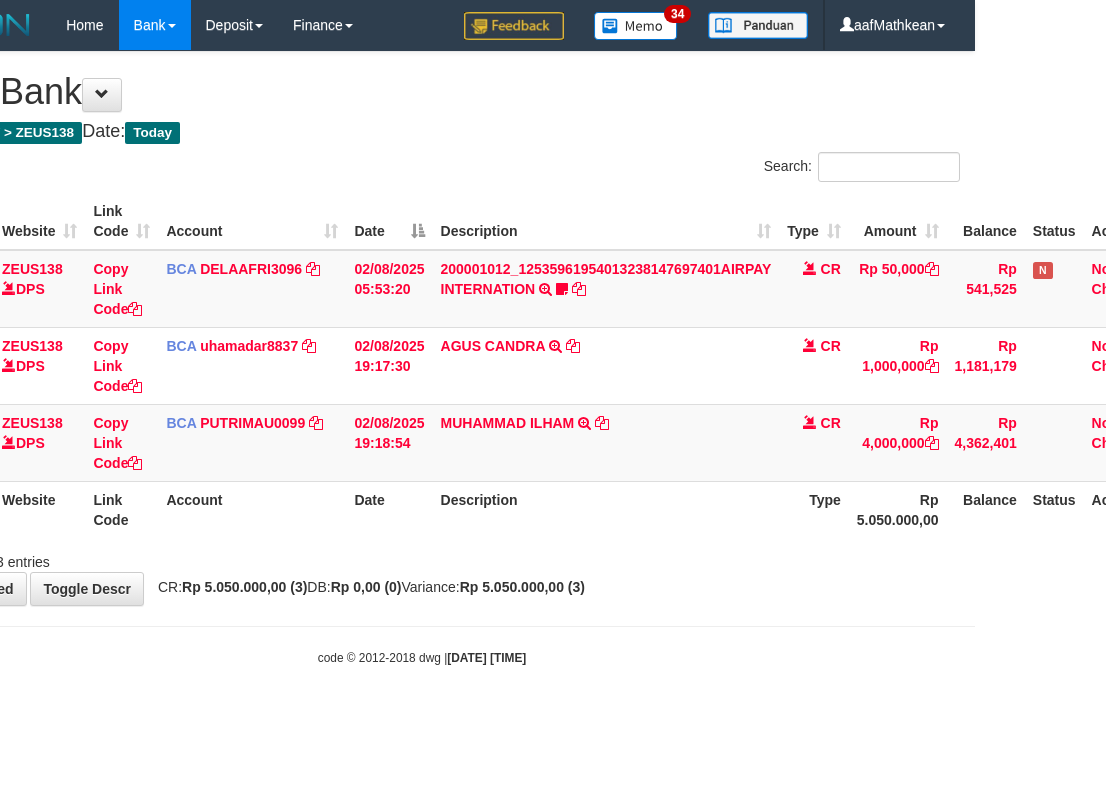 click on "Description" at bounding box center (606, 509) 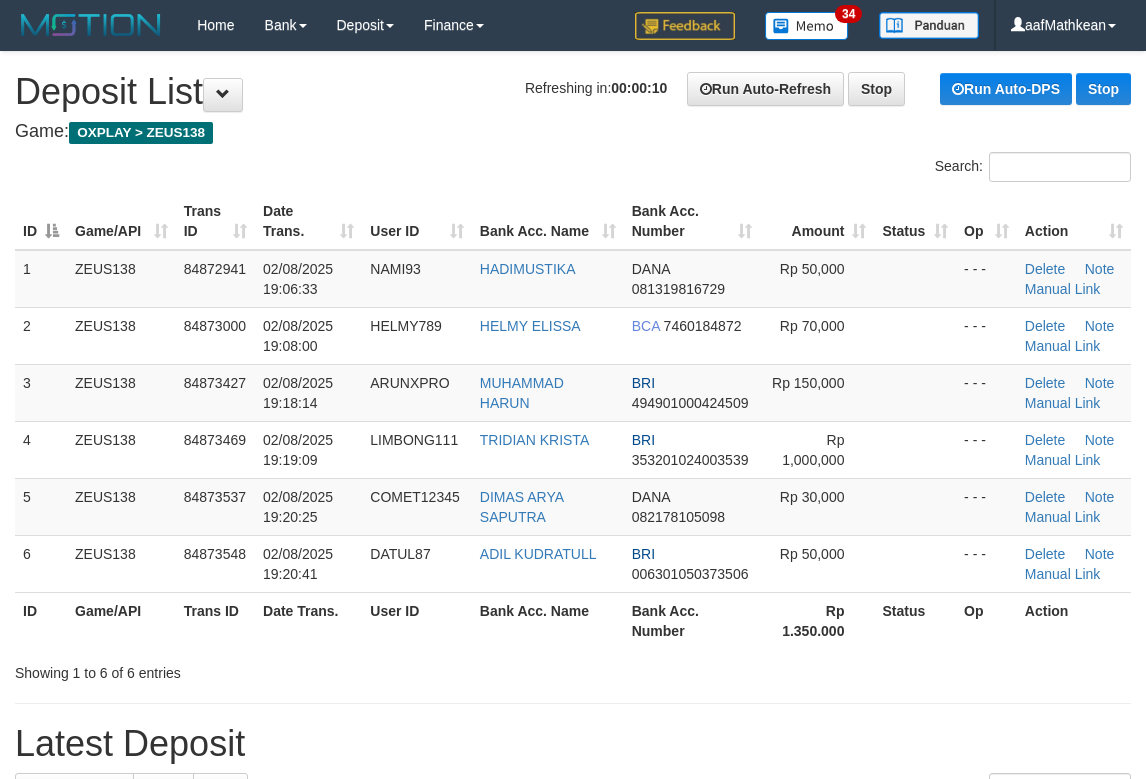 scroll, scrollTop: 0, scrollLeft: 0, axis: both 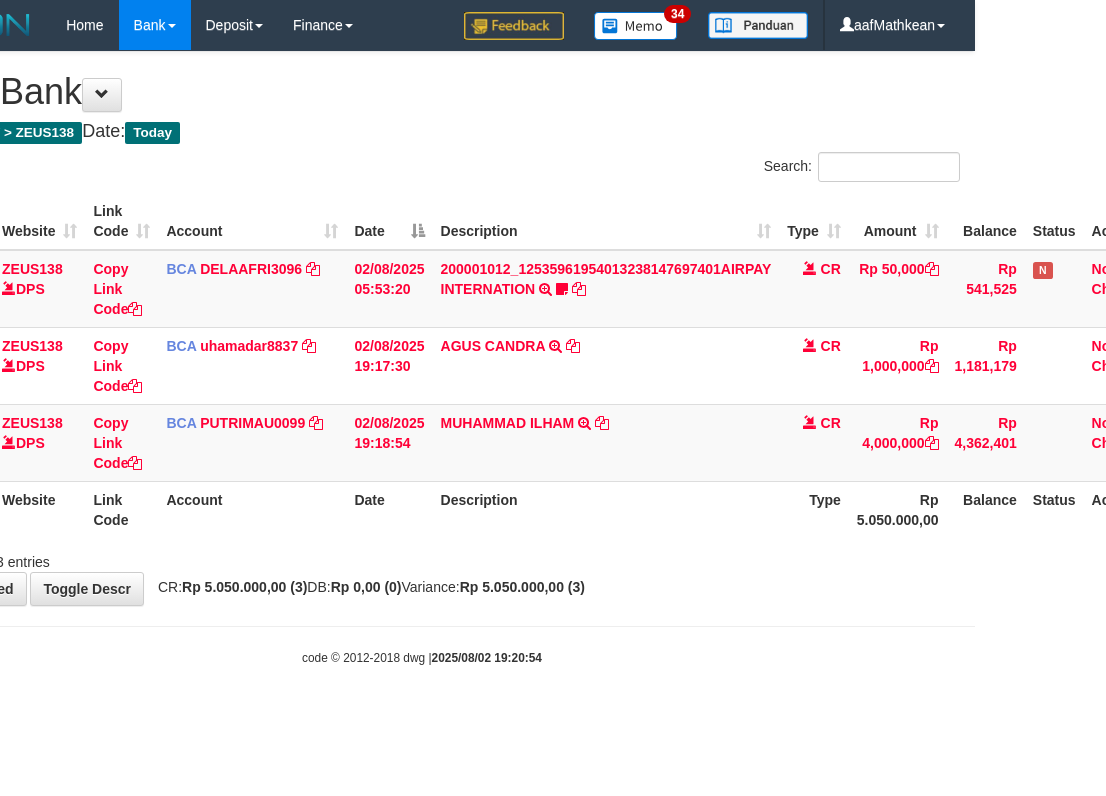 drag, startPoint x: 0, startPoint y: 0, endPoint x: 651, endPoint y: 518, distance: 831.9405 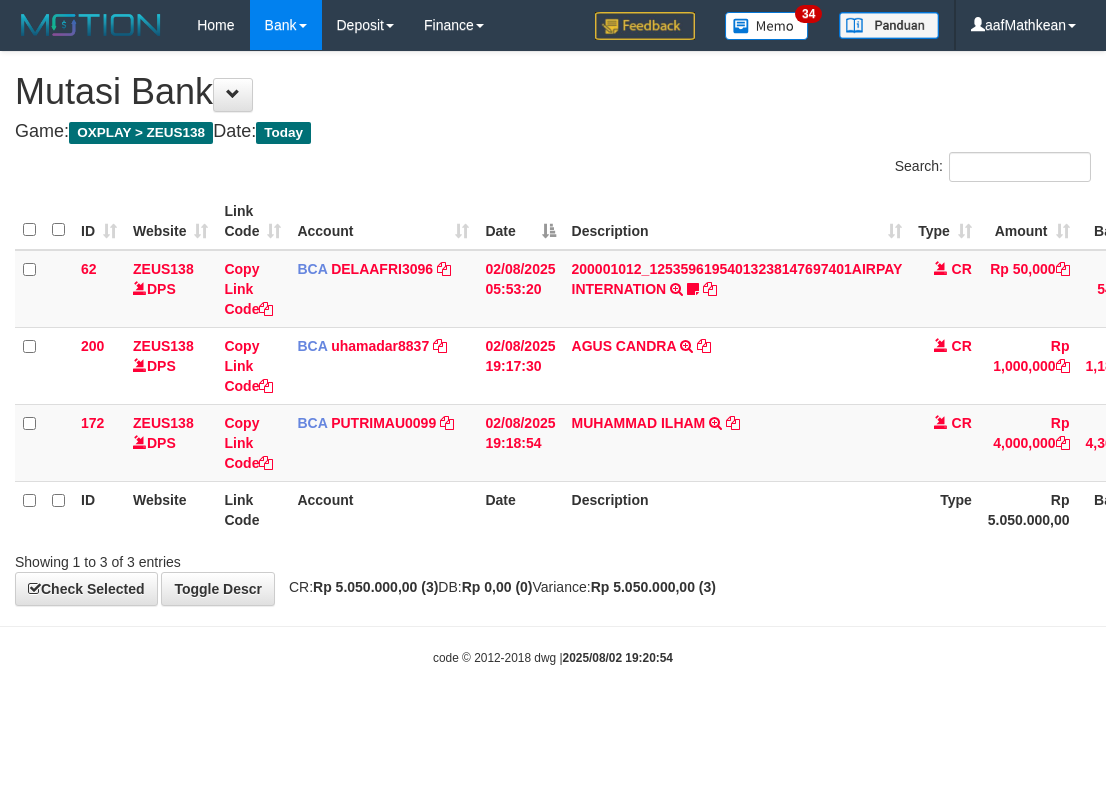 scroll, scrollTop: 0, scrollLeft: 131, axis: horizontal 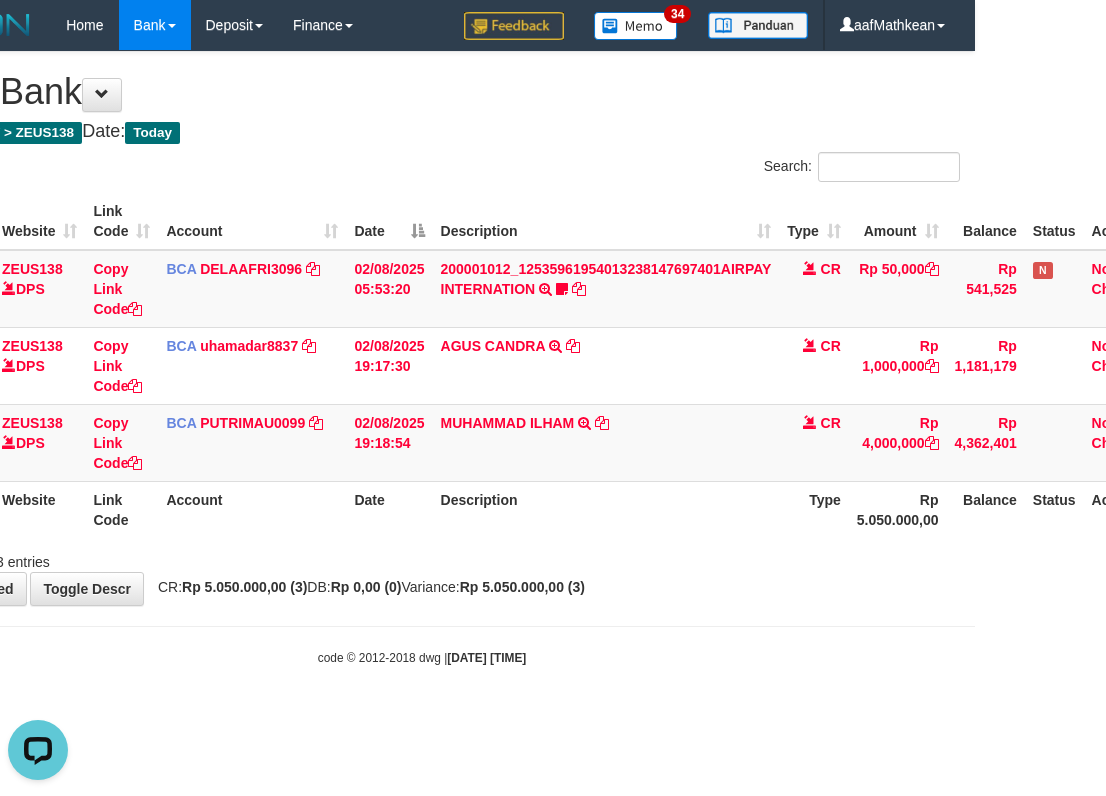 click at bounding box center [652, 544] 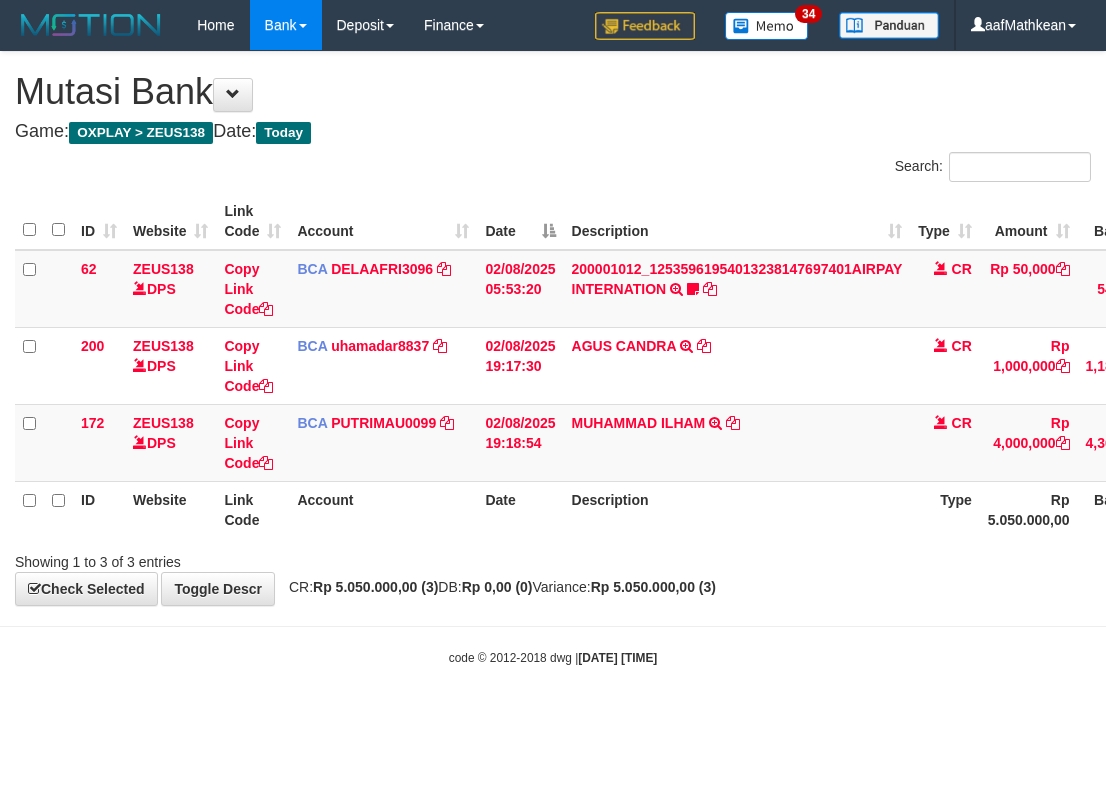 scroll, scrollTop: 0, scrollLeft: 131, axis: horizontal 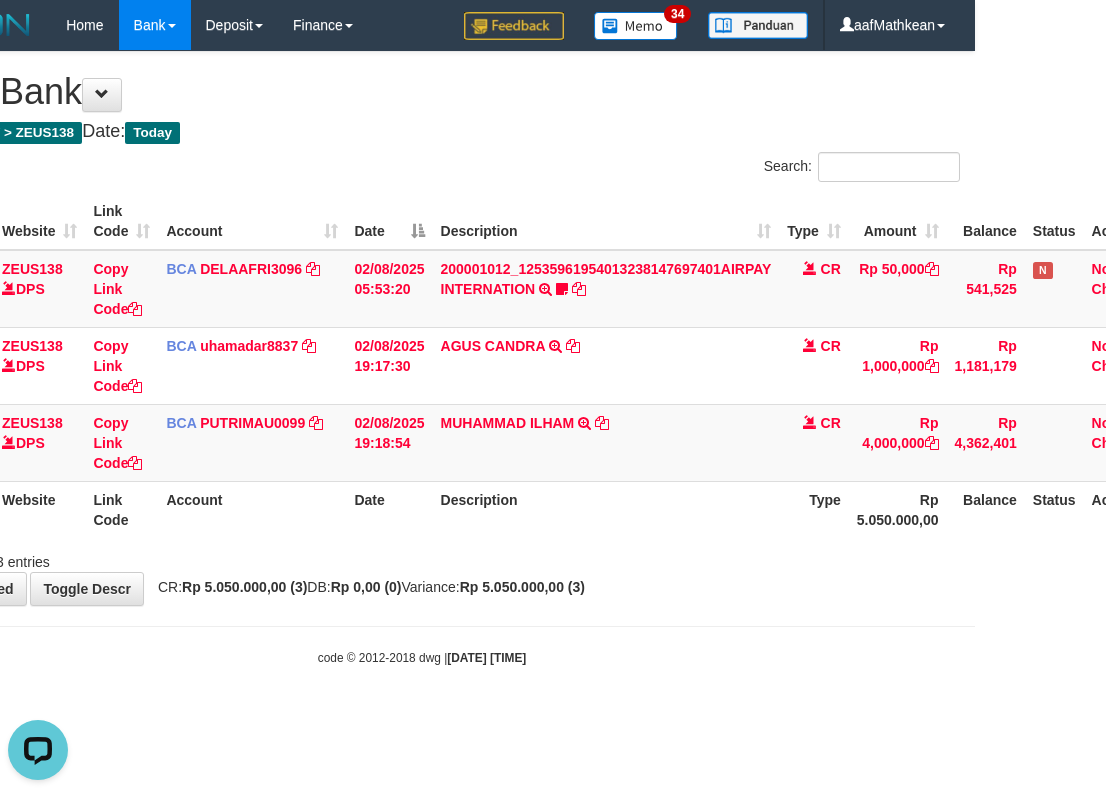drag, startPoint x: 754, startPoint y: 592, endPoint x: 828, endPoint y: 592, distance: 74 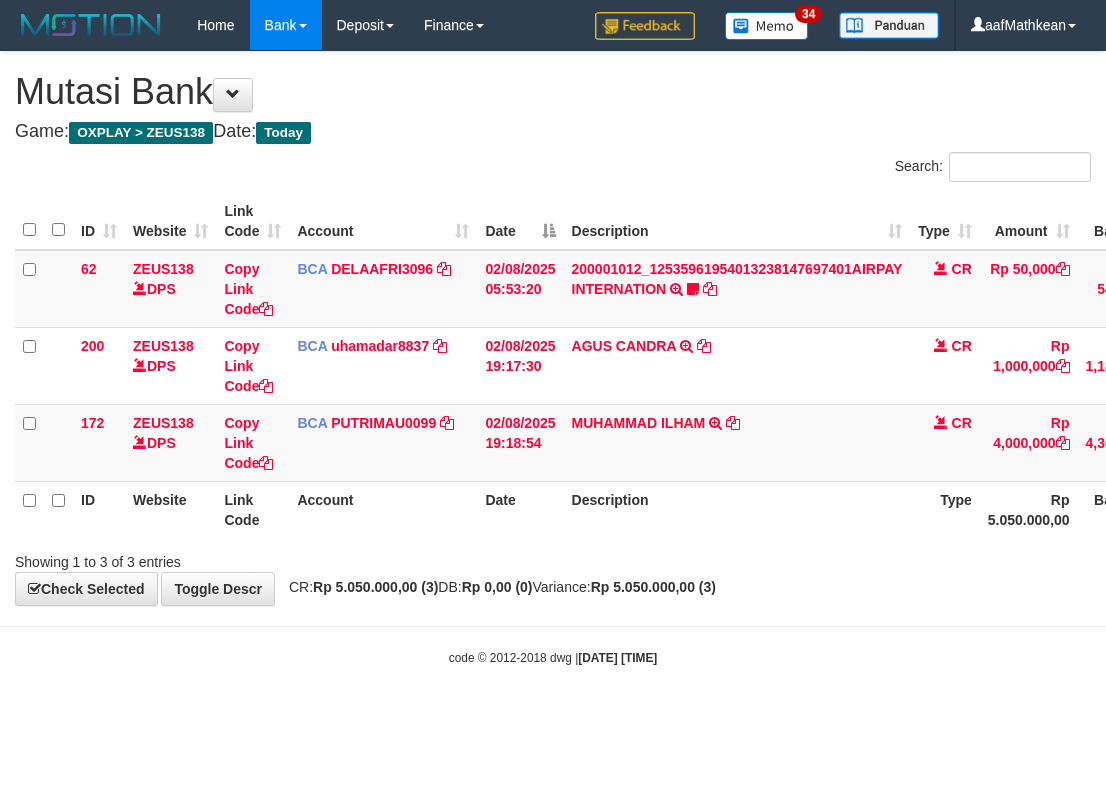 scroll, scrollTop: 0, scrollLeft: 131, axis: horizontal 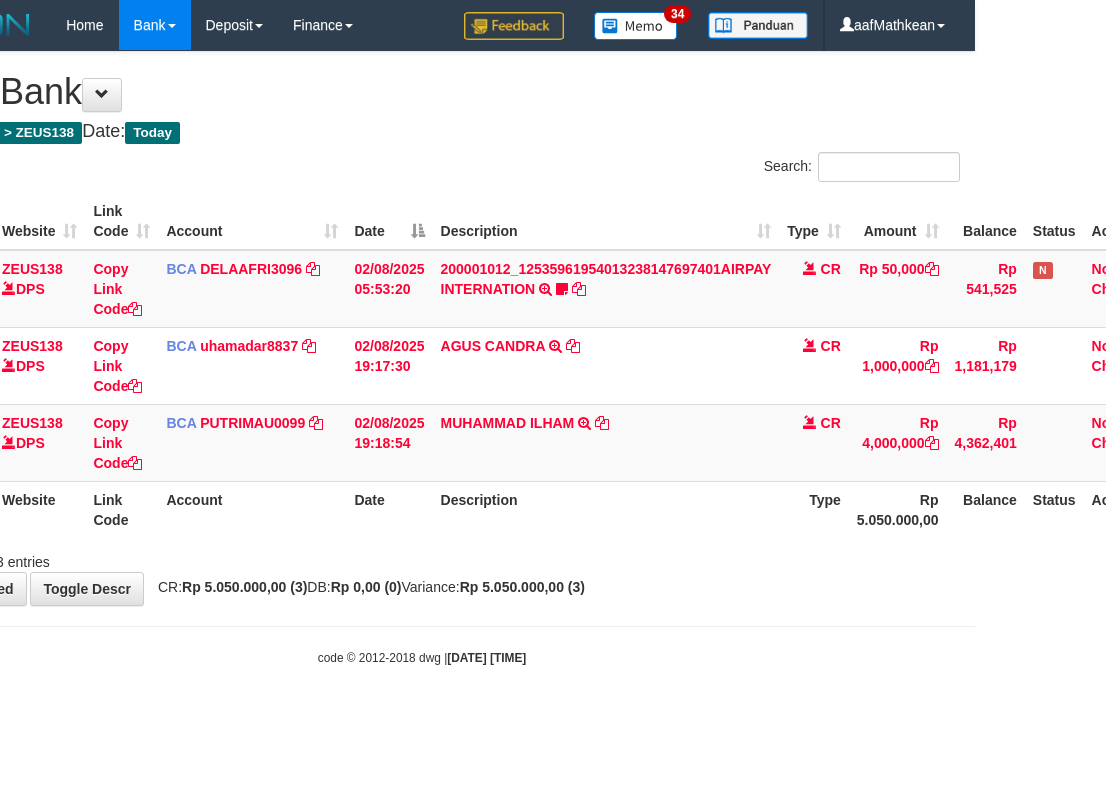 click on "**********" at bounding box center (422, 328) 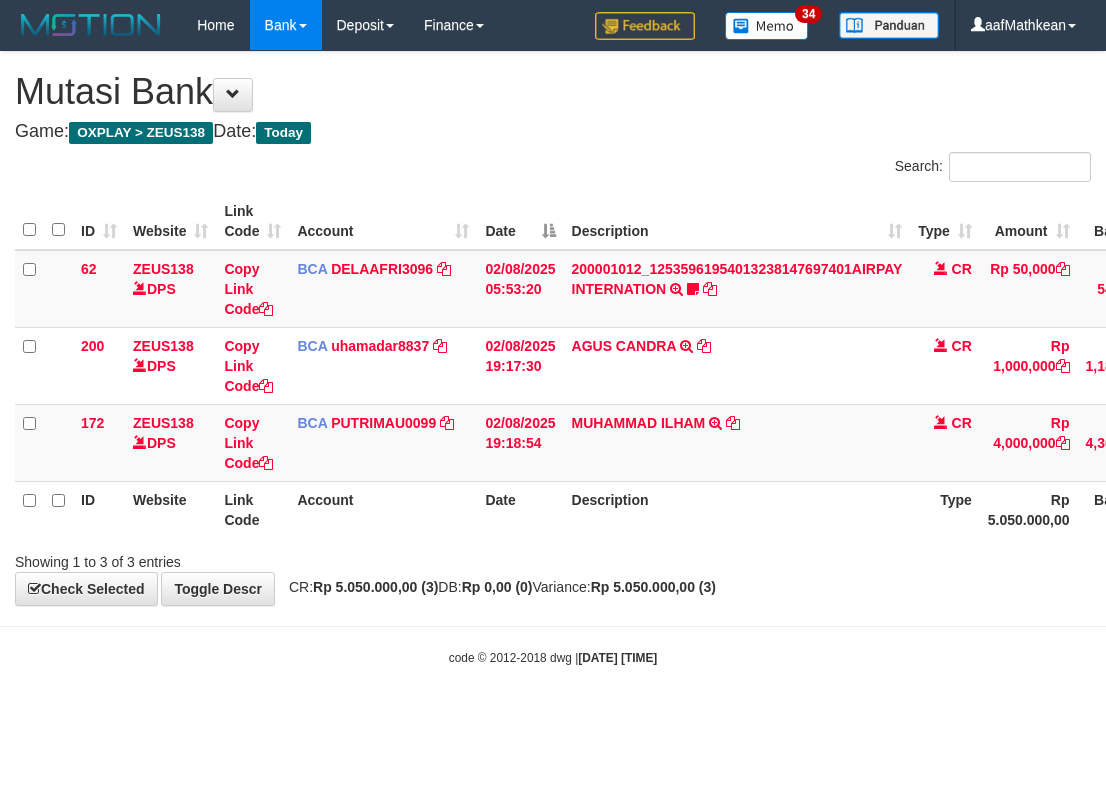 scroll, scrollTop: 0, scrollLeft: 131, axis: horizontal 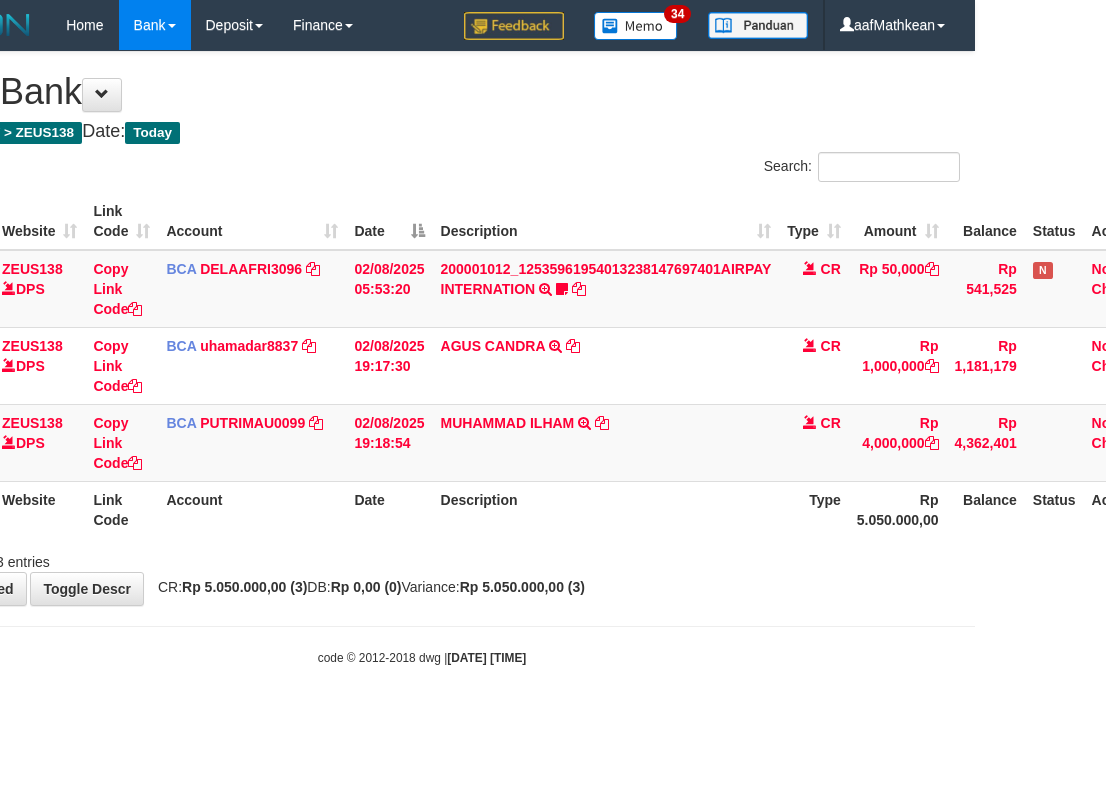 click on "Description" at bounding box center [606, 509] 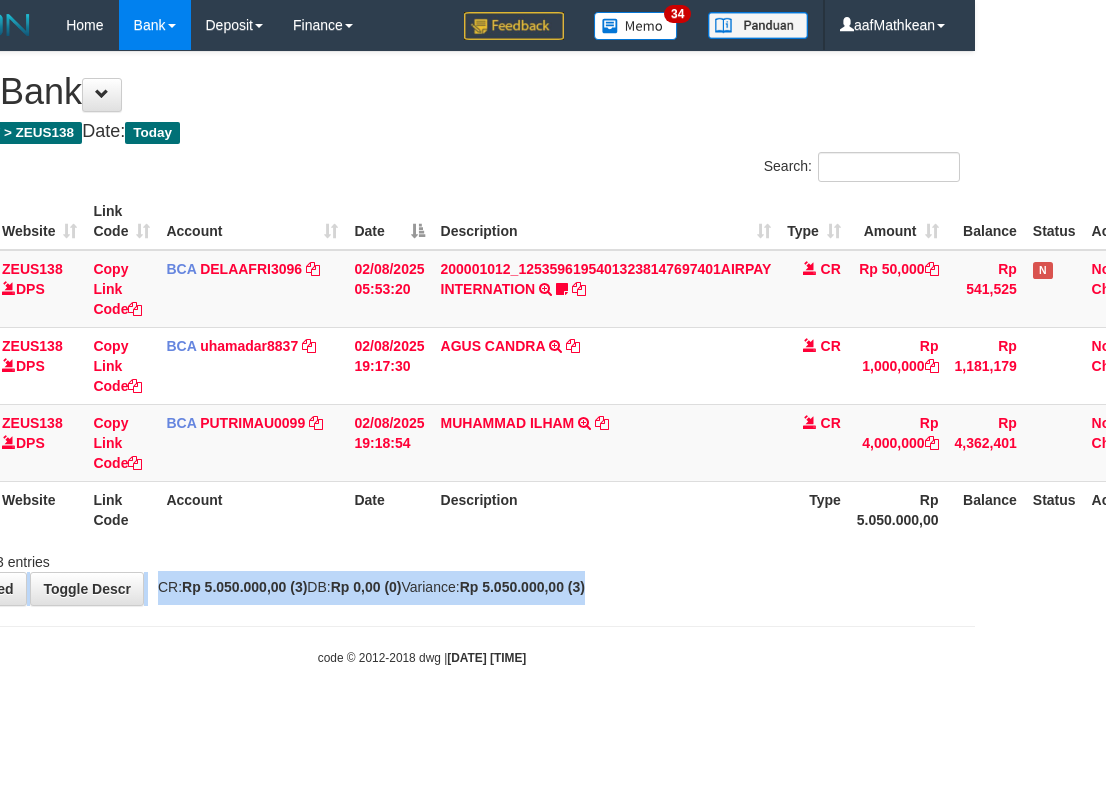 click on "**********" at bounding box center [422, 328] 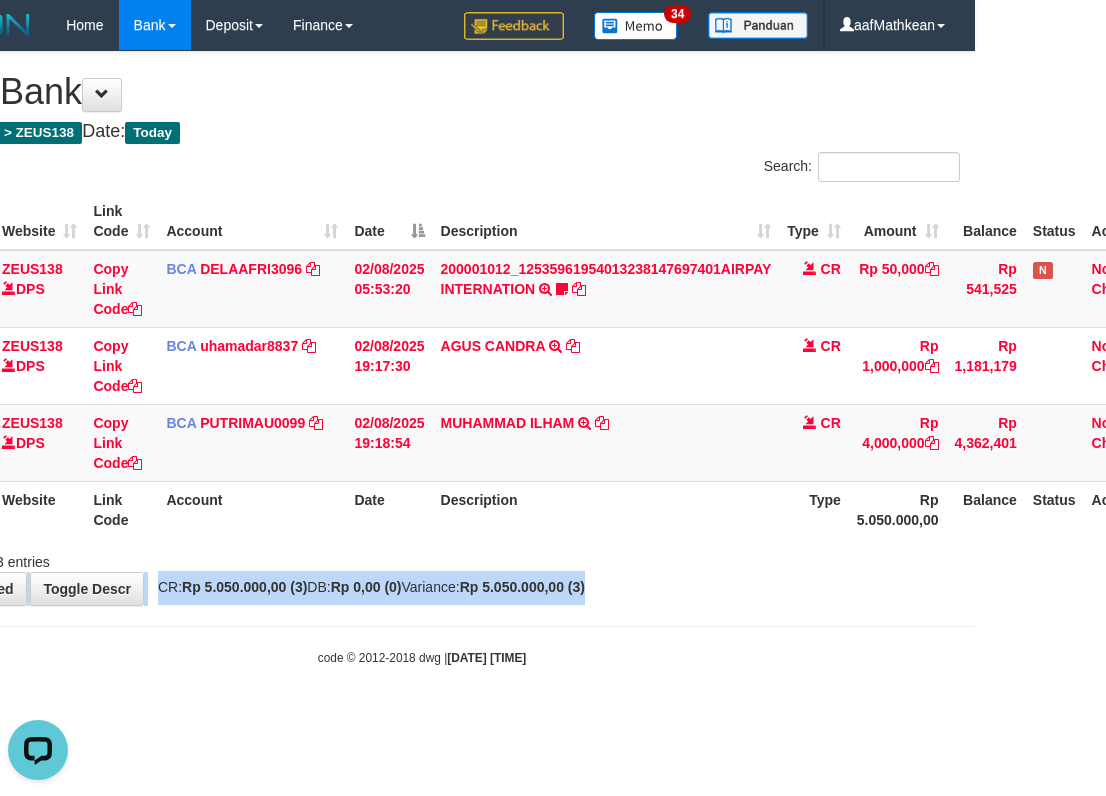 scroll, scrollTop: 0, scrollLeft: 0, axis: both 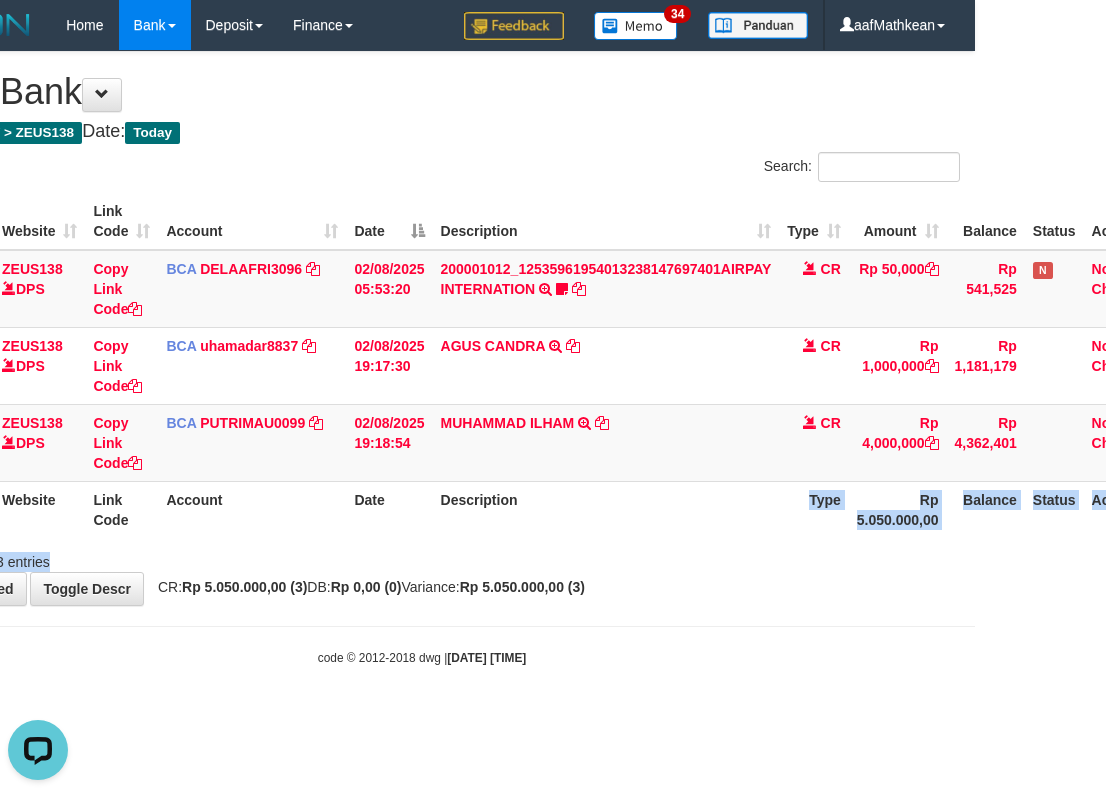 drag, startPoint x: 540, startPoint y: 524, endPoint x: 562, endPoint y: 586, distance: 65.78754 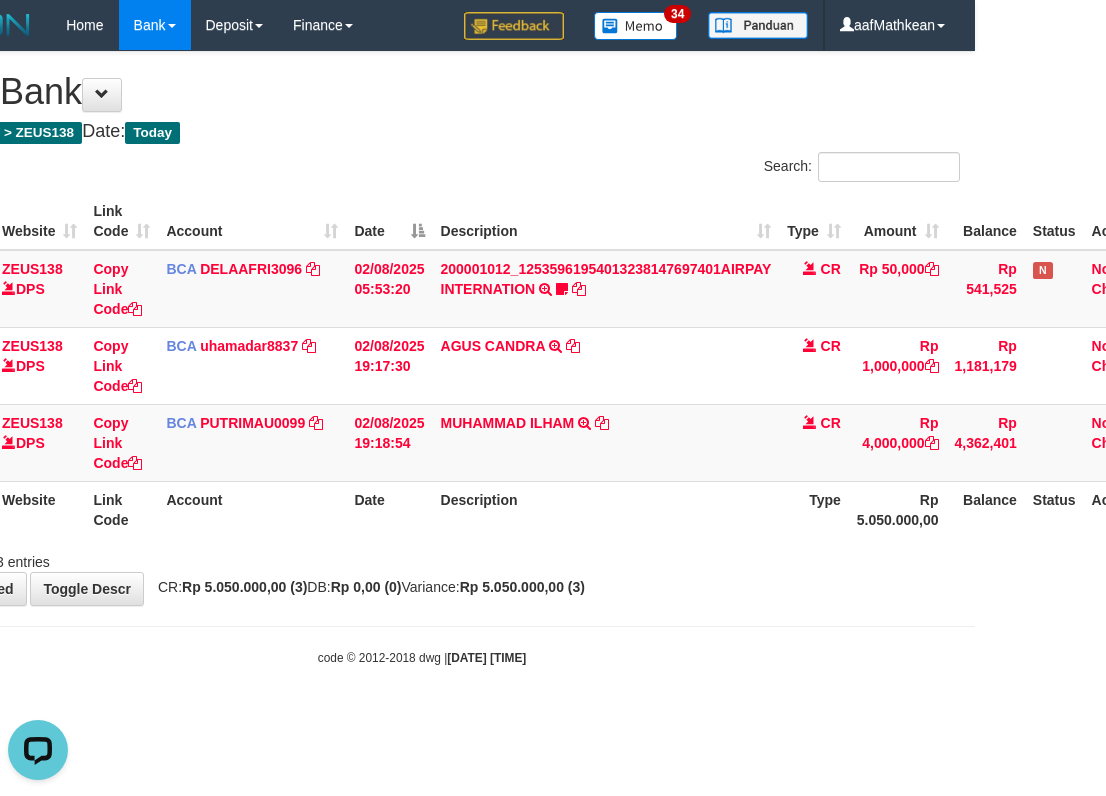 click on "Rp 5.050.000,00 (3)" at bounding box center (522, 587) 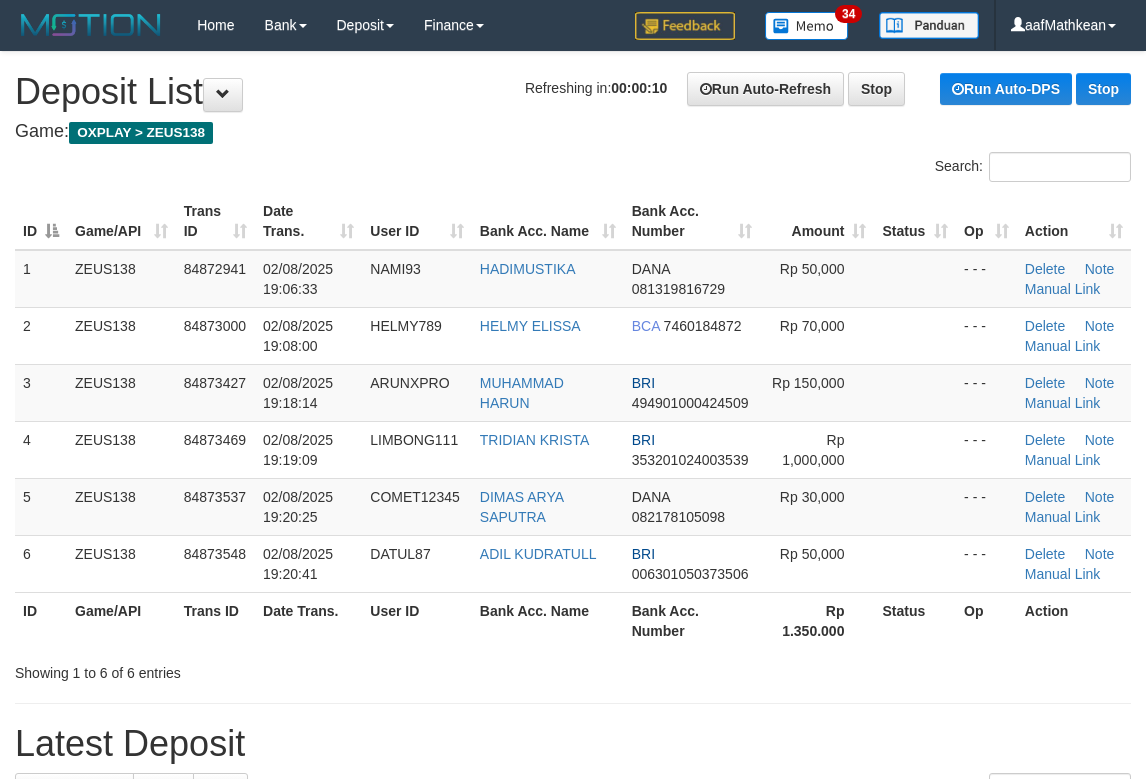 scroll, scrollTop: 0, scrollLeft: 0, axis: both 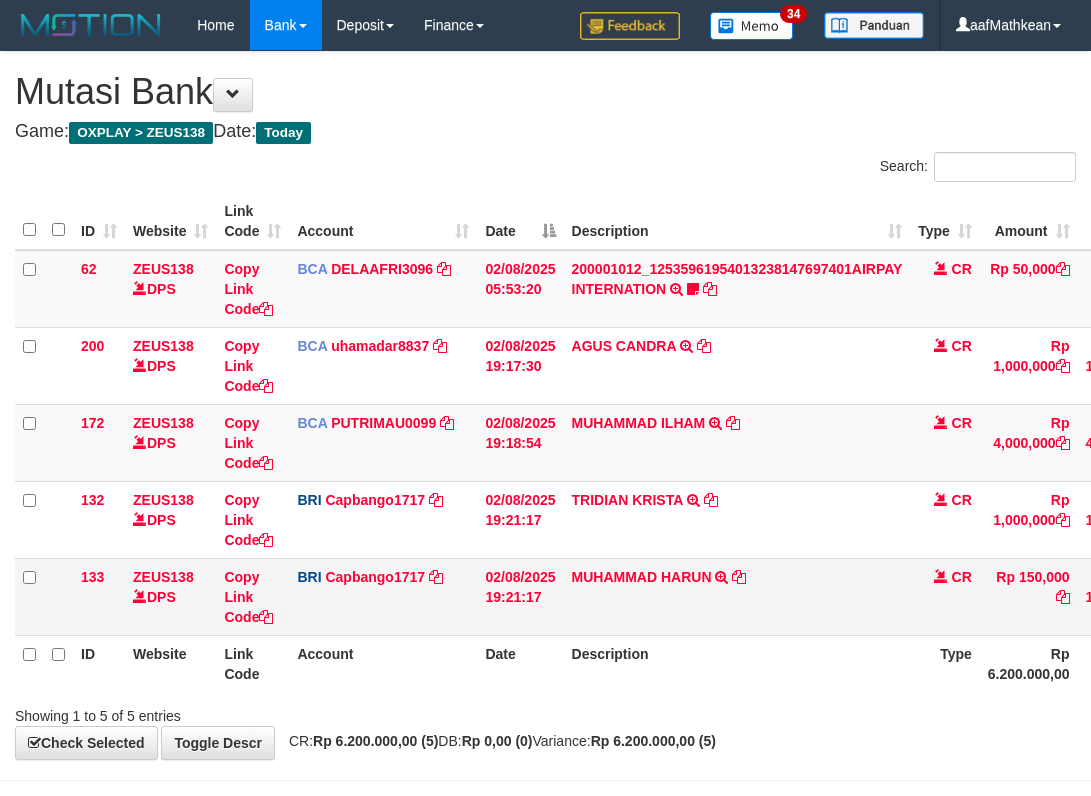 click on "[NAME] [NAME]         TRANSFER NBMB [NAME] [NAME] TO [NAME]" at bounding box center (737, 596) 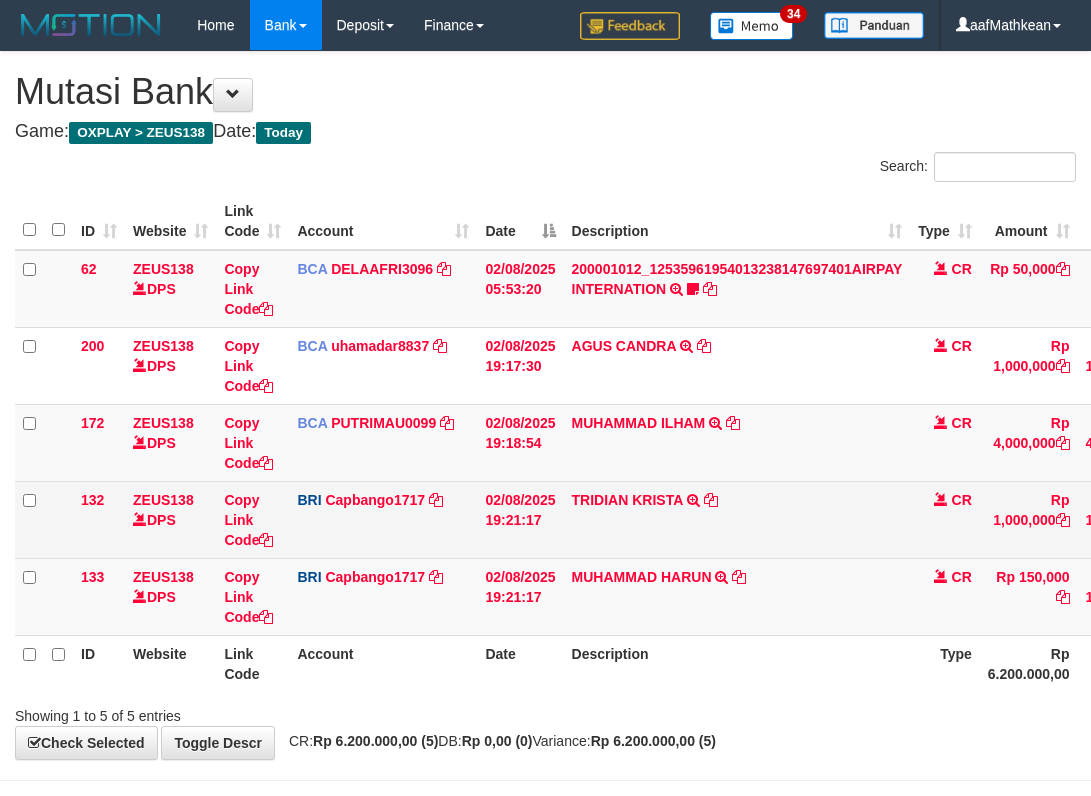 scroll, scrollTop: 0, scrollLeft: 131, axis: horizontal 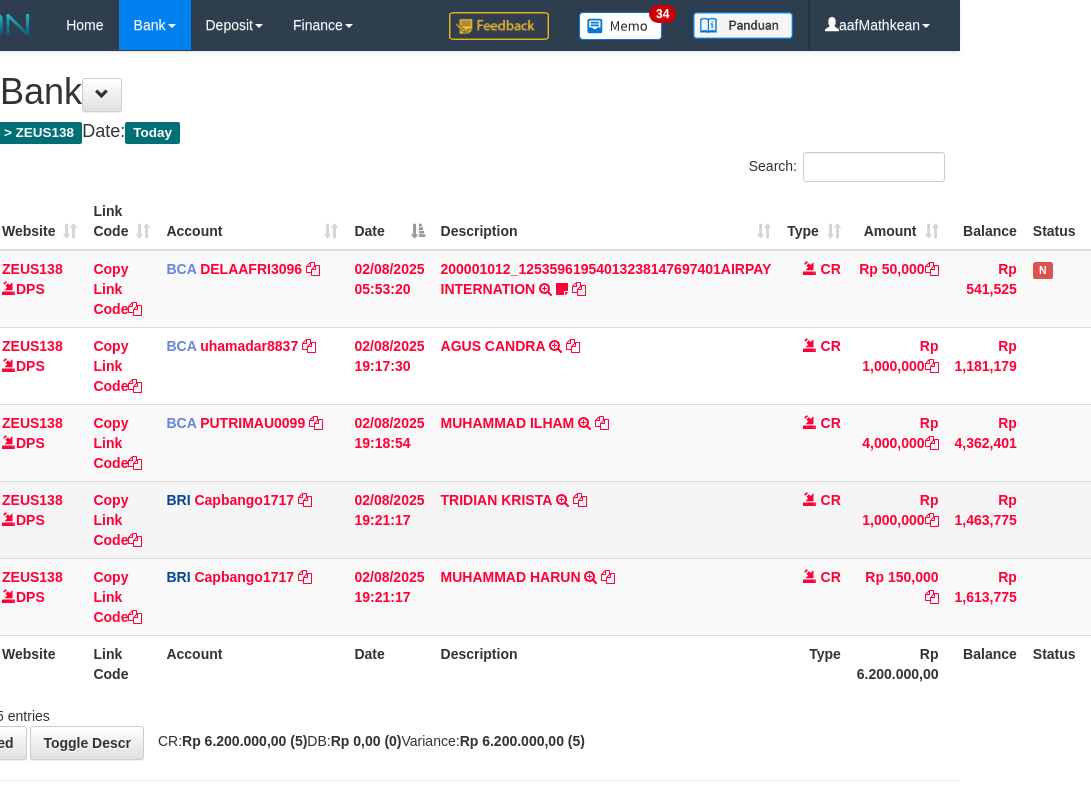 click on "TRIDIAN KRISTA         TRANSFER NBMB TRIDIAN KRISTA TO HELMI" at bounding box center (606, 519) 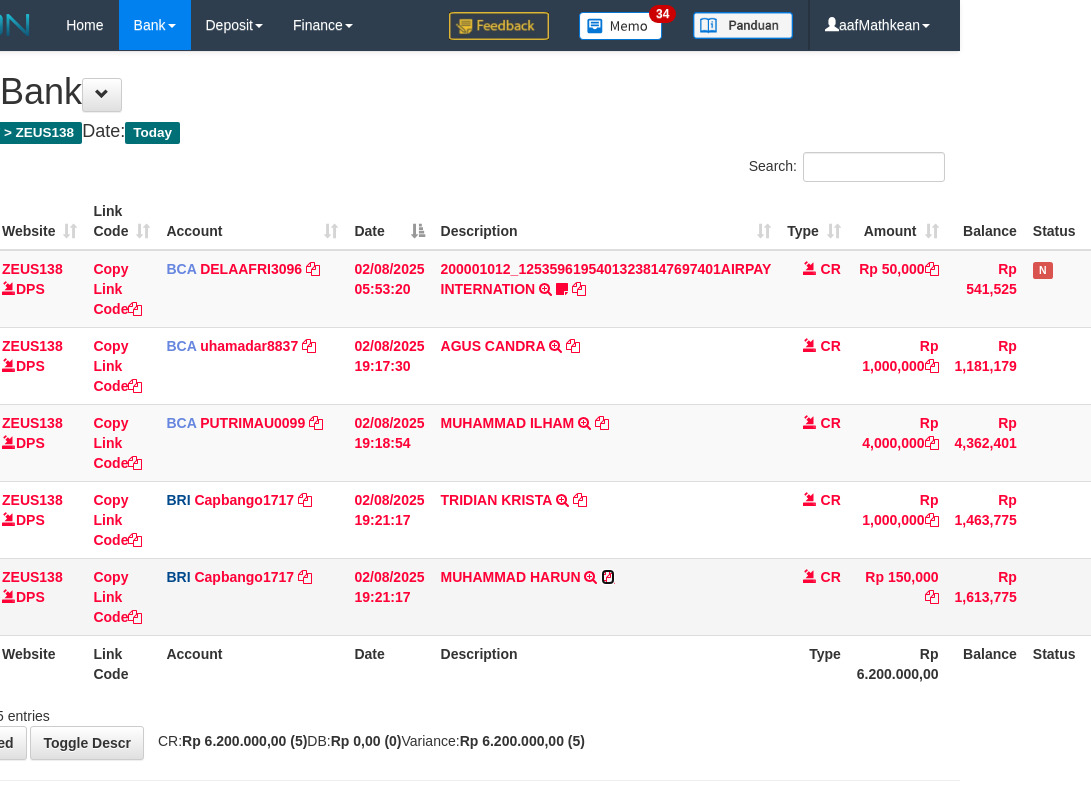 click at bounding box center [608, 577] 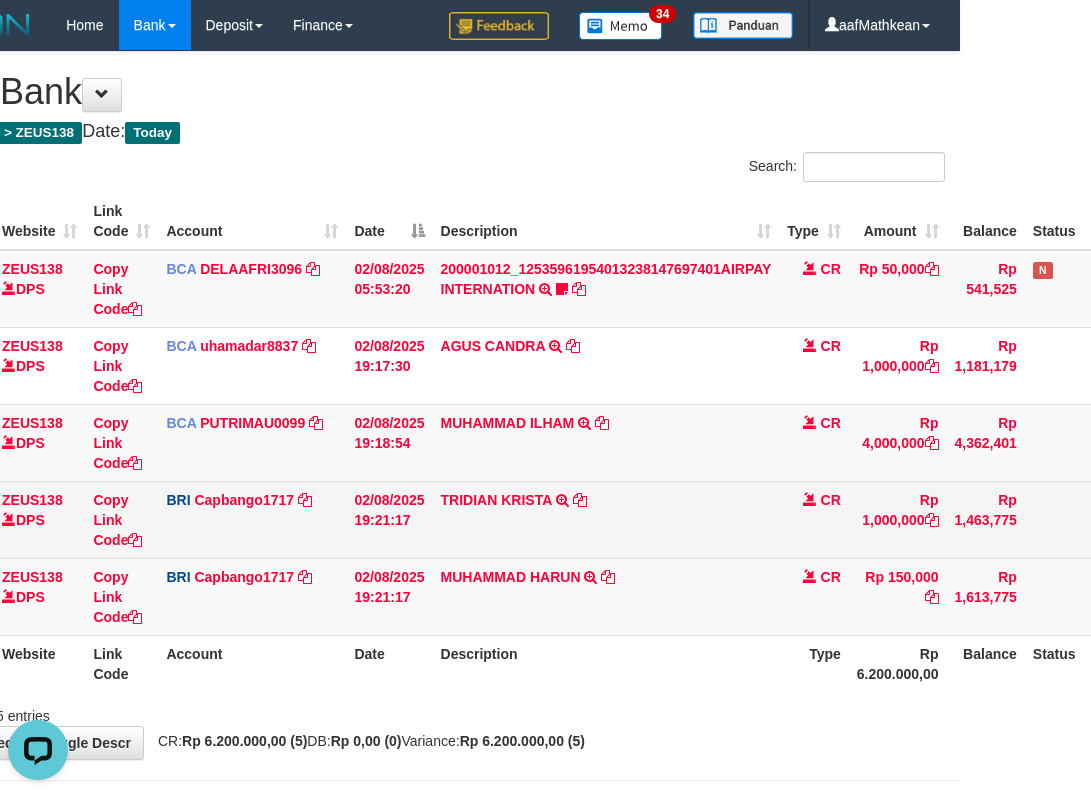 scroll, scrollTop: 0, scrollLeft: 0, axis: both 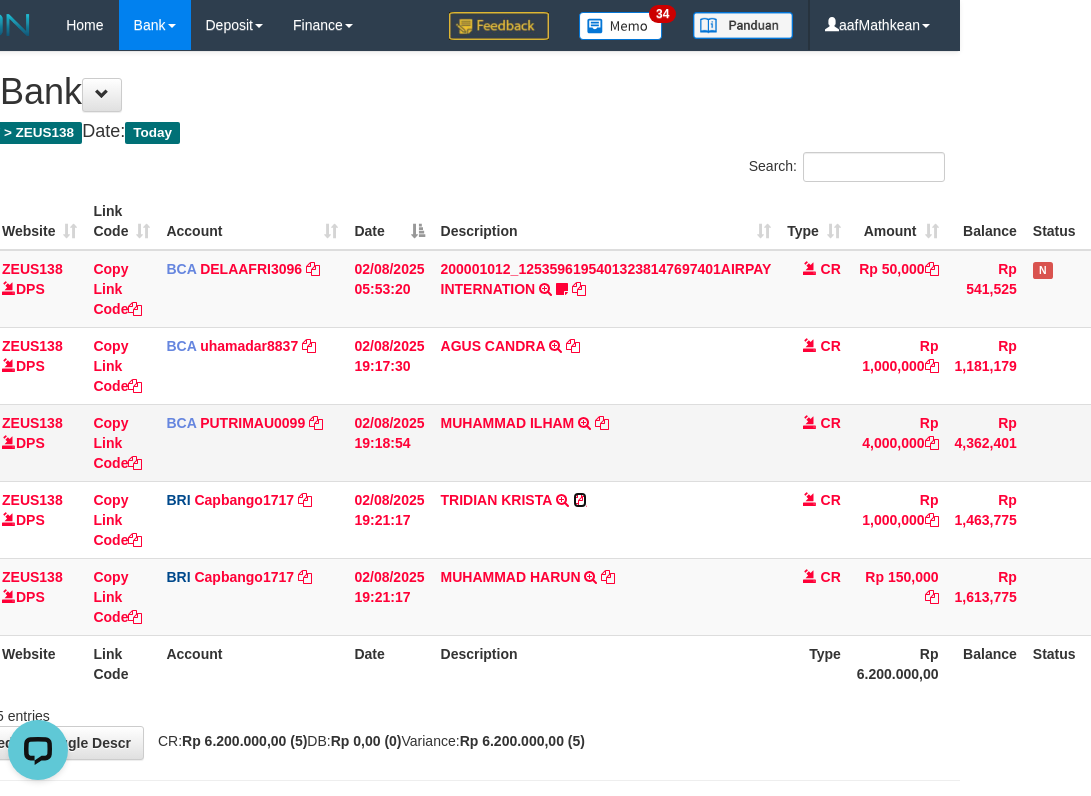 drag, startPoint x: 583, startPoint y: 497, endPoint x: 859, endPoint y: 475, distance: 276.87543 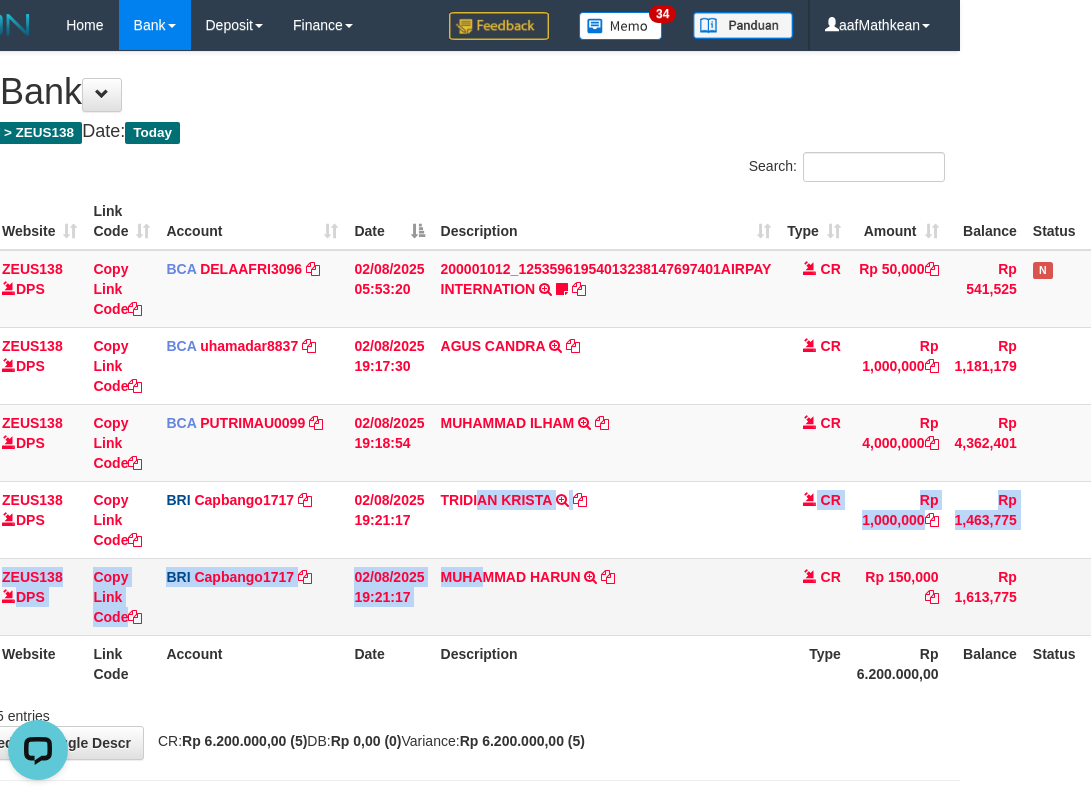 click on "62
ZEUS138    DPS
Copy Link Code
BCA
DELAAFRI3096
DPS
[NAME]
mutasi_20250802_3552 | 62
mutasi_20250802_3552 | 62
[DATE] [TIME]
200001012_12535961954013238147697401AIRPAY INTERNATION            TRSF E-BANKING CR 0208/FTSCY/WS95051
50000.00200001012_12535961954013238147697401AIRPAY INTERNATION    Labubutaiki
https://prnt.sc/l7T6Eus7w_Qi
CR
Rp 50,000
Rp 541,525
N
Note
Check
200
ZEUS138    DPS
Copy Link Code
BCA
[USERNAME]" at bounding box center (524, 443) 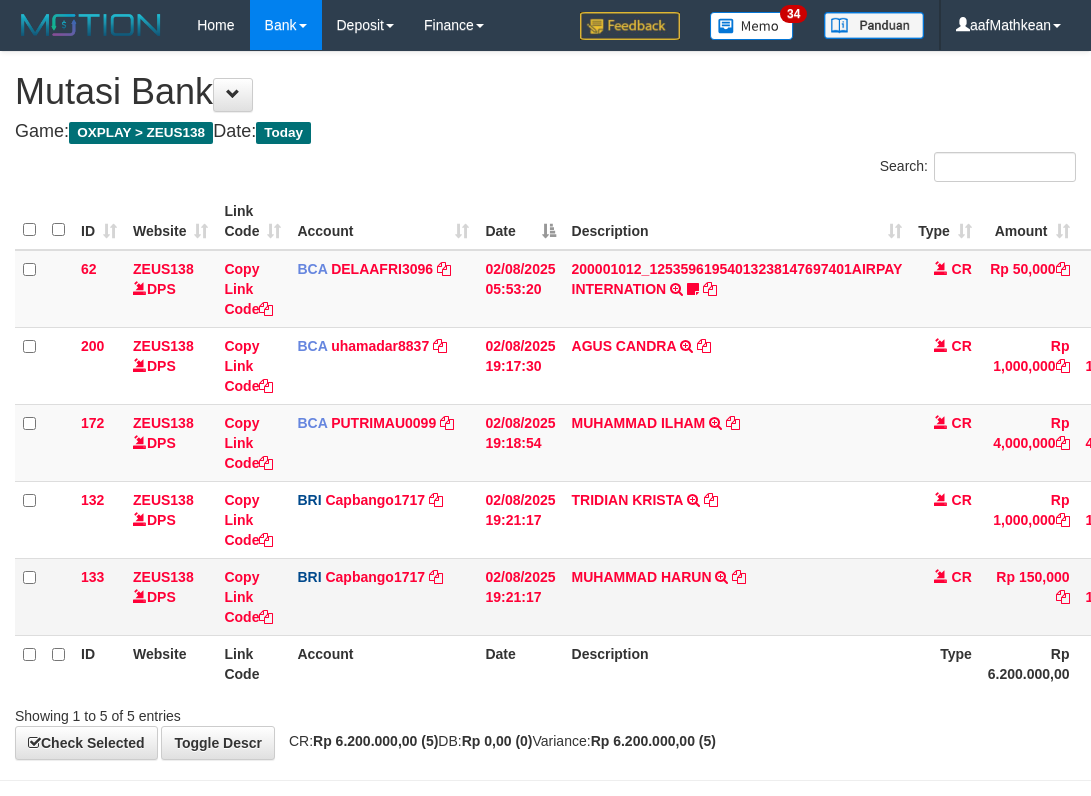 scroll, scrollTop: 0, scrollLeft: 131, axis: horizontal 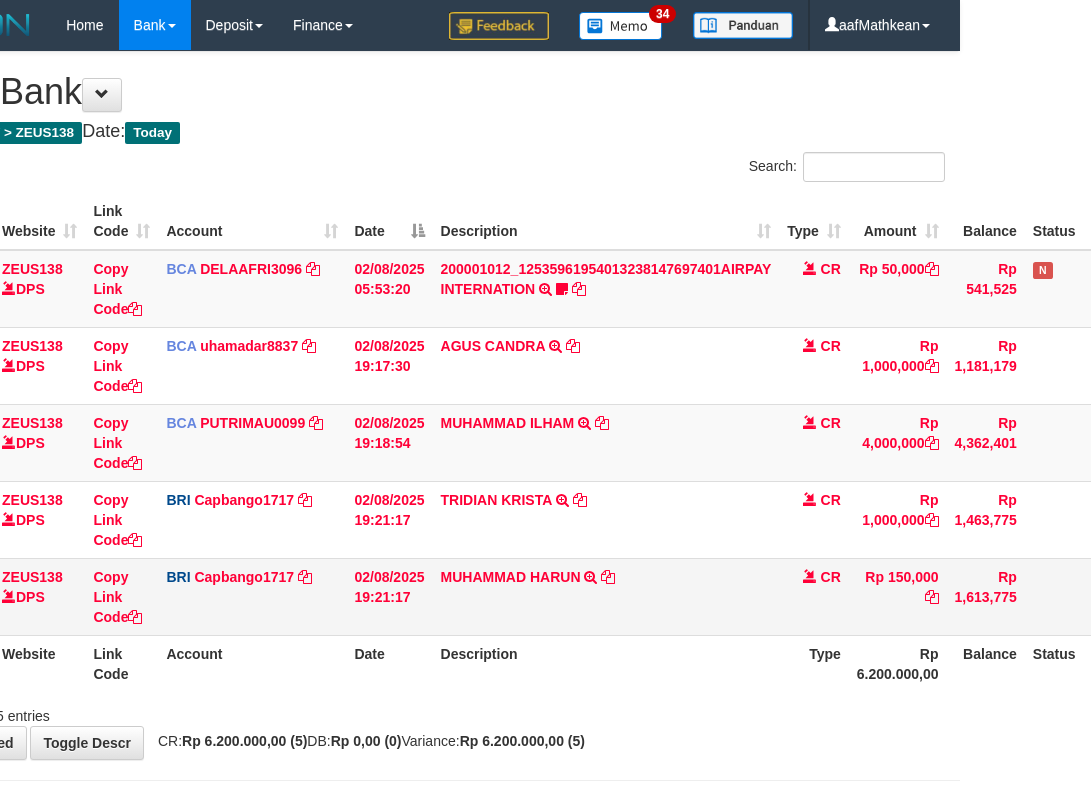 click on "MUHAMMAD HARUN         TRANSFER NBMB MUHAMMAD HARUN TO HELMI" at bounding box center [606, 596] 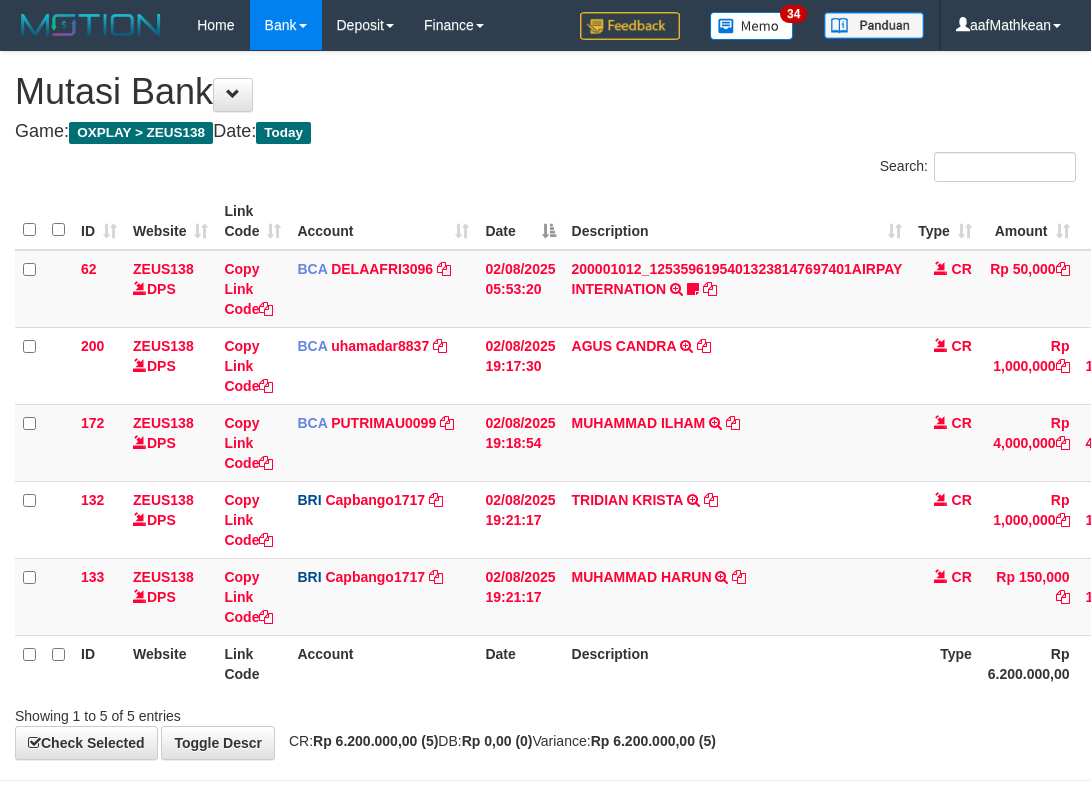 scroll, scrollTop: 0, scrollLeft: 131, axis: horizontal 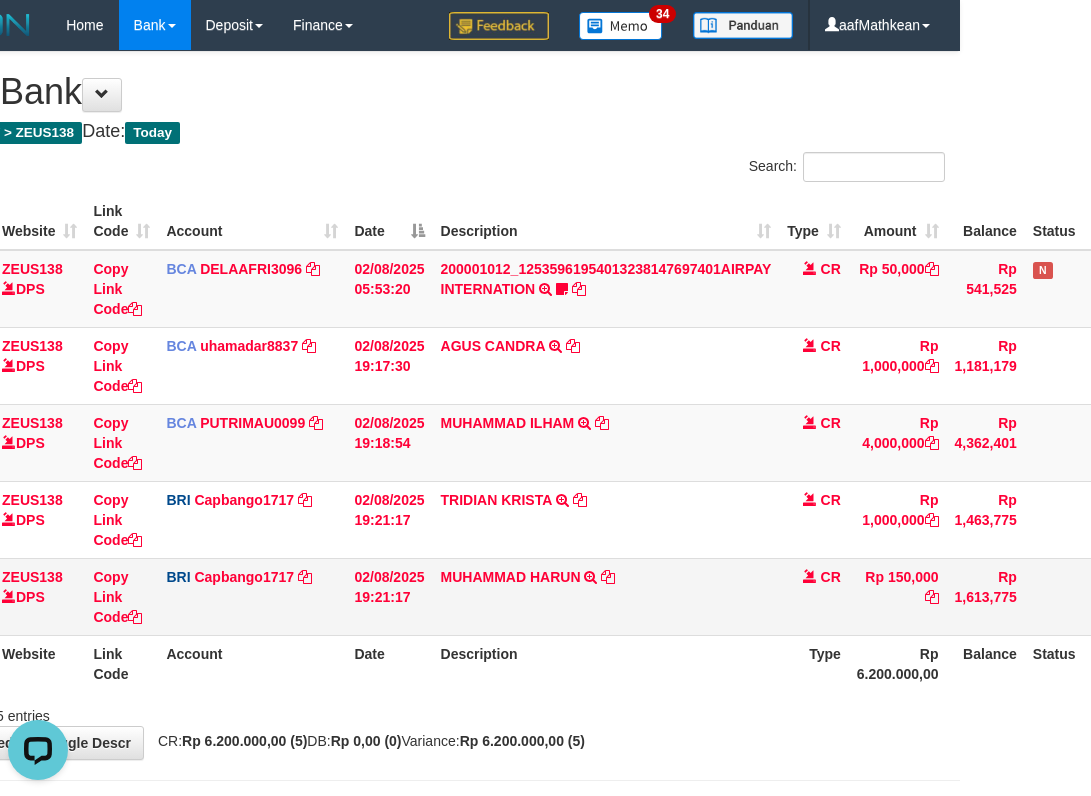 drag, startPoint x: 607, startPoint y: 531, endPoint x: 602, endPoint y: 625, distance: 94.13288 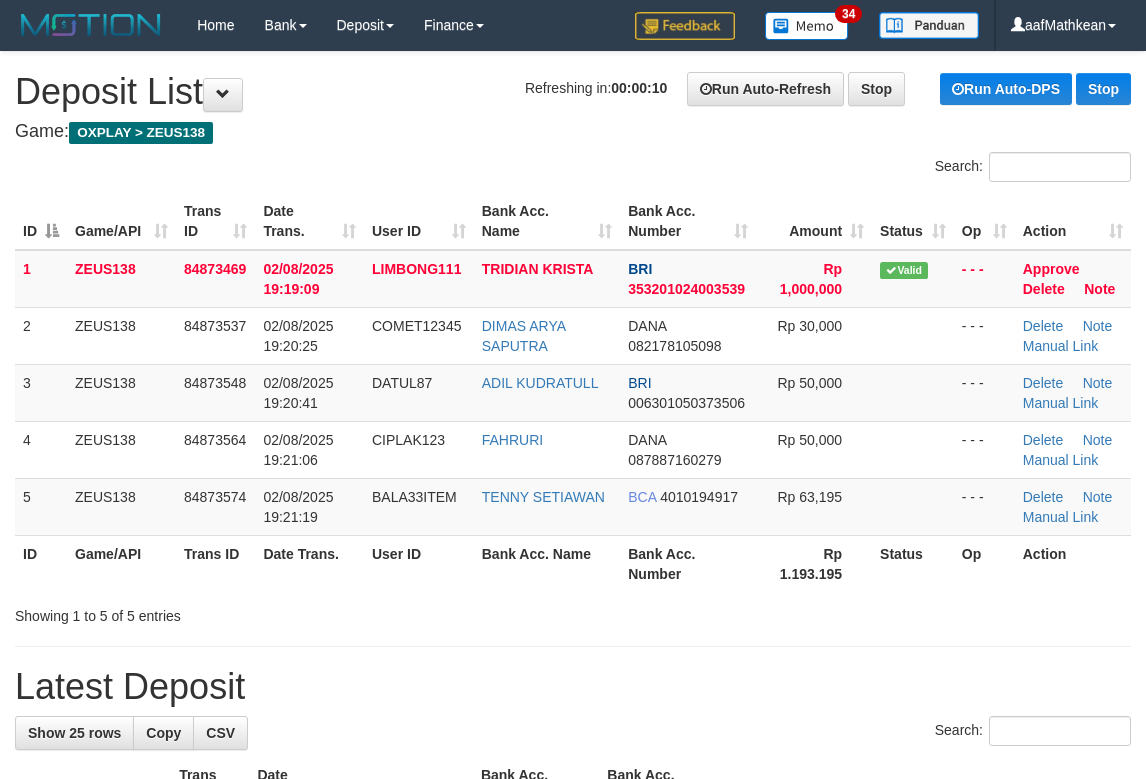 scroll, scrollTop: 0, scrollLeft: 0, axis: both 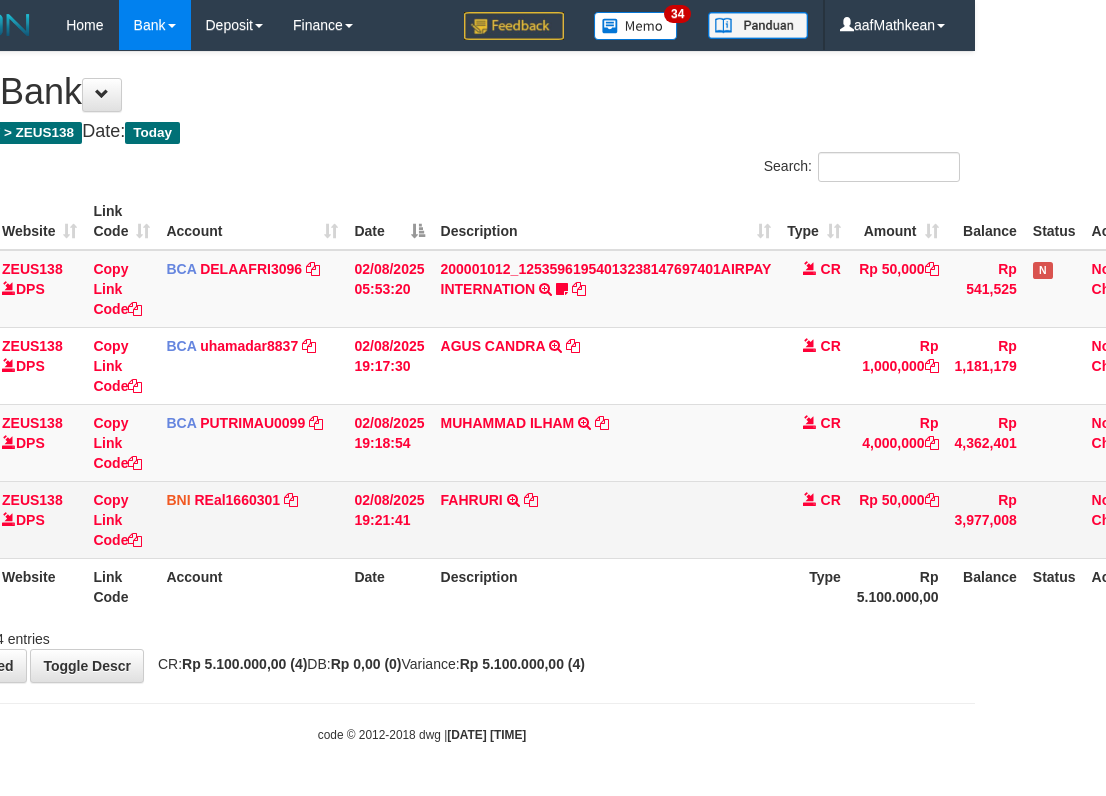 click on "FAHRURI         TRANSFER DARI BPK FAHRURI" at bounding box center [606, 519] 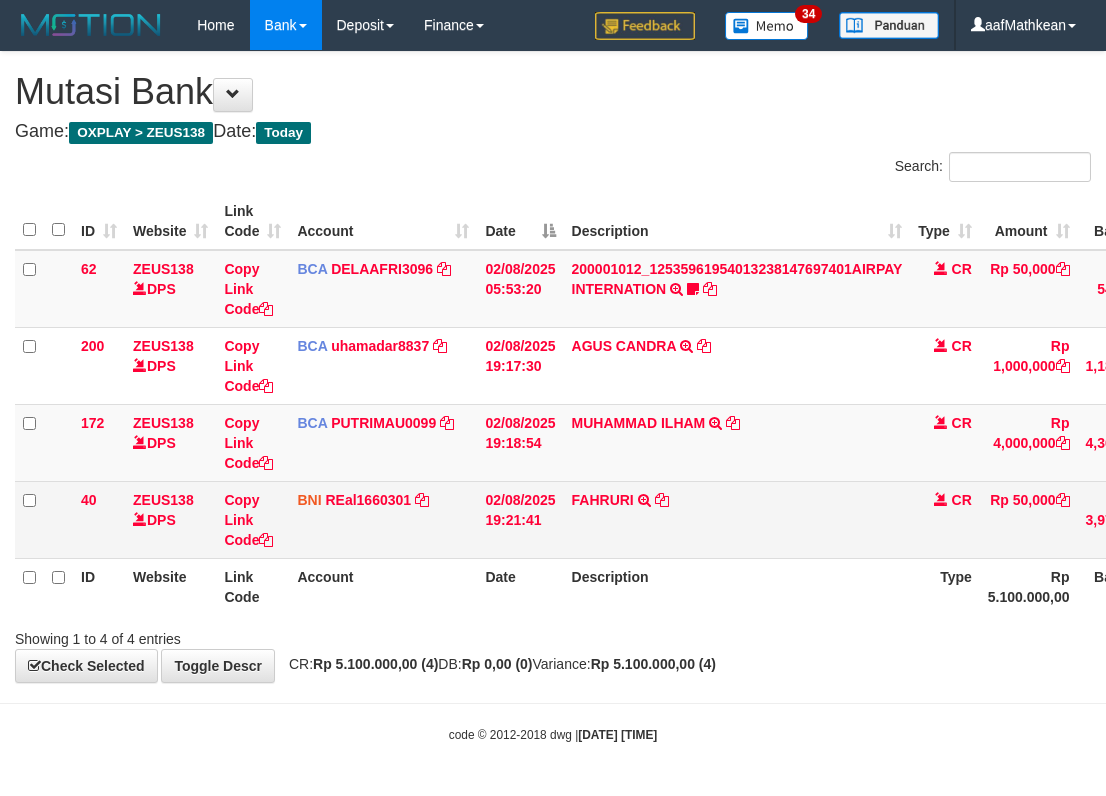 click on "FAHRURI         TRANSFER DARI BPK FAHRURI" at bounding box center (737, 519) 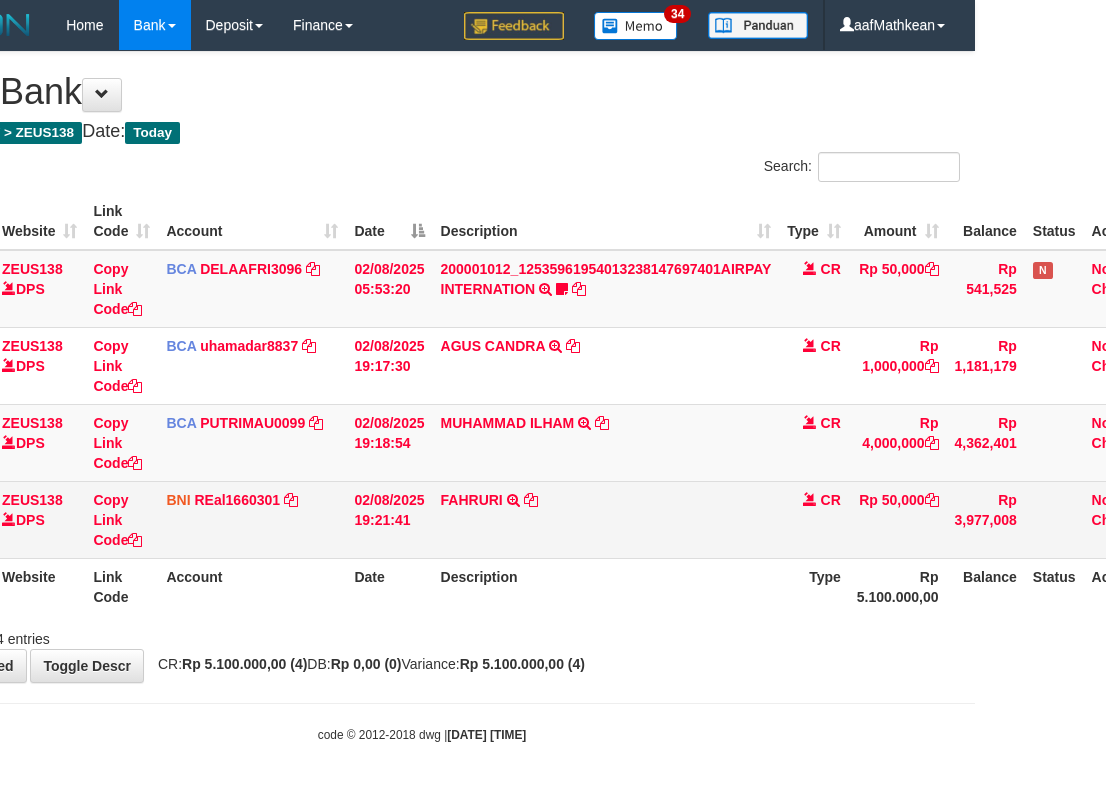 click on "FAHRURI         TRANSFER DARI BPK FAHRURI" at bounding box center (606, 519) 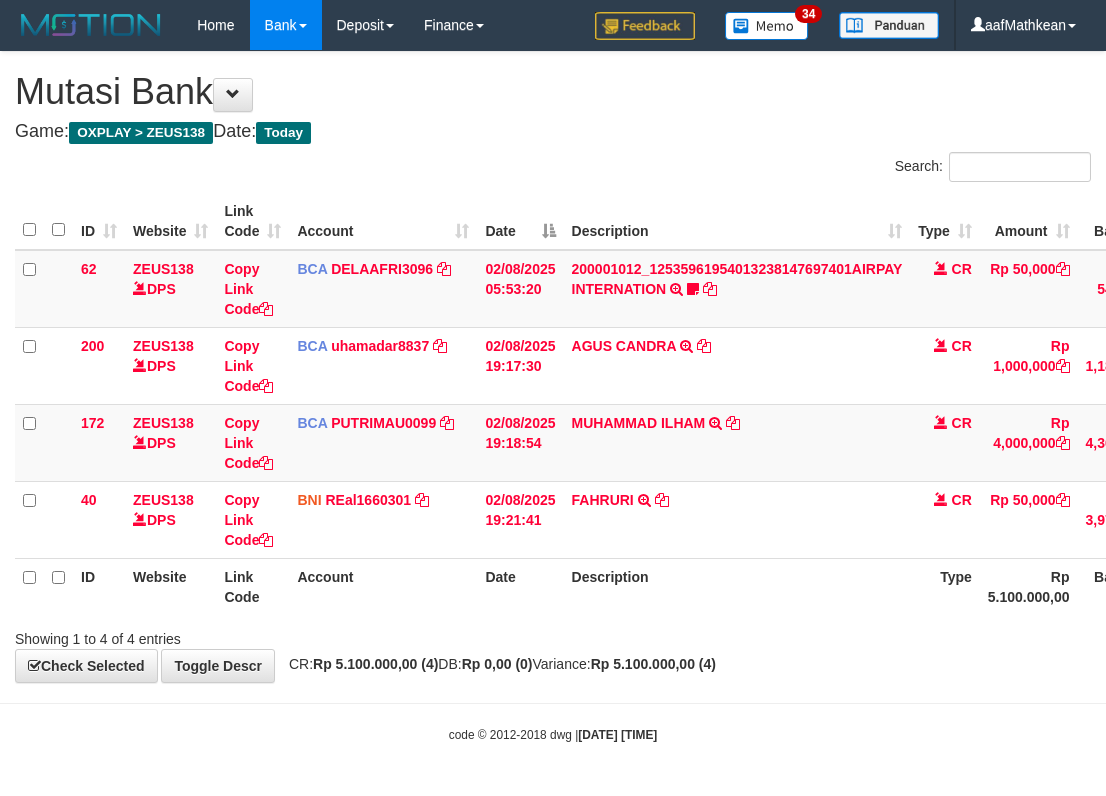 scroll, scrollTop: 0, scrollLeft: 131, axis: horizontal 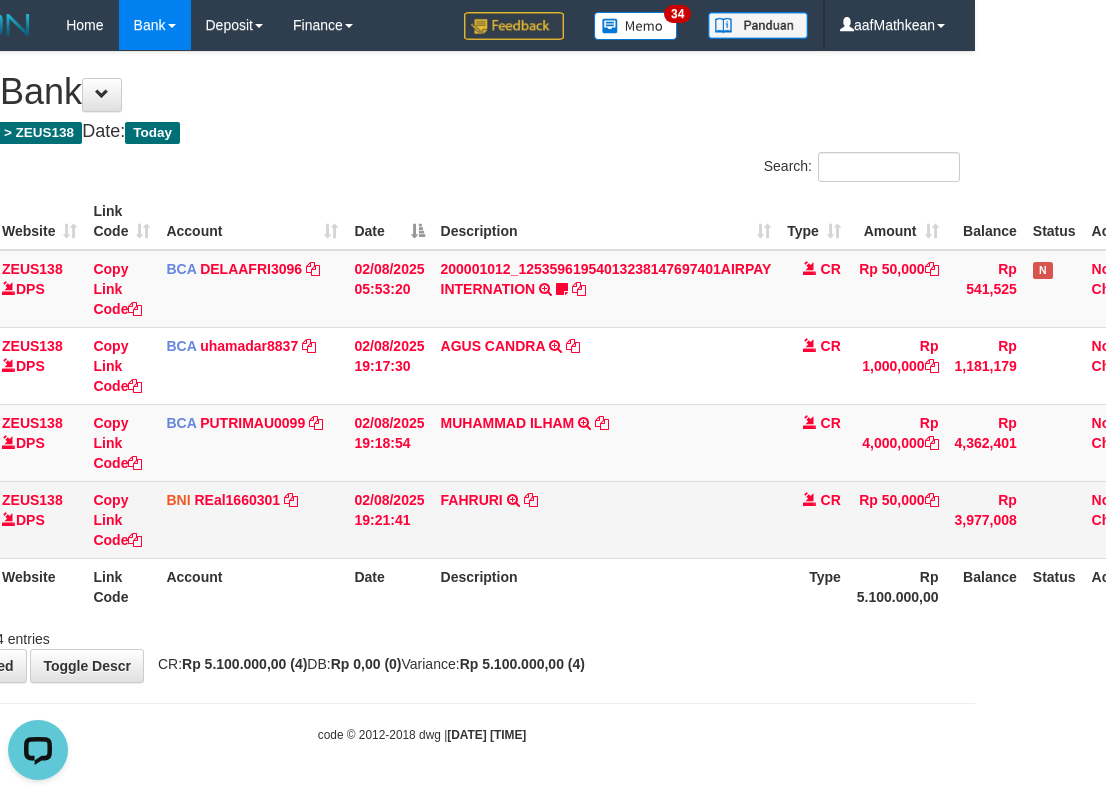 drag, startPoint x: 566, startPoint y: 516, endPoint x: 576, endPoint y: 531, distance: 18.027756 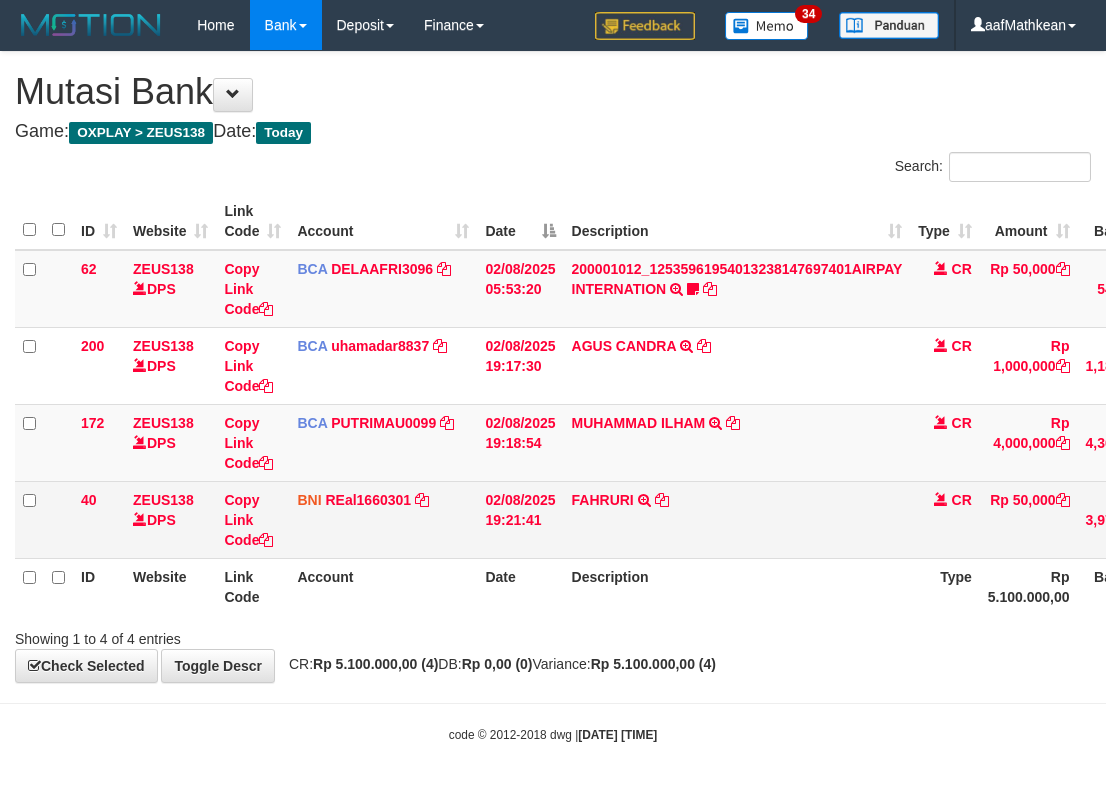 click on "Description" at bounding box center [737, 586] 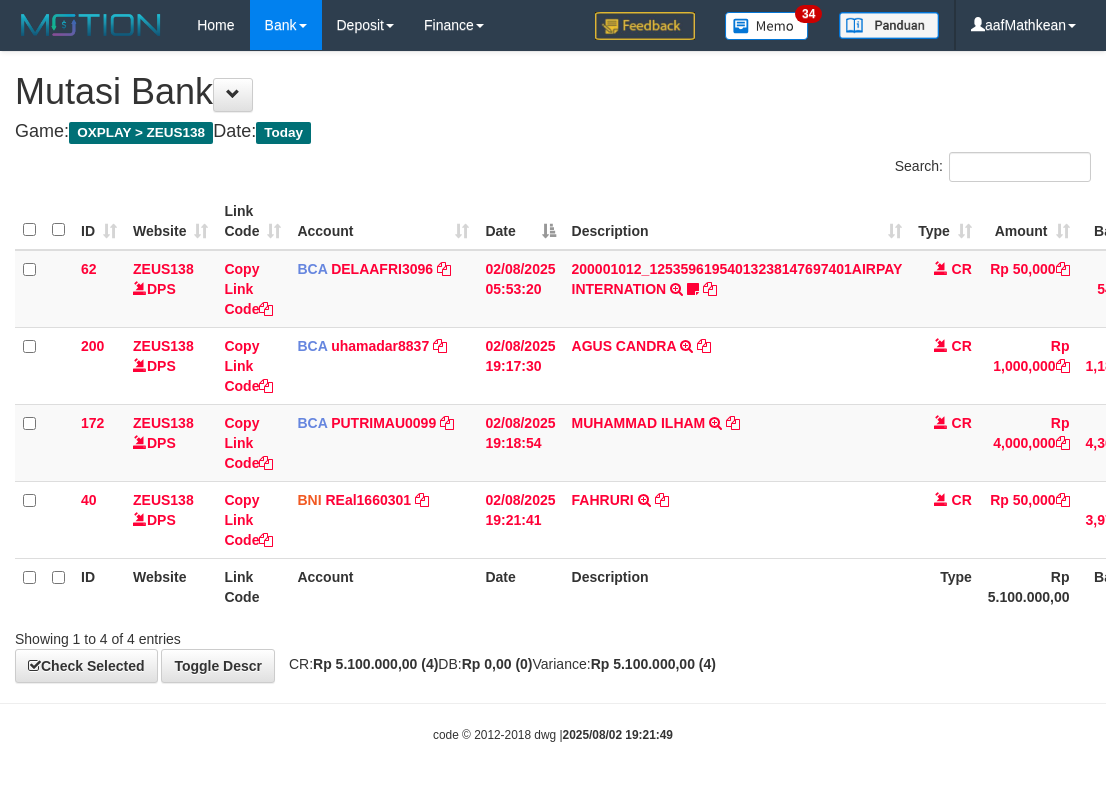 scroll, scrollTop: 0, scrollLeft: 131, axis: horizontal 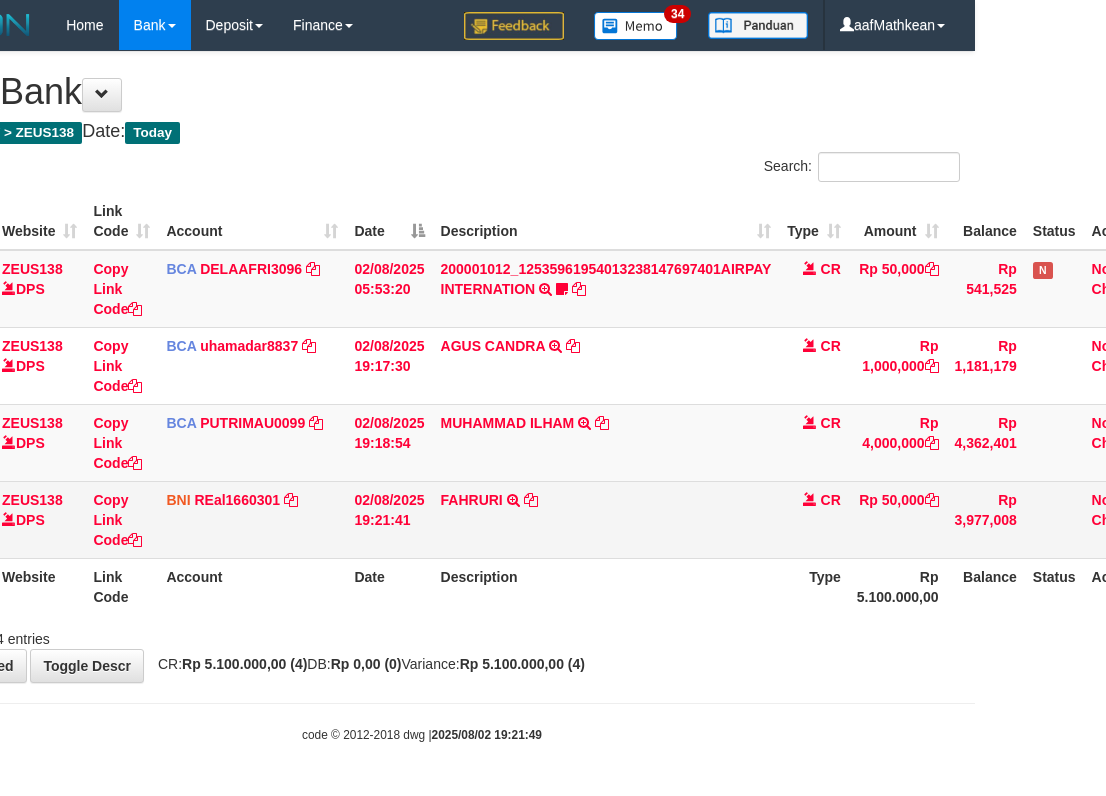 click on "FAHRURI         TRANSFER DARI BPK FAHRURI" at bounding box center [606, 519] 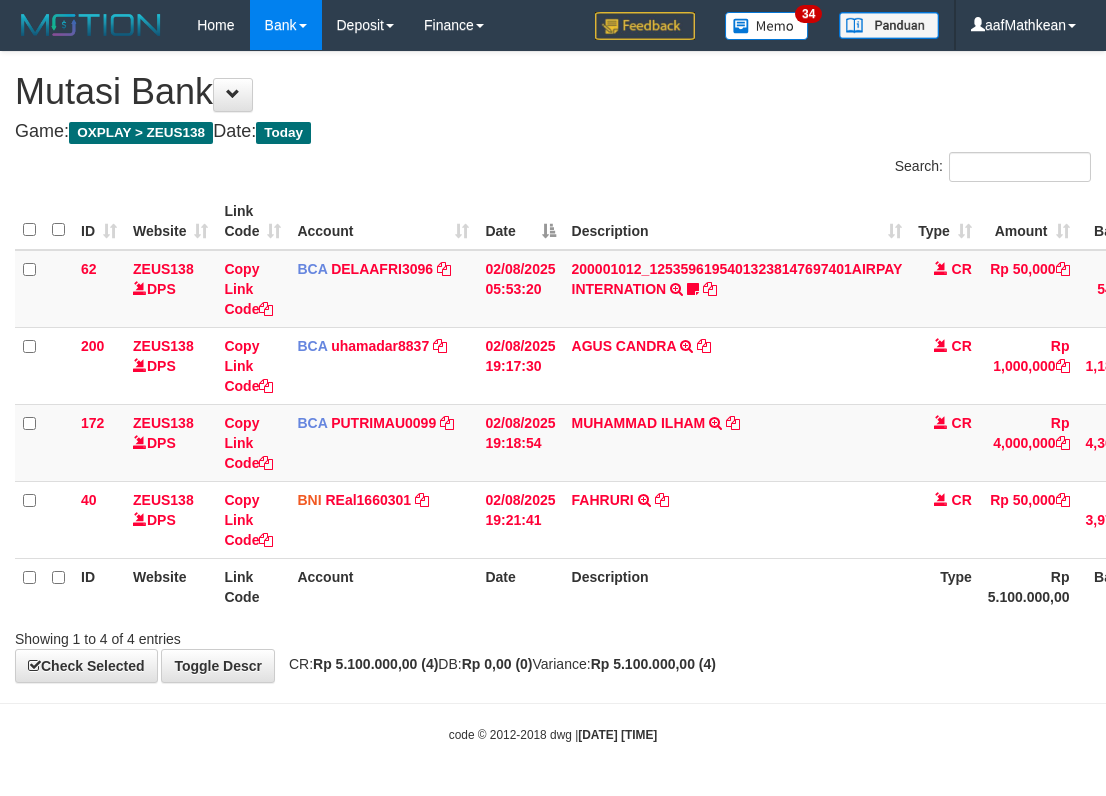 click on "FAHRURI         TRANSFER DARI BPK FAHRURI" at bounding box center [737, 519] 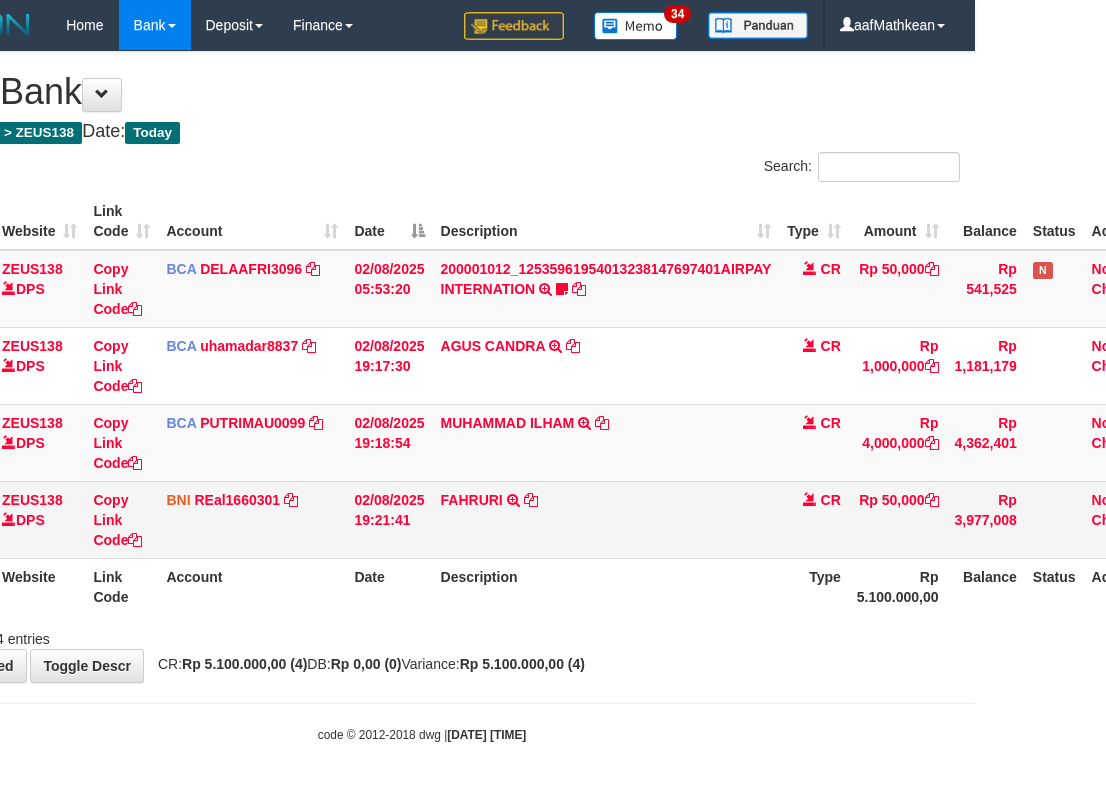 click on "FAHRURI         TRANSFER DARI BPK FAHRURI" at bounding box center [606, 519] 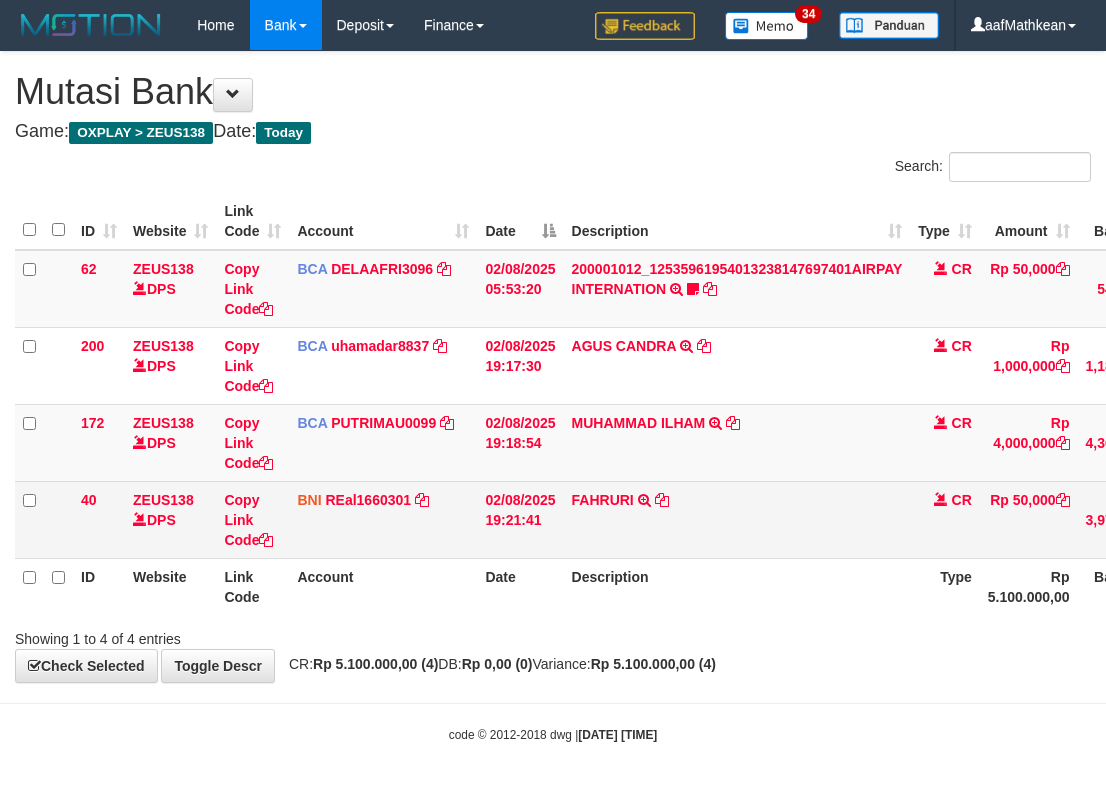 scroll, scrollTop: 0, scrollLeft: 131, axis: horizontal 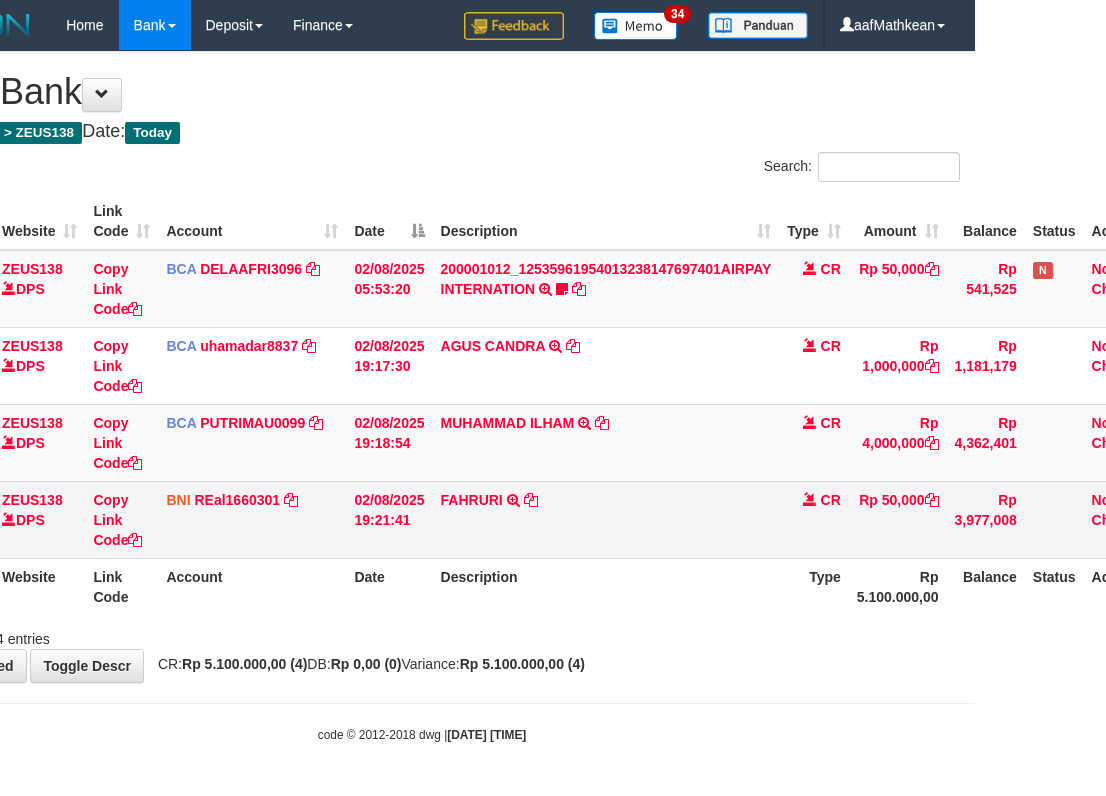 click on "FAHRURI         TRANSFER DARI BPK FAHRURI" at bounding box center [606, 519] 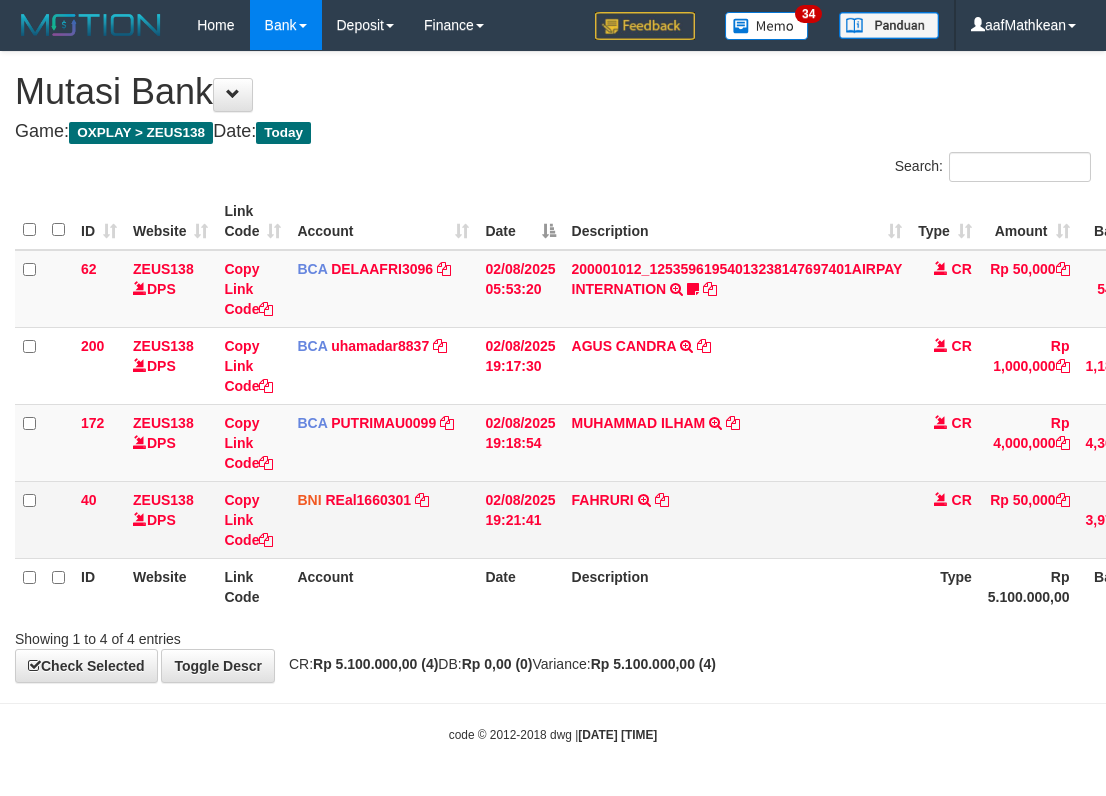 scroll, scrollTop: 0, scrollLeft: 131, axis: horizontal 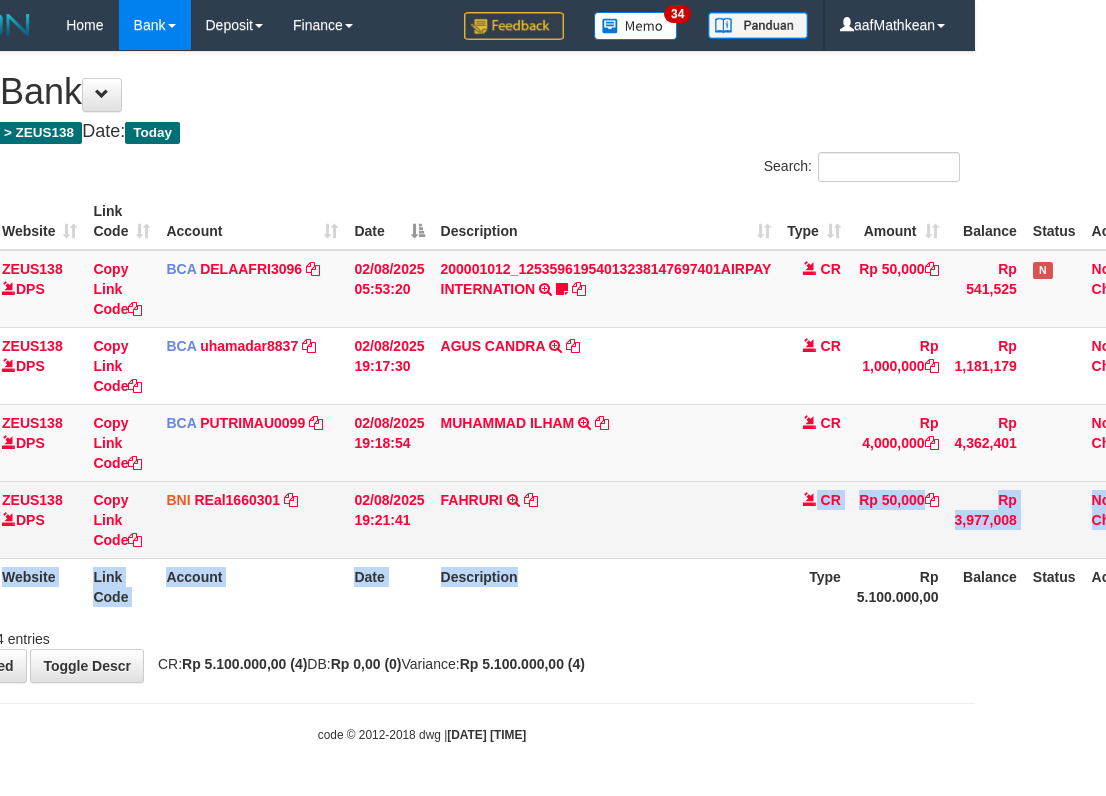 click on "ID Website Link Code Account Date Description Type Amount Balance Status Action
62
ZEUS138    DPS
Copy Link Code
BCA
DELAAFRI3096
DPS
DELA AFRIANI
mutasi_20250802_3552 | 62
mutasi_20250802_3552 | 62
02/08/2025 05:53:20
200001012_12535961954013238147697401AIRPAY INTERNATION            TRSF E-BANKING CR 0208/FTSCY/WS95051
50000.00200001012_12535961954013238147697401AIRPAY INTERNATION    Labubutaiki
https://prnt.sc/l7T6Eus7w_Qi
CR
Rp 50,000
Rp 541,525
N
Note
Check
200
ZEUS138    DPS
BCA" at bounding box center [524, 404] 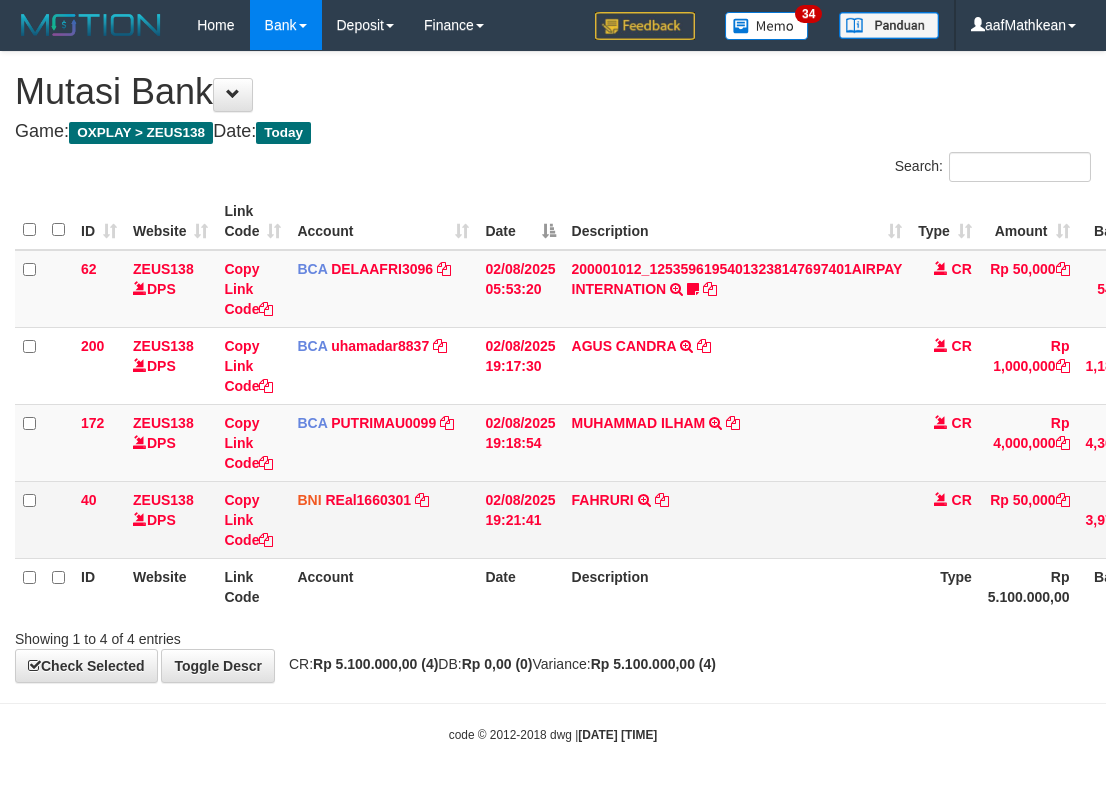 scroll, scrollTop: 0, scrollLeft: 131, axis: horizontal 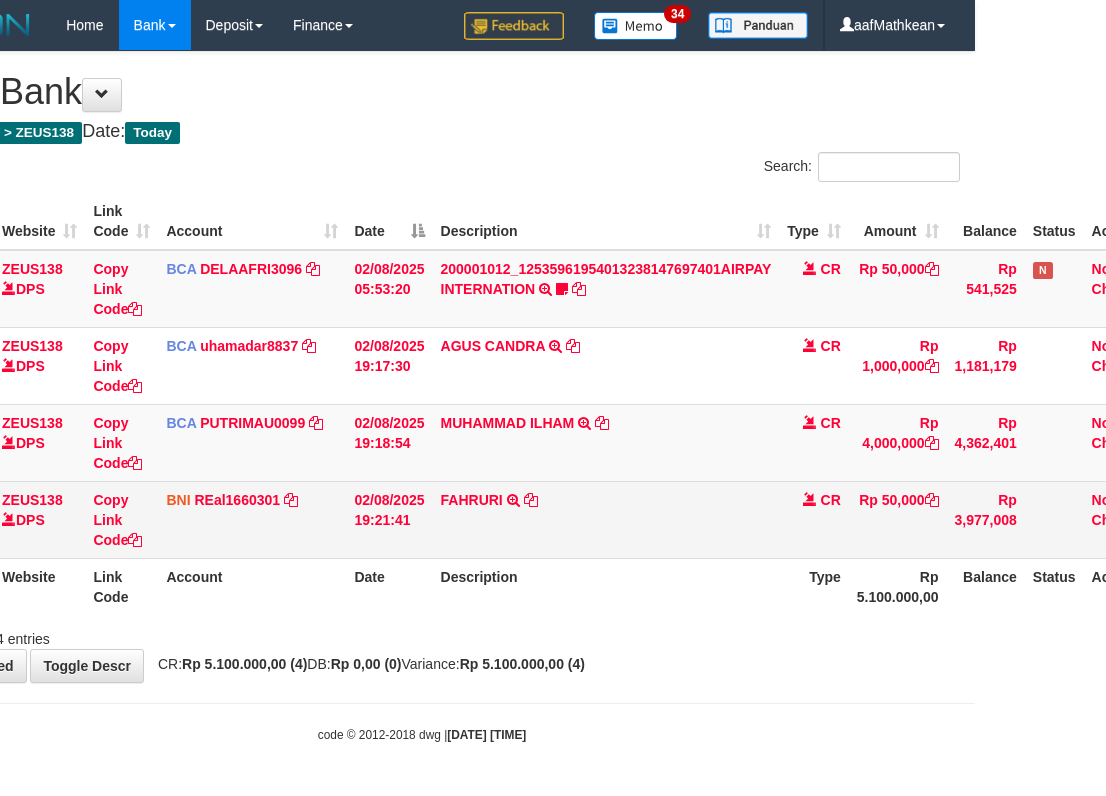 drag, startPoint x: 639, startPoint y: 502, endPoint x: 637, endPoint y: 550, distance: 48.04165 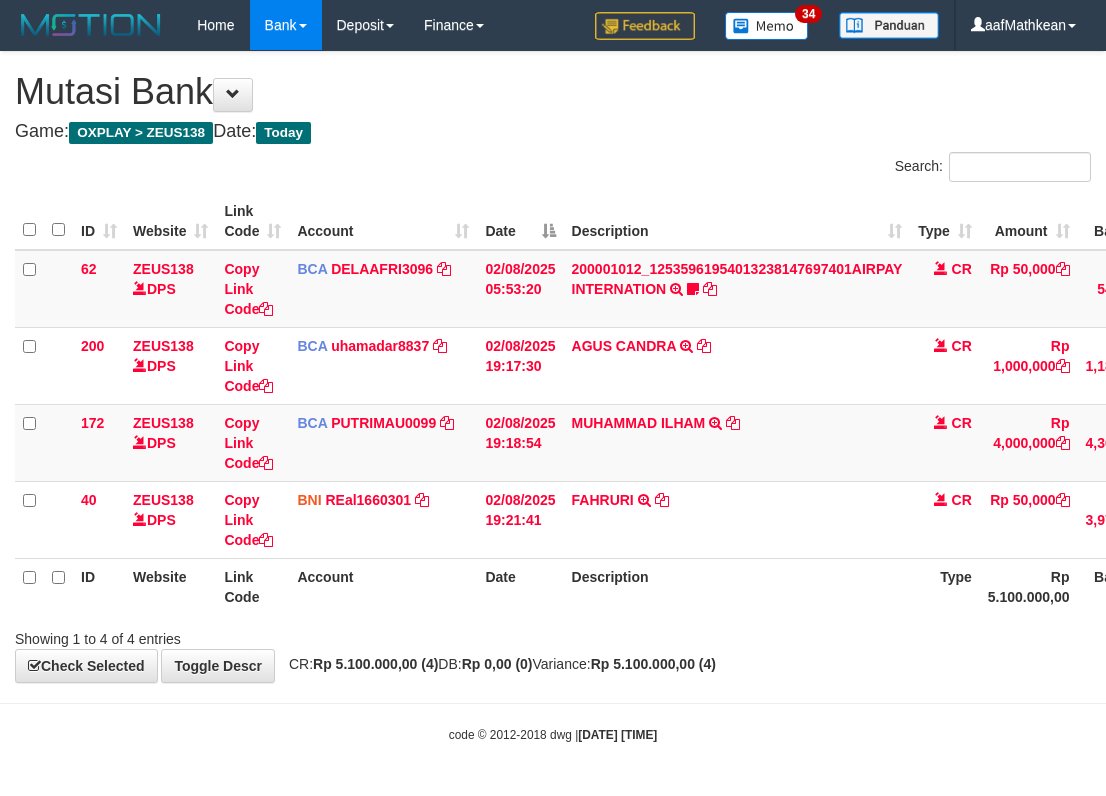 click on "Description" at bounding box center [737, 586] 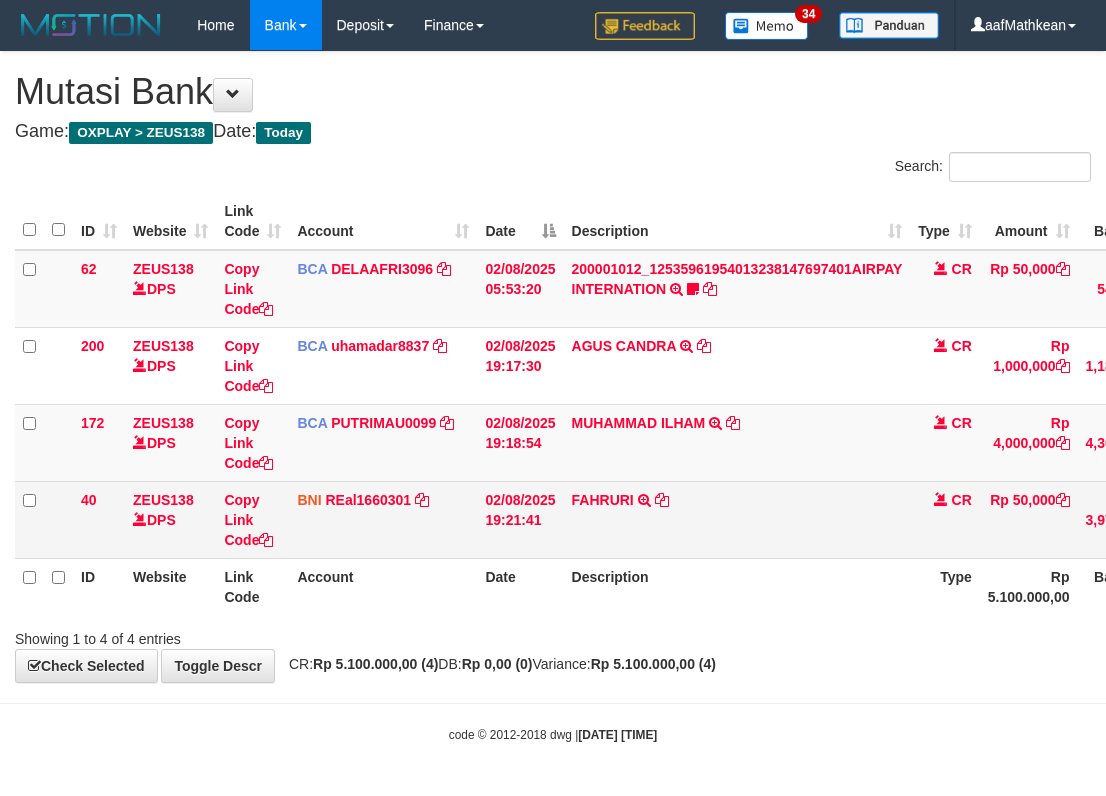 scroll, scrollTop: 0, scrollLeft: 131, axis: horizontal 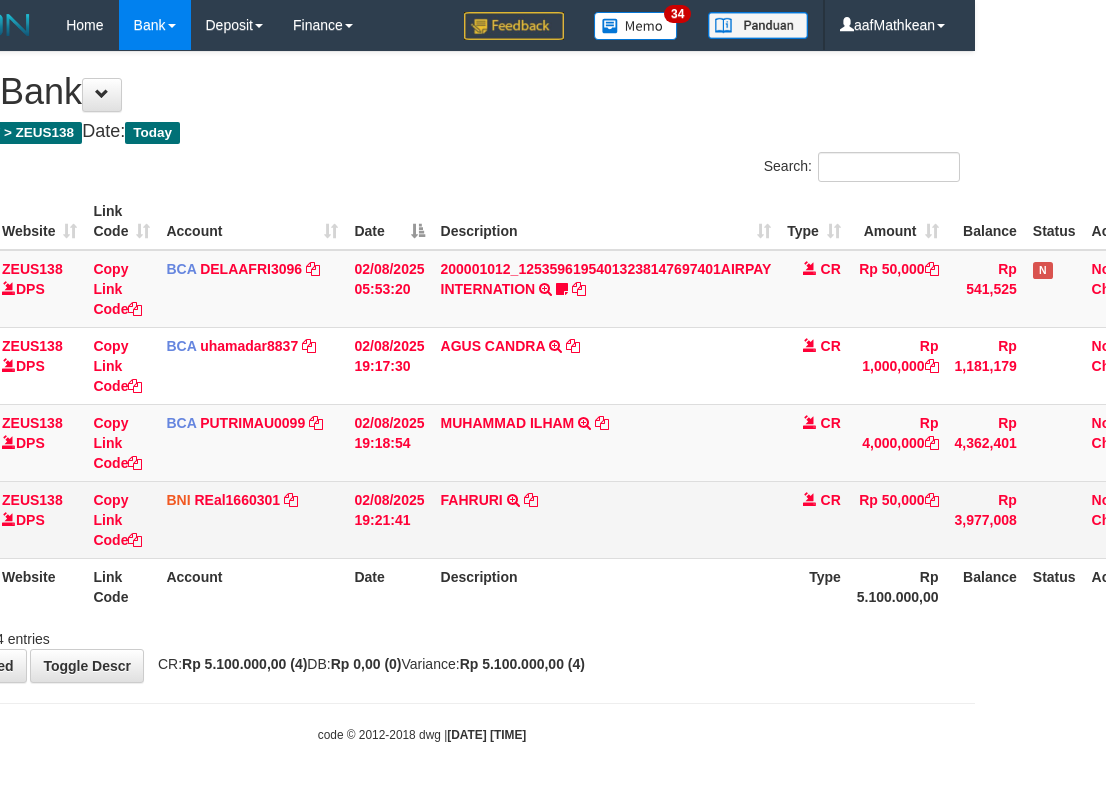 click on "FAHRURI         TRANSFER DARI BPK FAHRURI" at bounding box center (606, 519) 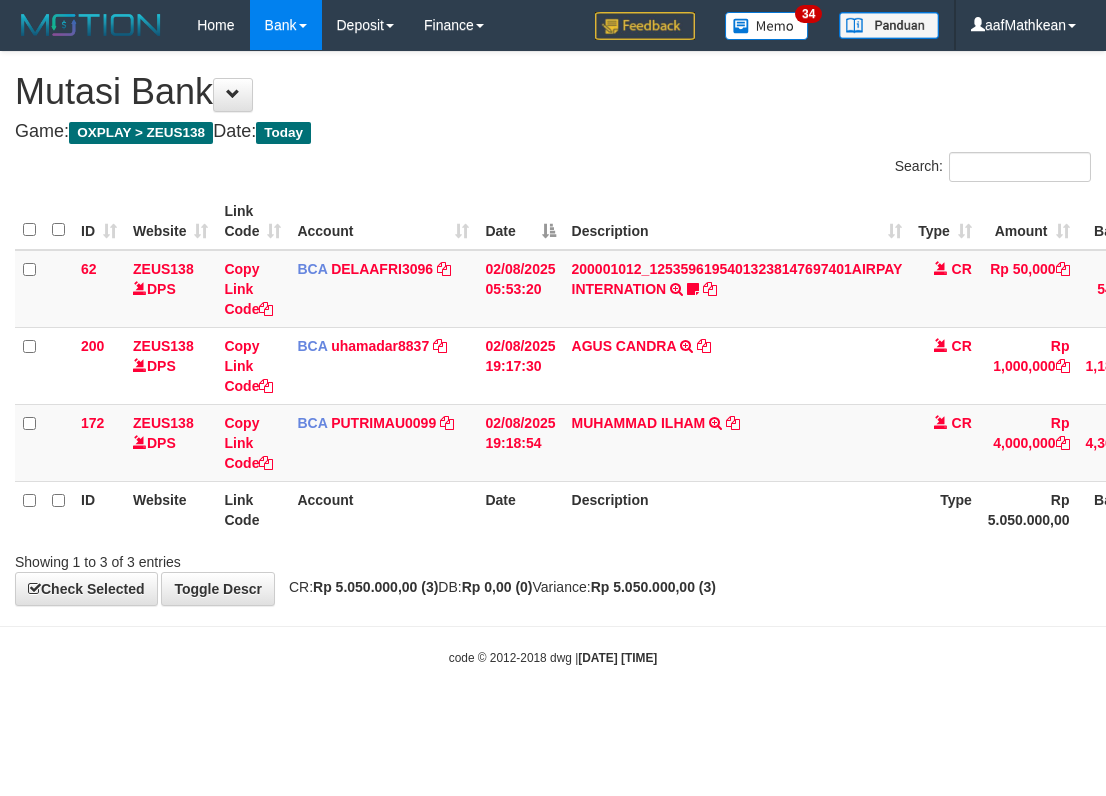 scroll, scrollTop: 0, scrollLeft: 131, axis: horizontal 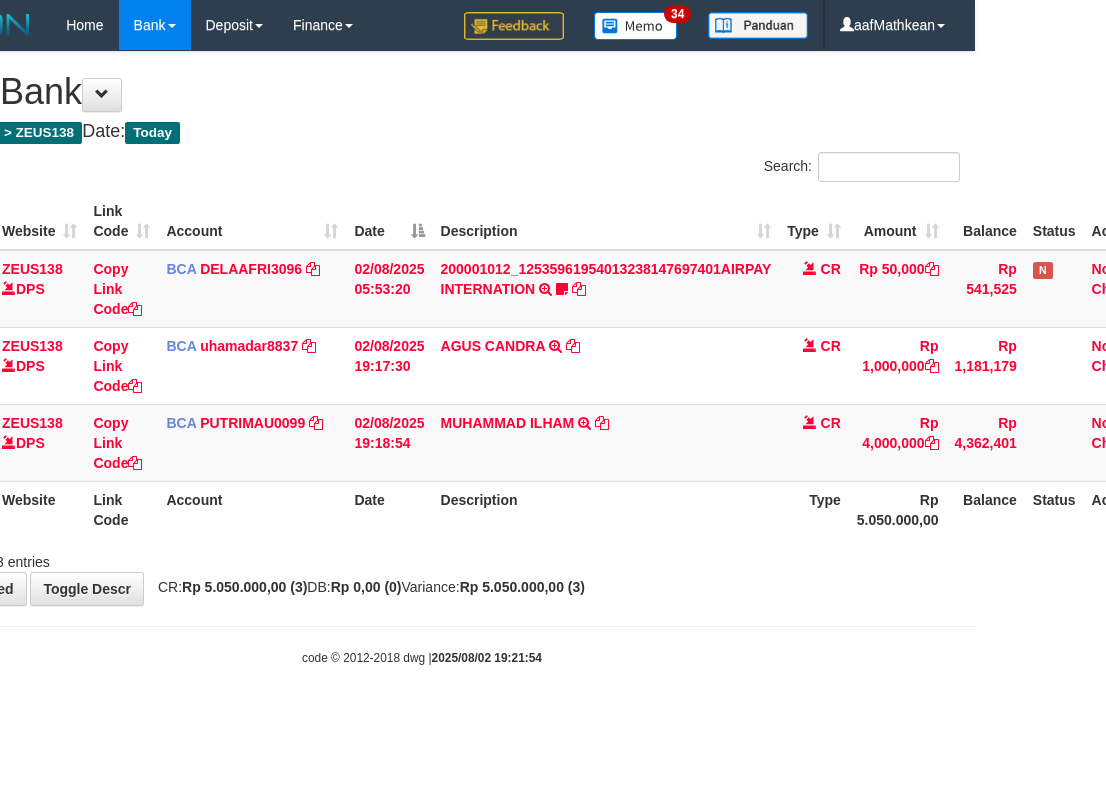 click on "Showing 1 to 3 of 3 entries" at bounding box center [422, 558] 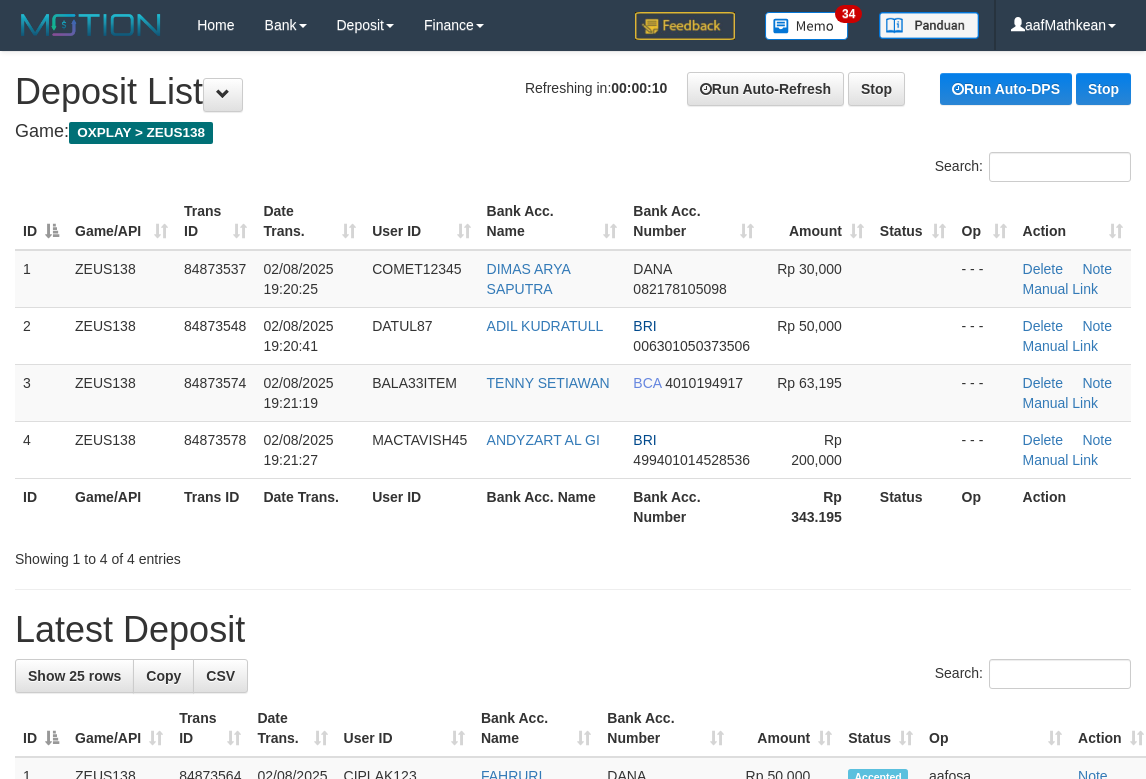 scroll, scrollTop: 0, scrollLeft: 0, axis: both 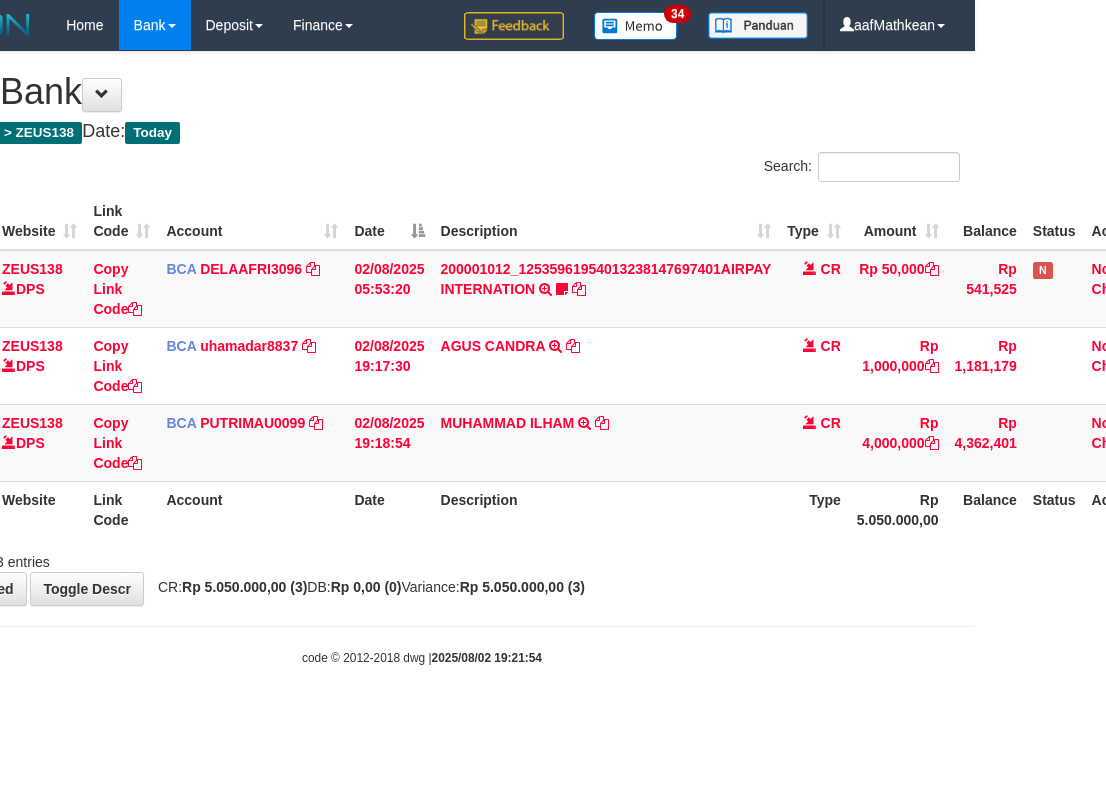 click on "Showing 1 to 3 of 3 entries" at bounding box center [422, 558] 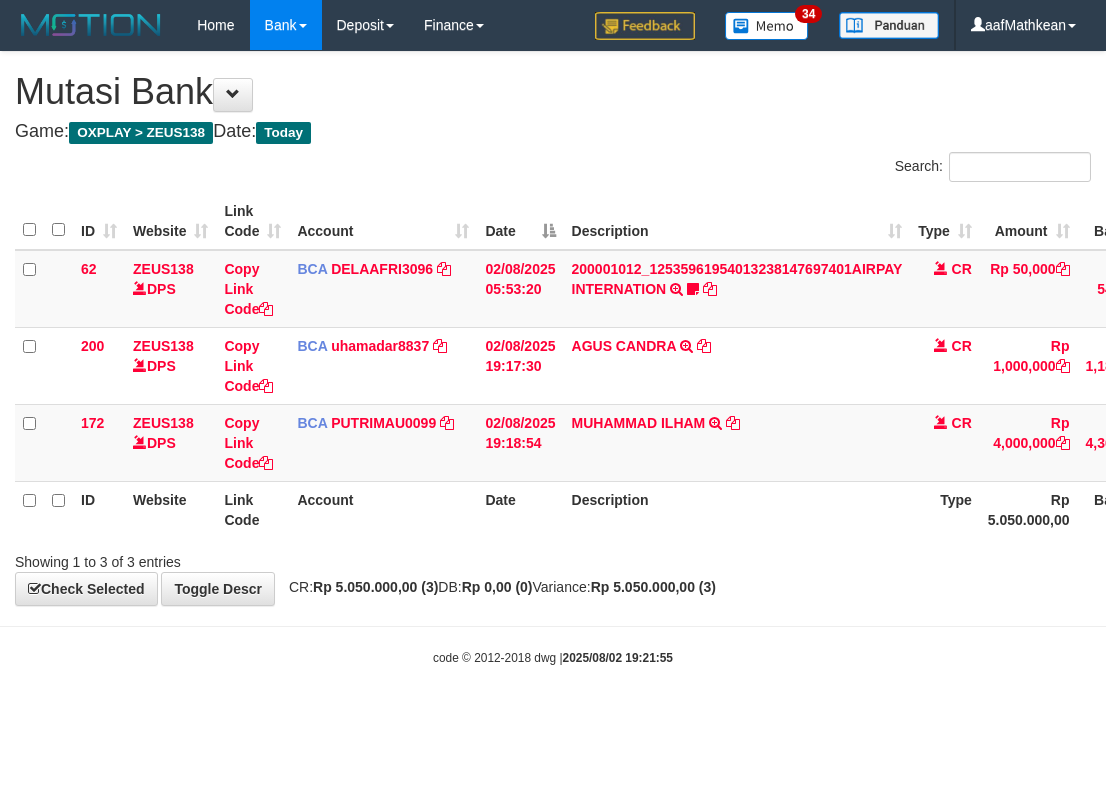 scroll, scrollTop: 0, scrollLeft: 131, axis: horizontal 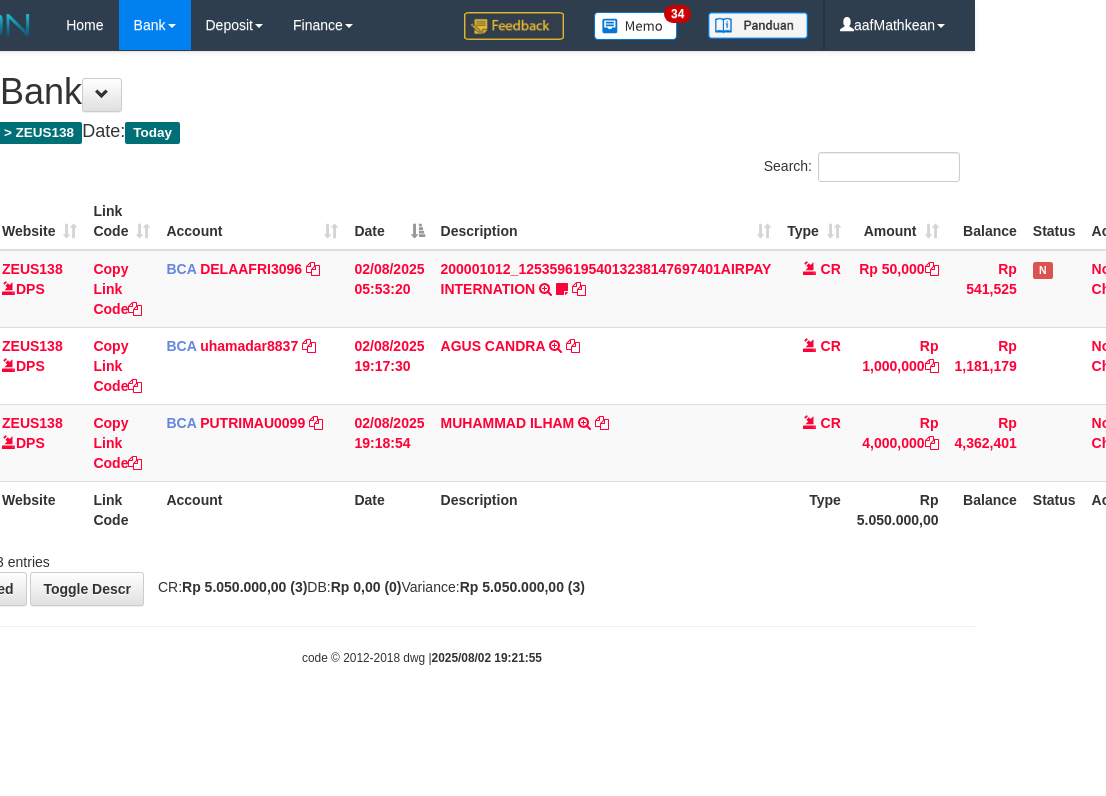 click on "Showing 1 to 3 of 3 entries" at bounding box center [422, 558] 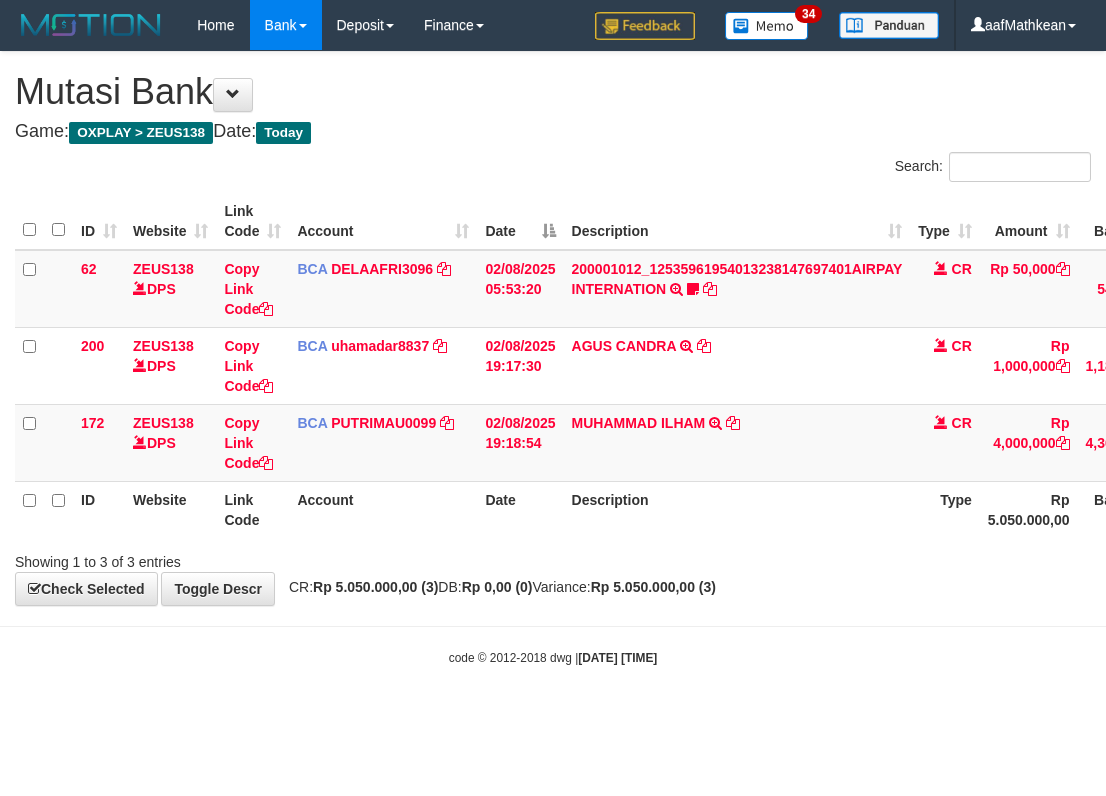 click on "Showing 1 to 3 of 3 entries" at bounding box center [553, 558] 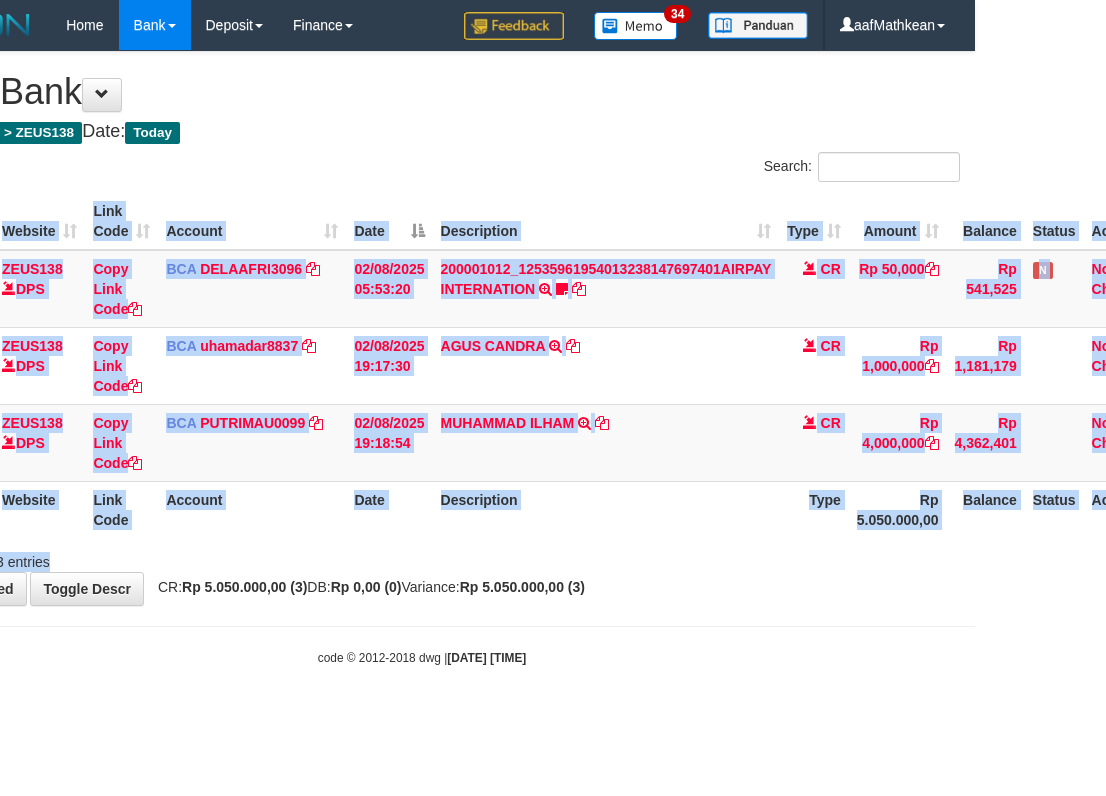click on "Search:
ID Website Link Code Account Date Description Type Amount Balance Status Action
62
ZEUS138    DPS
Copy Link Code
BCA
DELAAFRI3096
DPS
[FIRST] [LAST]
mutasi_20250802_3552 | 62
mutasi_20250802_3552 | 62
[DATE] [TIME]
200001012_12535961954013238147697401AIRPAY INTERNATION            TRSF E-BANKING CR 0208/FTSCY/WS95051
50000.00200001012_12535961954013238147697401AIRPAY INTERNATION    Labubutaiki
https://prnt.sc/l7T6Eus7w_Qi
CR
Rp 50,000
Rp 541,525
N
Note
Check
200
ZEUS138    DPS
BCA" at bounding box center (422, 362) 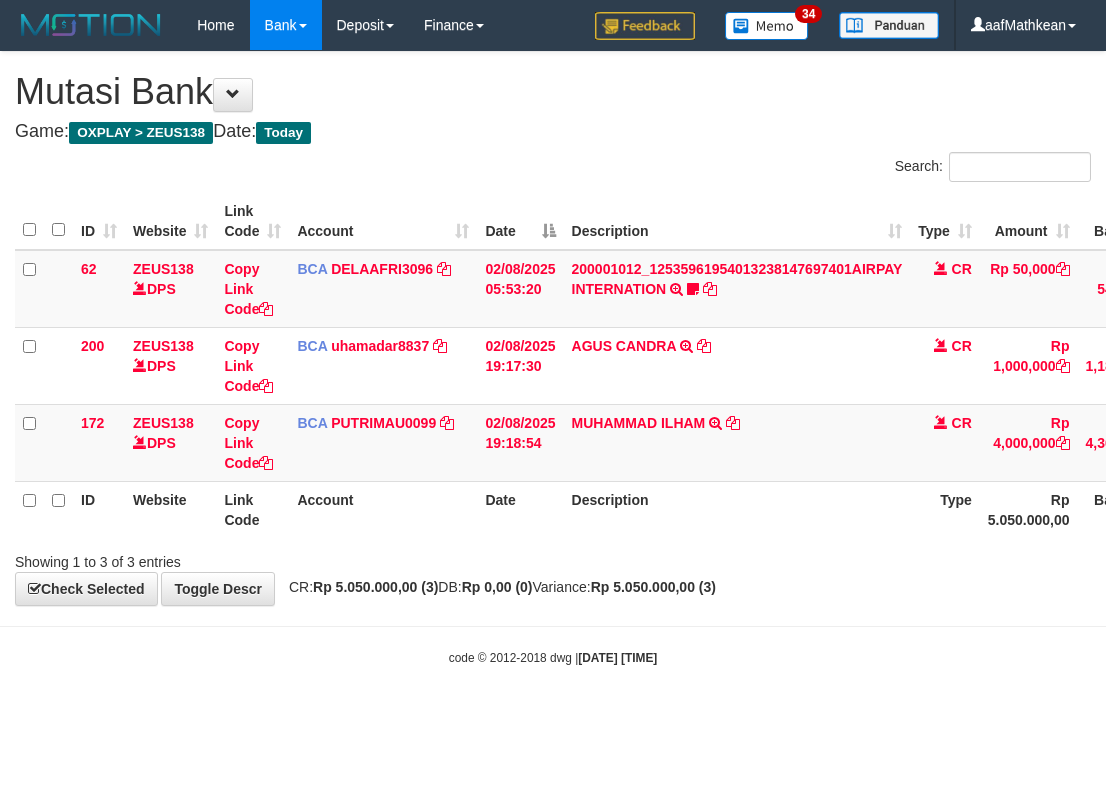 click at bounding box center [783, 544] 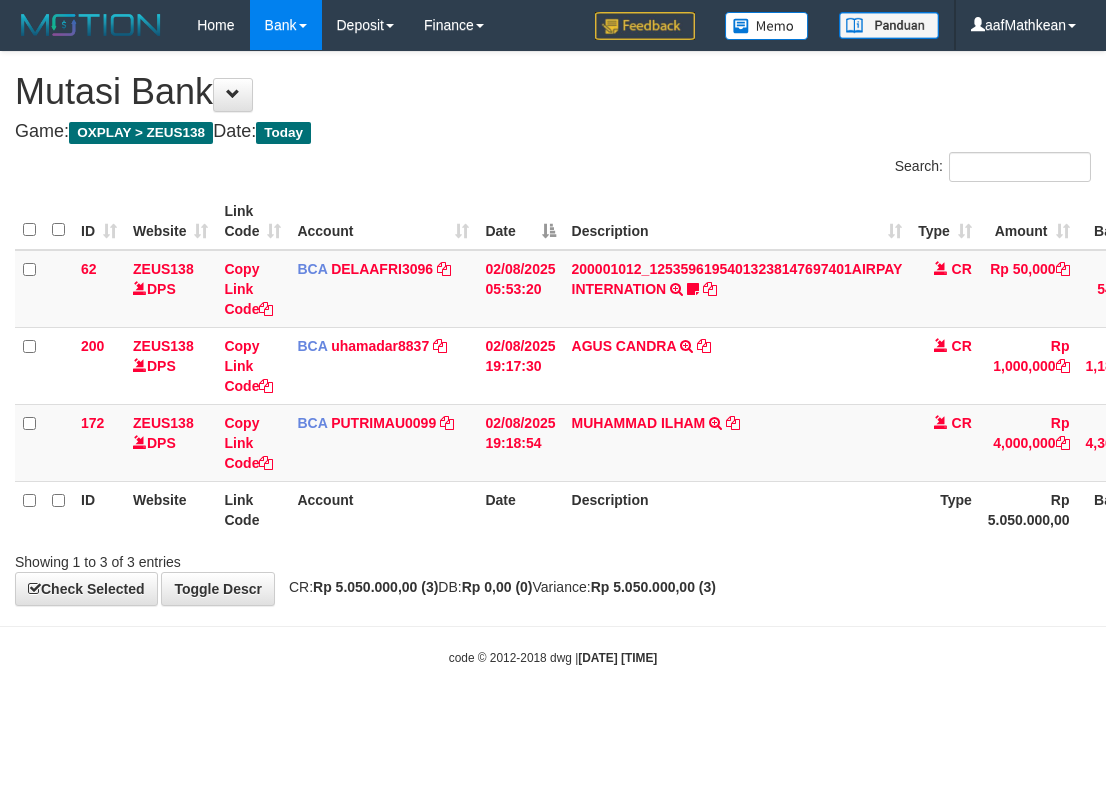 scroll, scrollTop: 0, scrollLeft: 131, axis: horizontal 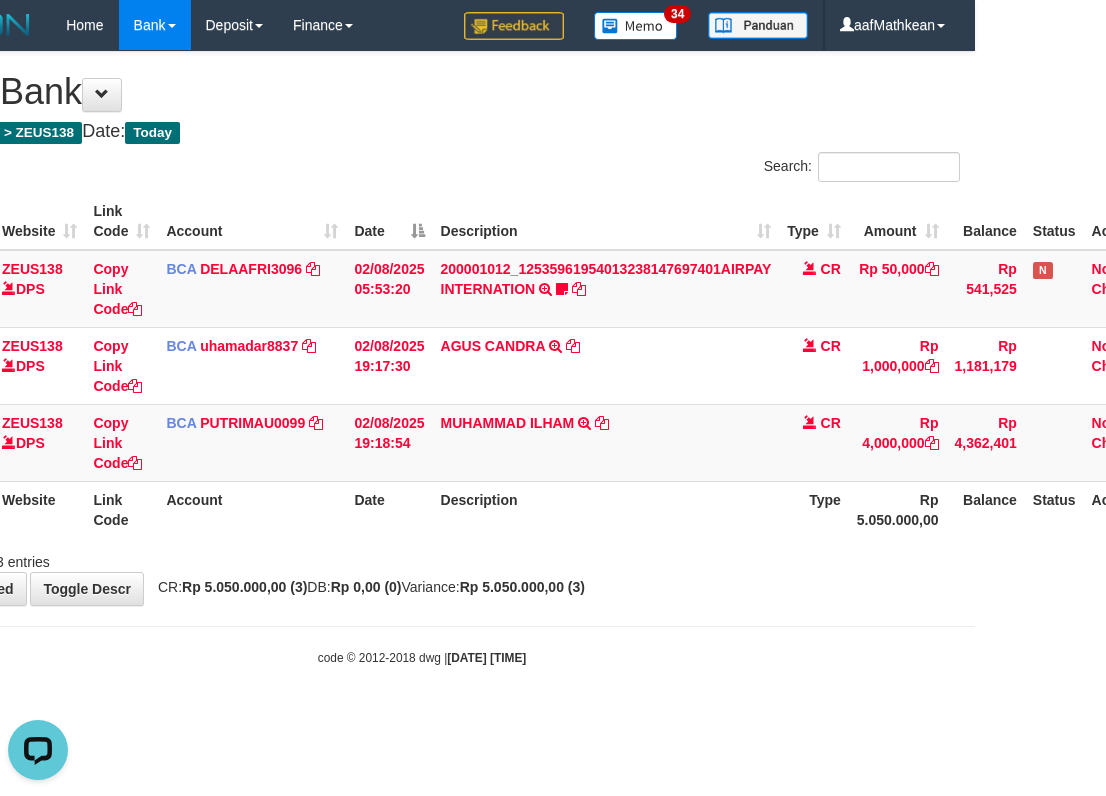 click on "Rp 5.050.000,00 (3)" at bounding box center (522, 587) 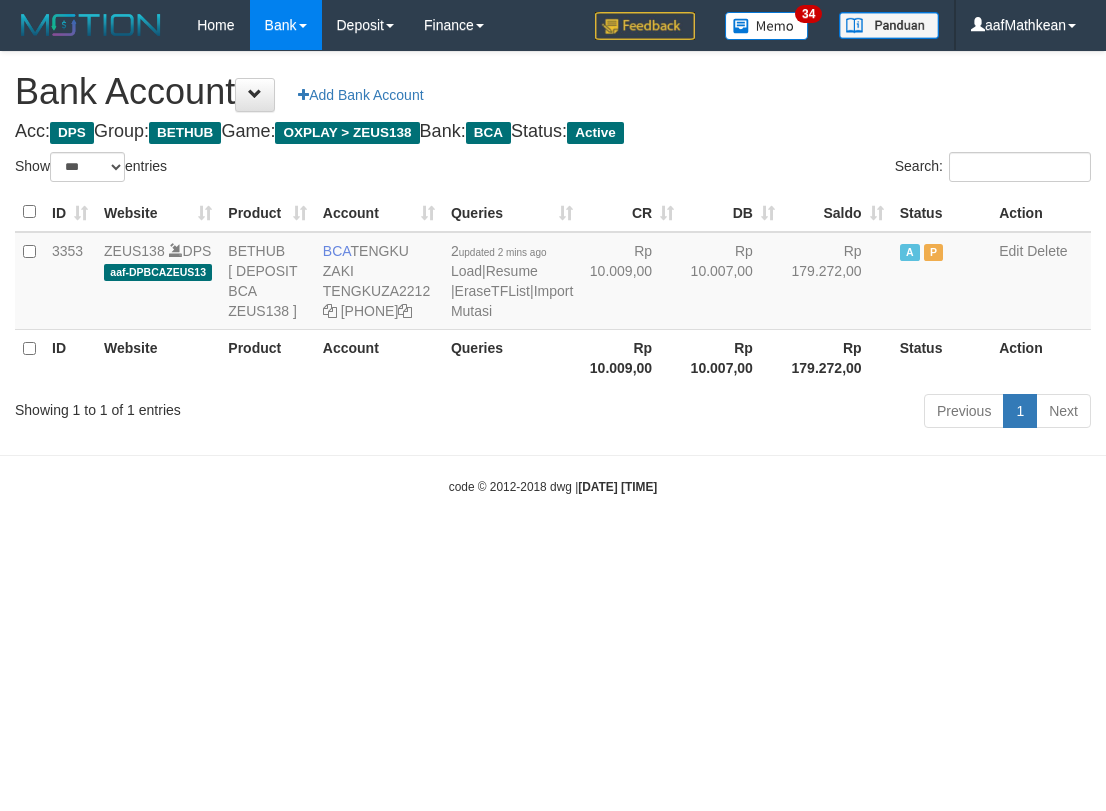 select on "***" 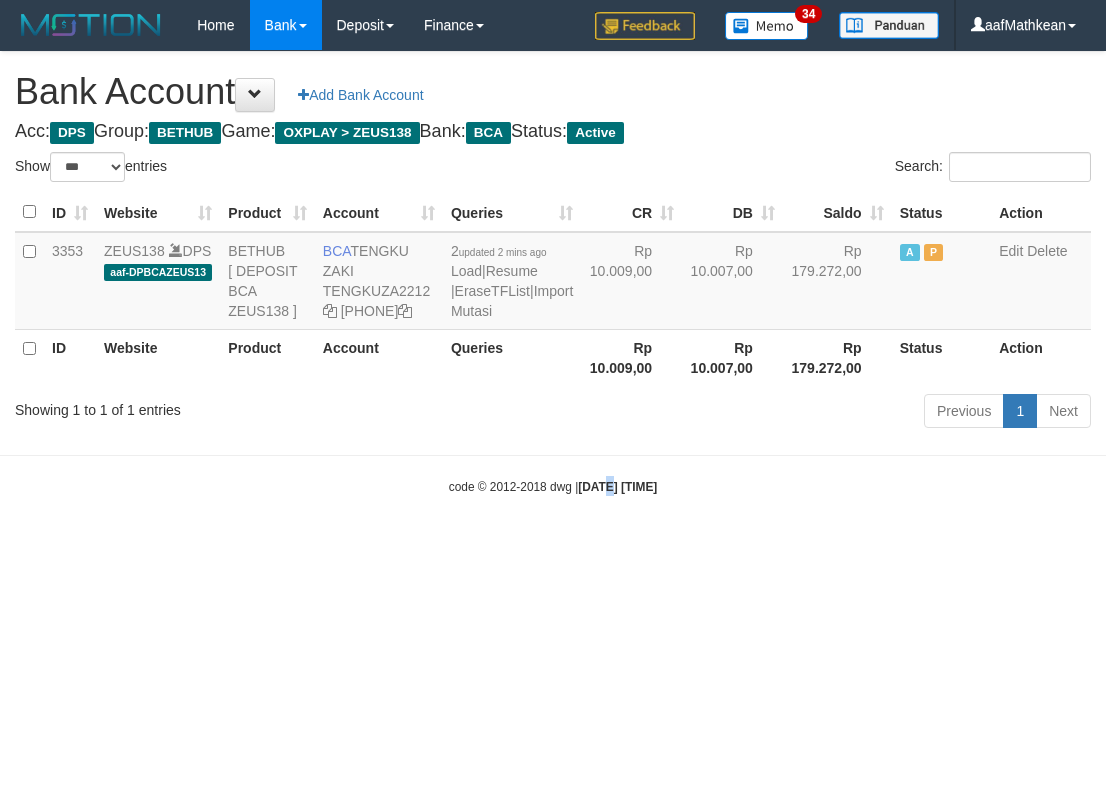 click on "Toggle navigation
Home
Bank
Account List
Load
By Website
Group
[OXPLAY]													ZEUS138
By Load Group (DPS)
Sync" at bounding box center [553, 273] 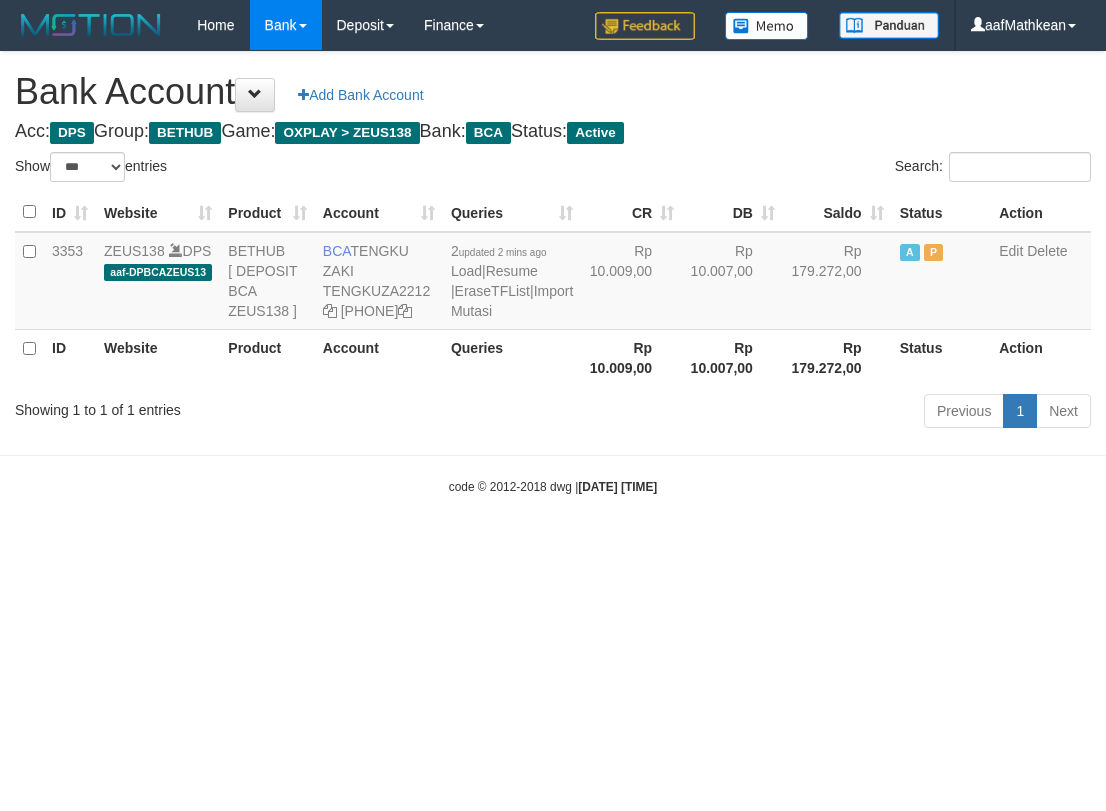 select on "***" 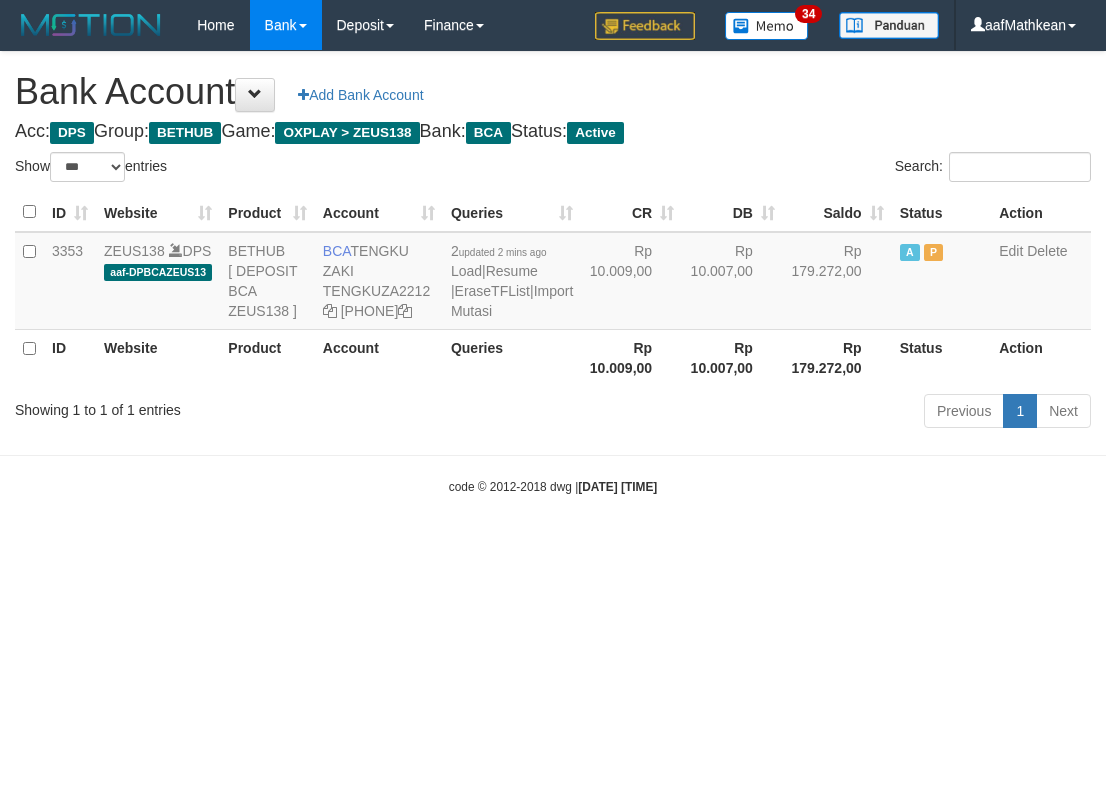 select on "***" 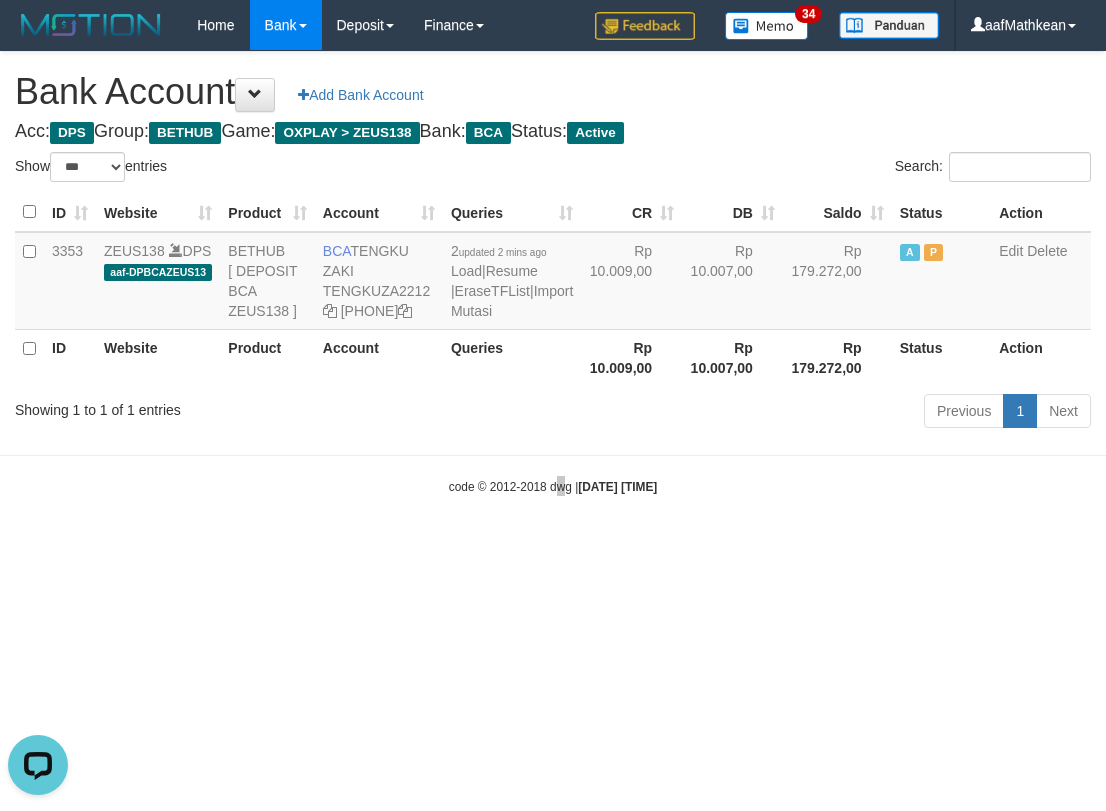 scroll, scrollTop: 0, scrollLeft: 0, axis: both 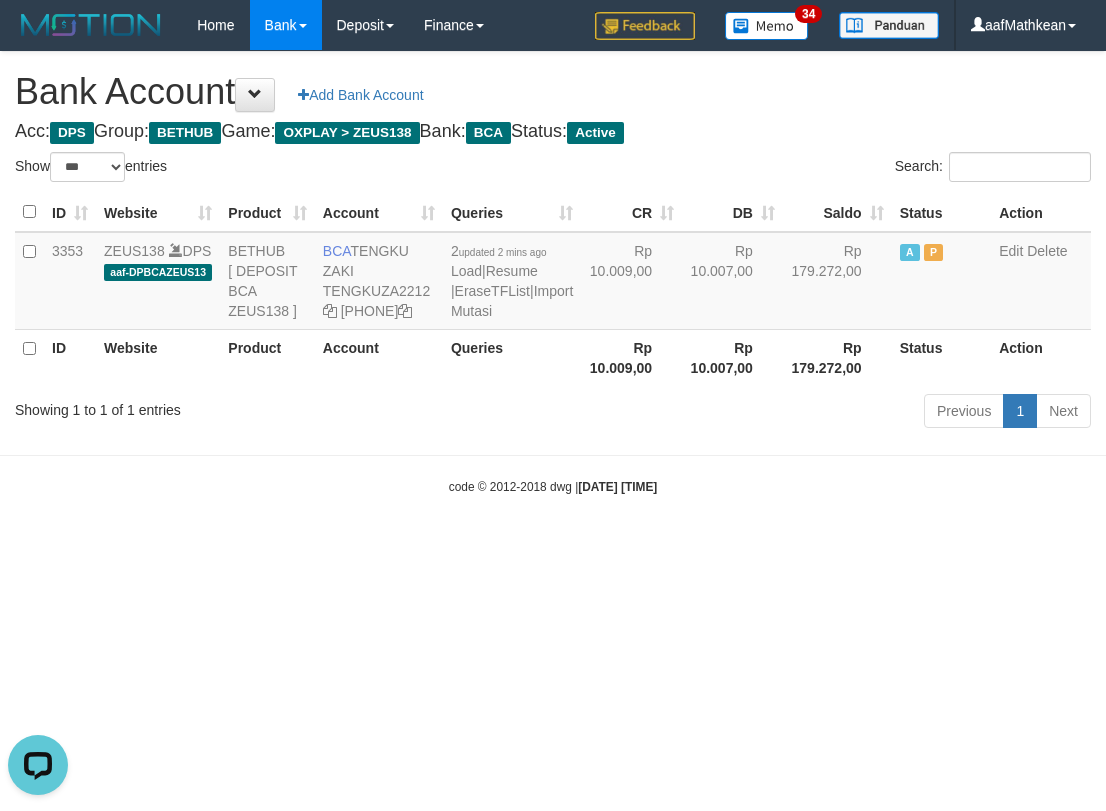 click on "Toggle navigation
Home
Bank
Account List
Load
By Website
Group
[OXPLAY]													ZEUS138
By Load Group (DPS)" at bounding box center [553, 273] 